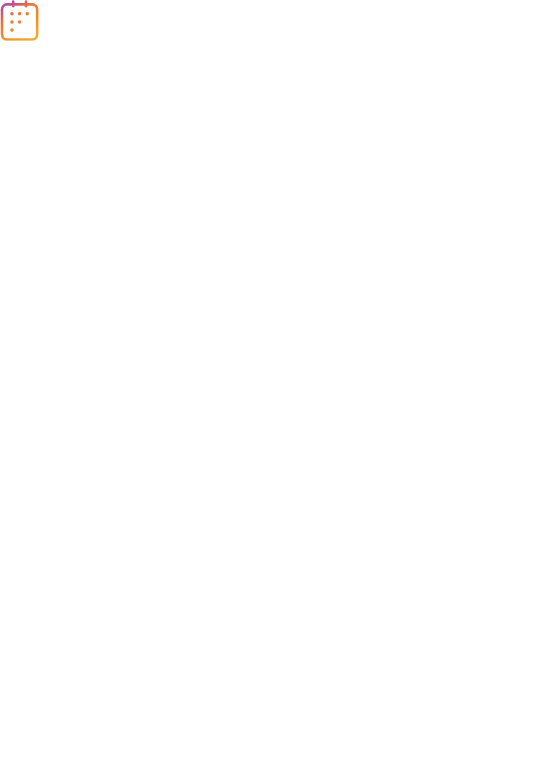 scroll, scrollTop: 0, scrollLeft: 0, axis: both 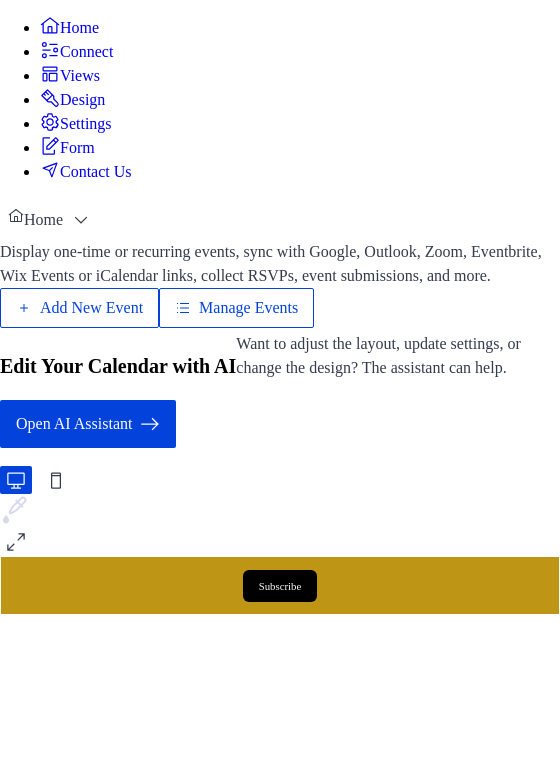 click on "Add New Event" at bounding box center [94, 332] 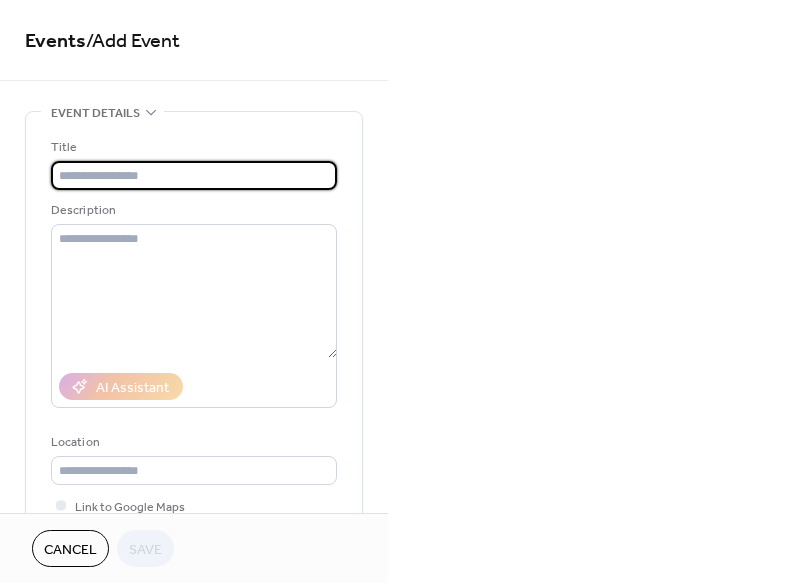 scroll, scrollTop: 0, scrollLeft: 0, axis: both 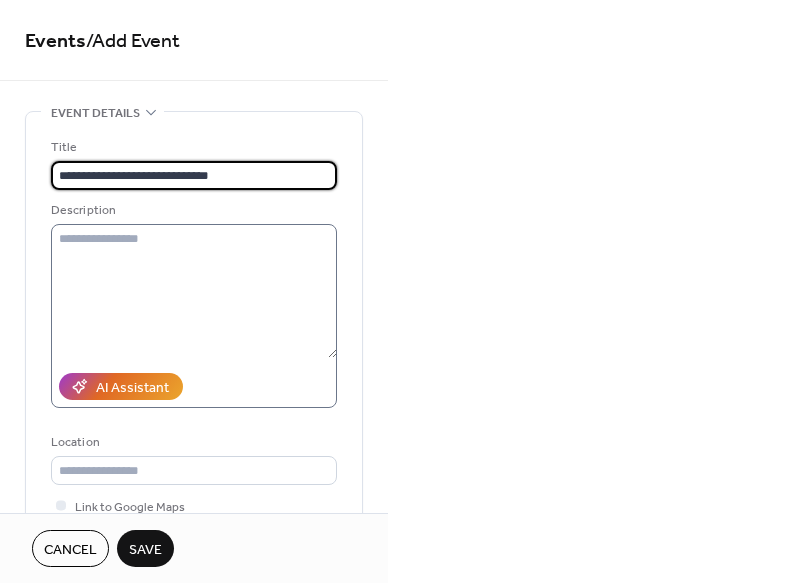 type on "**********" 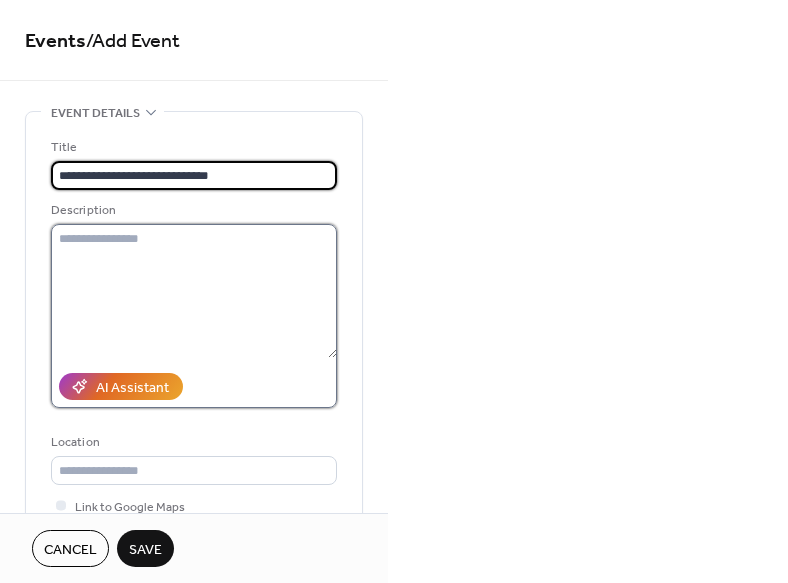 click at bounding box center [194, 291] 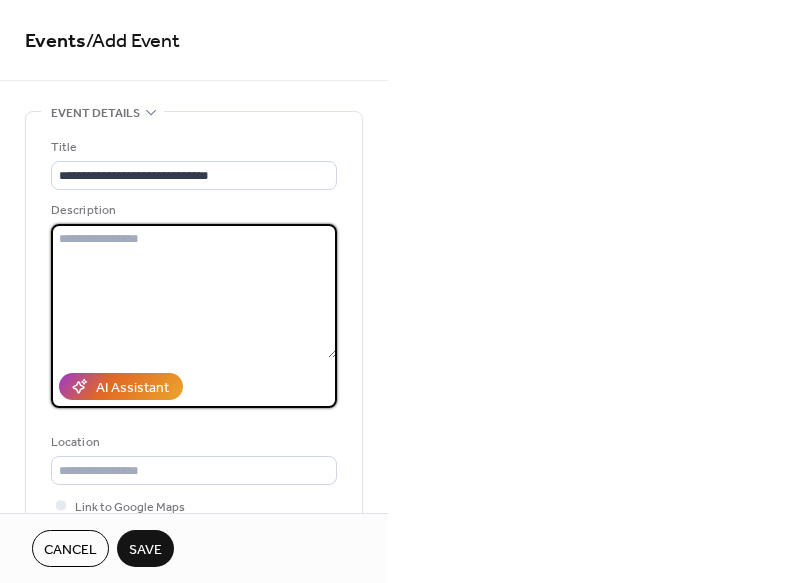paste on "**********" 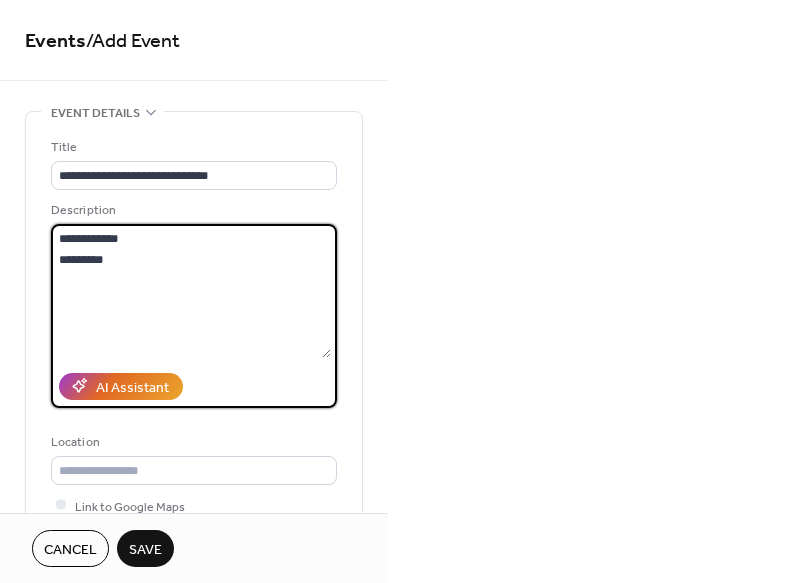 click on "**********" at bounding box center [191, 291] 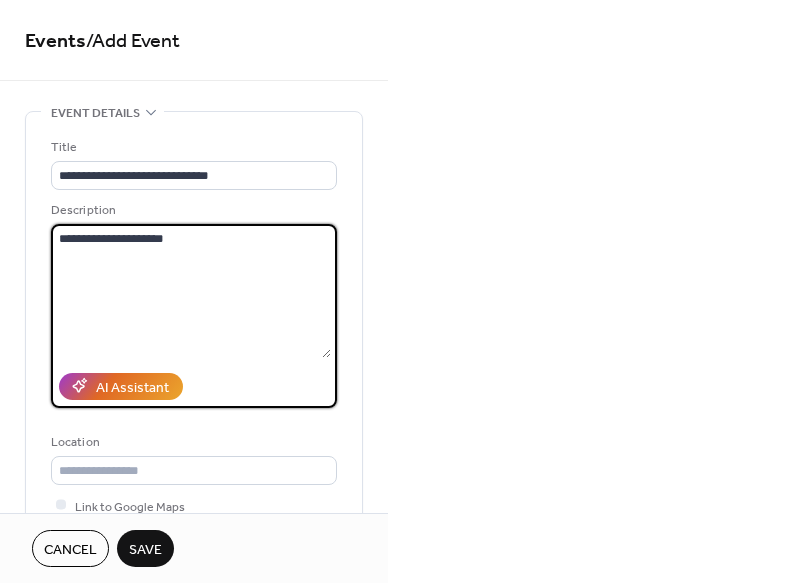 click on "**********" at bounding box center [191, 291] 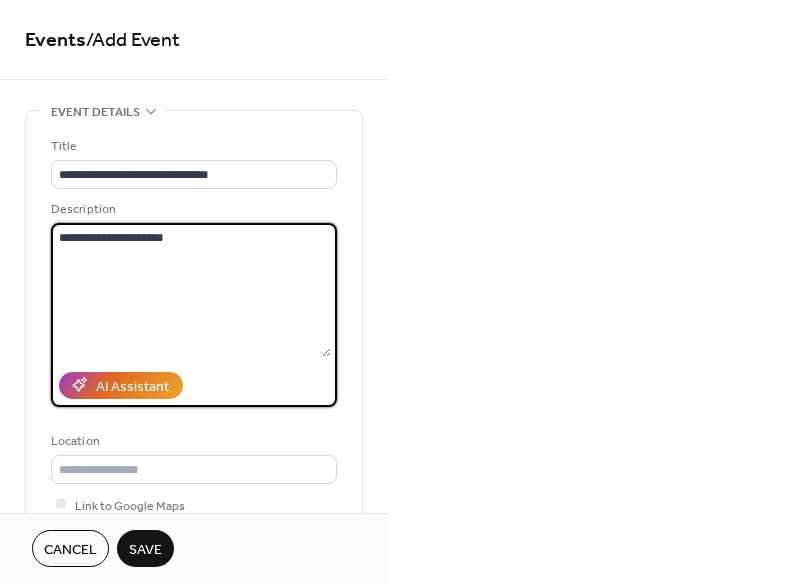 click on "**********" at bounding box center [191, 290] 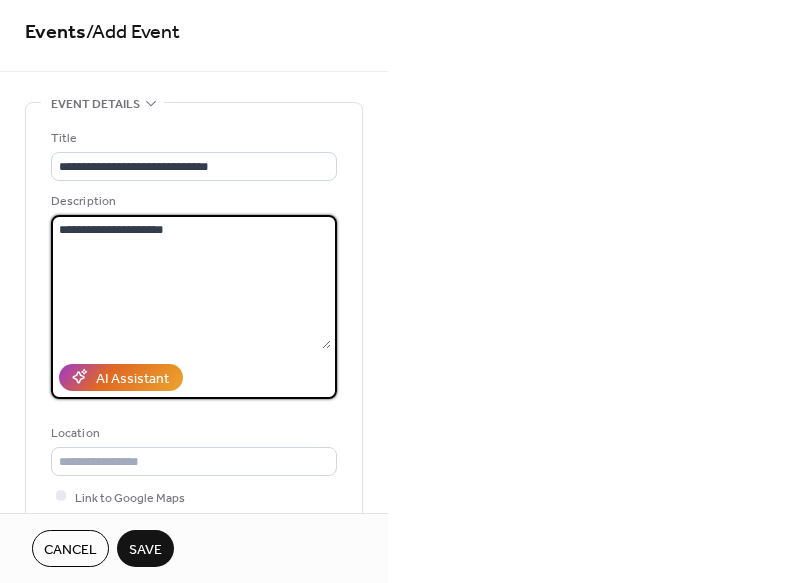 click on "**********" at bounding box center [191, 282] 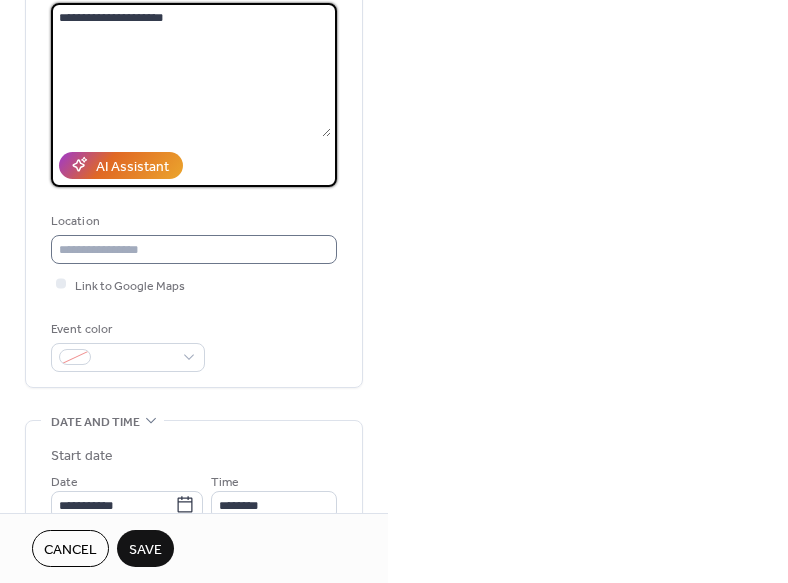 scroll, scrollTop: 220, scrollLeft: 0, axis: vertical 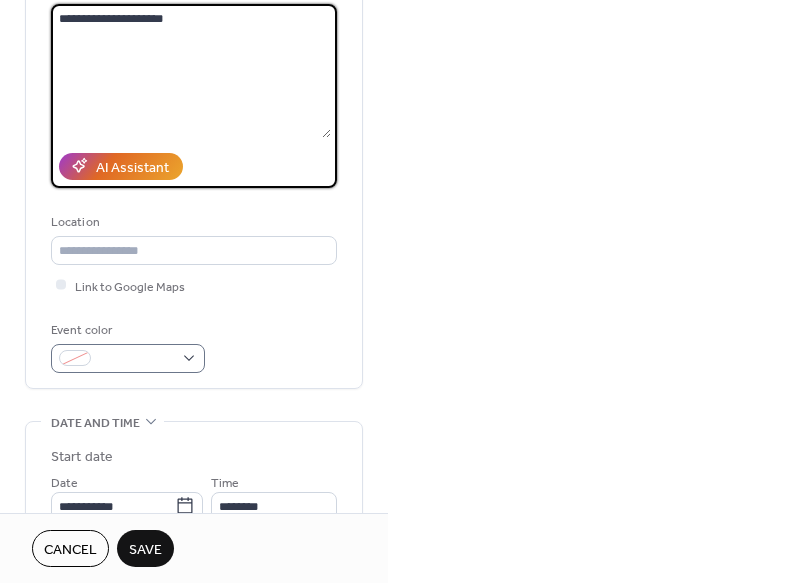 type on "**********" 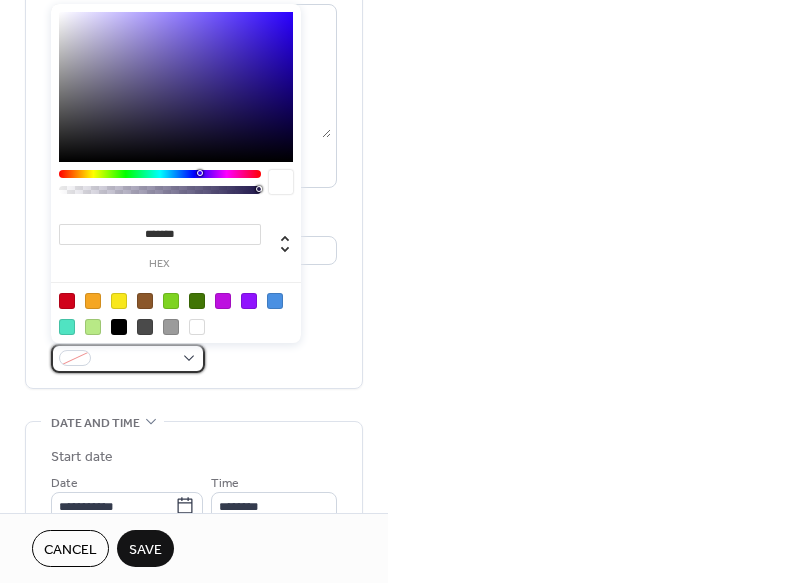 click at bounding box center (128, 358) 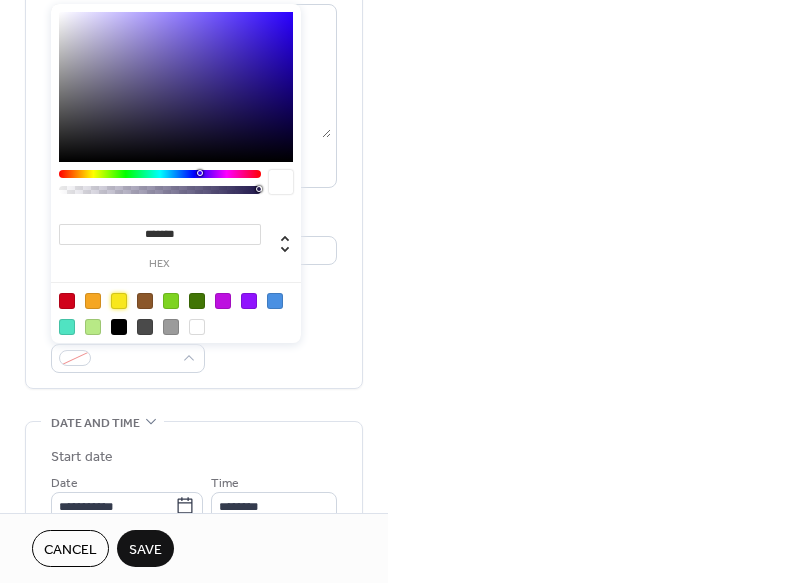 click at bounding box center [119, 301] 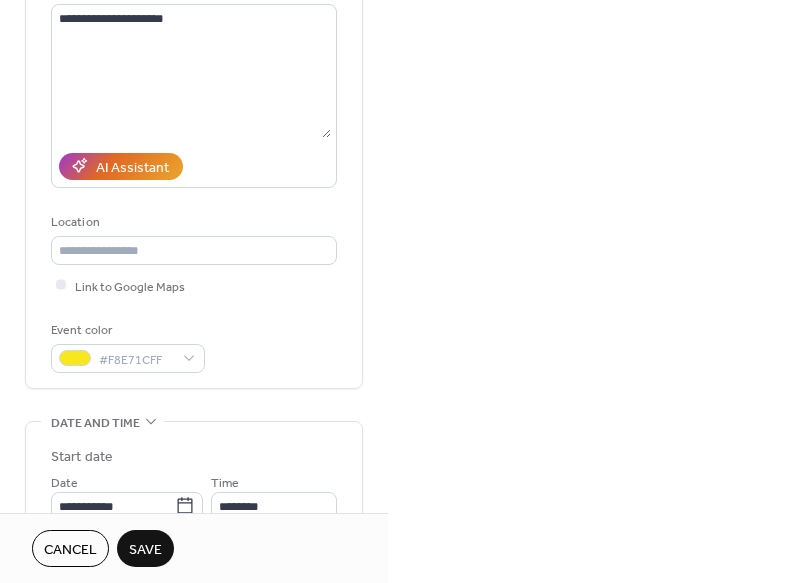 click on "**********" at bounding box center (194, 140) 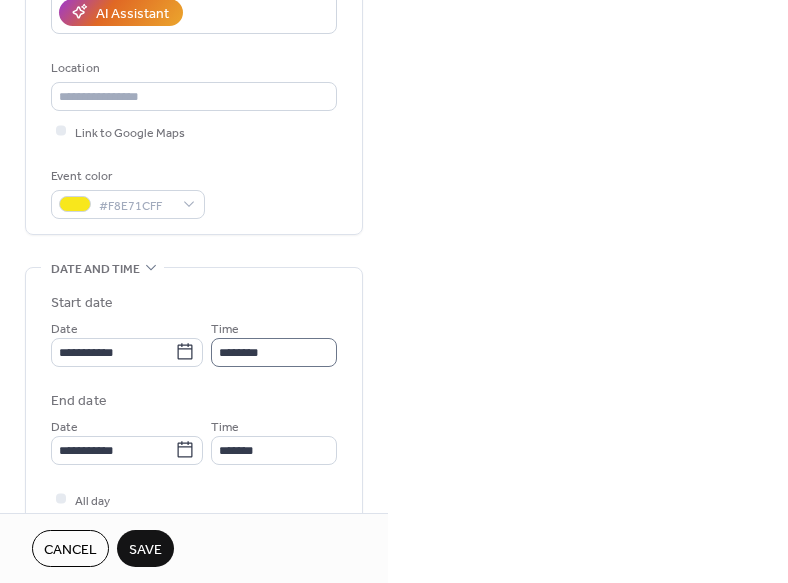 scroll, scrollTop: 377, scrollLeft: 0, axis: vertical 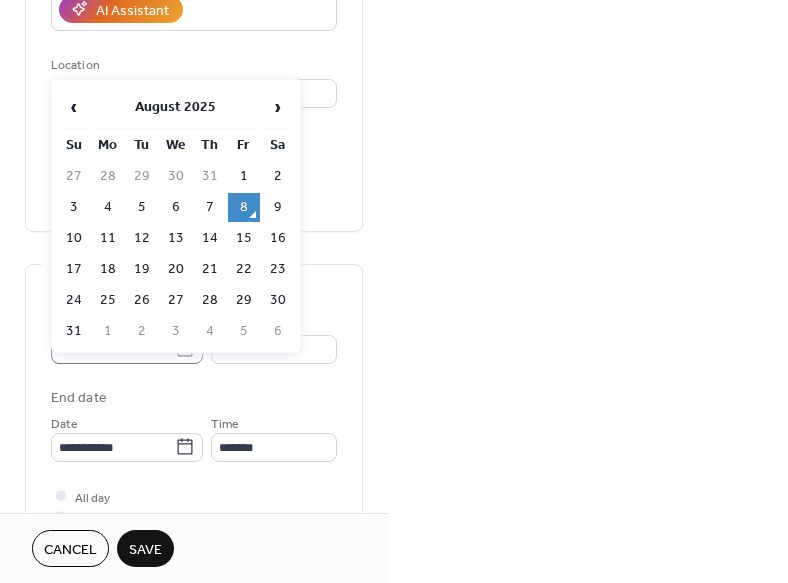 click 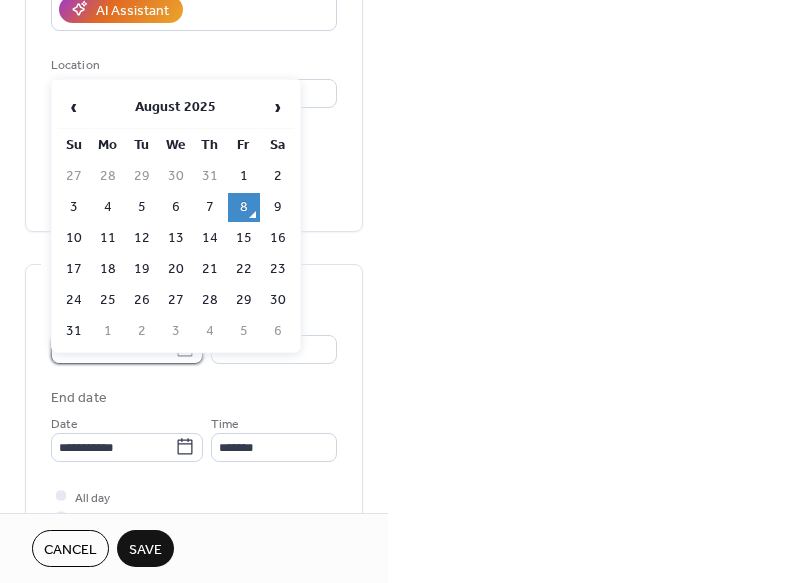 click on "**********" at bounding box center (113, 349) 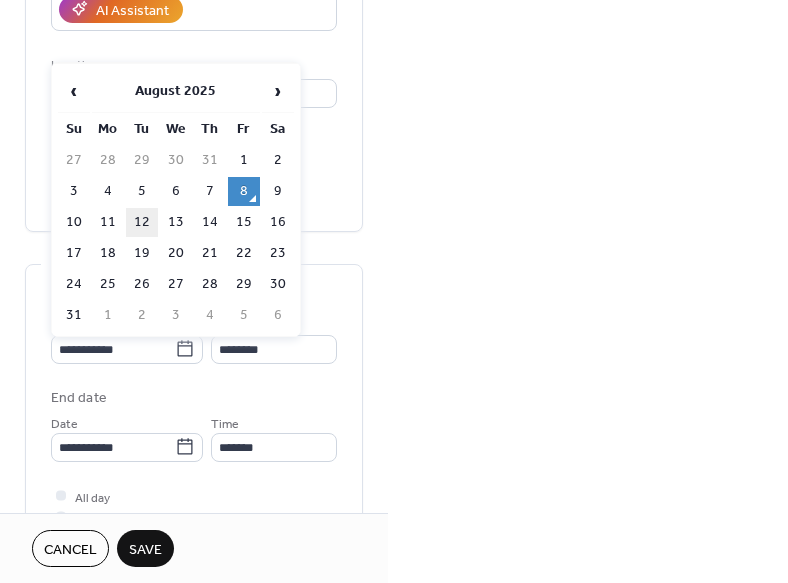 click on "12" at bounding box center [142, 222] 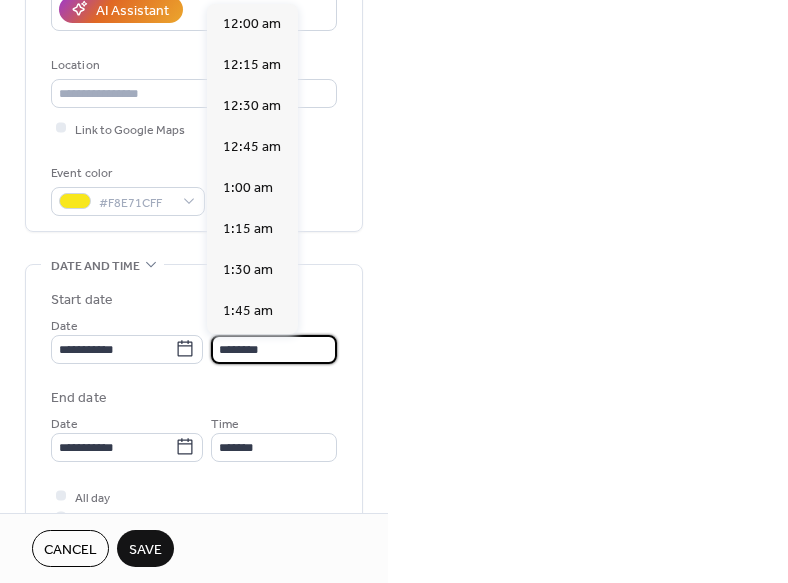 click on "********" at bounding box center (274, 349) 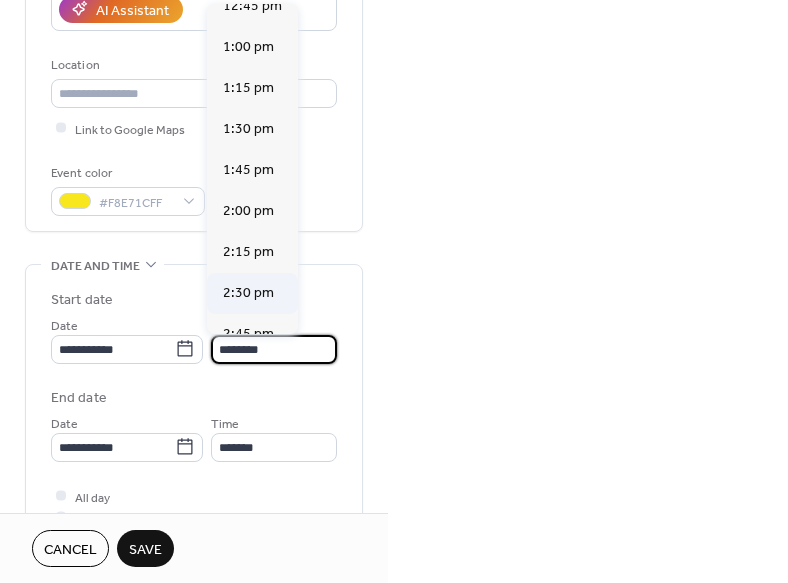 scroll, scrollTop: 2111, scrollLeft: 0, axis: vertical 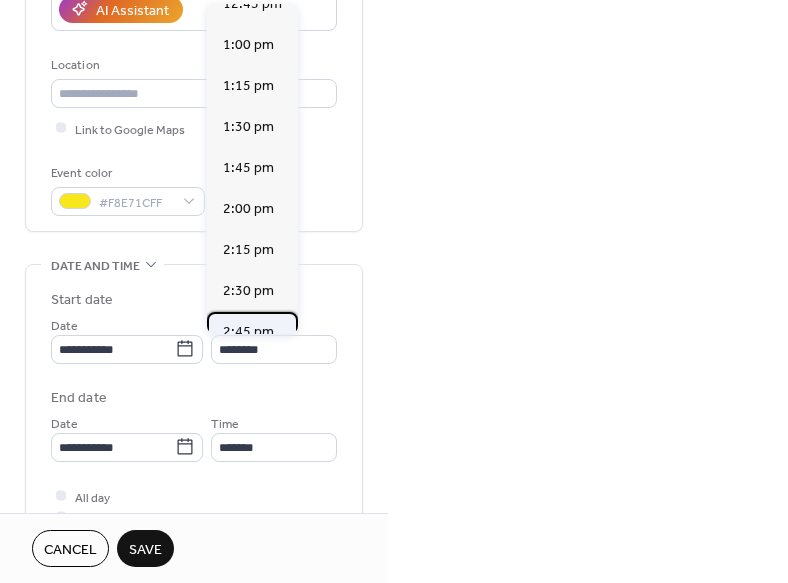 click on "2:45 pm" at bounding box center [248, 332] 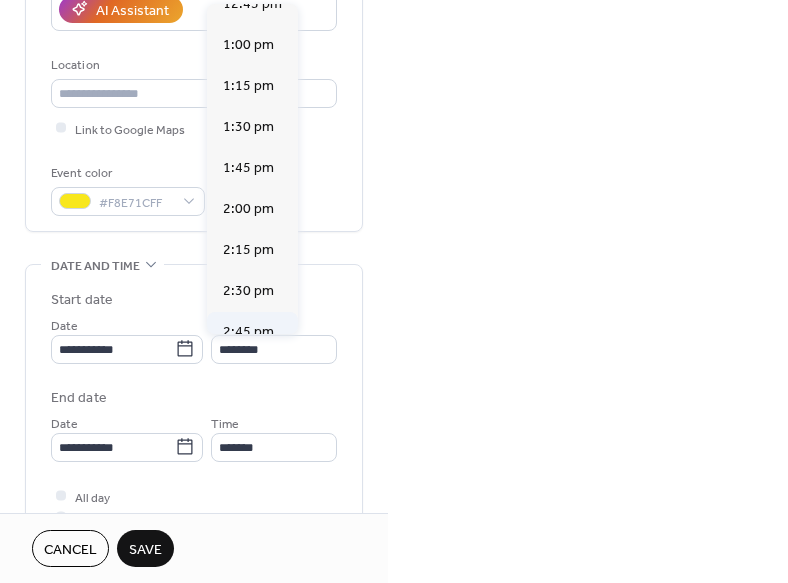 type on "*******" 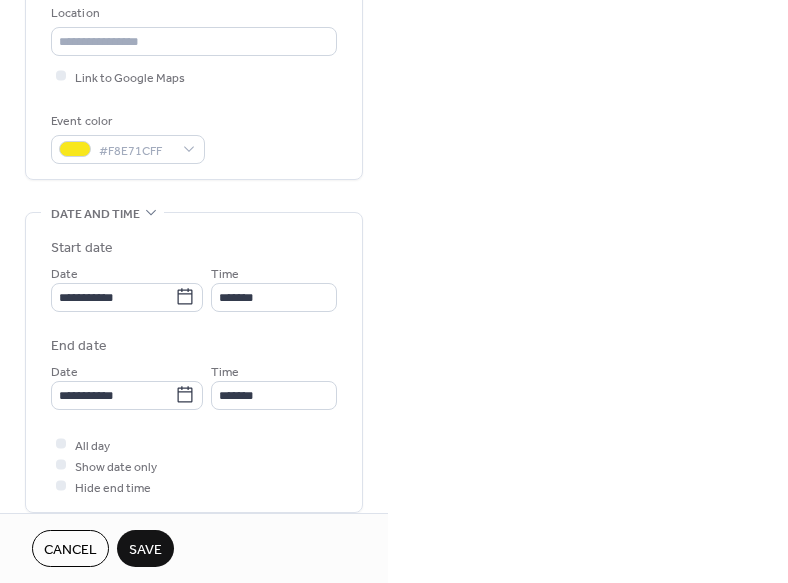 scroll, scrollTop: 474, scrollLeft: 0, axis: vertical 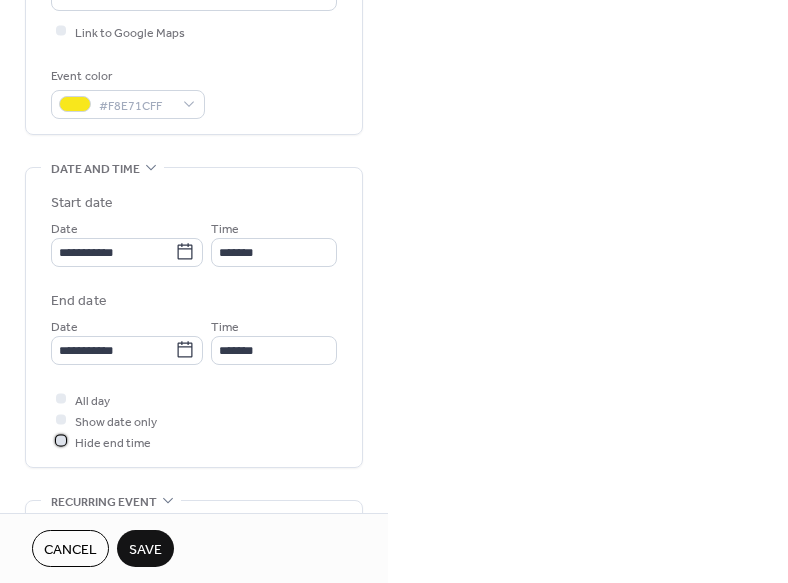 click at bounding box center [61, 441] 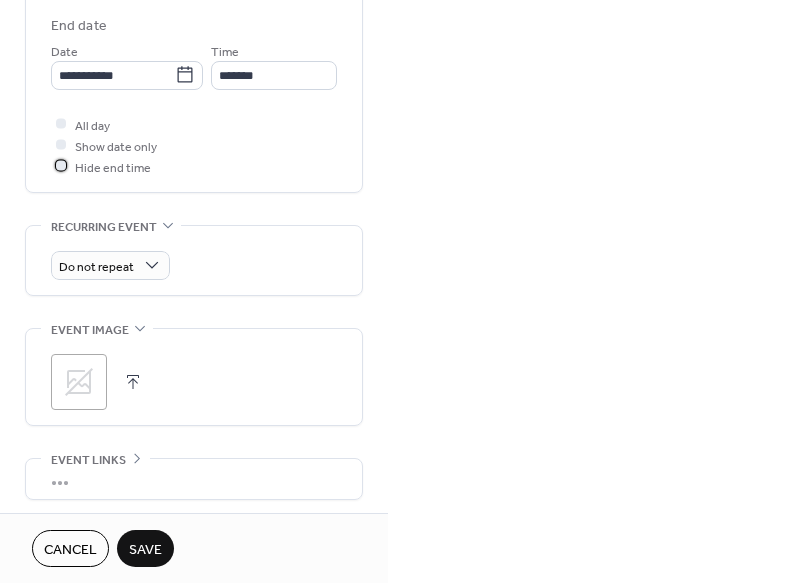 scroll, scrollTop: 750, scrollLeft: 0, axis: vertical 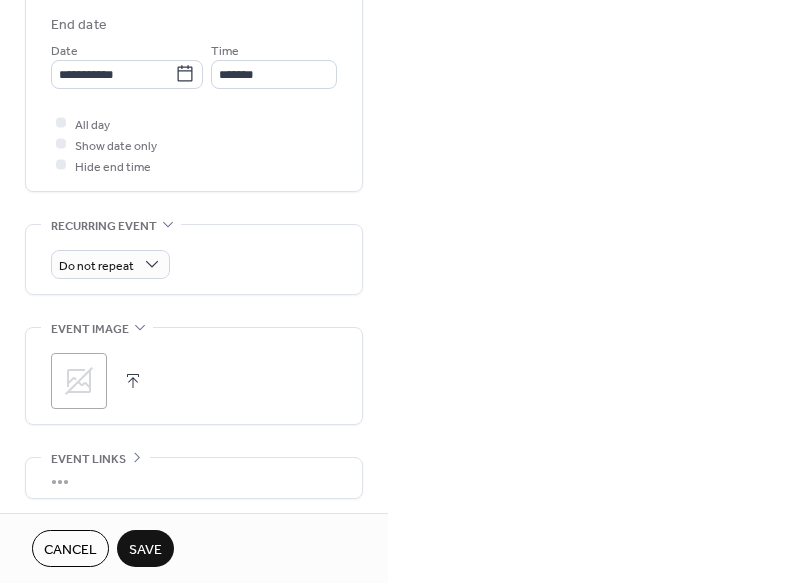 click on "Save" at bounding box center [145, 550] 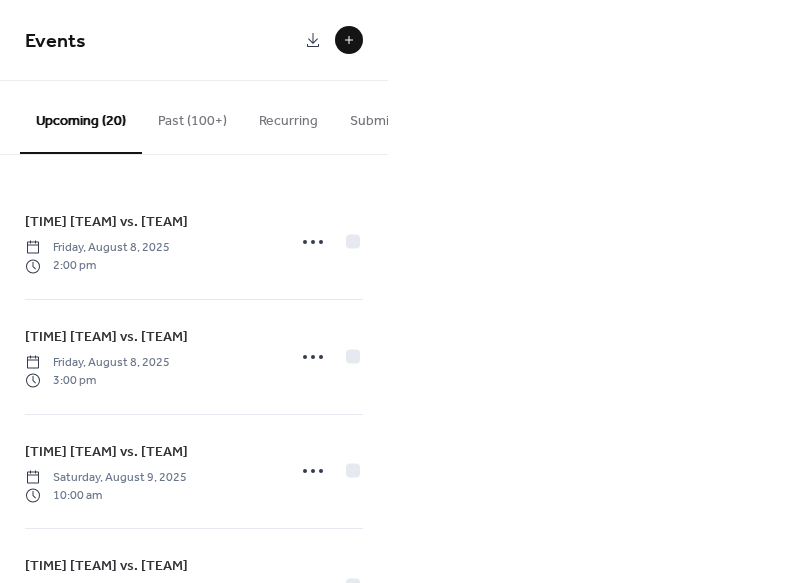 click at bounding box center [349, 40] 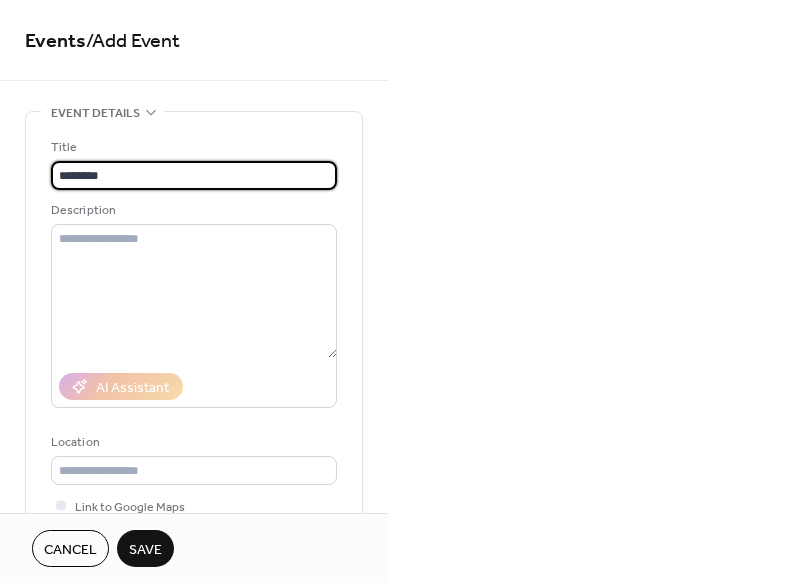 paste on "**********" 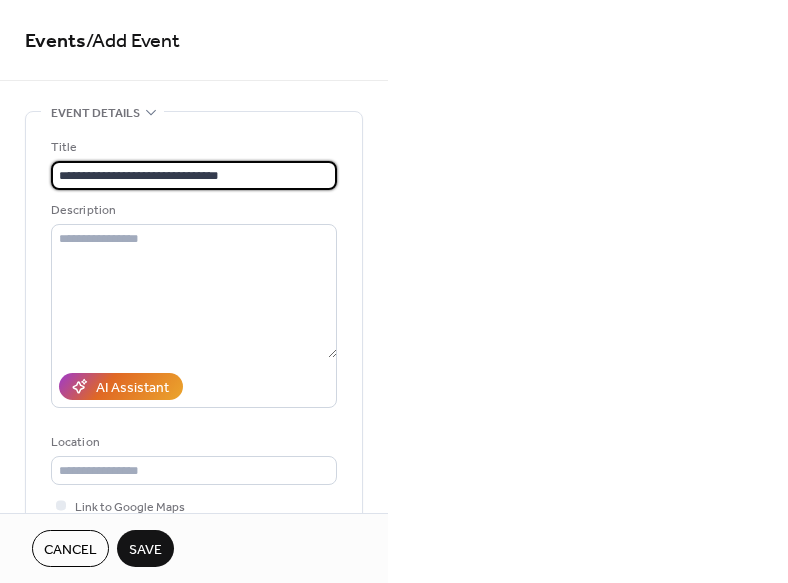 type on "**********" 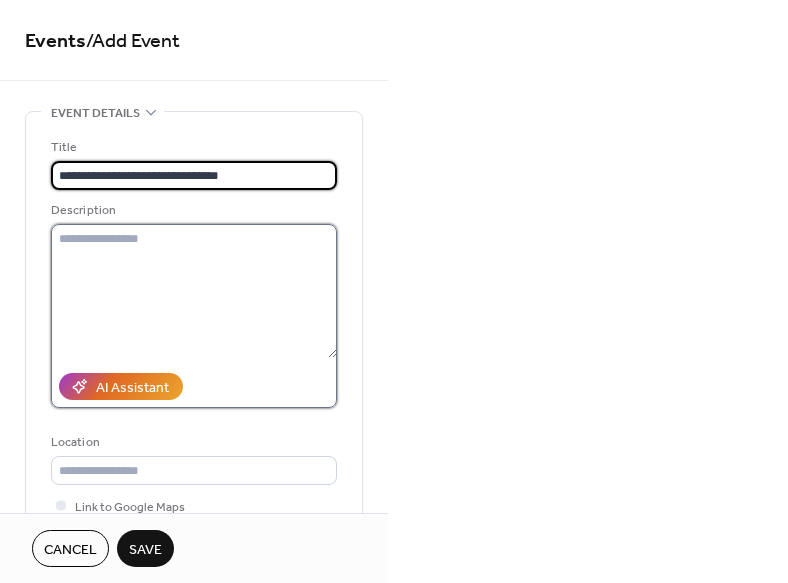 click at bounding box center (194, 291) 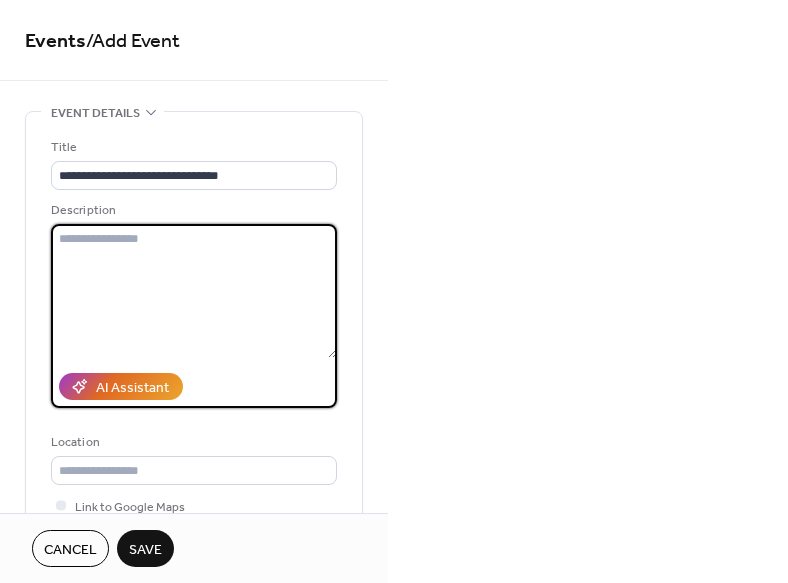 paste on "**********" 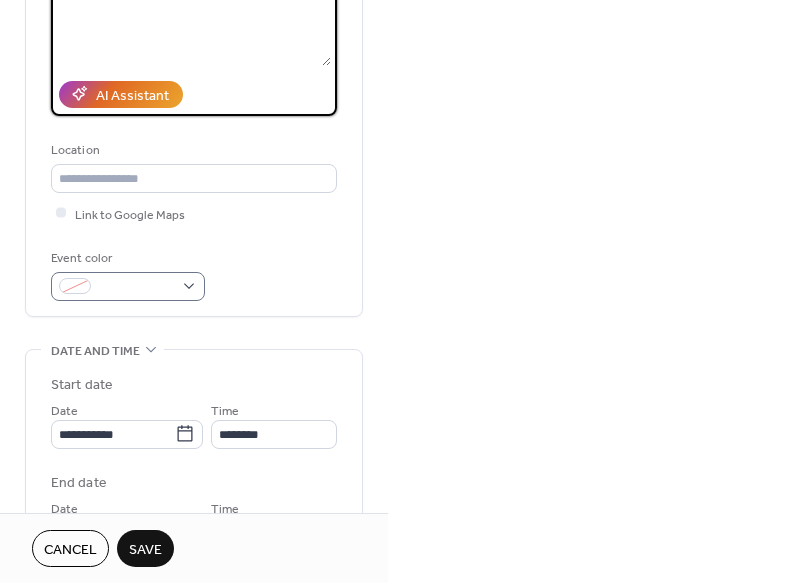 scroll, scrollTop: 302, scrollLeft: 0, axis: vertical 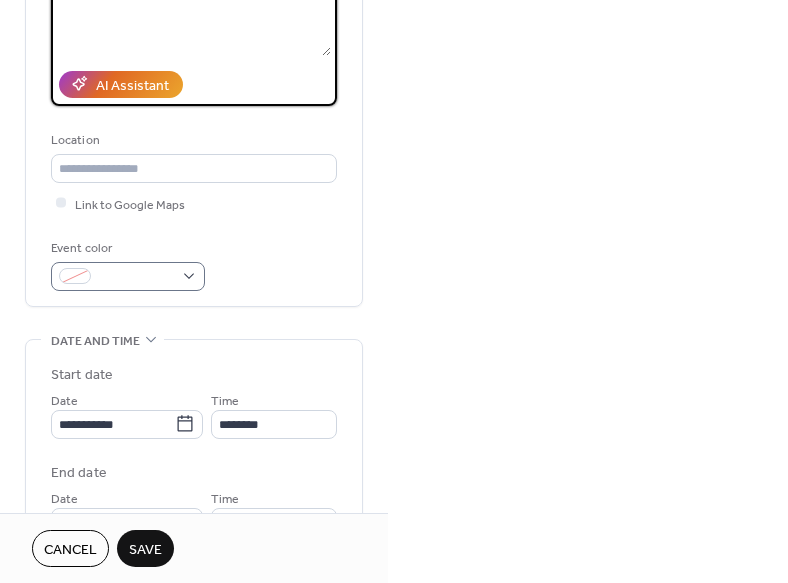 type on "**********" 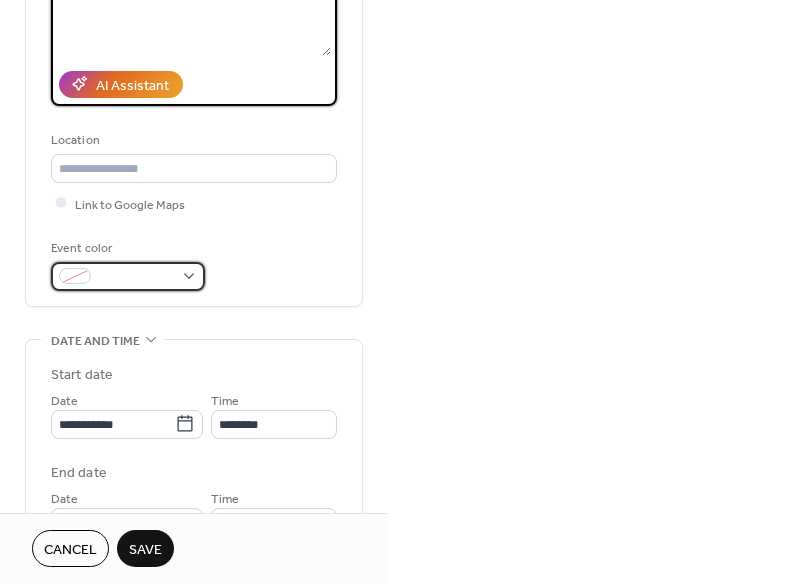 click at bounding box center (136, 277) 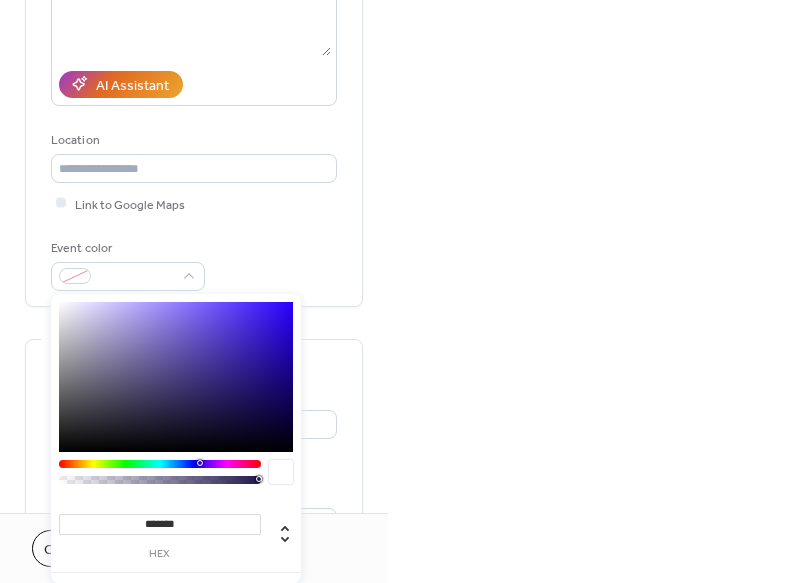 drag, startPoint x: 271, startPoint y: 235, endPoint x: 237, endPoint y: 300, distance: 73.3553 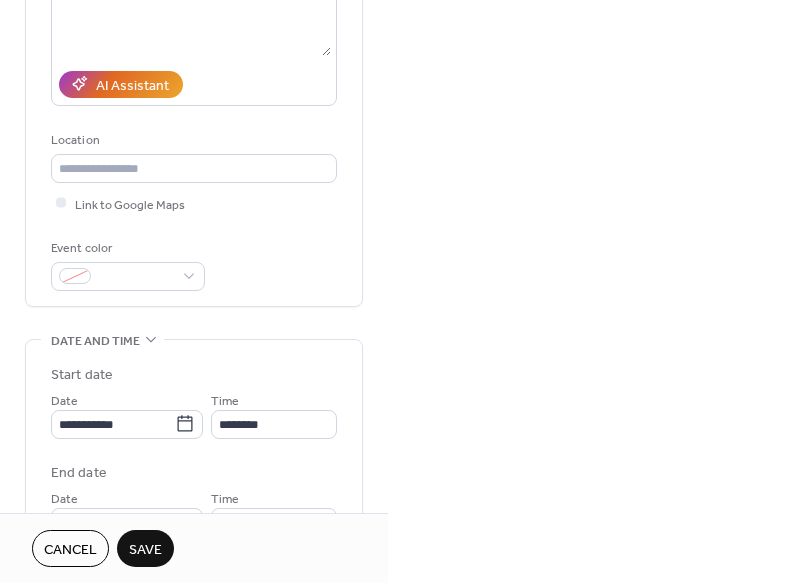 click on "**********" at bounding box center [194, 58] 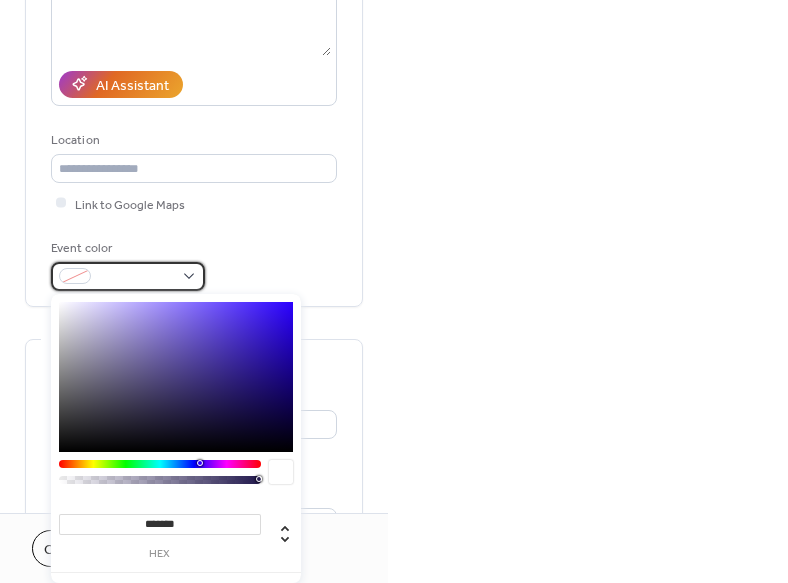 click at bounding box center [128, 276] 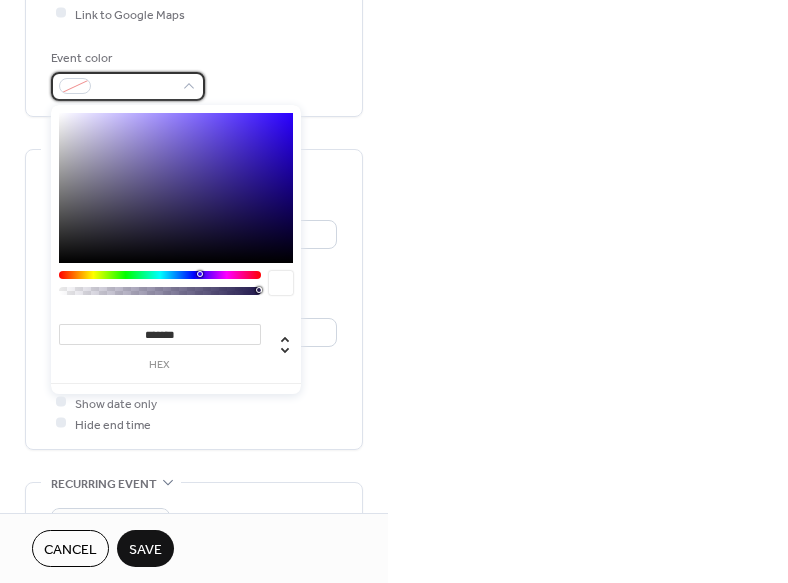 scroll, scrollTop: 491, scrollLeft: 0, axis: vertical 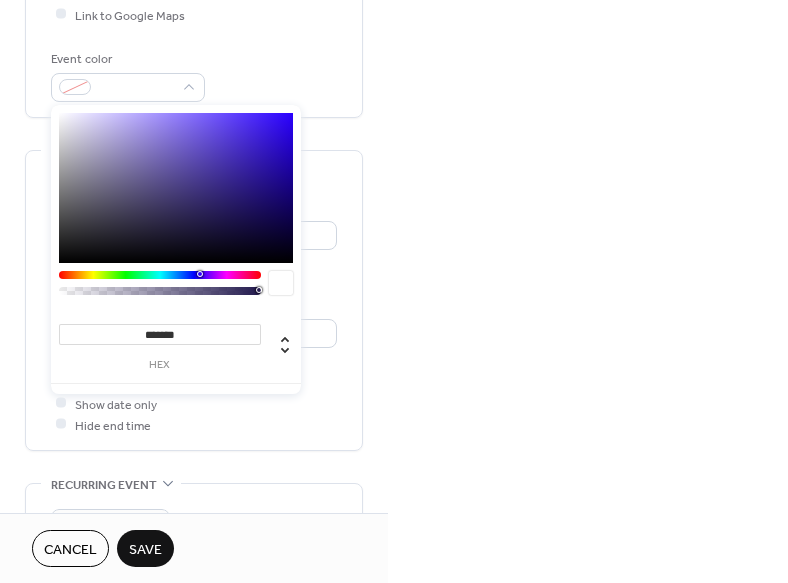 click on "Event color" at bounding box center [194, 75] 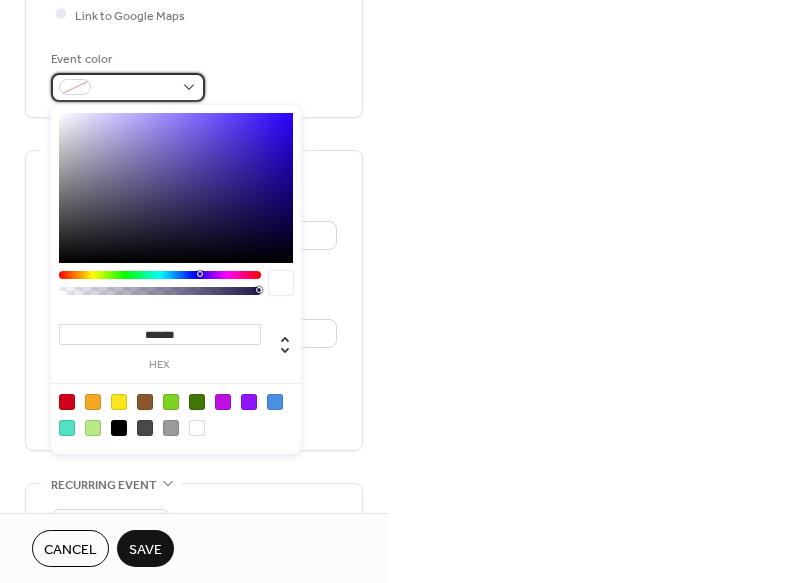 click at bounding box center [128, 87] 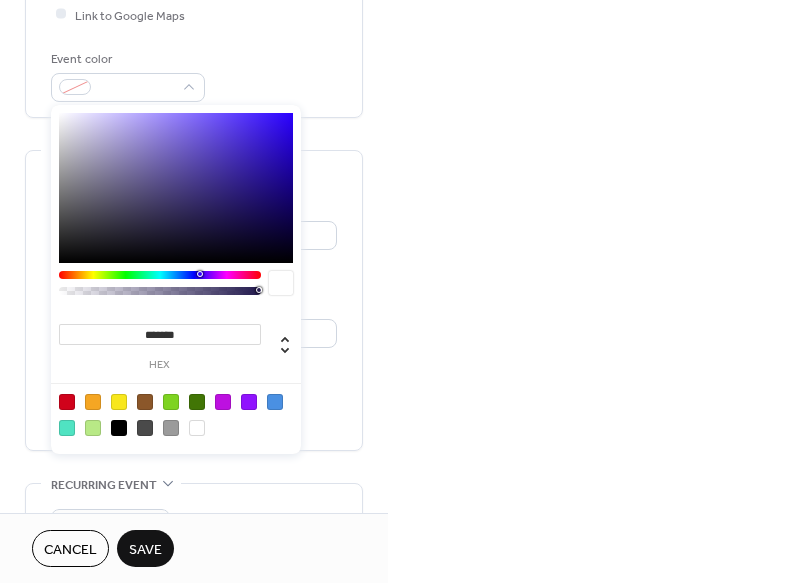 click at bounding box center (119, 402) 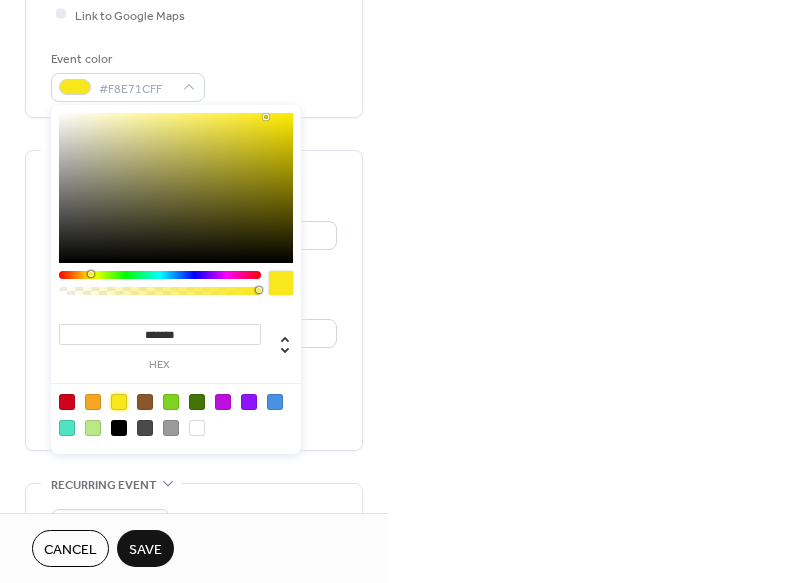 click on "**********" at bounding box center [194, 300] 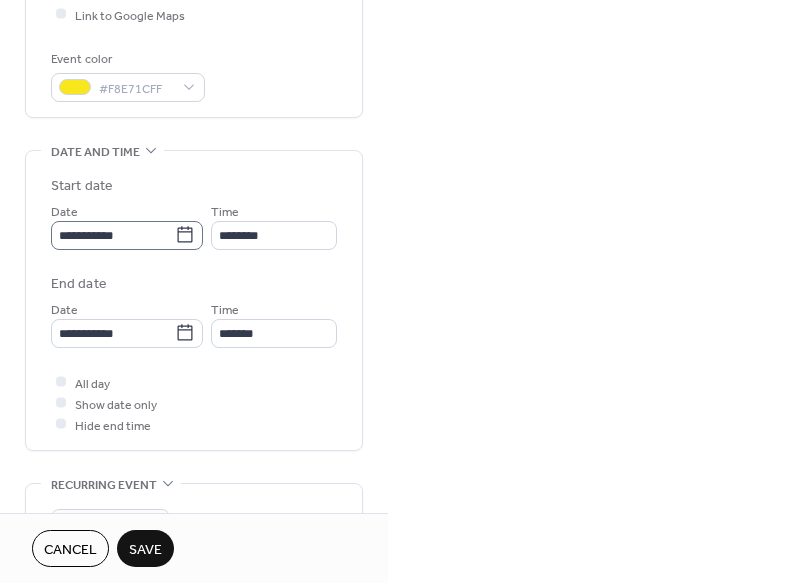 click 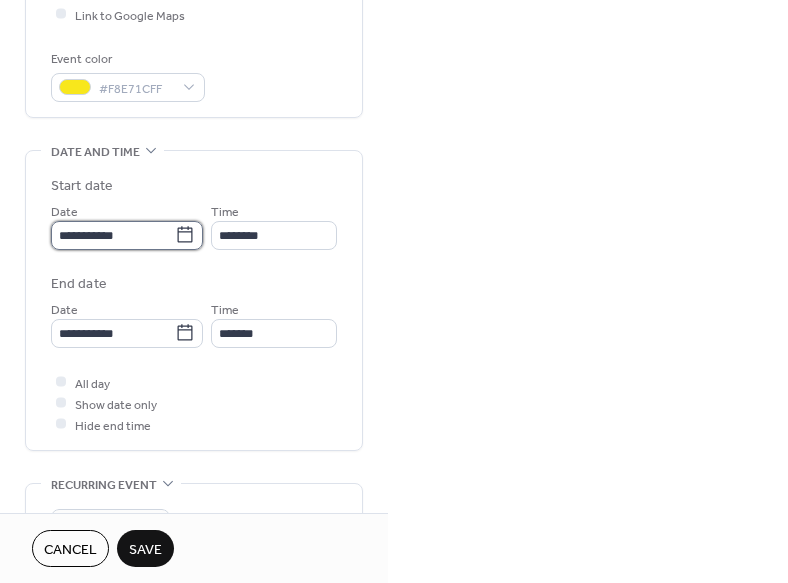 click on "**********" at bounding box center [113, 235] 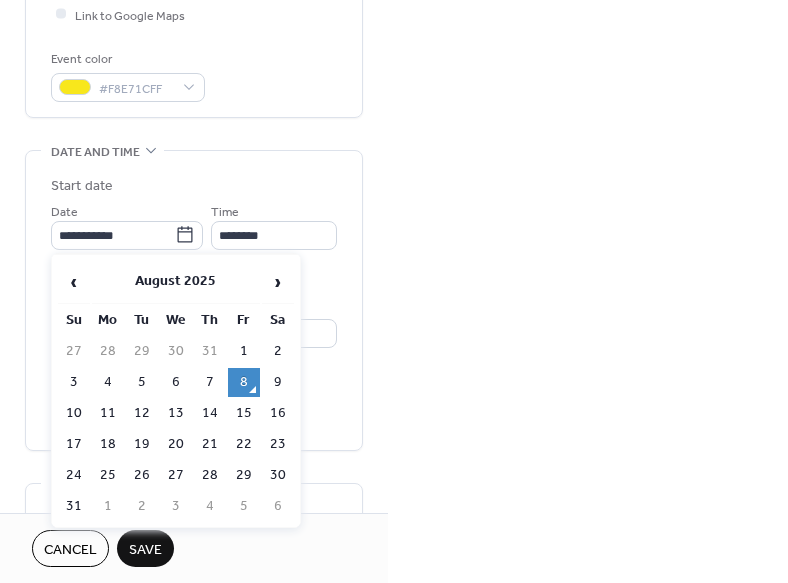 drag, startPoint x: 138, startPoint y: 410, endPoint x: 265, endPoint y: 259, distance: 197.30687 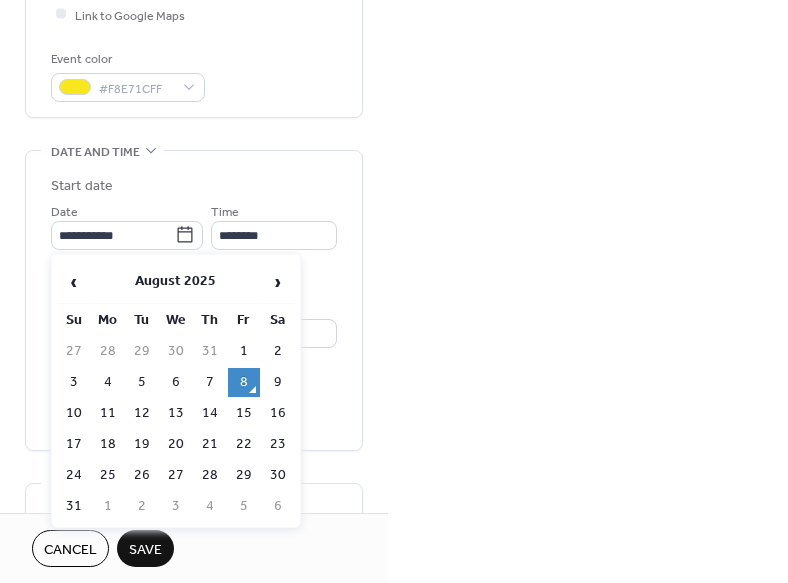 click on "12" at bounding box center (142, 413) 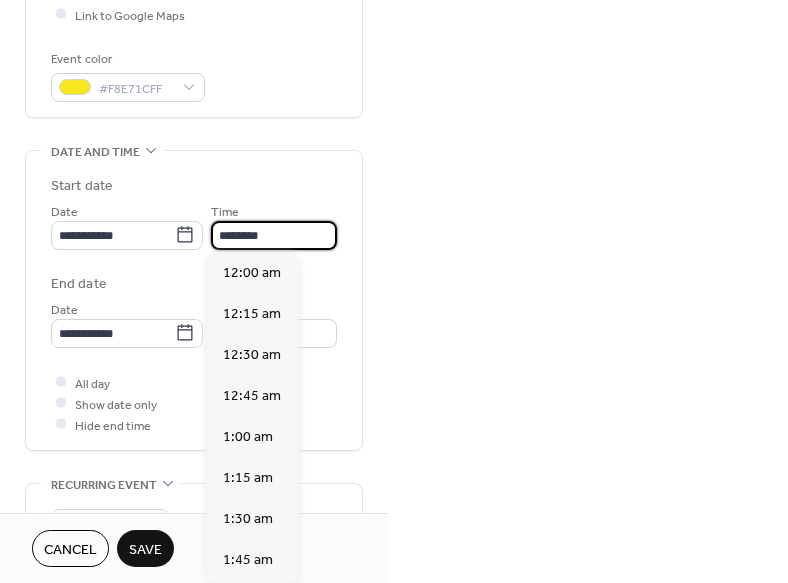 click on "********" at bounding box center (274, 235) 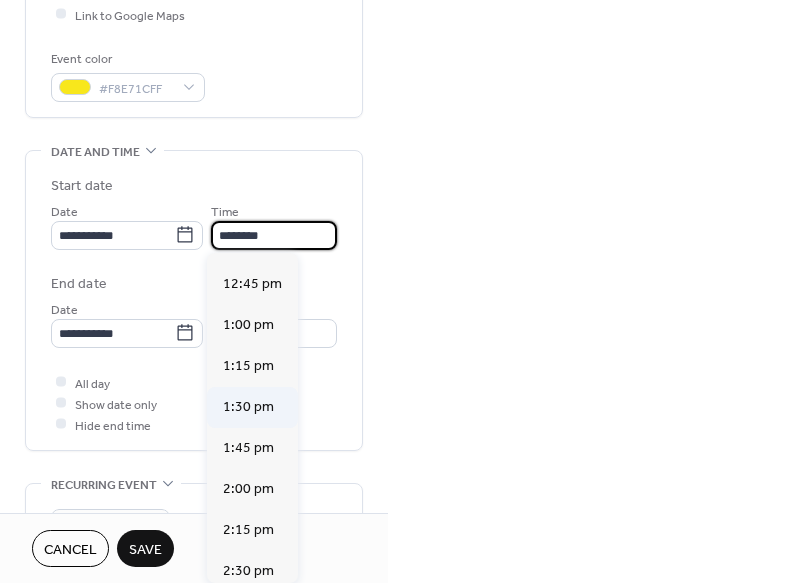 scroll, scrollTop: 2092, scrollLeft: 0, axis: vertical 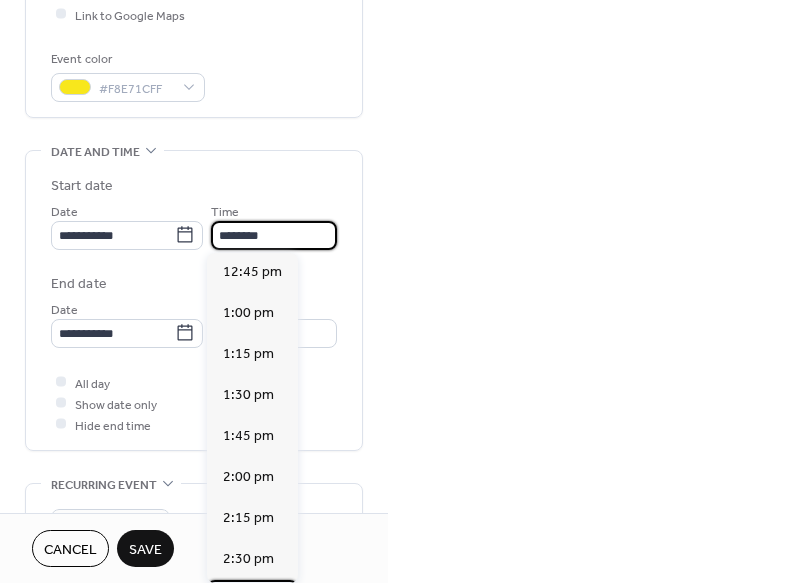 click on "2:45 pm" at bounding box center [248, 599] 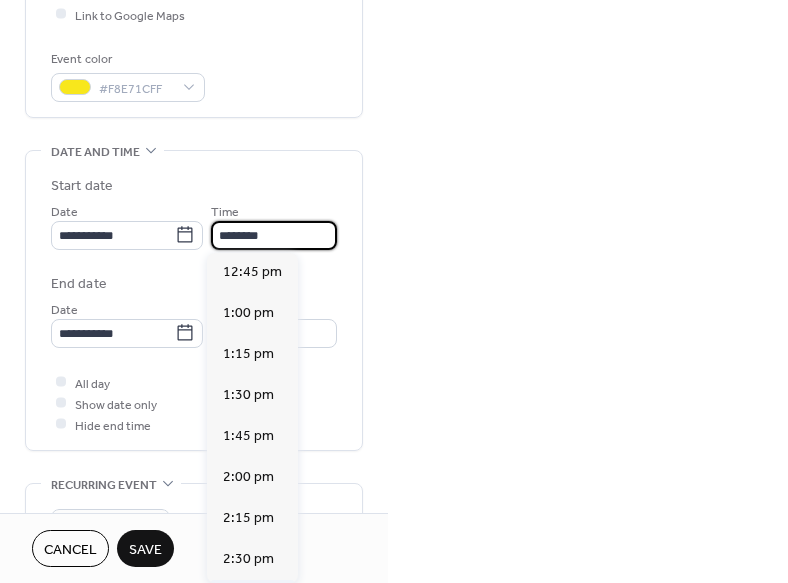 type on "*******" 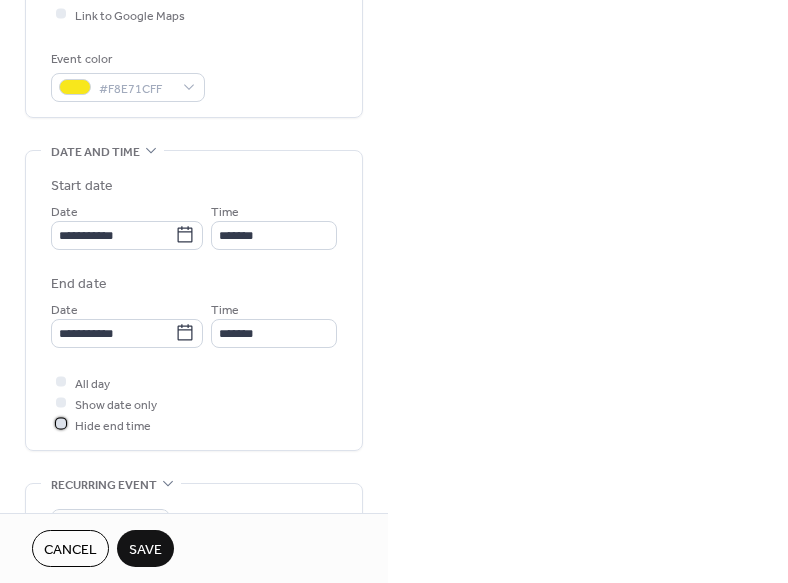 click at bounding box center (61, 424) 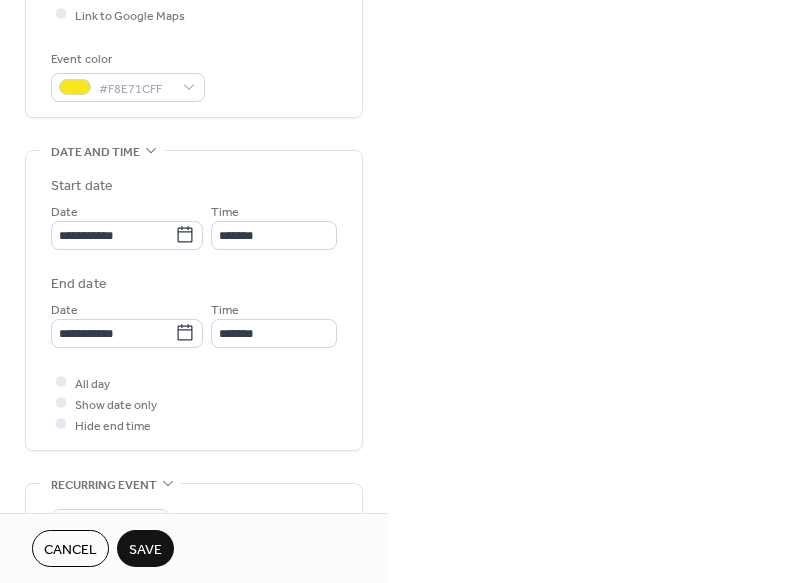 click on "Save" at bounding box center (145, 550) 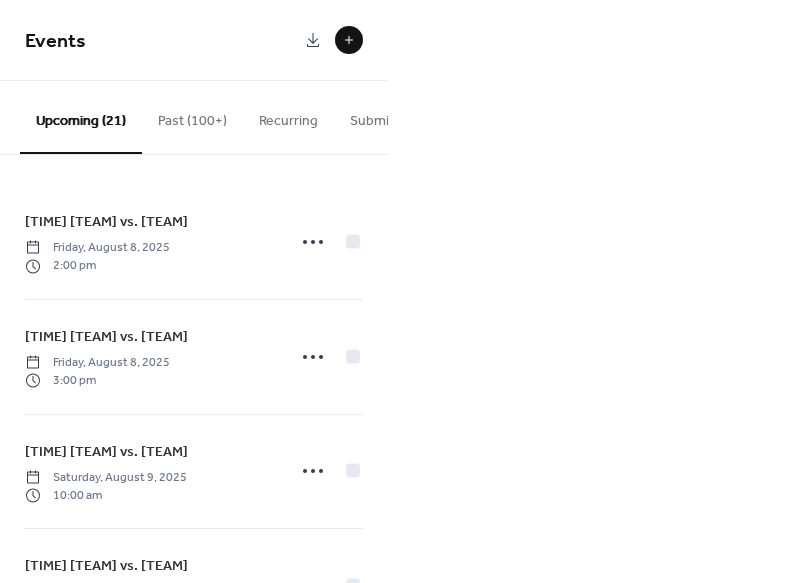 click at bounding box center (349, 40) 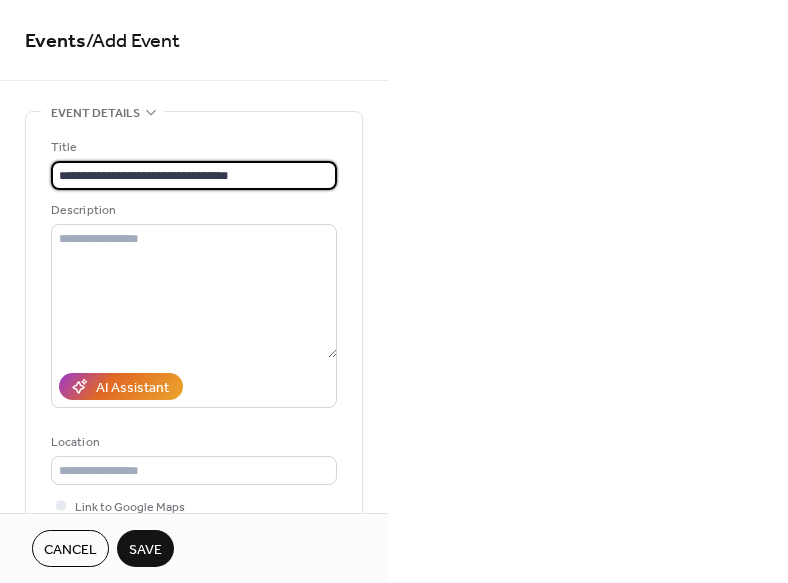 type on "**********" 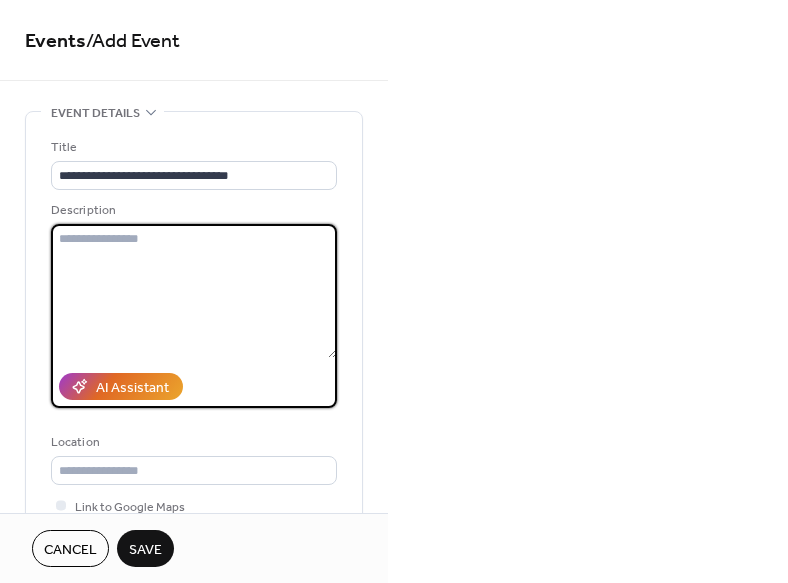 click at bounding box center [194, 291] 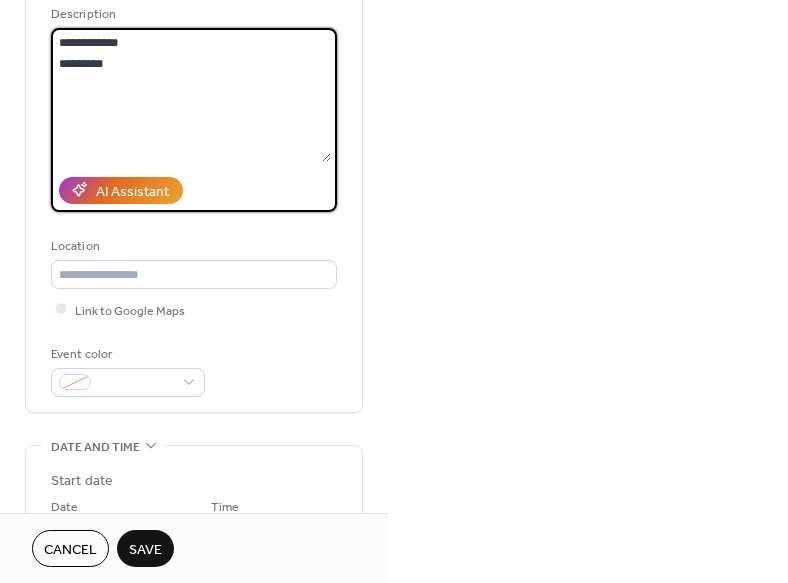 scroll, scrollTop: 219, scrollLeft: 0, axis: vertical 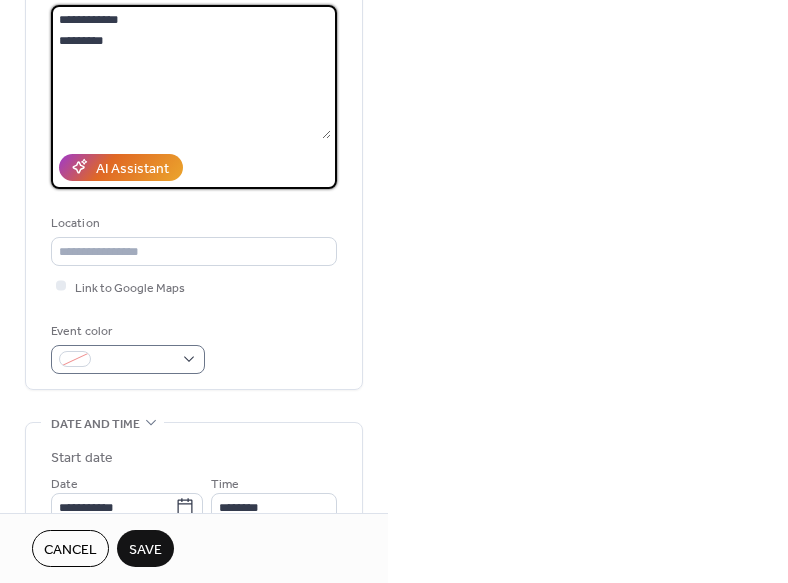 type on "**********" 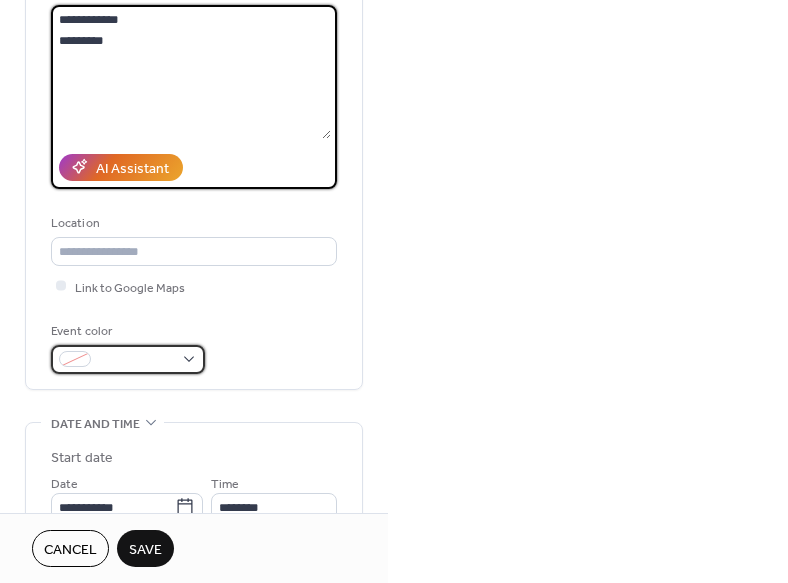 click at bounding box center (136, 360) 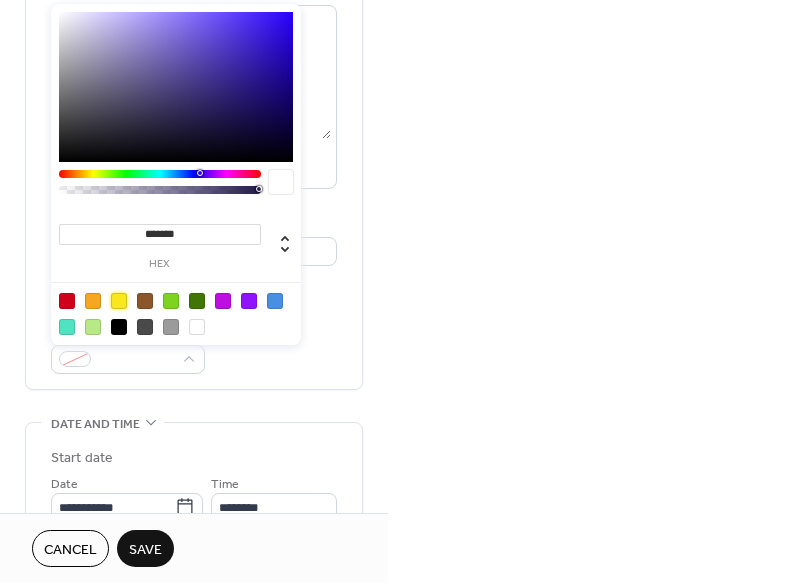 drag, startPoint x: 119, startPoint y: 300, endPoint x: 211, endPoint y: 344, distance: 101.98039 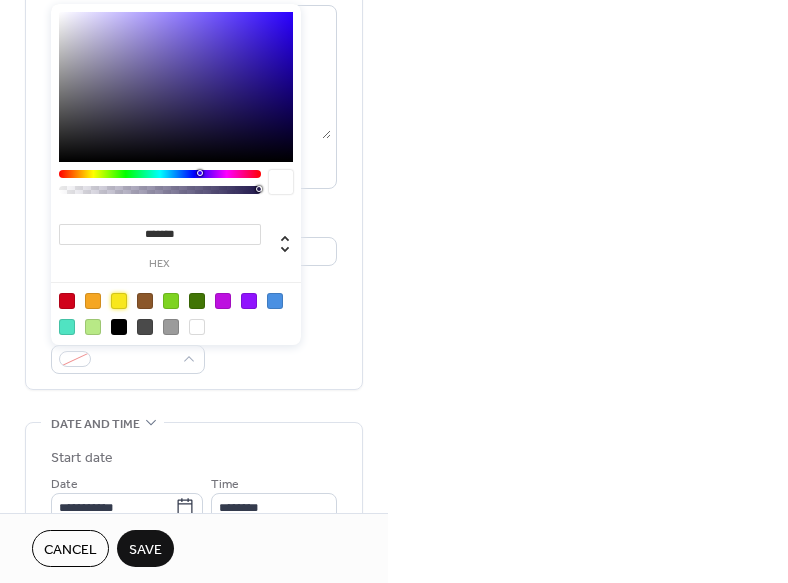 click at bounding box center [119, 301] 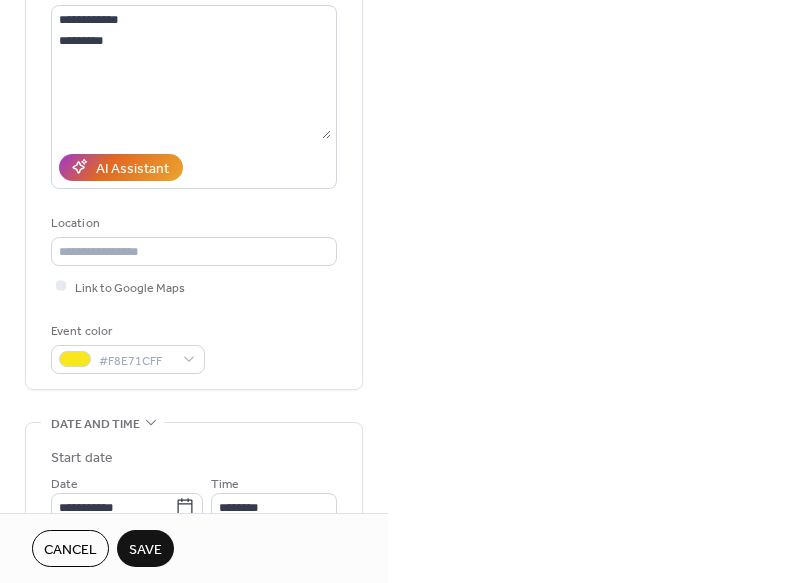 click on "**********" at bounding box center [194, 141] 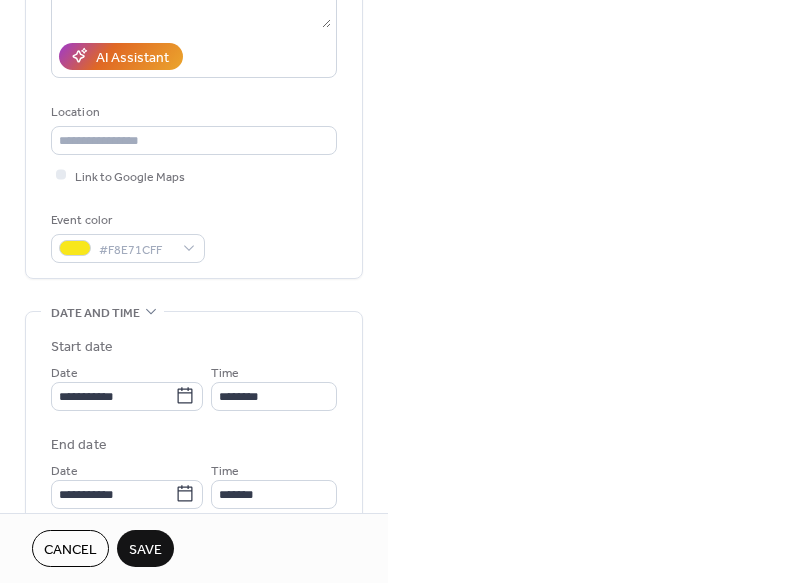 scroll, scrollTop: 445, scrollLeft: 0, axis: vertical 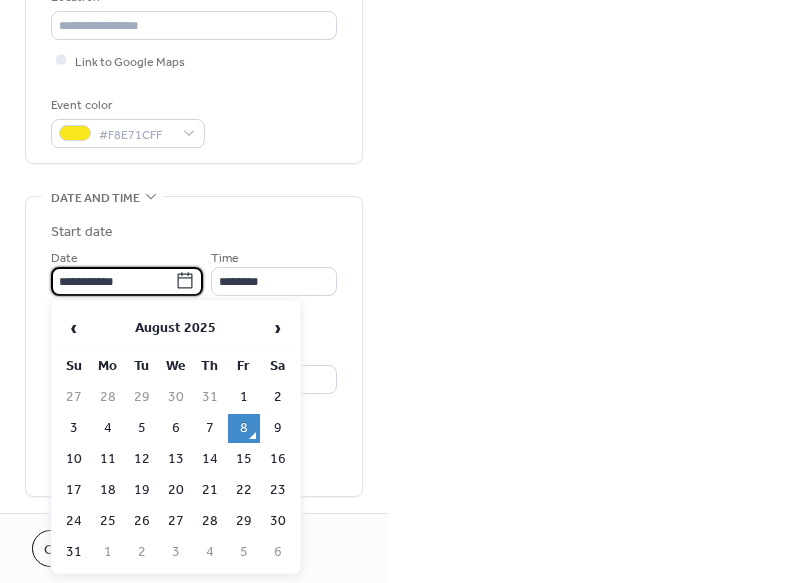 click on "**********" at bounding box center [113, 281] 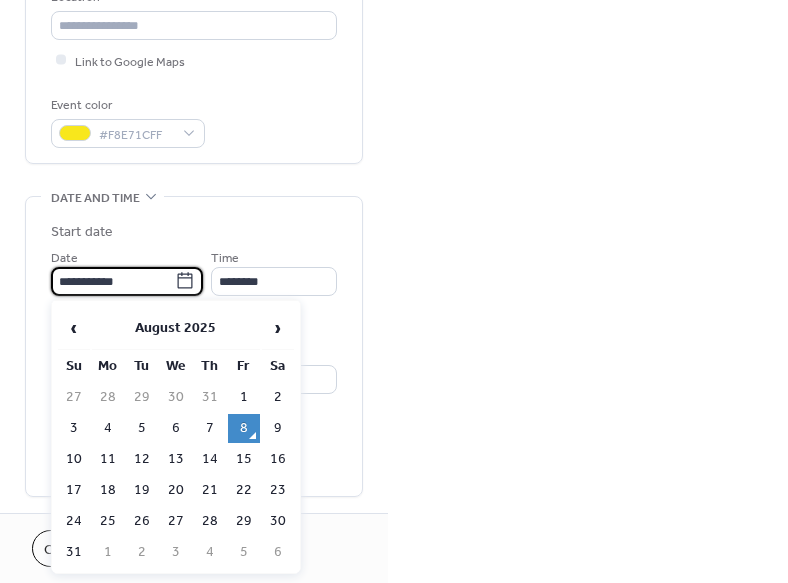 drag, startPoint x: 149, startPoint y: 456, endPoint x: 179, endPoint y: 378, distance: 83.57033 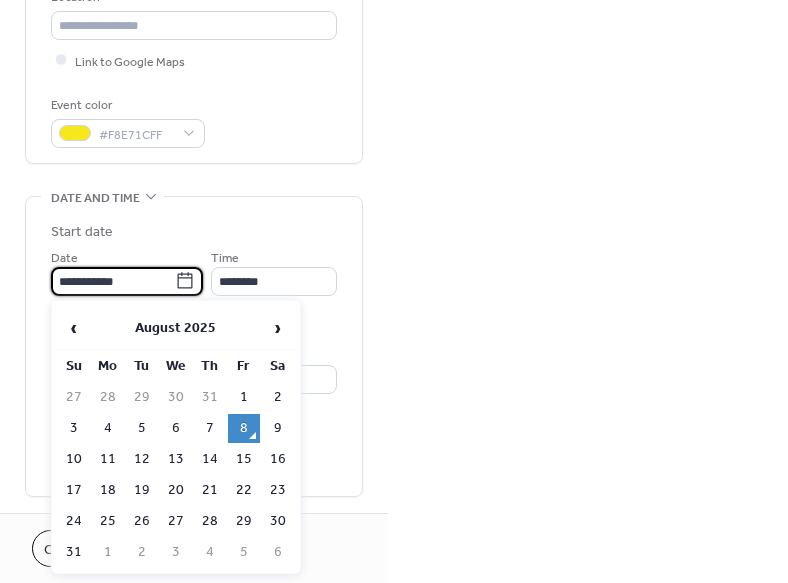 click on "12" at bounding box center (142, 459) 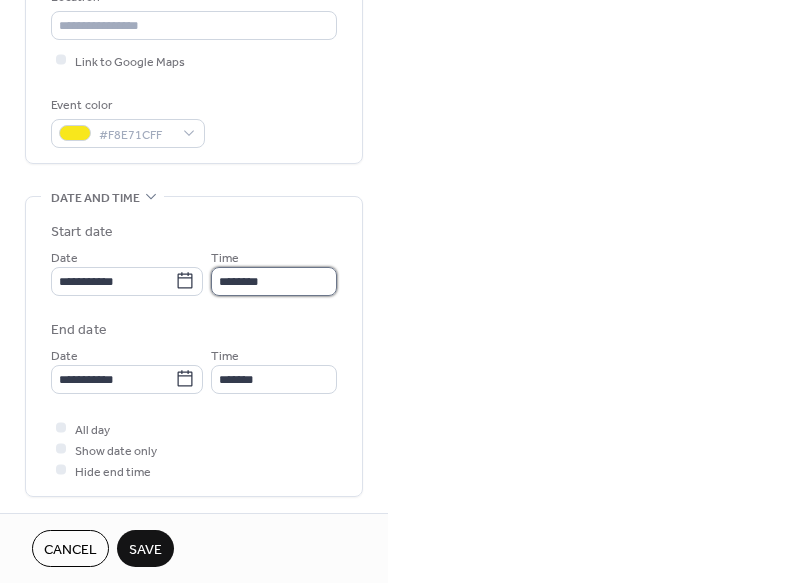 click on "********" at bounding box center [274, 281] 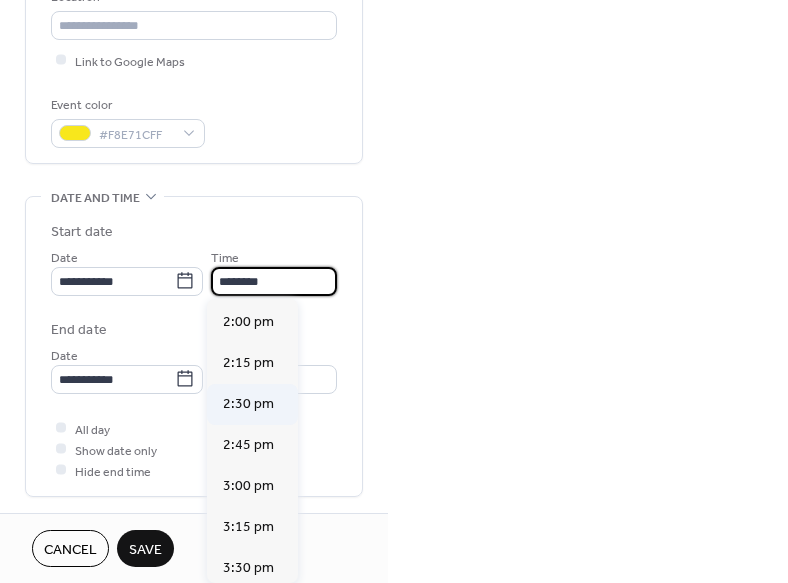scroll, scrollTop: 2298, scrollLeft: 0, axis: vertical 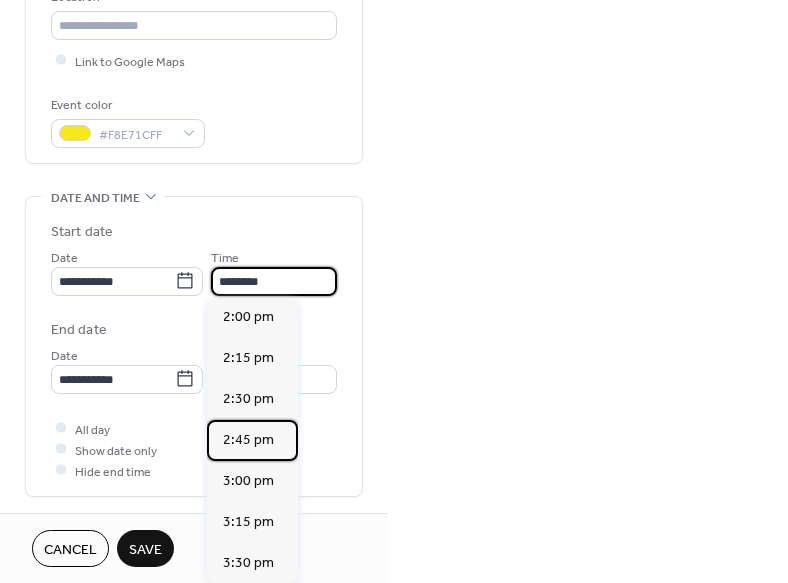 click on "2:45 pm" at bounding box center (248, 440) 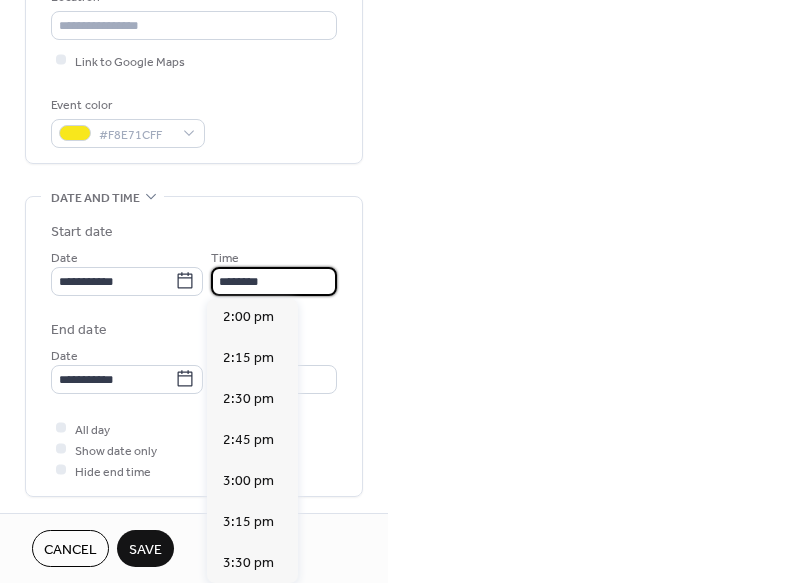 type on "*******" 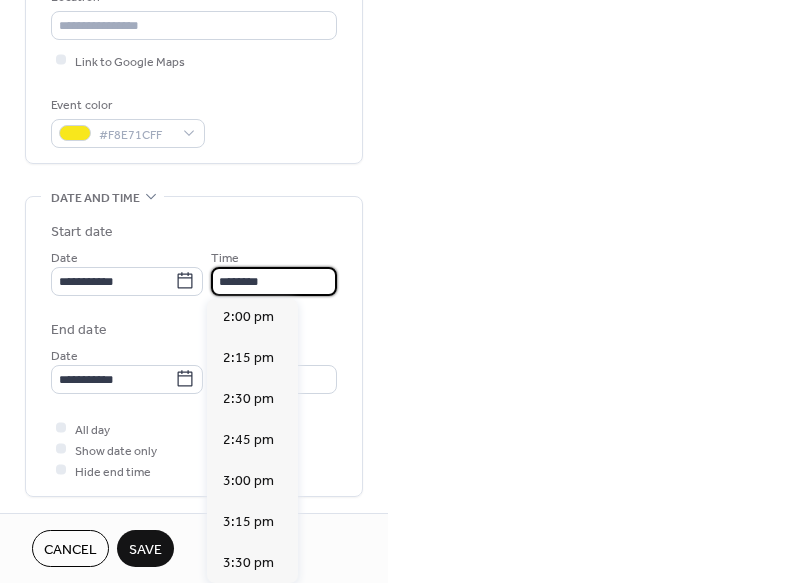 type on "*******" 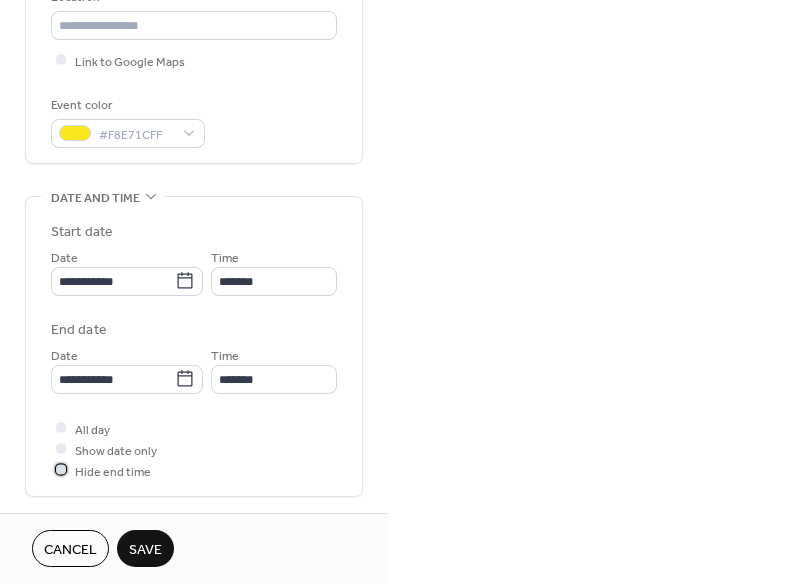 click at bounding box center [61, 470] 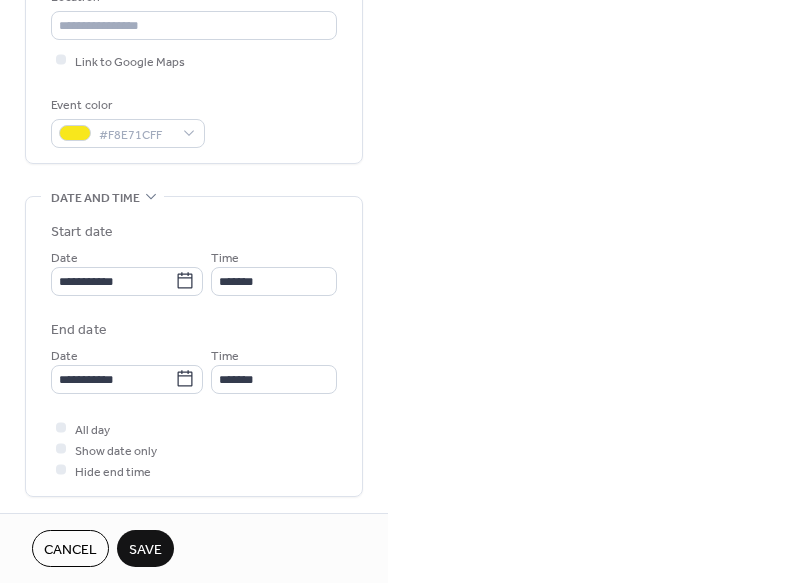 click on "Save" at bounding box center (145, 550) 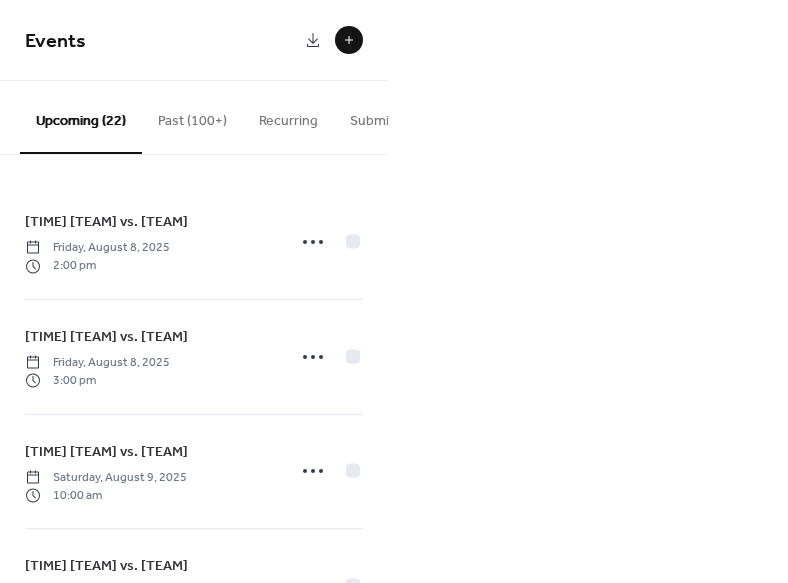 click at bounding box center (349, 40) 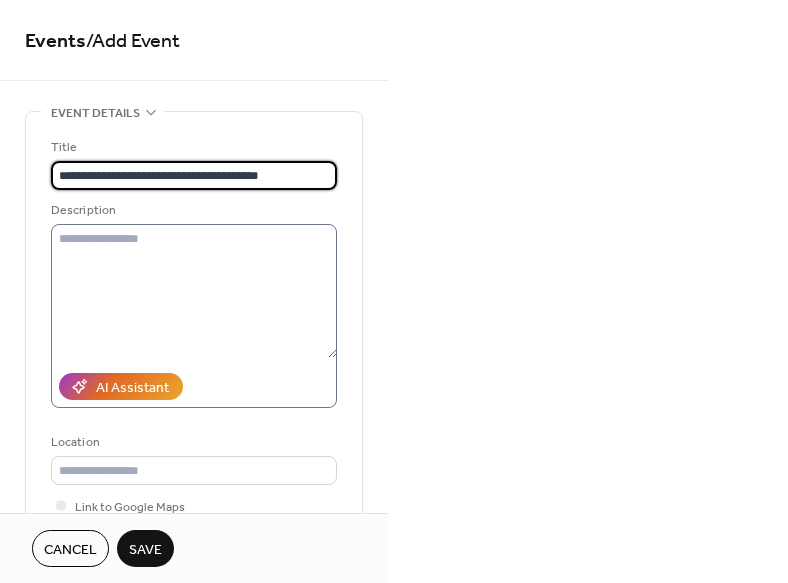 type on "**********" 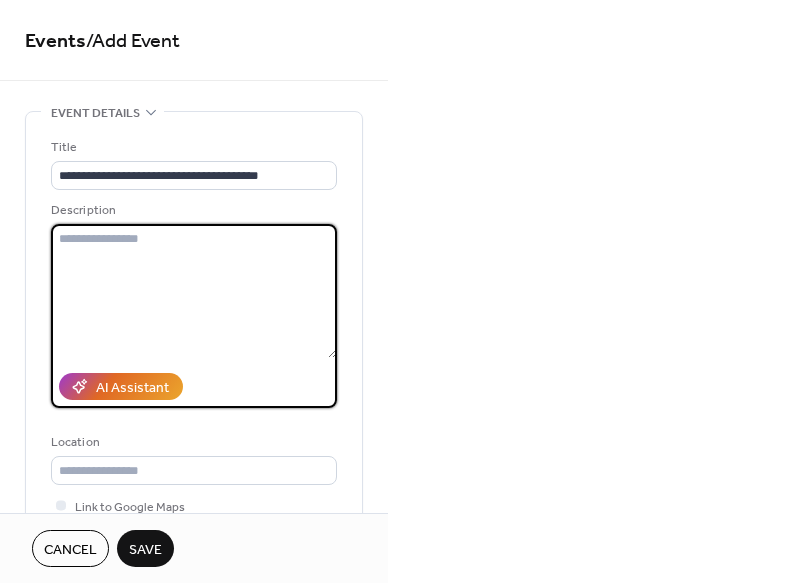 click at bounding box center (194, 291) 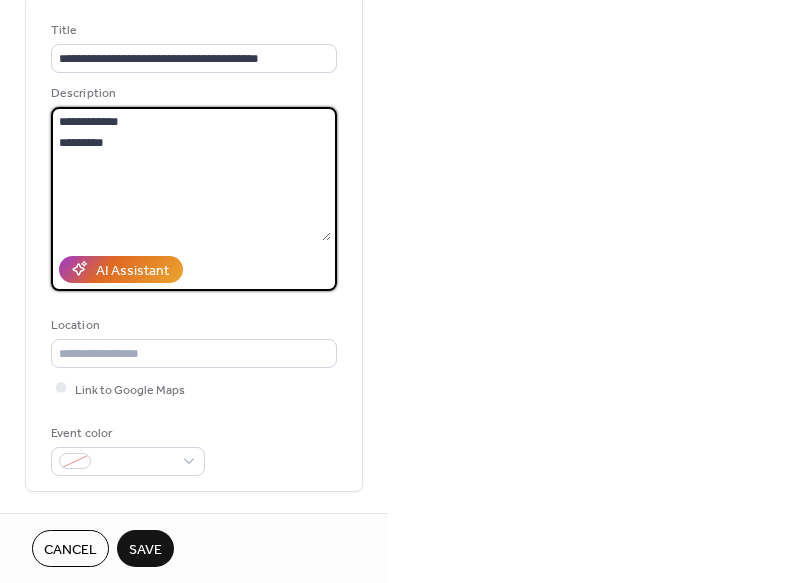 scroll, scrollTop: 190, scrollLeft: 0, axis: vertical 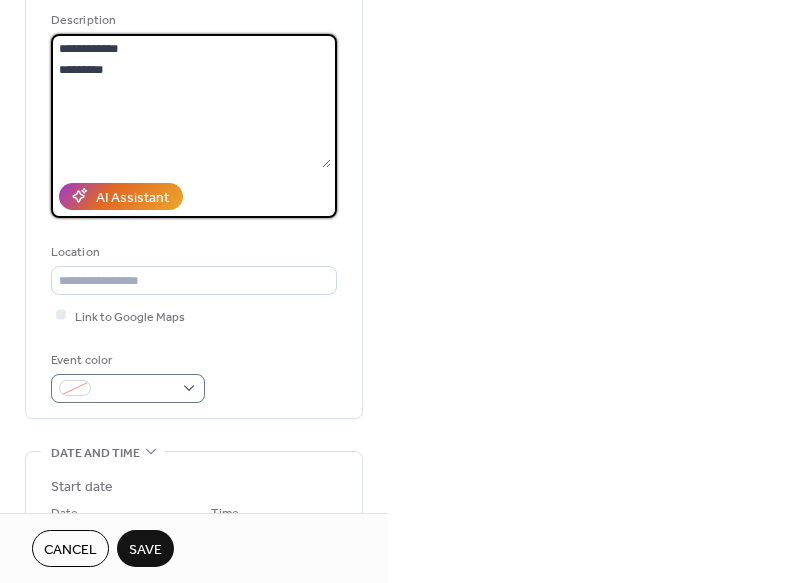 type on "**********" 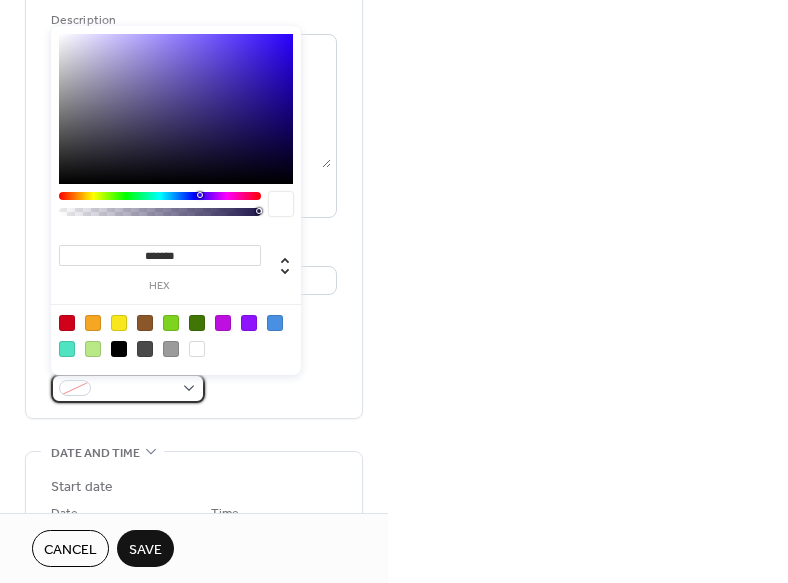 click at bounding box center (128, 388) 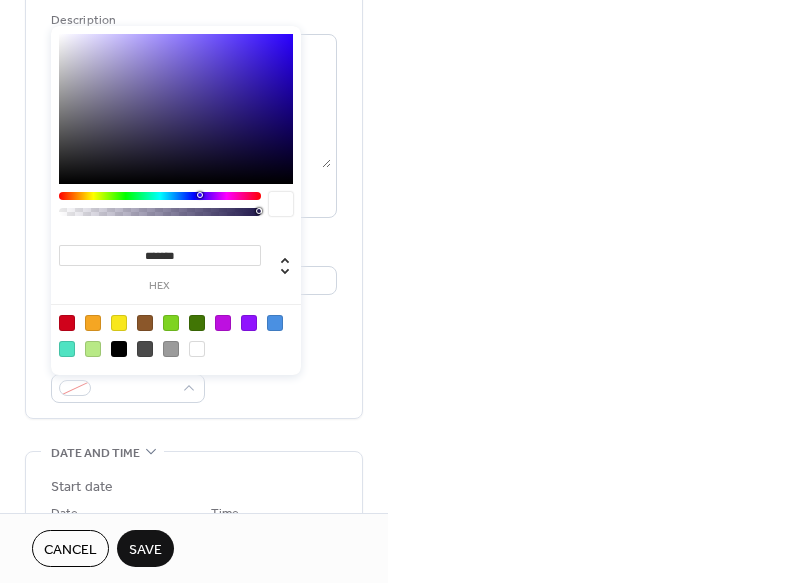 click at bounding box center (119, 323) 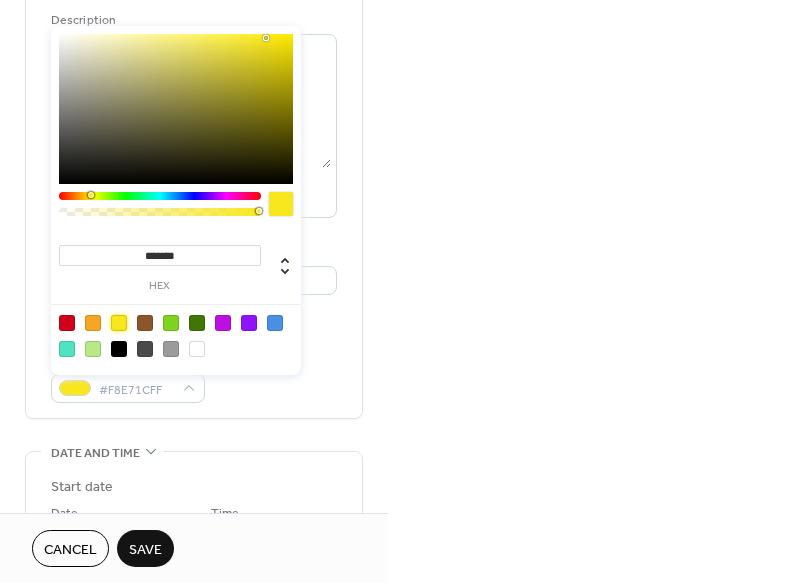 click on "Event color #F8E71CFF" at bounding box center [194, 376] 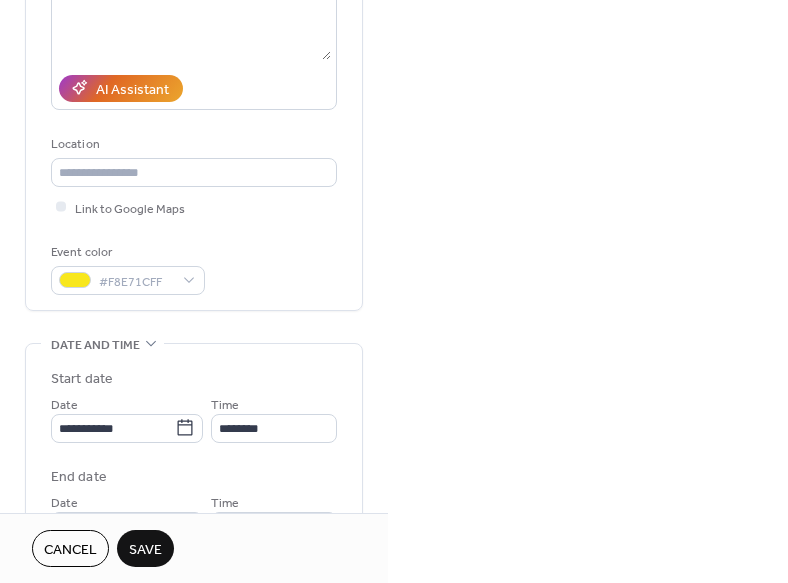 scroll, scrollTop: 310, scrollLeft: 0, axis: vertical 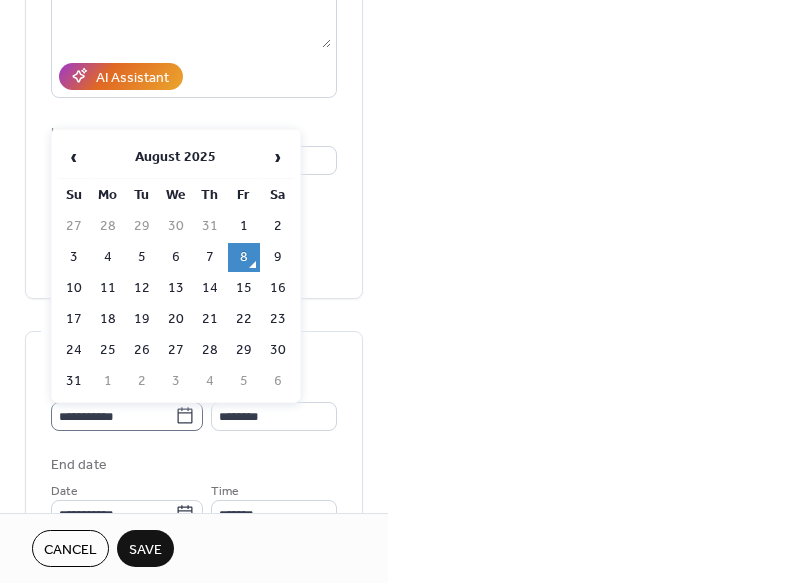 click 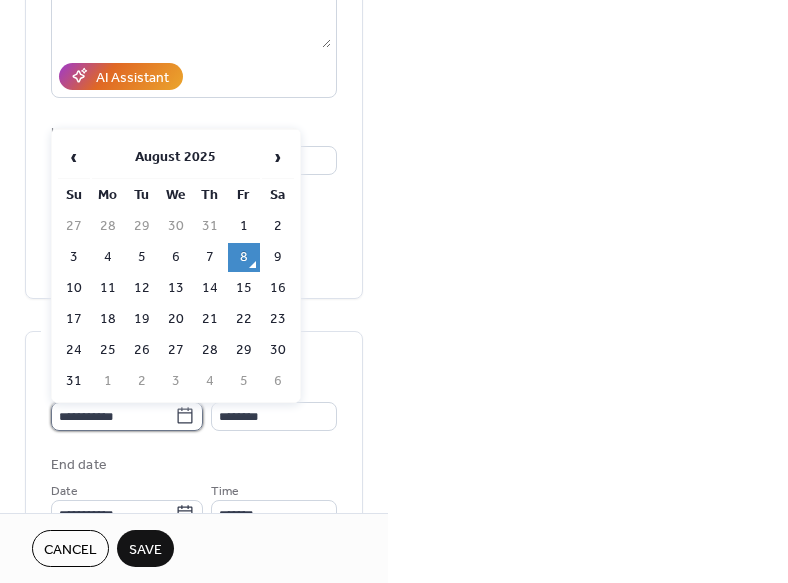 click on "**********" at bounding box center [113, 416] 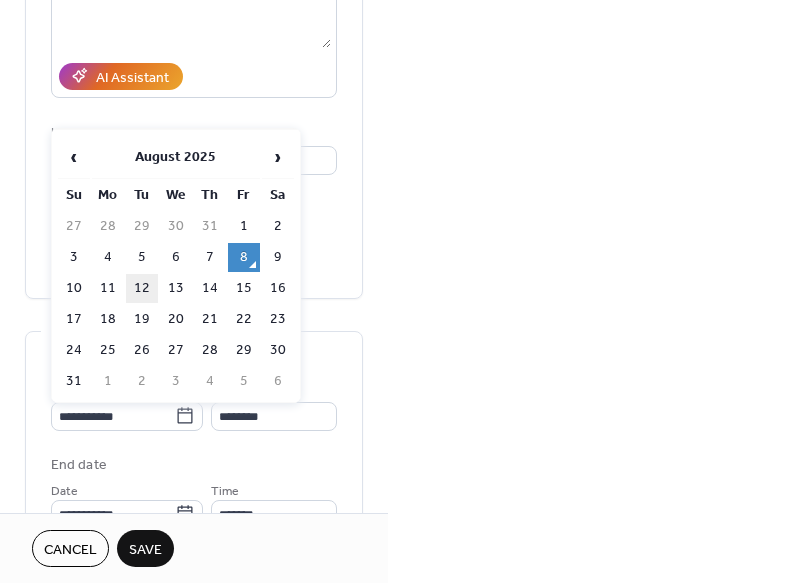 click on "12" at bounding box center (142, 288) 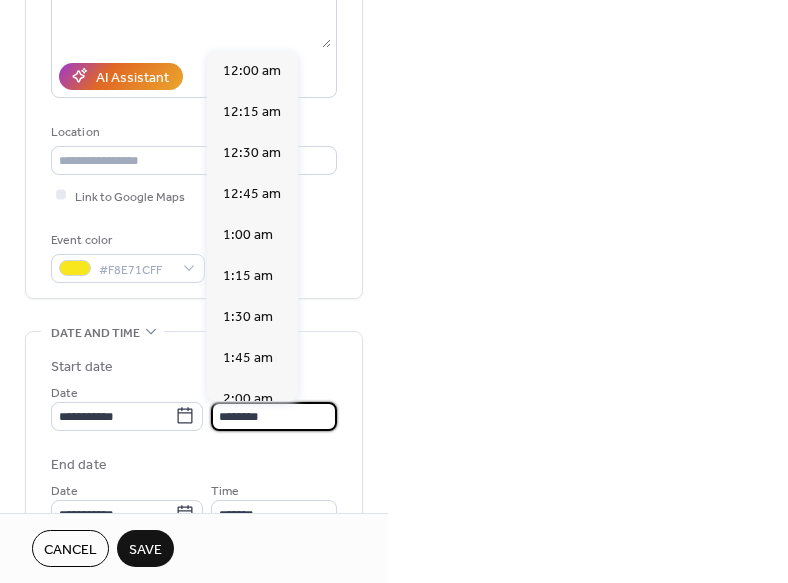 click on "********" at bounding box center (274, 416) 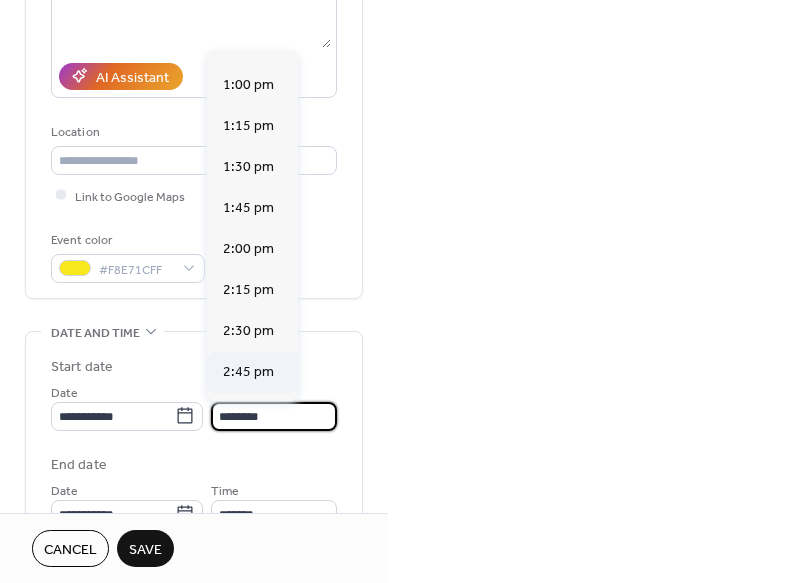 scroll, scrollTop: 2119, scrollLeft: 0, axis: vertical 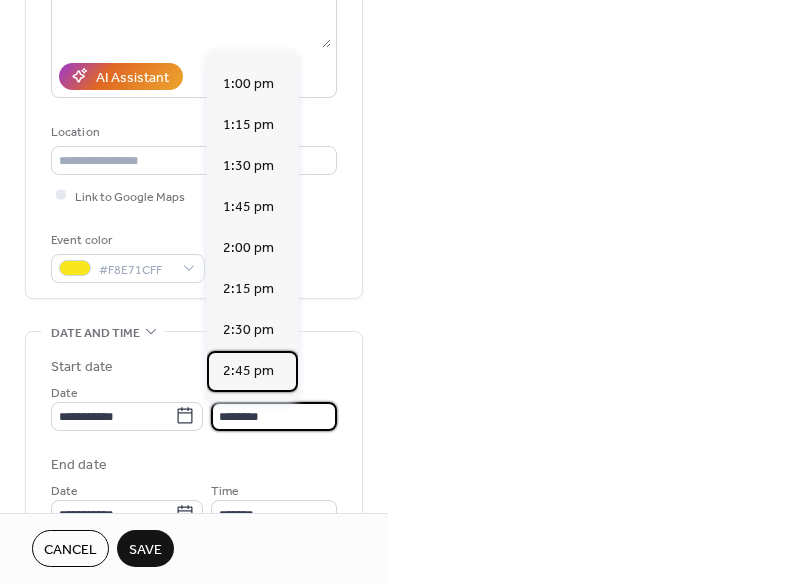 click on "2:45 pm" at bounding box center (248, 370) 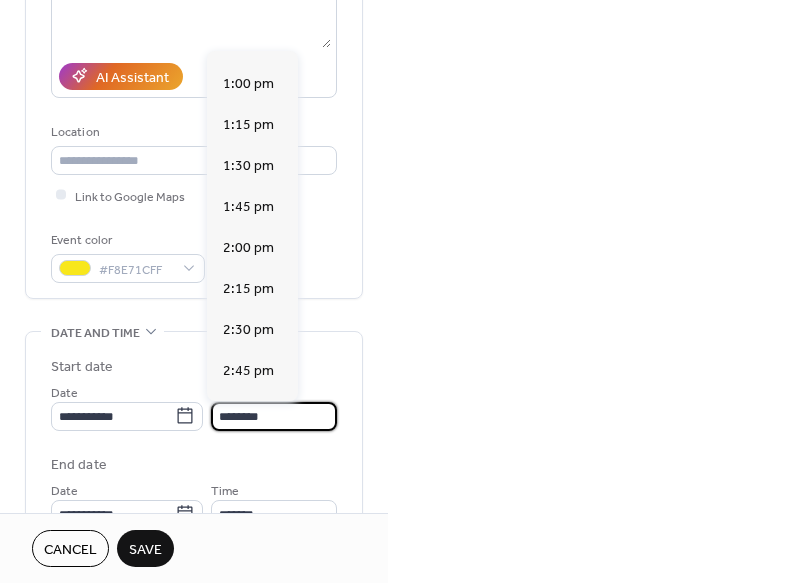 type on "*******" 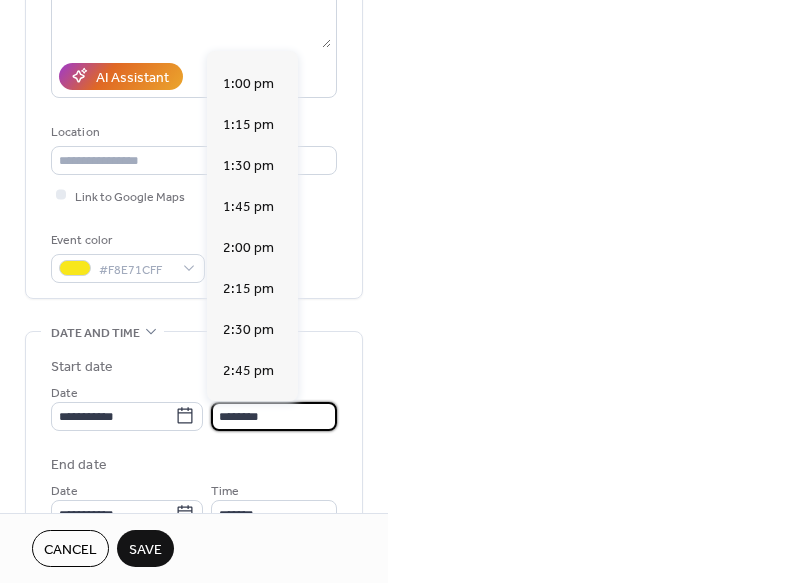 type on "*******" 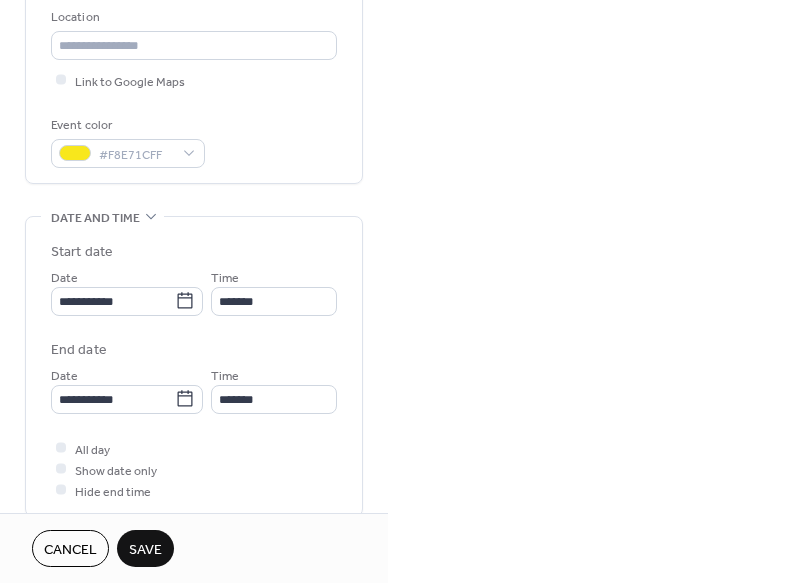 scroll, scrollTop: 448, scrollLeft: 0, axis: vertical 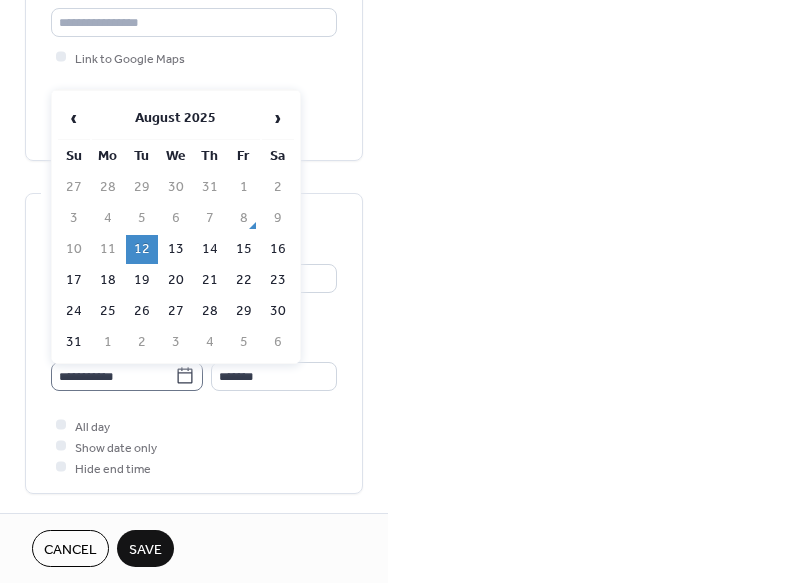 click 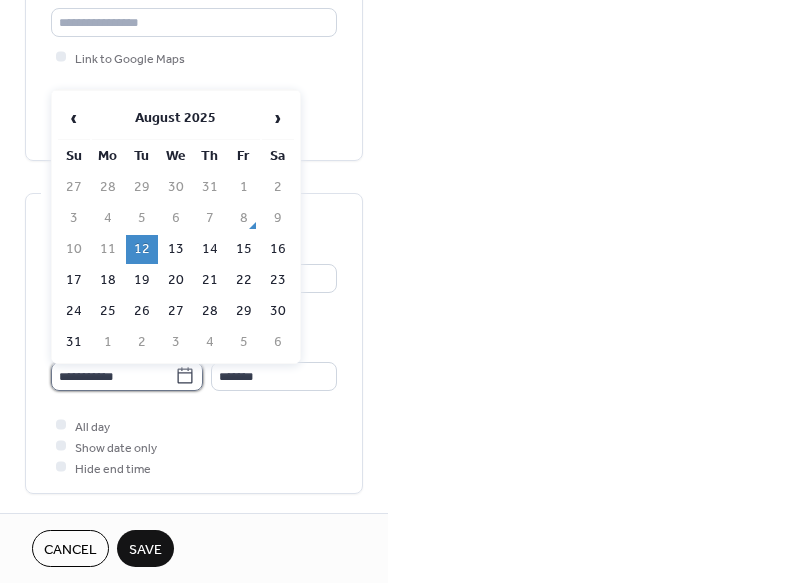 click on "**********" at bounding box center (113, 376) 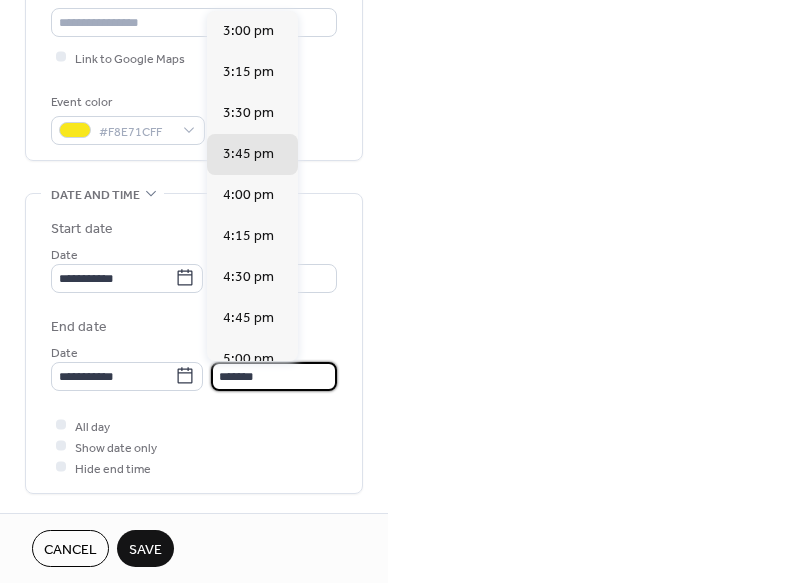 click on "*******" at bounding box center [274, 376] 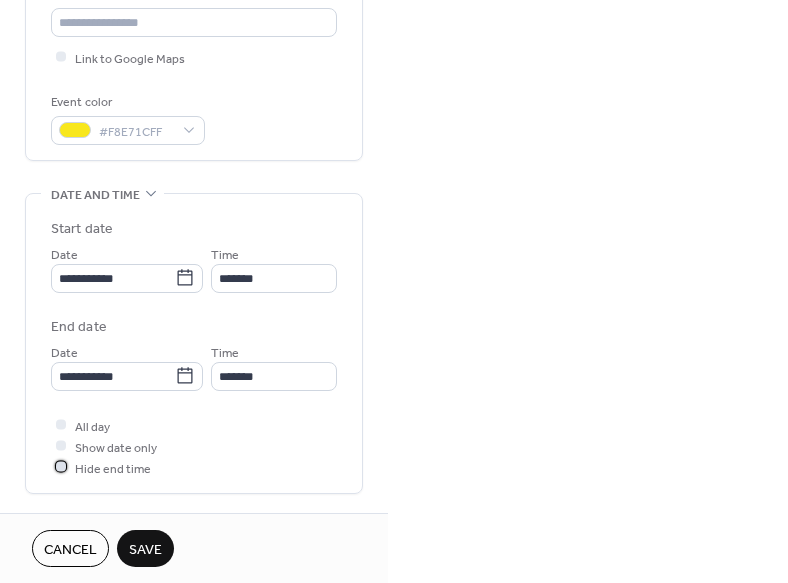 click at bounding box center [61, 467] 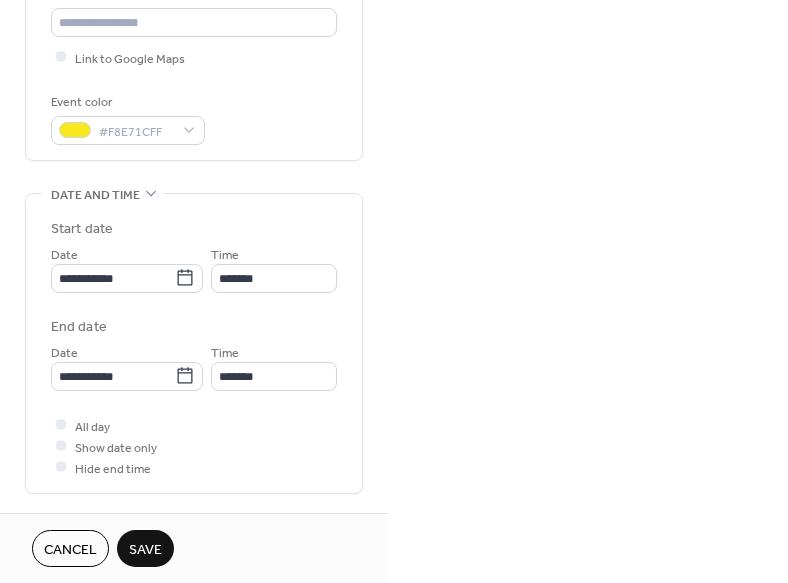click on "Save" at bounding box center (145, 550) 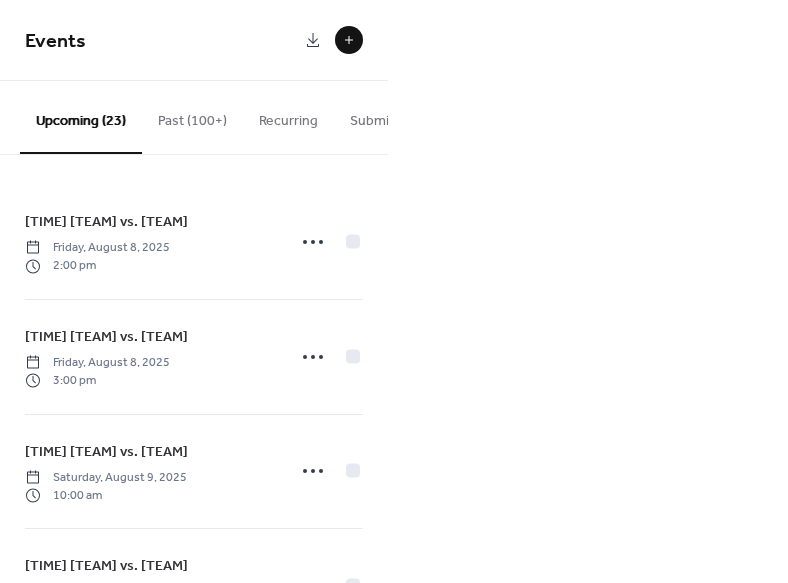 click at bounding box center [349, 40] 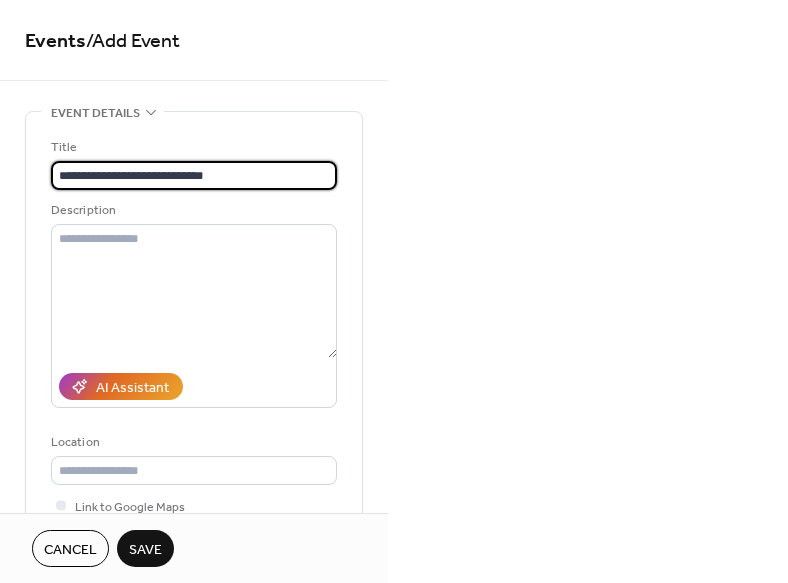 type on "**********" 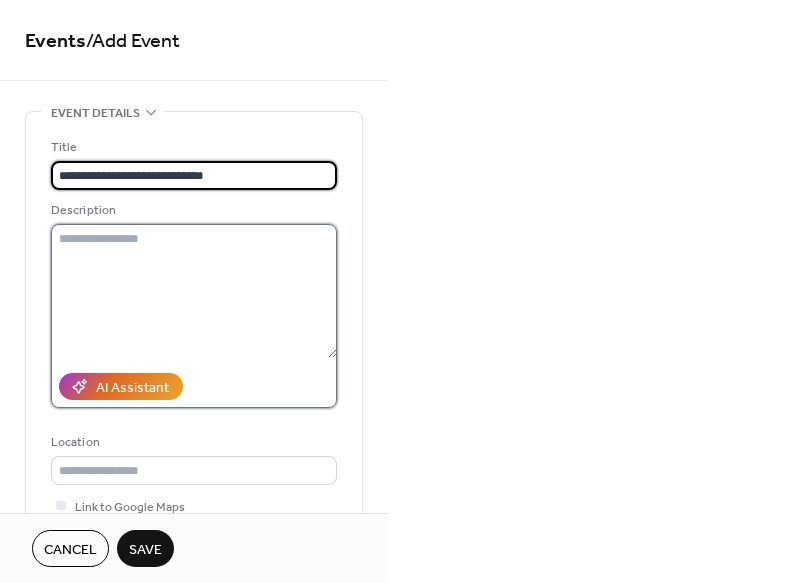 click at bounding box center [194, 291] 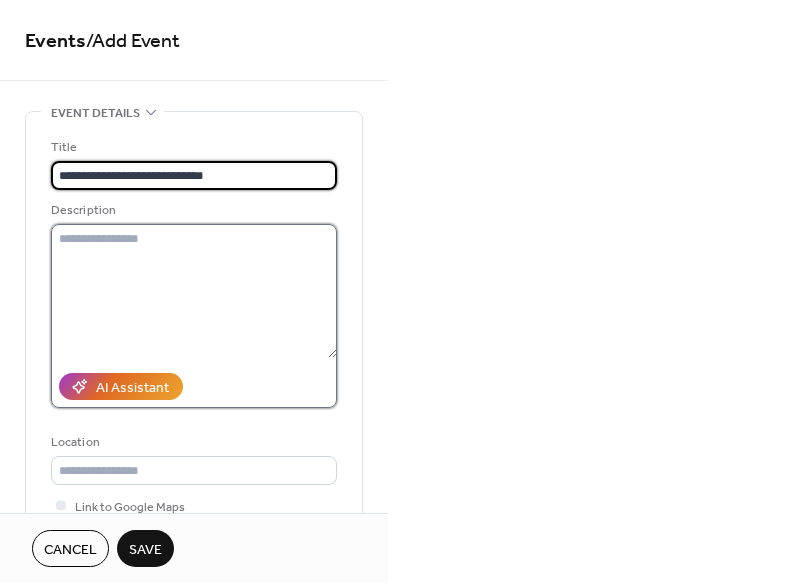 click at bounding box center (194, 291) 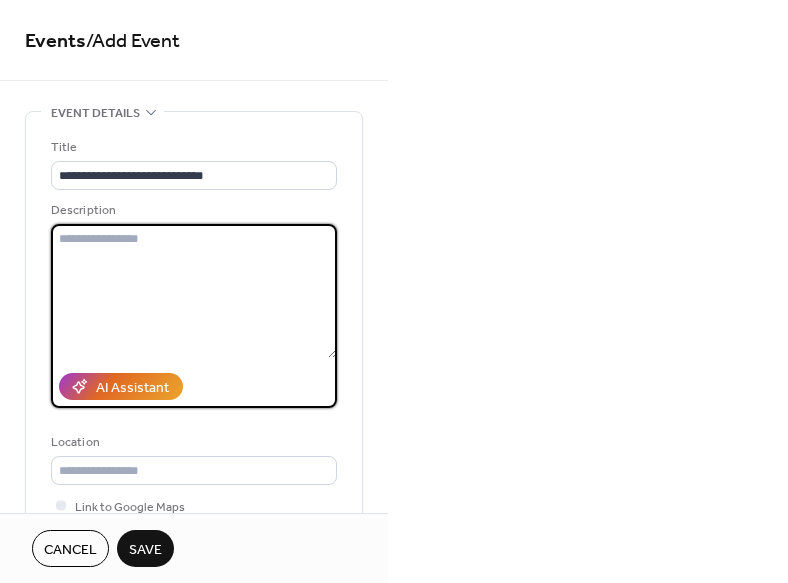 paste on "**********" 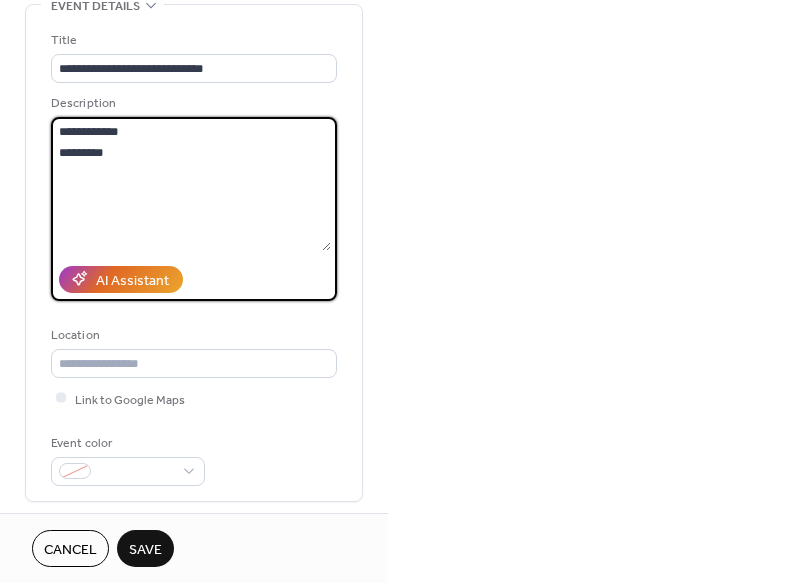 scroll, scrollTop: 176, scrollLeft: 0, axis: vertical 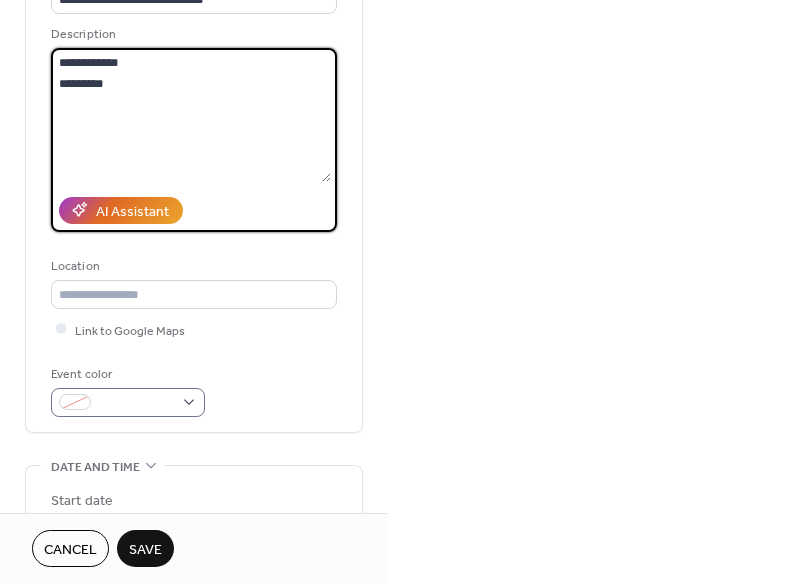 type on "**********" 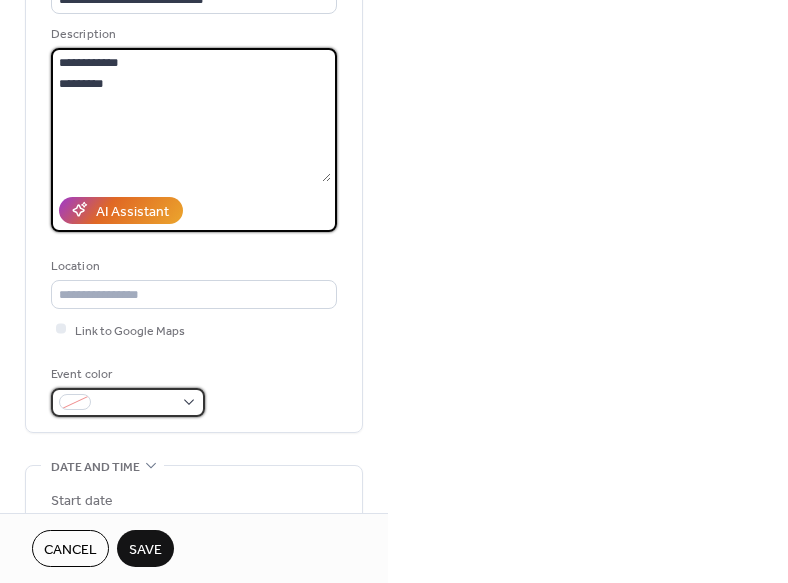 click at bounding box center (136, 403) 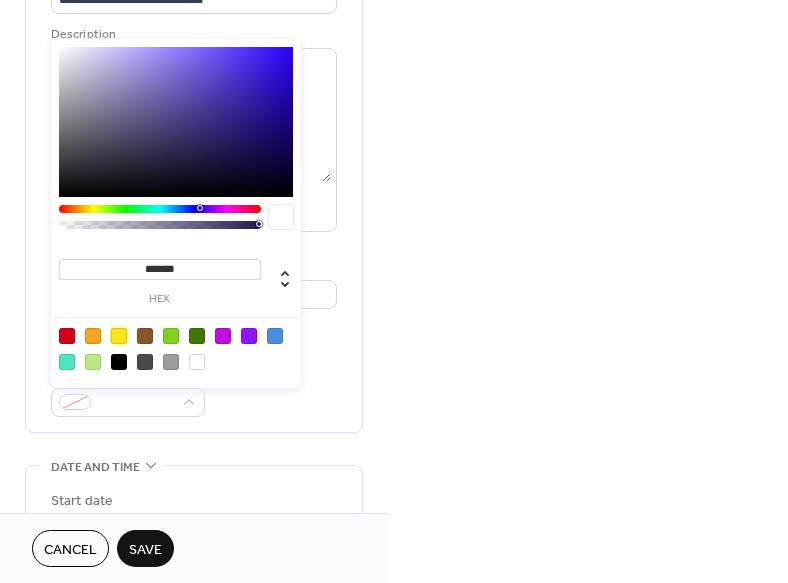 click at bounding box center (119, 336) 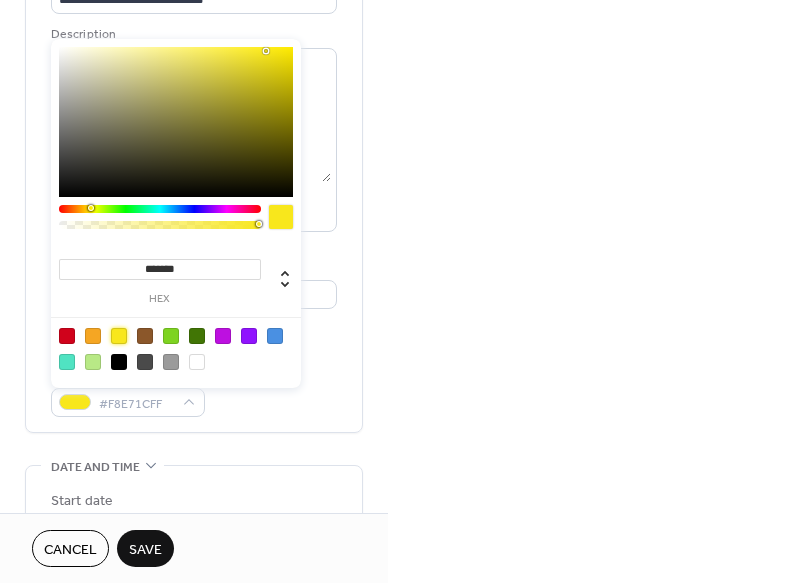 click on "Event color #F8E71CFF" at bounding box center (194, 390) 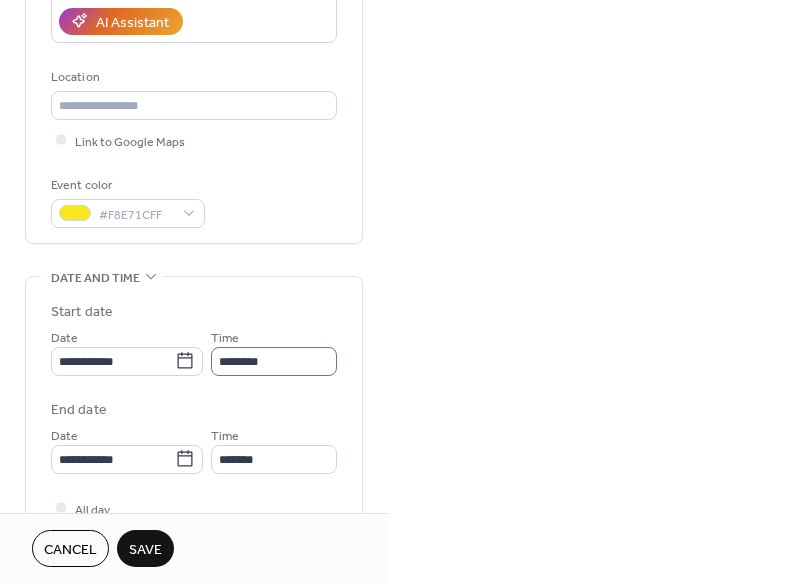 scroll, scrollTop: 369, scrollLeft: 0, axis: vertical 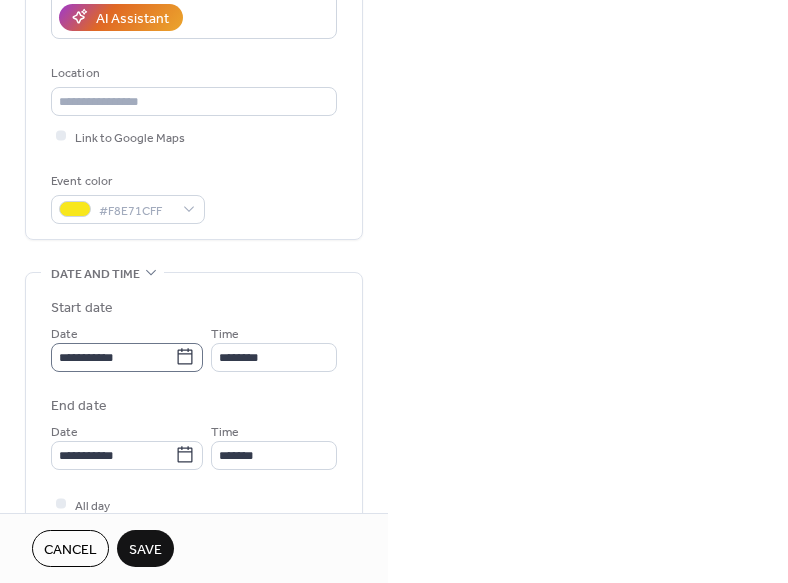 click 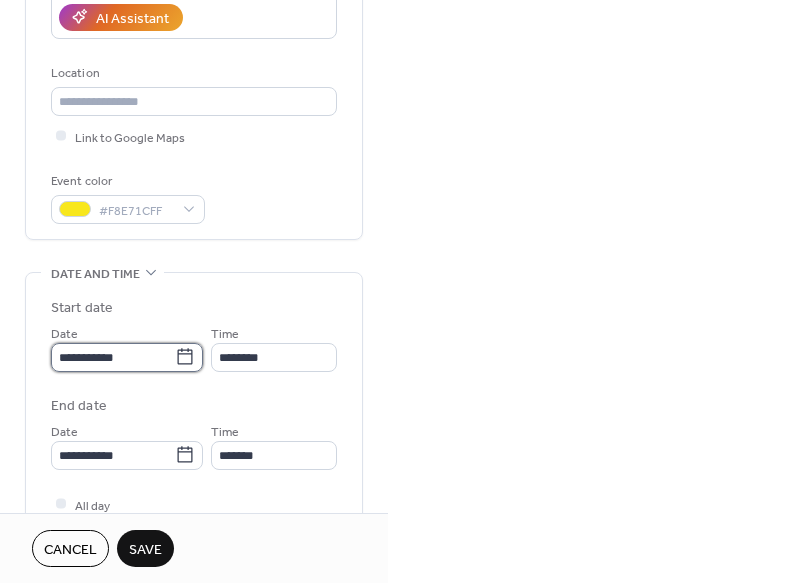 click on "**********" at bounding box center (113, 357) 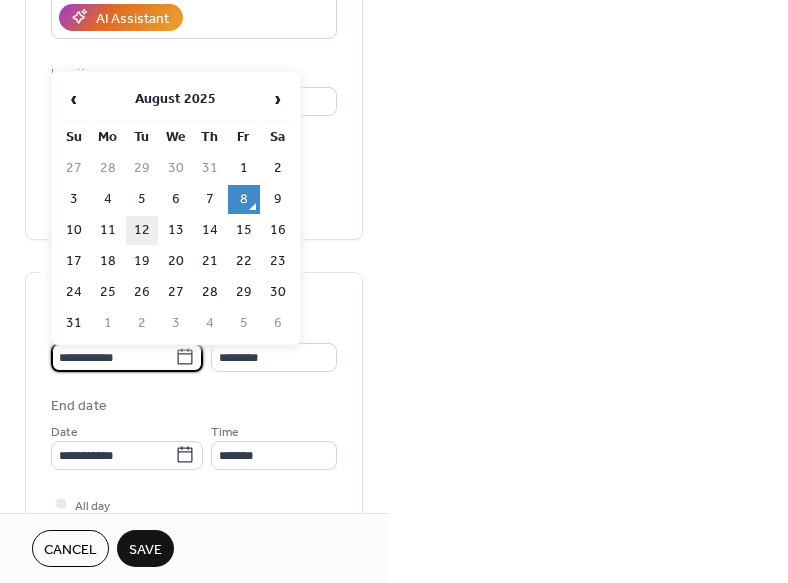 click on "12" at bounding box center (142, 230) 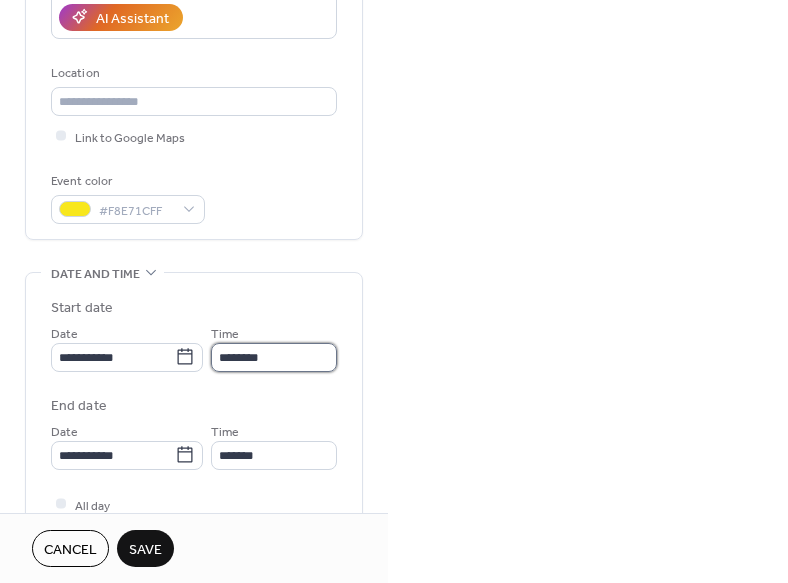 click on "********" at bounding box center (274, 357) 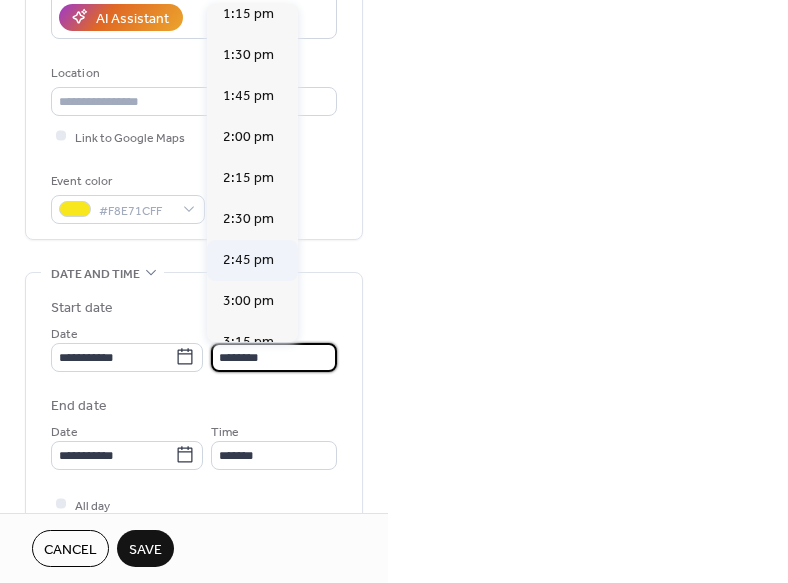 scroll, scrollTop: 2185, scrollLeft: 0, axis: vertical 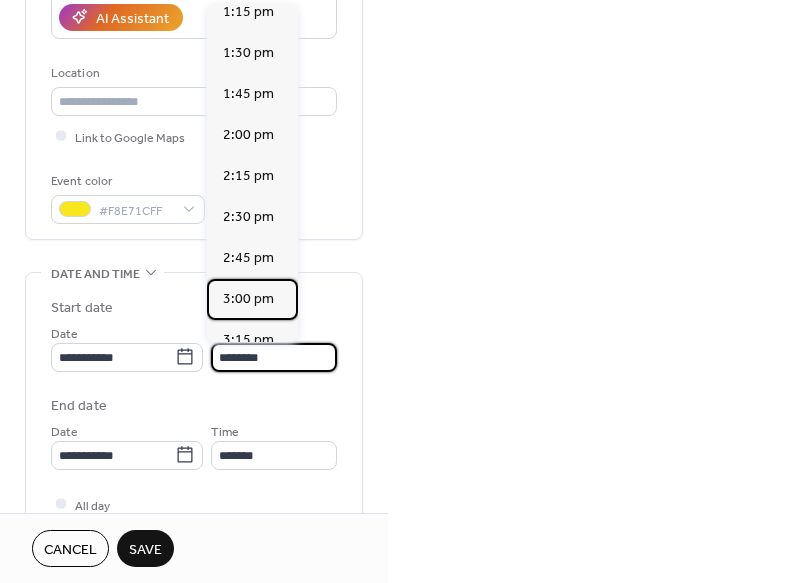 click on "3:00 pm" at bounding box center (248, 299) 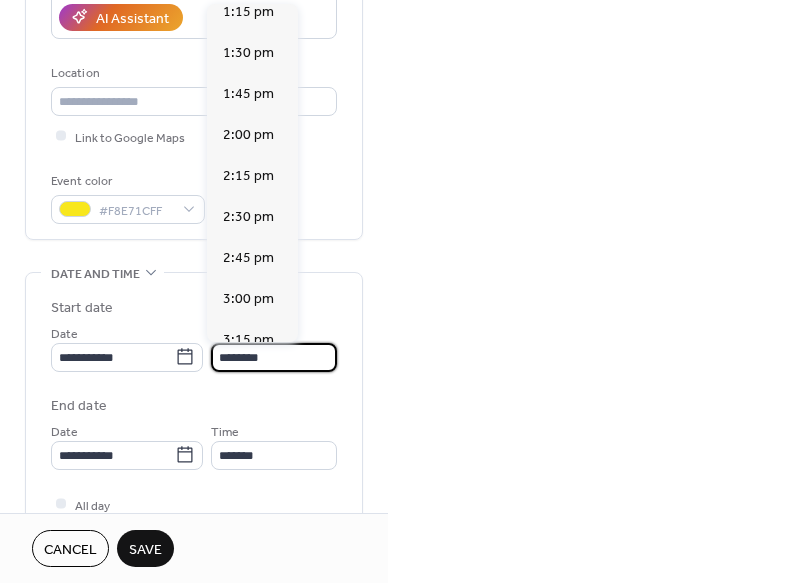type on "*******" 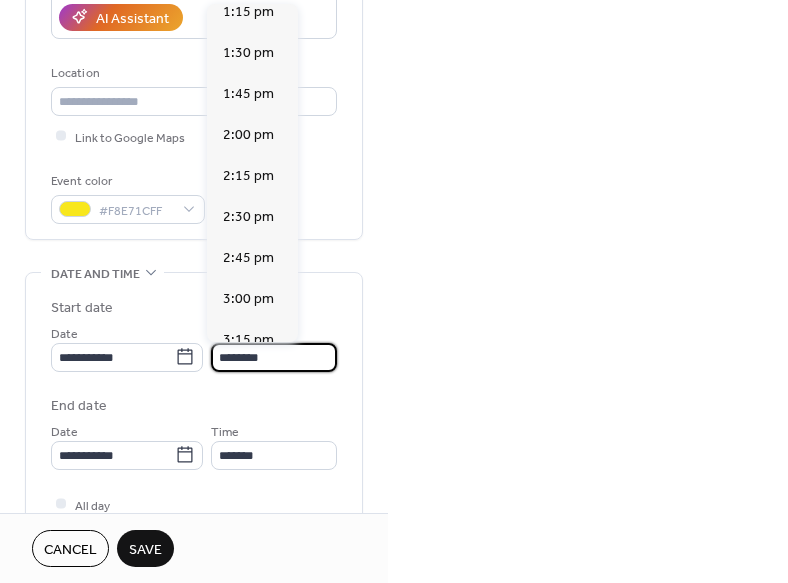 type on "*******" 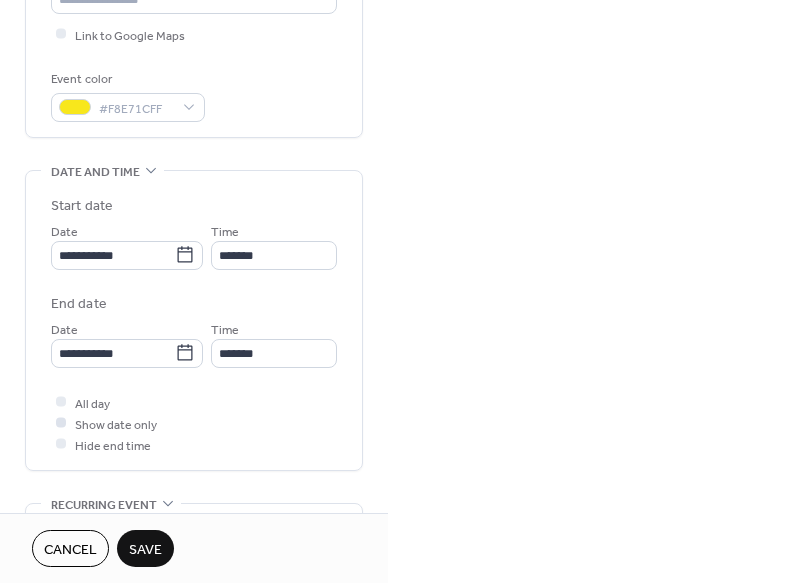 scroll, scrollTop: 476, scrollLeft: 0, axis: vertical 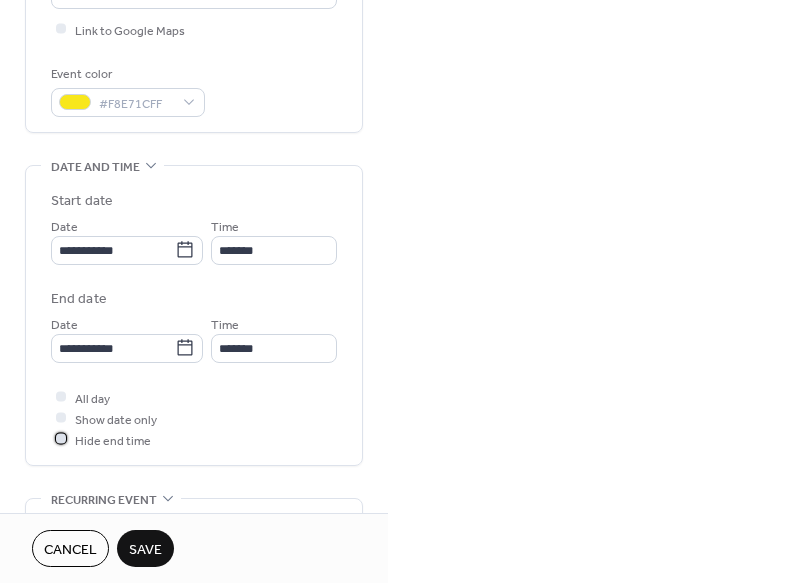 click at bounding box center [61, 439] 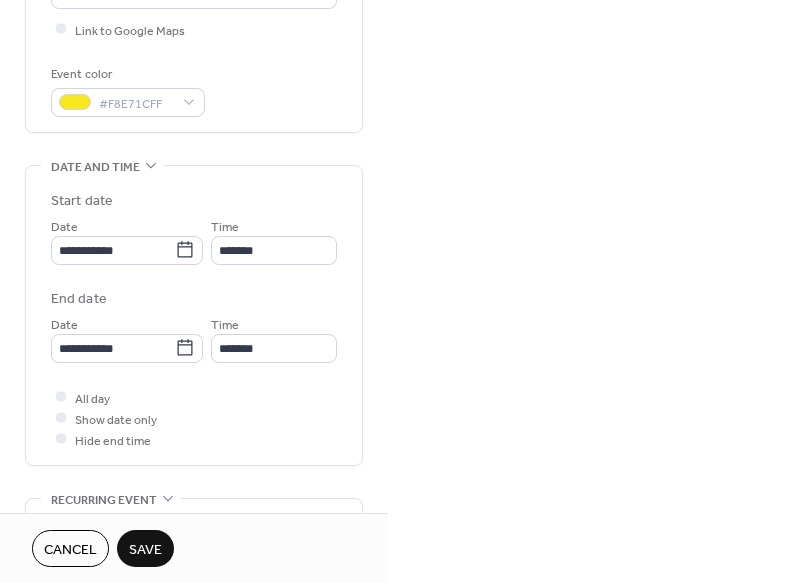 click on "Save" at bounding box center (145, 550) 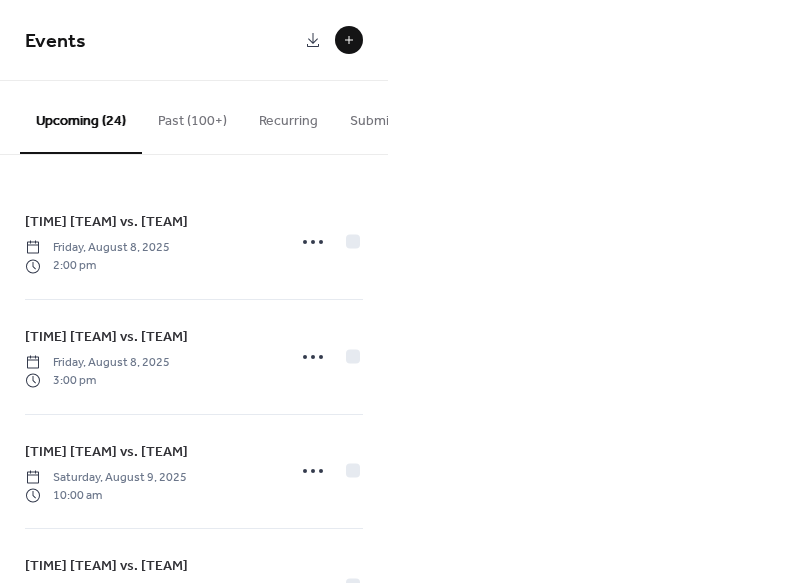 click at bounding box center [349, 40] 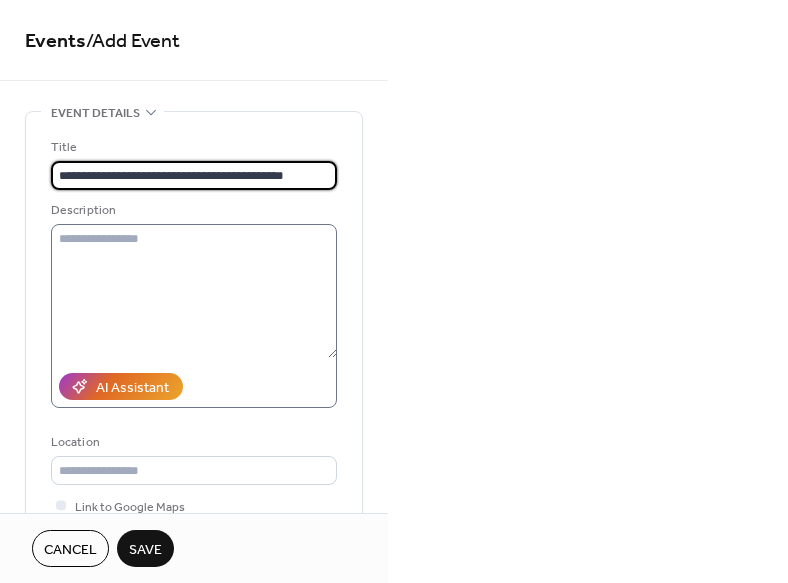 type on "**********" 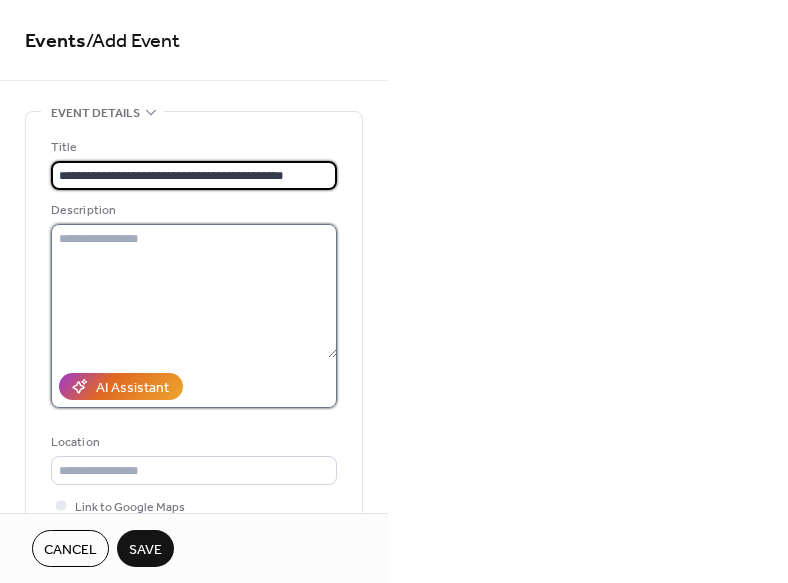 click at bounding box center [194, 291] 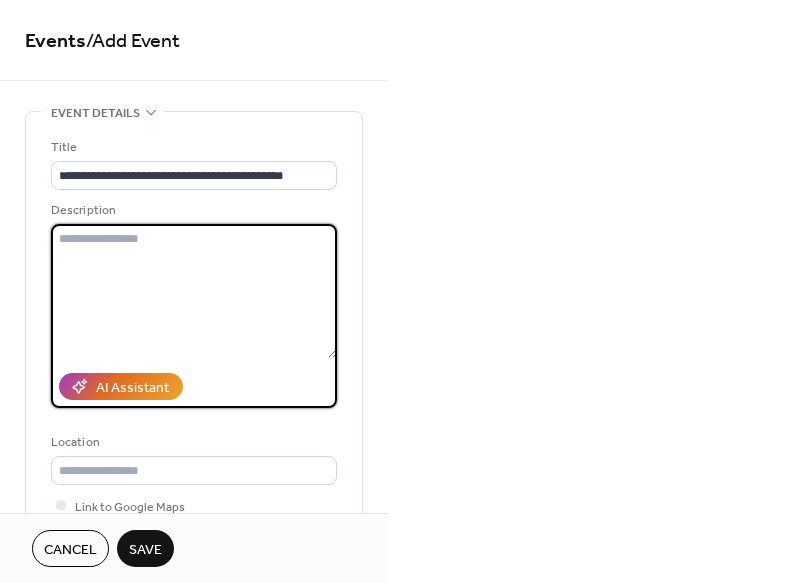 click at bounding box center [194, 291] 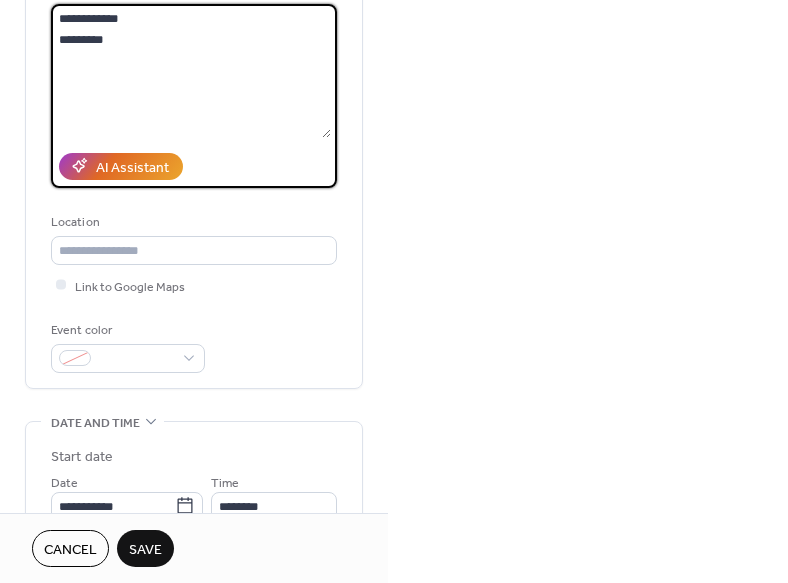 scroll, scrollTop: 231, scrollLeft: 0, axis: vertical 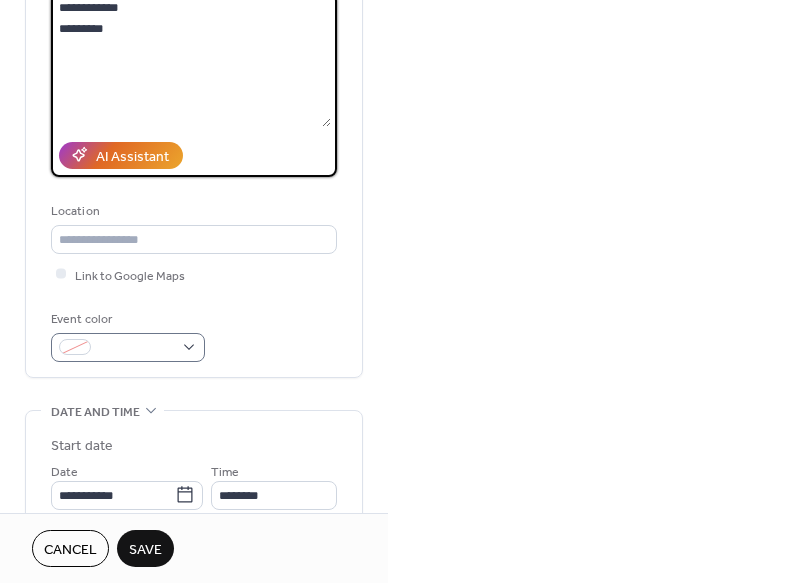 type on "**********" 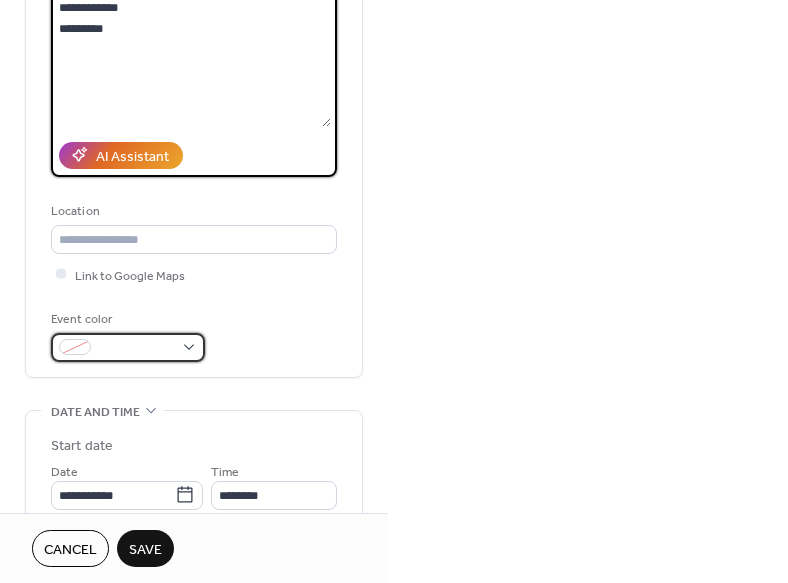 click at bounding box center (128, 347) 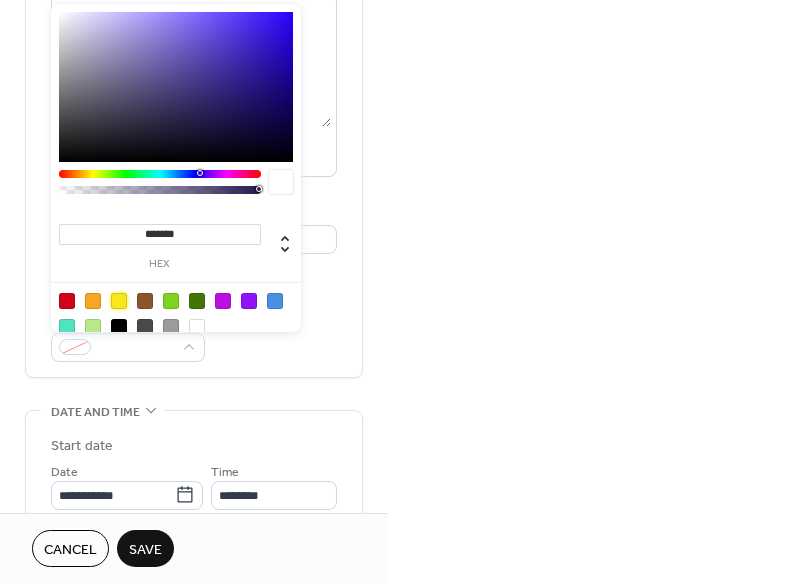 click at bounding box center (119, 301) 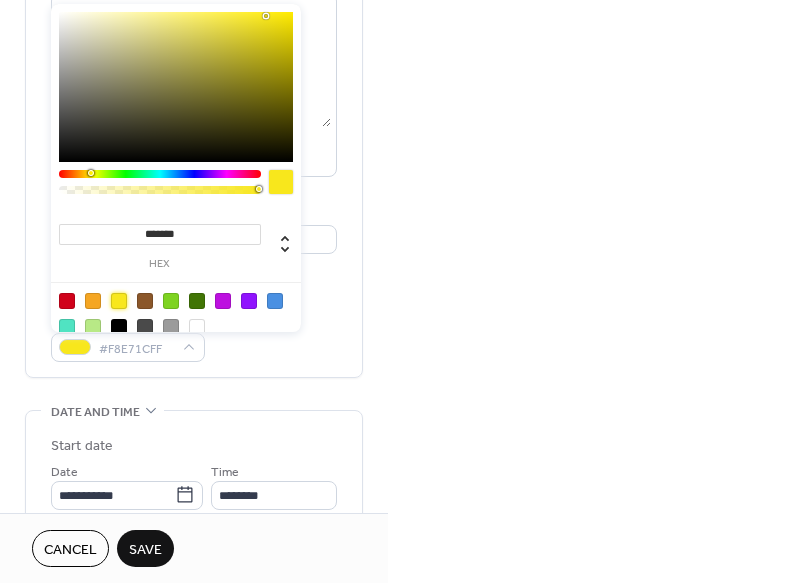 scroll, scrollTop: 681, scrollLeft: 0, axis: vertical 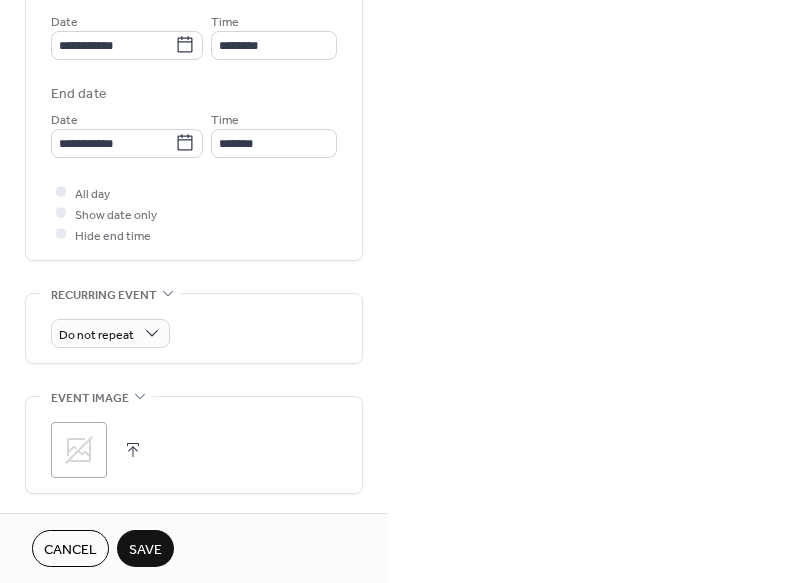 click on "Do not repeat" at bounding box center [194, 333] 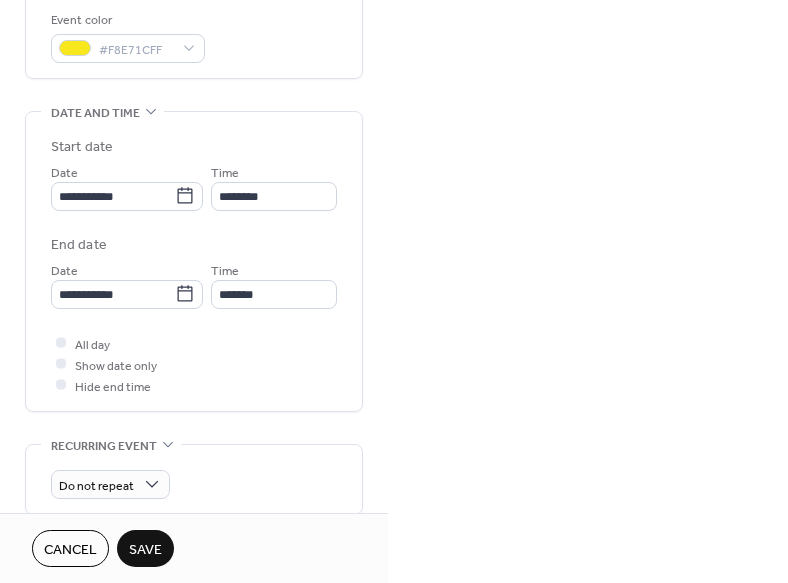 scroll, scrollTop: 470, scrollLeft: 0, axis: vertical 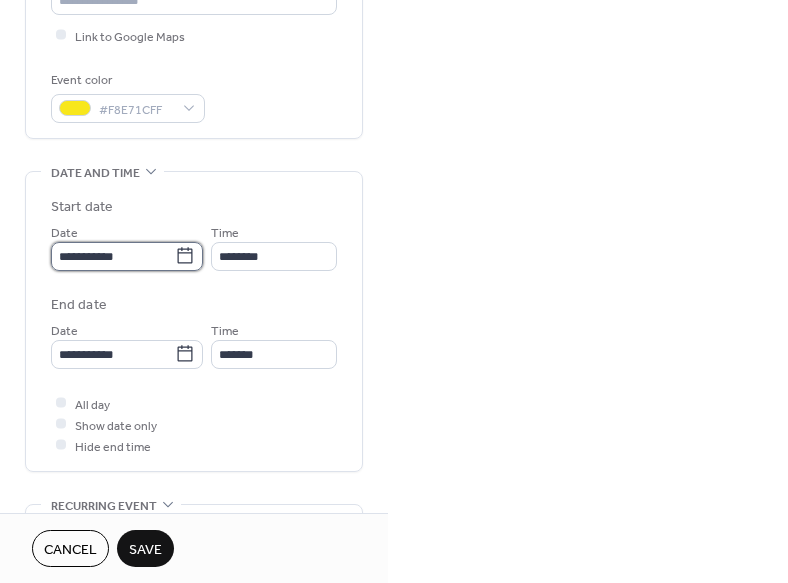click on "**********" at bounding box center (113, 256) 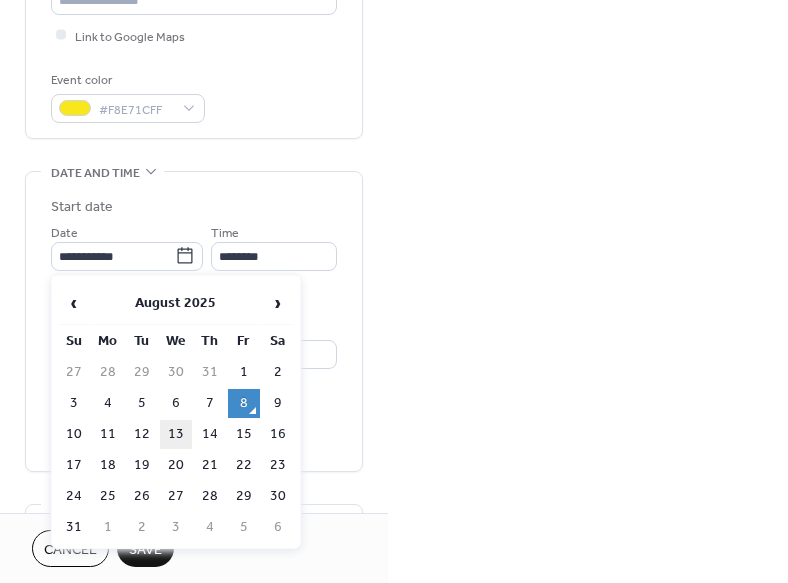 click on "13" at bounding box center [176, 434] 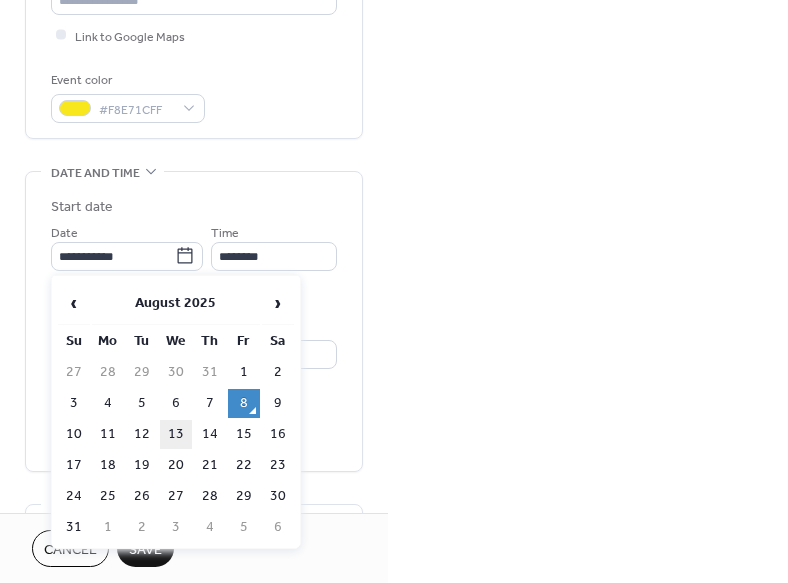 type on "**********" 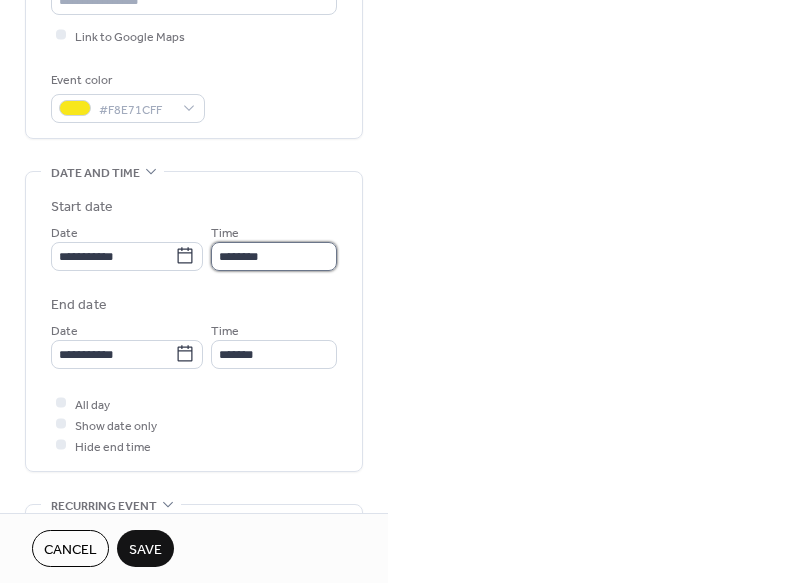 click on "********" at bounding box center [274, 256] 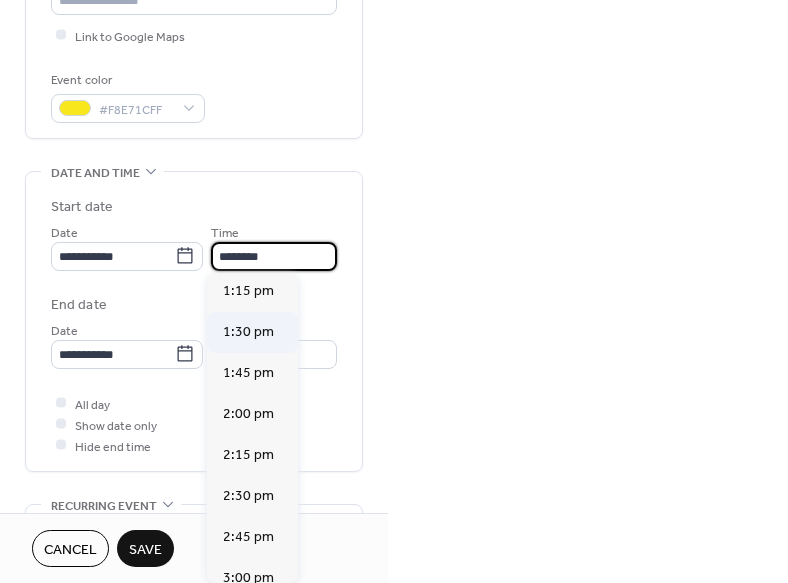 scroll, scrollTop: 2233, scrollLeft: 0, axis: vertical 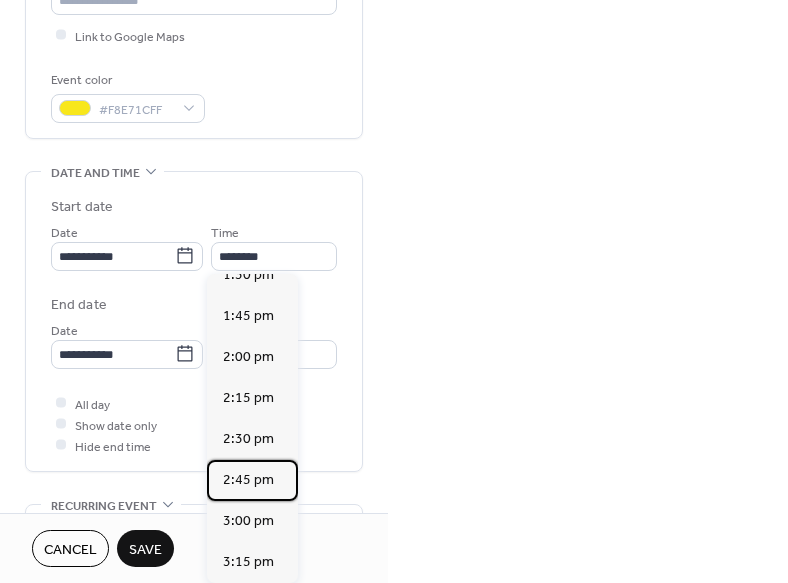 drag, startPoint x: 255, startPoint y: 459, endPoint x: 242, endPoint y: 462, distance: 13.341664 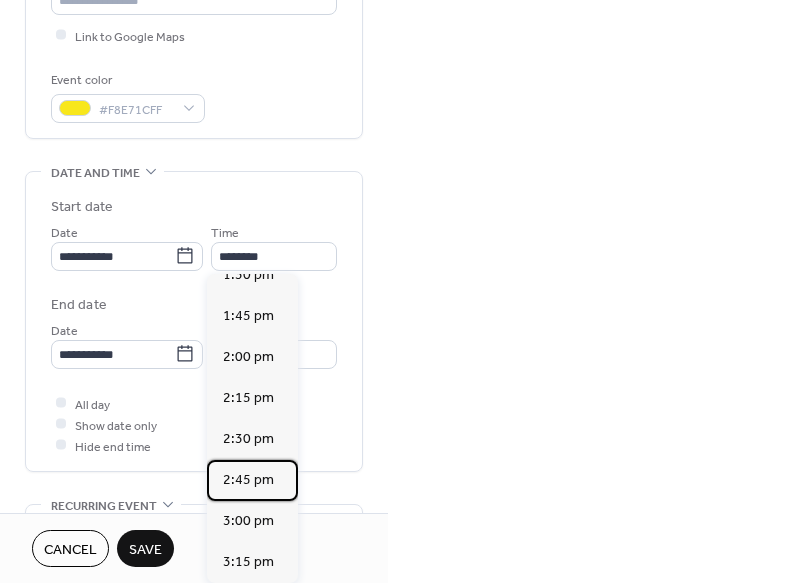 click on "2:45 pm" at bounding box center (248, 480) 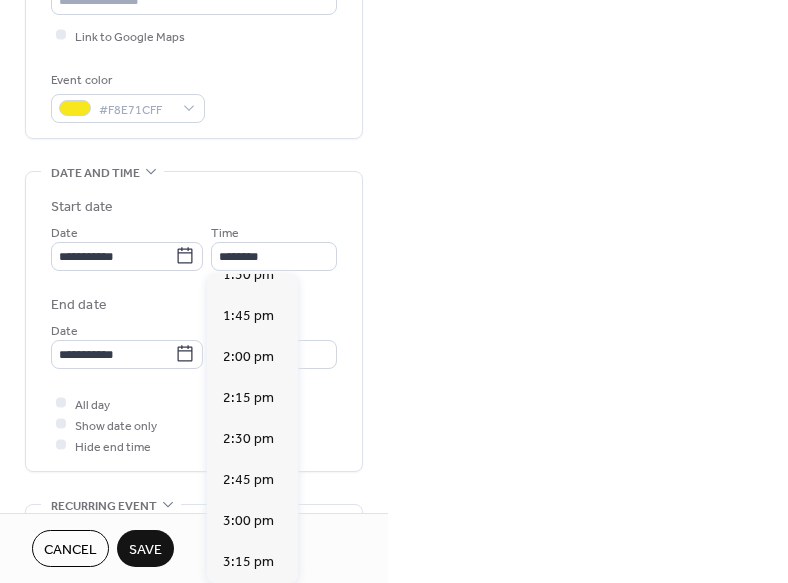 type on "*******" 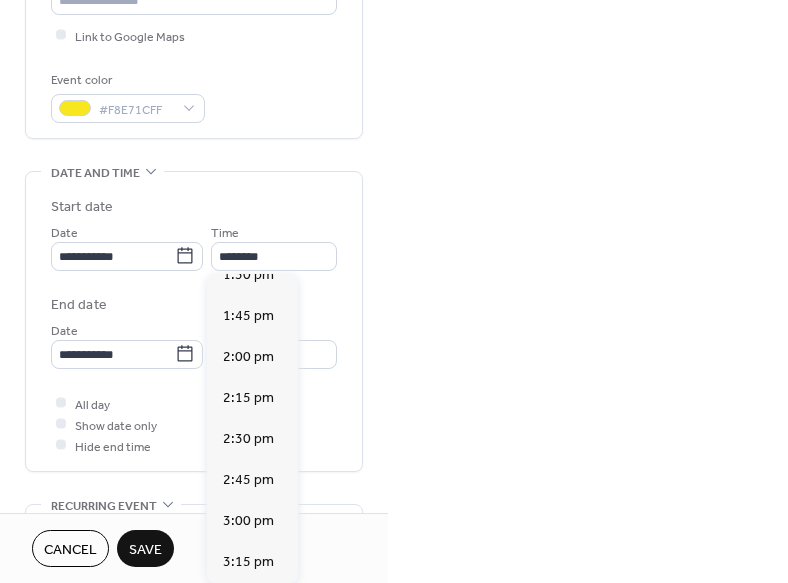 type on "*******" 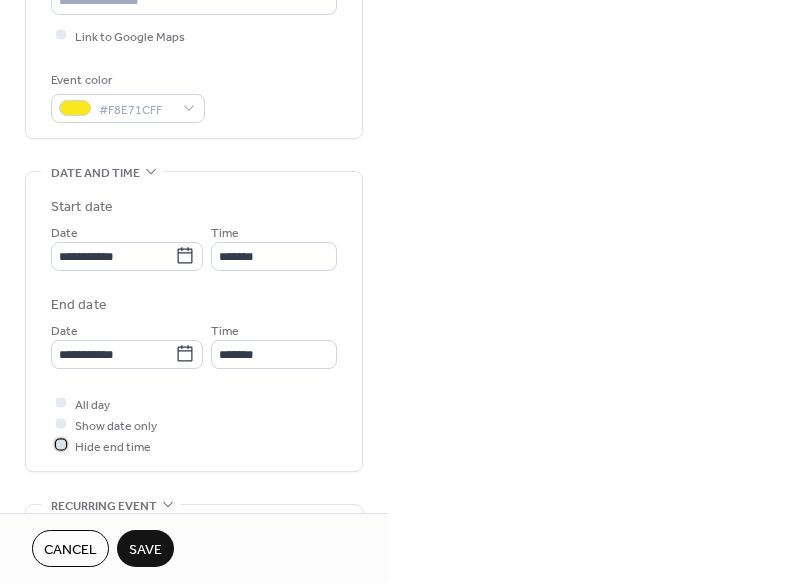 click at bounding box center [61, 445] 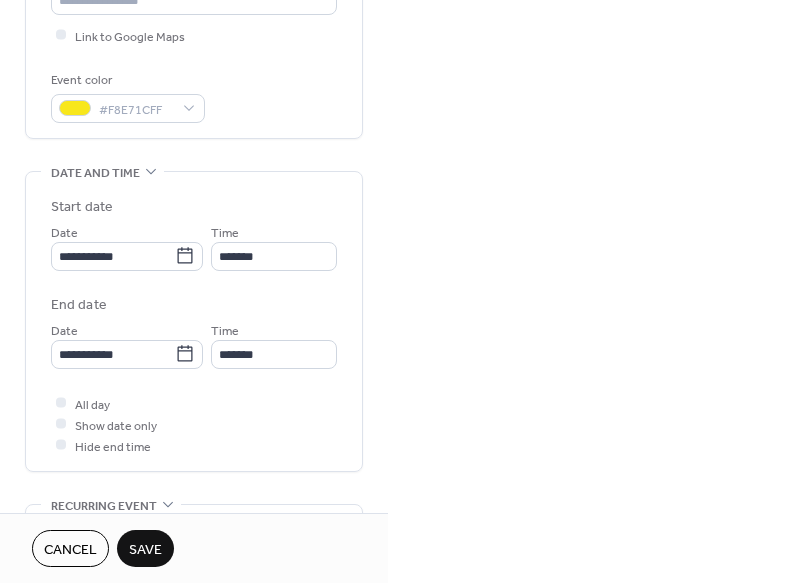 click on "Save" at bounding box center (145, 550) 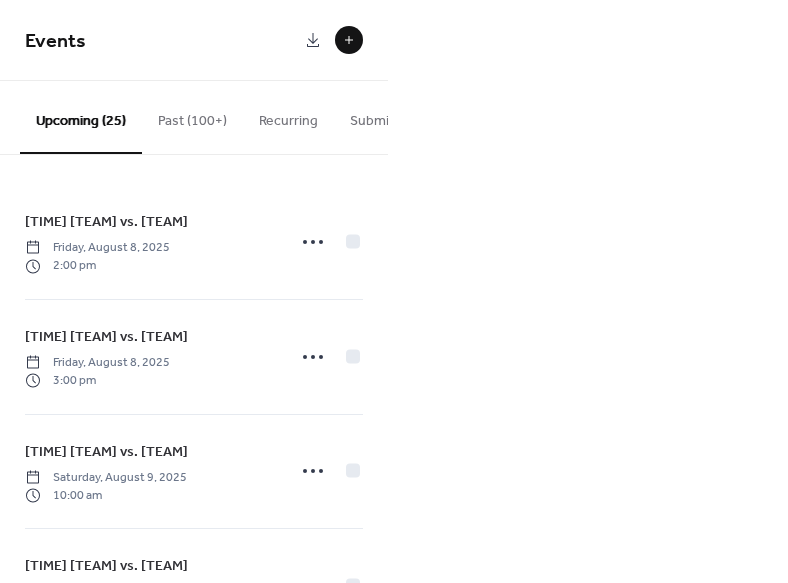 click at bounding box center [349, 40] 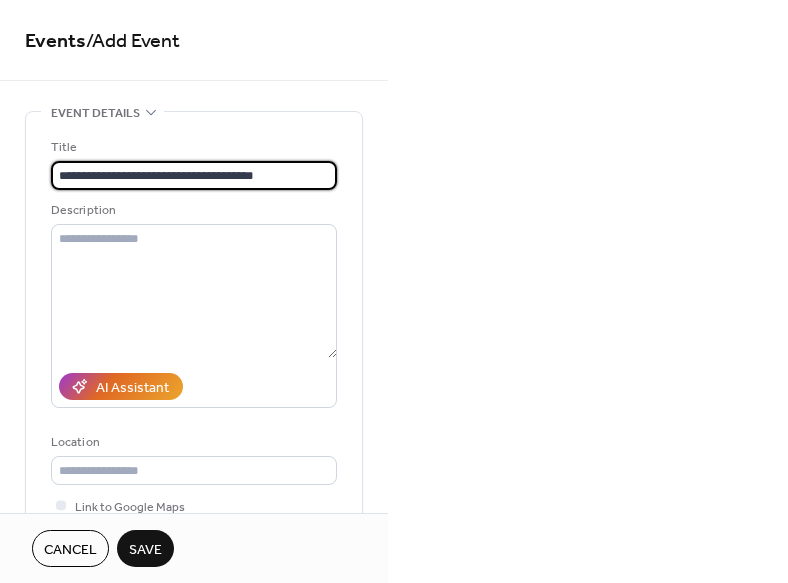 type on "**********" 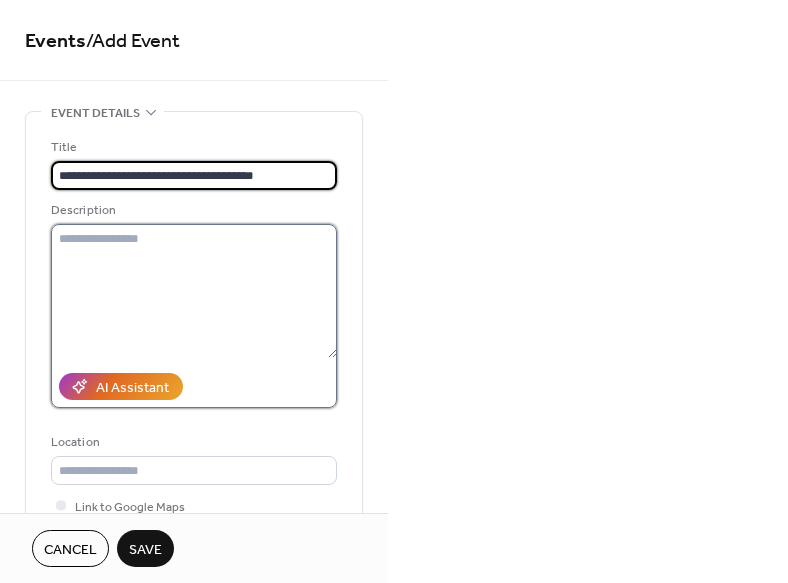 click at bounding box center (194, 291) 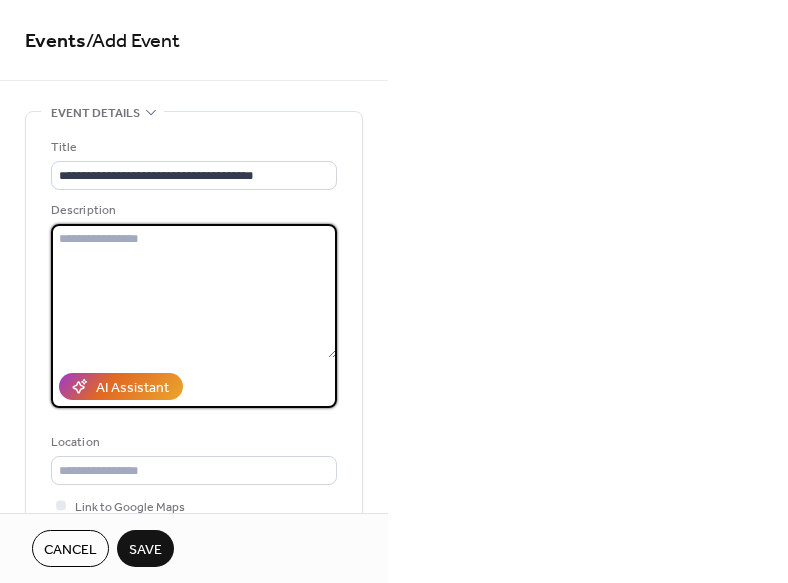 paste on "**********" 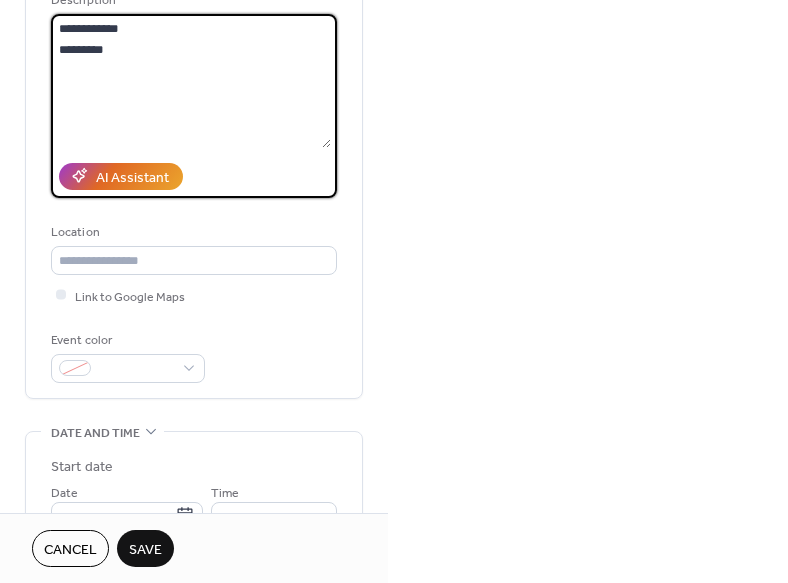 scroll, scrollTop: 219, scrollLeft: 0, axis: vertical 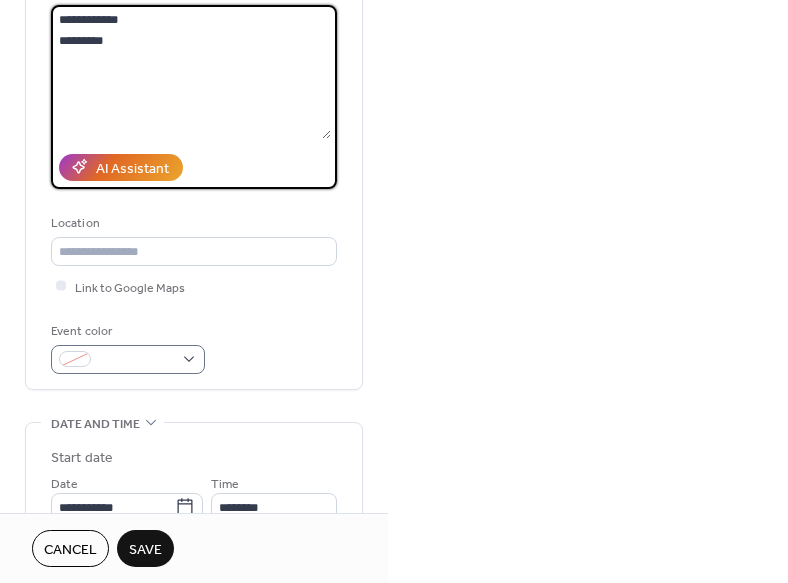 type on "**********" 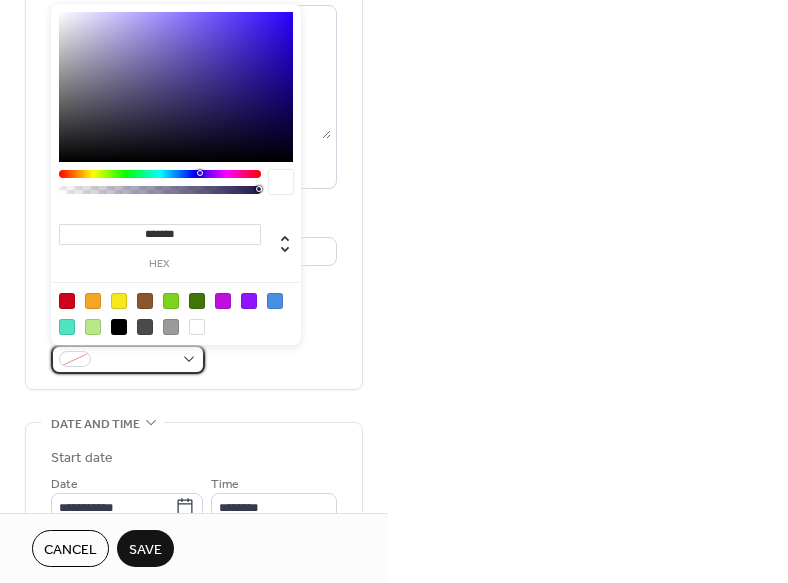 click at bounding box center [128, 359] 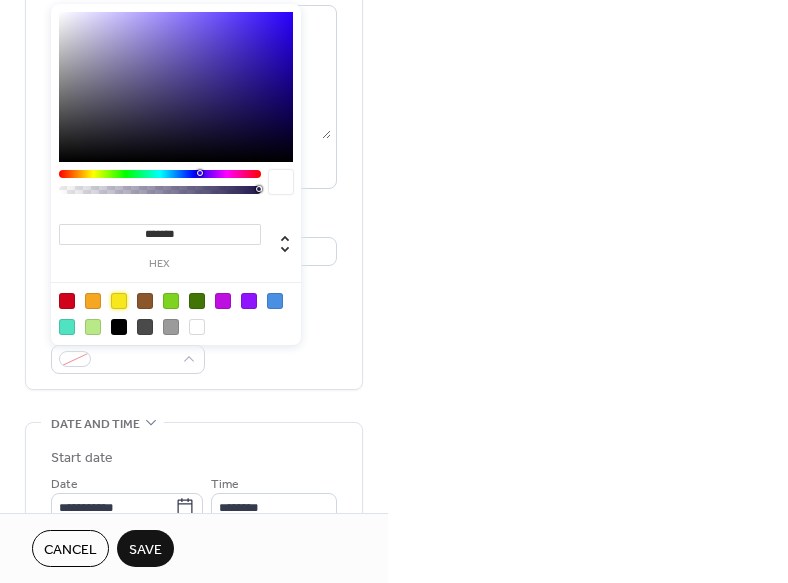drag, startPoint x: 115, startPoint y: 295, endPoint x: 148, endPoint y: 315, distance: 38.587563 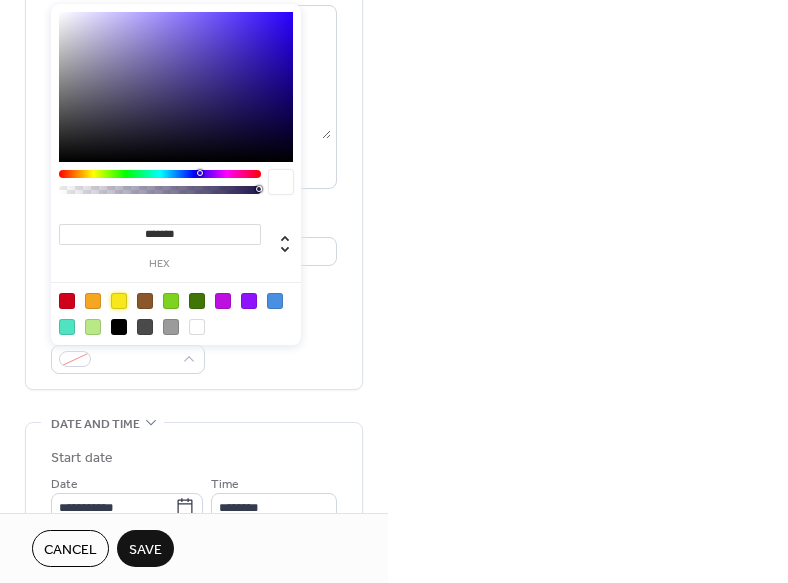 click at bounding box center (119, 301) 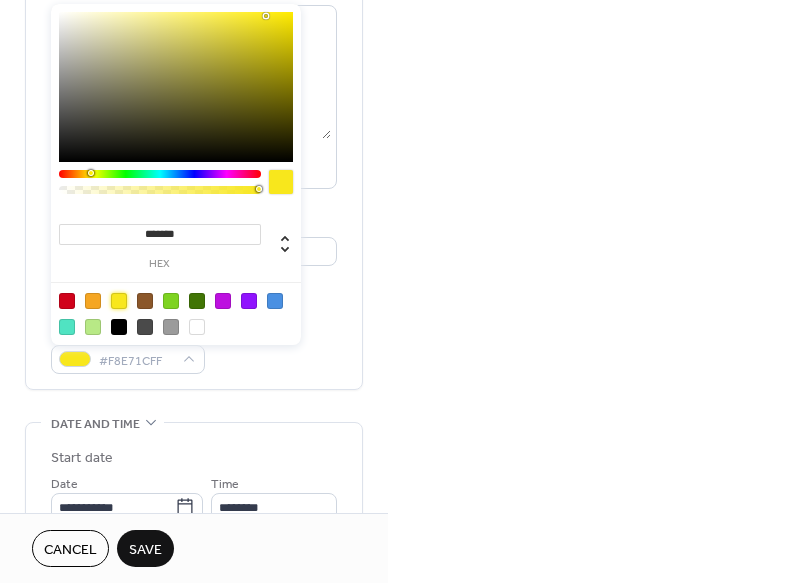 click on "Event color #F8E71CFF" at bounding box center (194, 347) 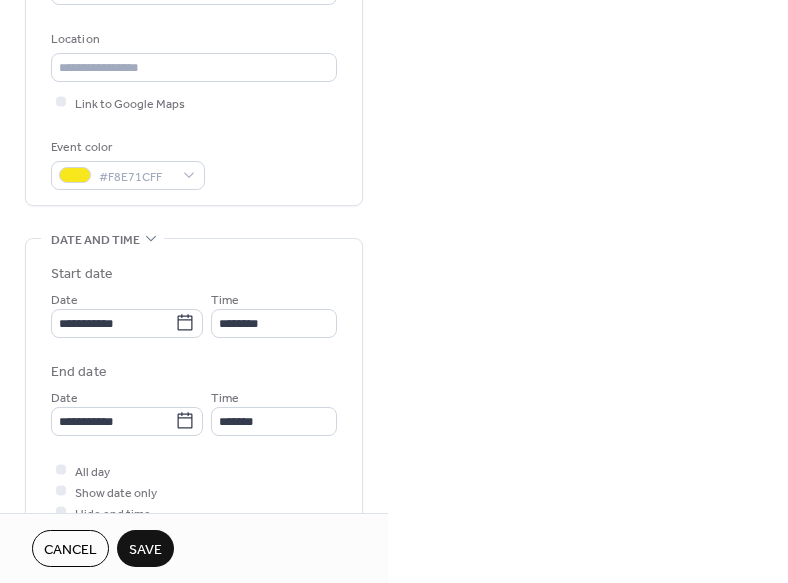scroll, scrollTop: 421, scrollLeft: 0, axis: vertical 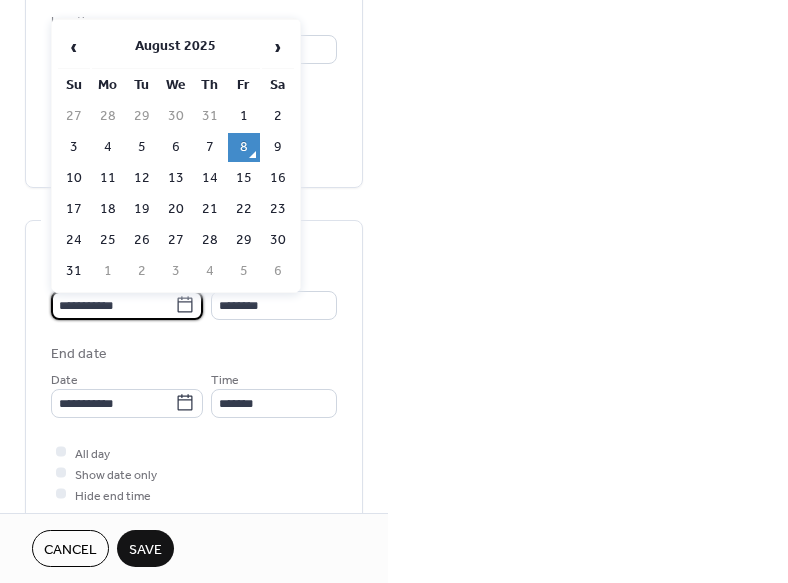 click on "**********" at bounding box center (113, 305) 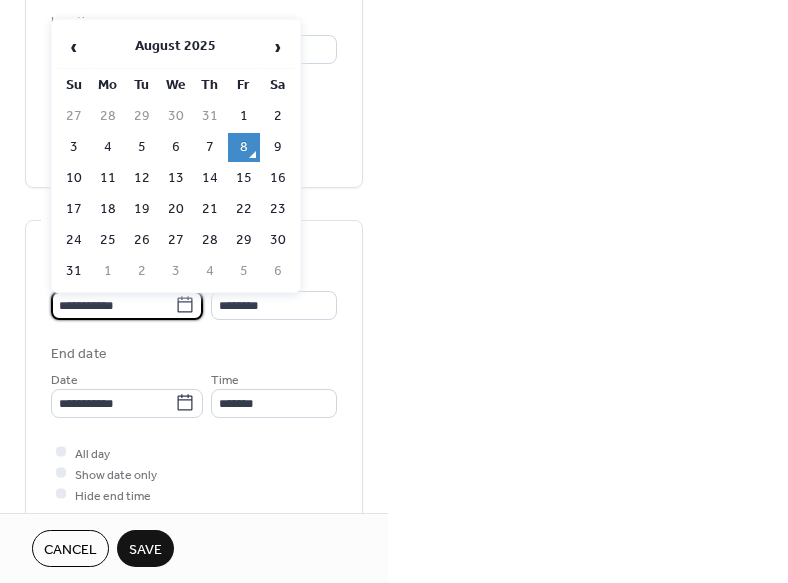 click on "13" at bounding box center [176, 178] 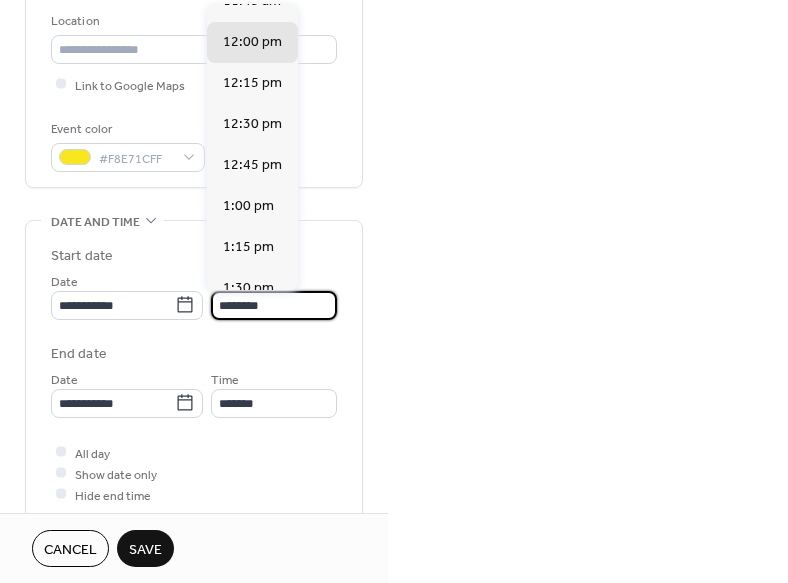 click on "********" at bounding box center [274, 305] 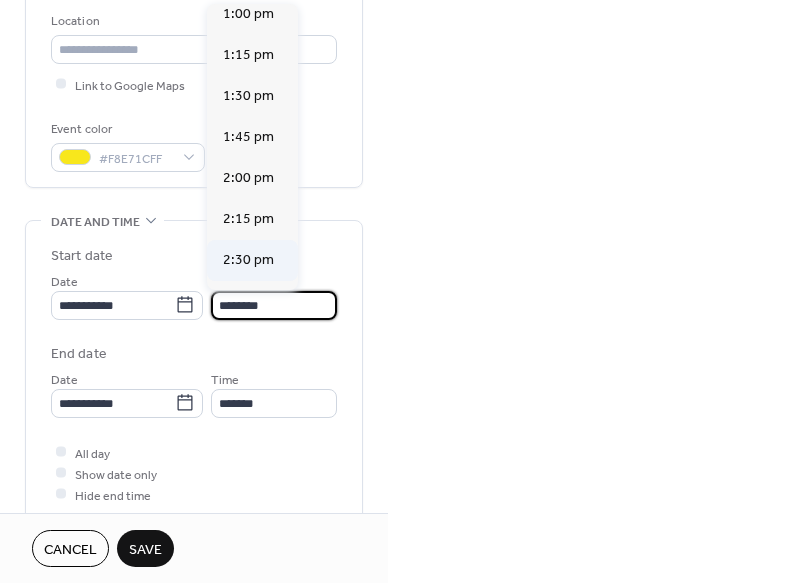 scroll, scrollTop: 2190, scrollLeft: 0, axis: vertical 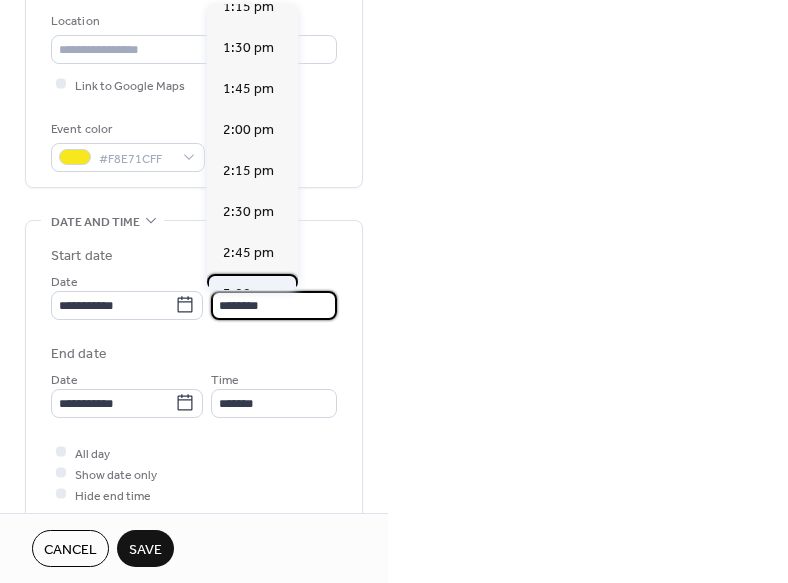 click on "3:00 pm" at bounding box center (248, 294) 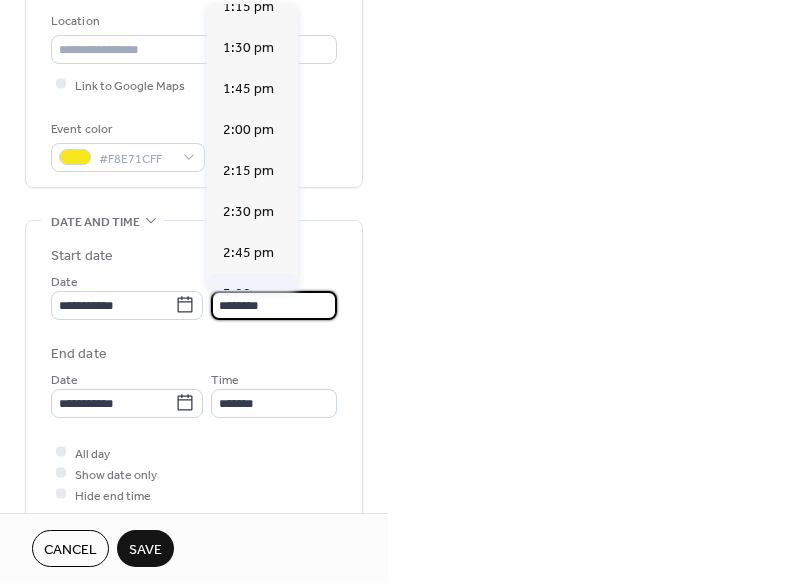 type on "*******" 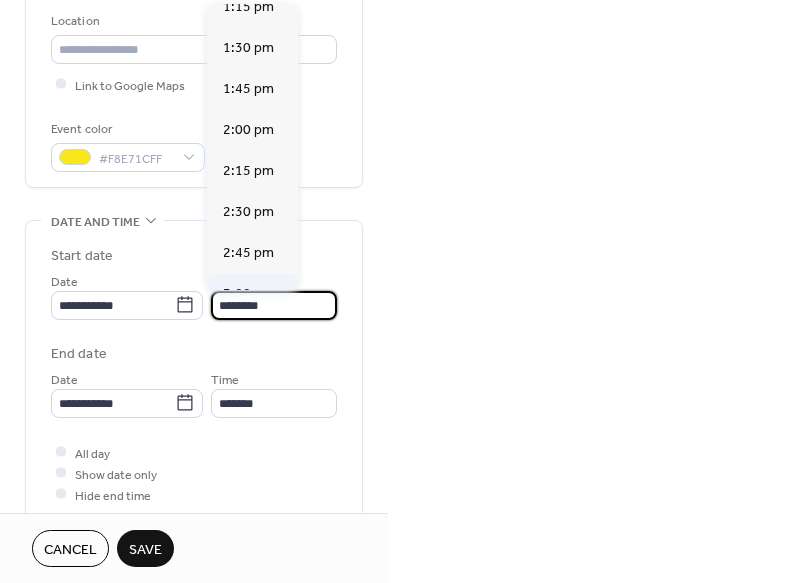 type on "*******" 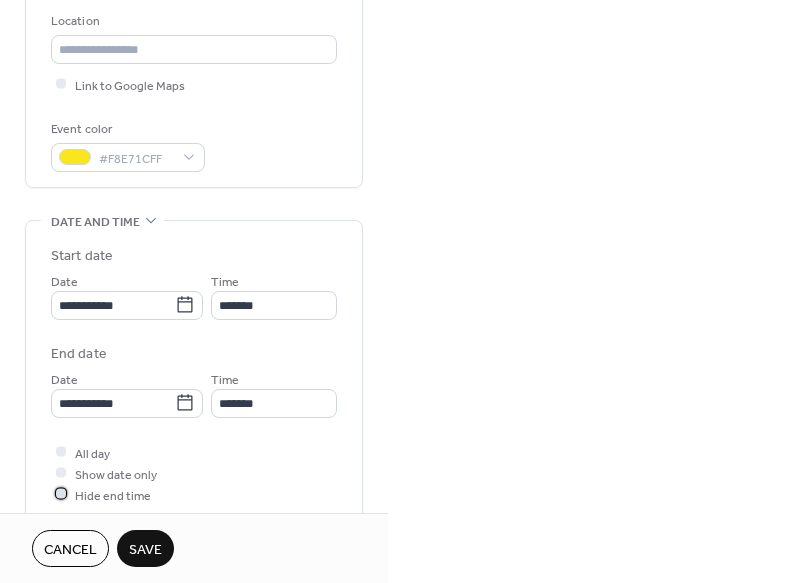 click at bounding box center (61, 494) 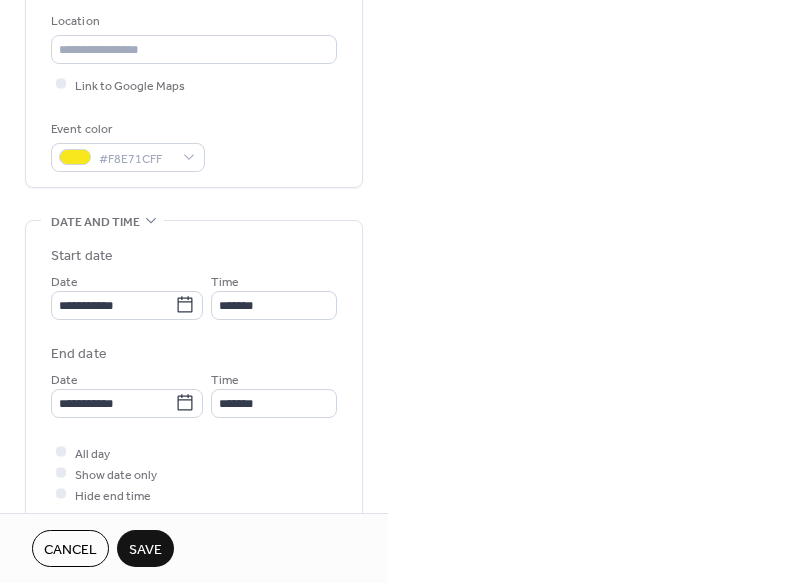 click on "Save" at bounding box center (145, 550) 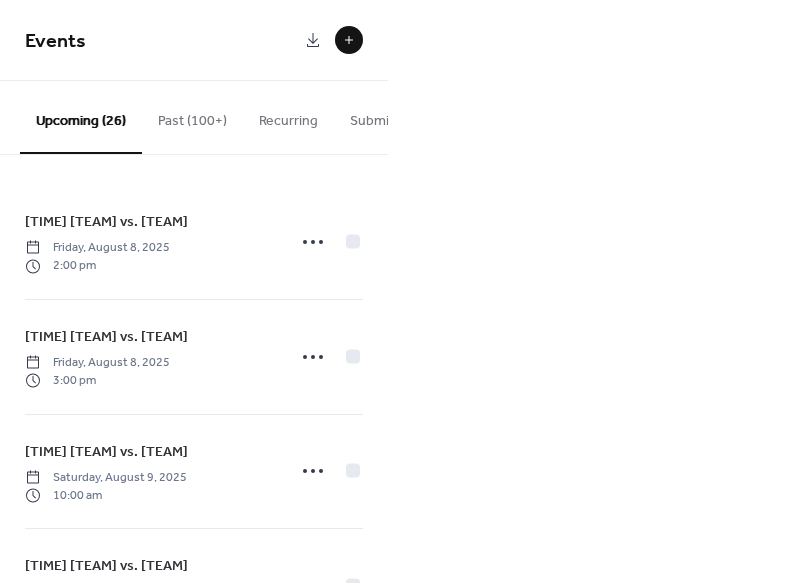 click at bounding box center [349, 40] 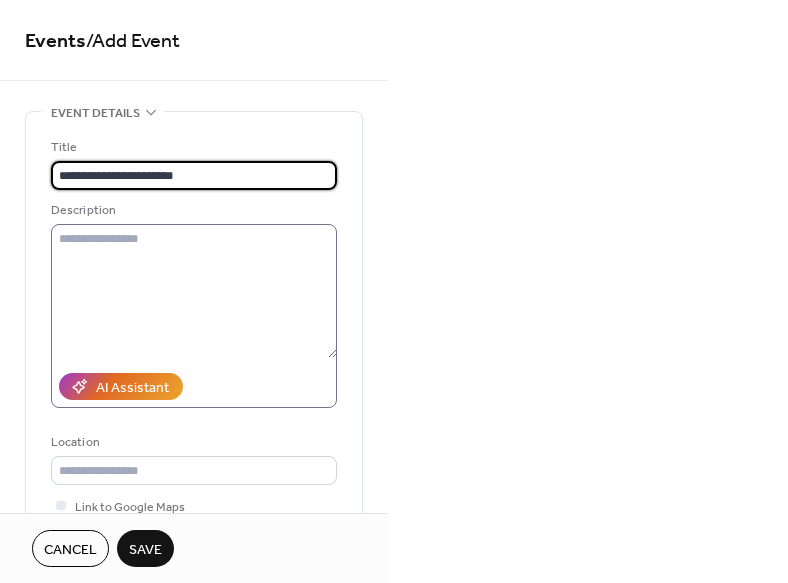 type on "**********" 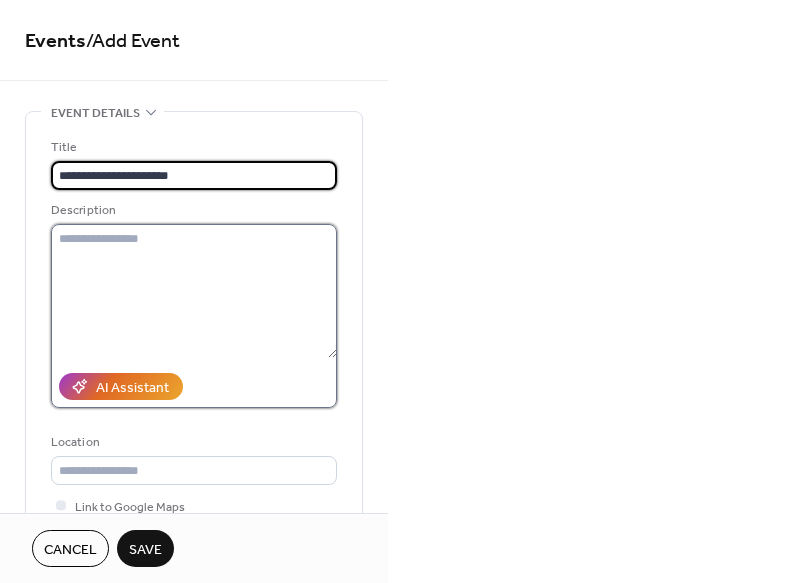 click at bounding box center (194, 291) 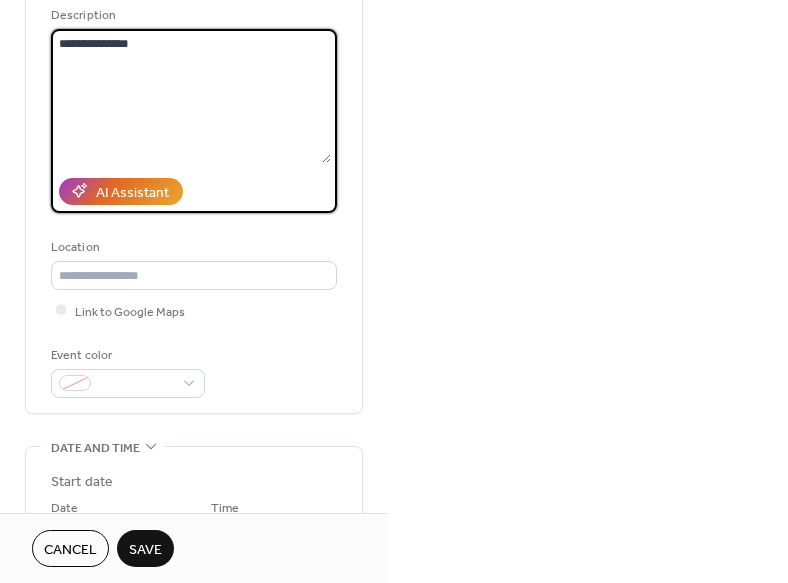 scroll, scrollTop: 197, scrollLeft: 0, axis: vertical 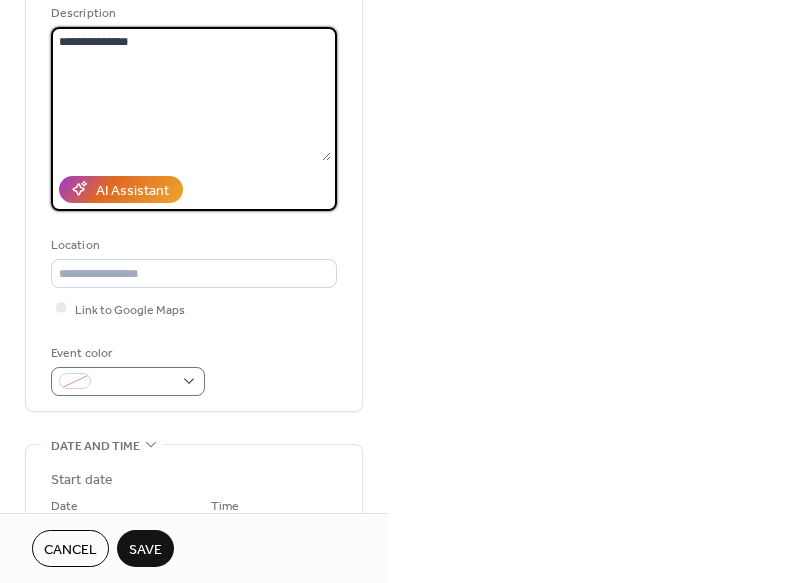 type on "**********" 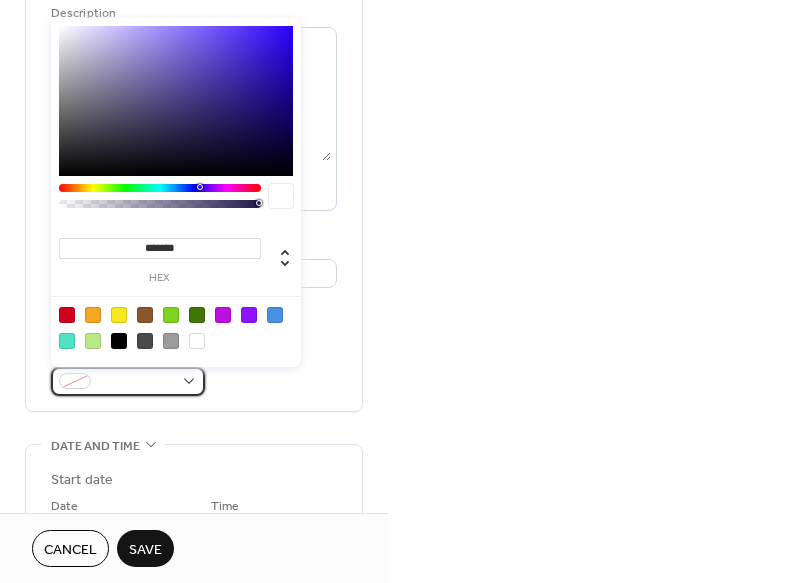 click at bounding box center [136, 382] 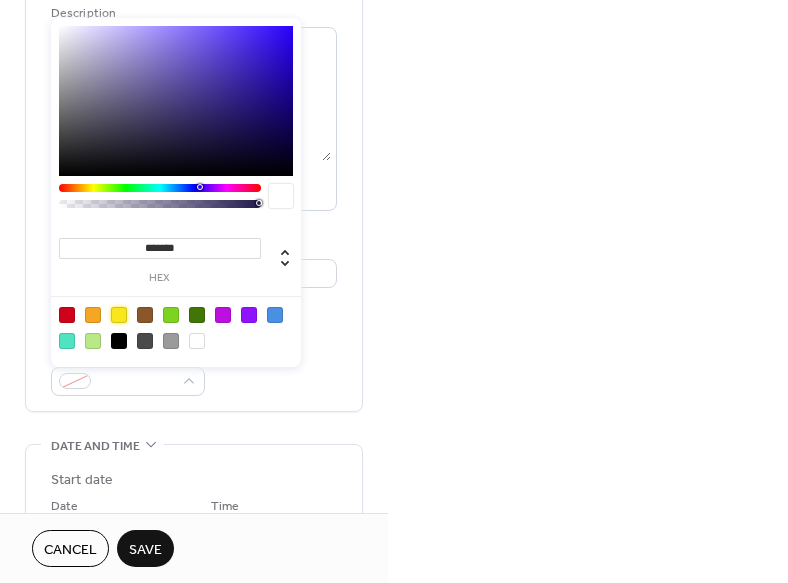 click at bounding box center (119, 315) 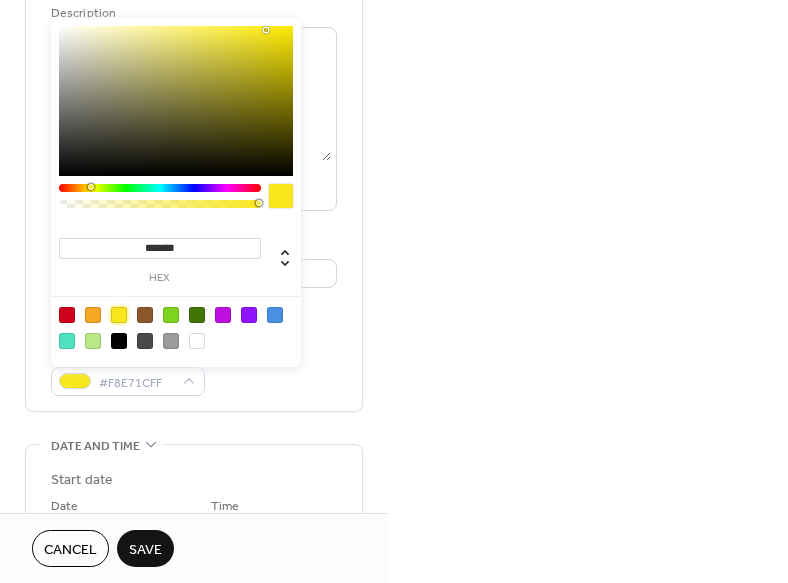 click on "Event color #F8E71CFF" at bounding box center (194, 369) 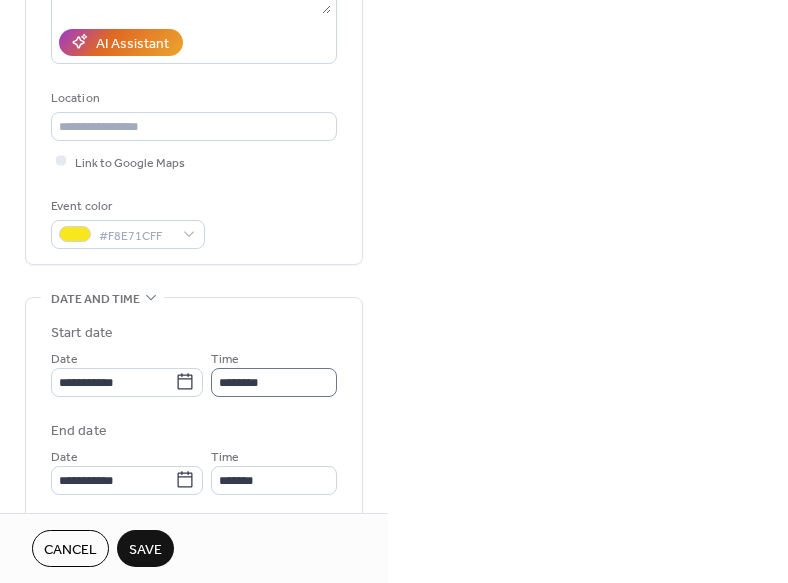 scroll, scrollTop: 379, scrollLeft: 0, axis: vertical 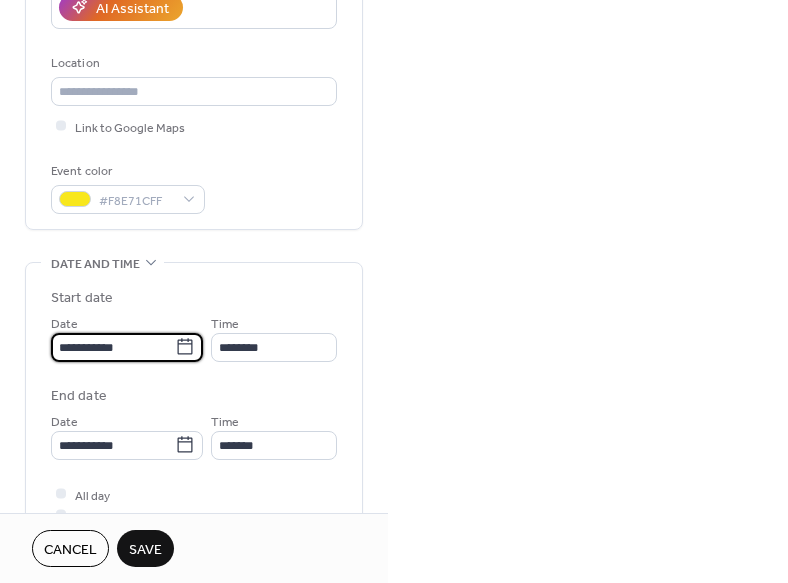click on "**********" at bounding box center [113, 347] 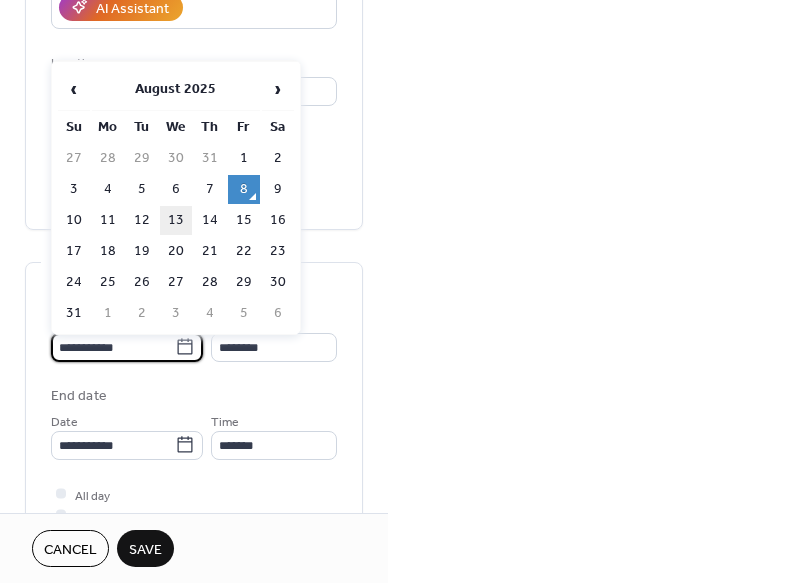 click on "13" at bounding box center (176, 220) 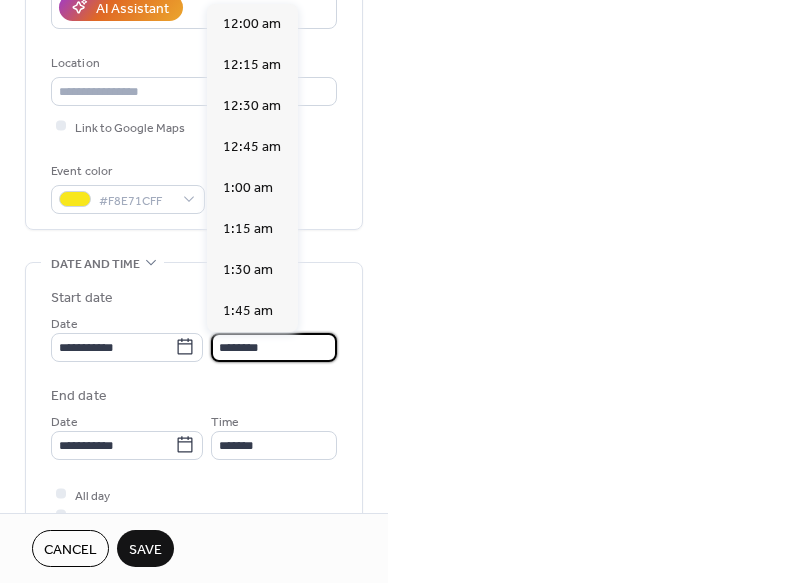 click on "********" at bounding box center [274, 347] 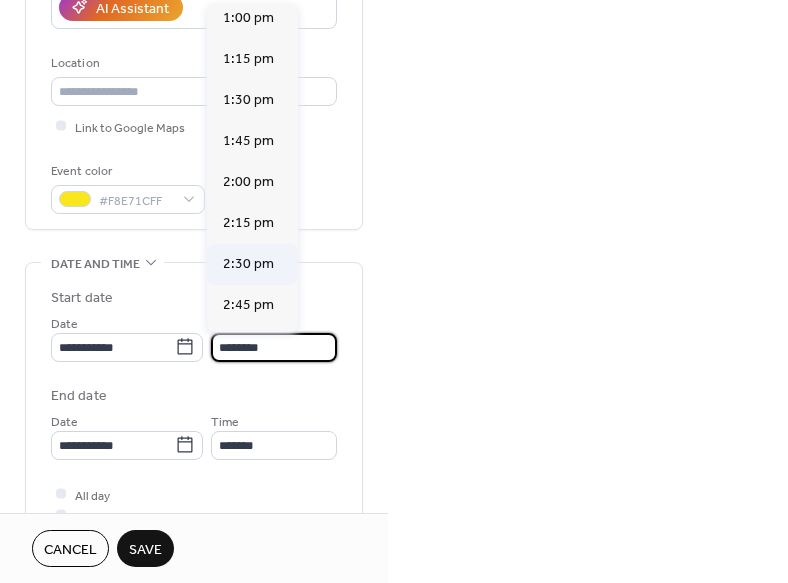 scroll, scrollTop: 2153, scrollLeft: 0, axis: vertical 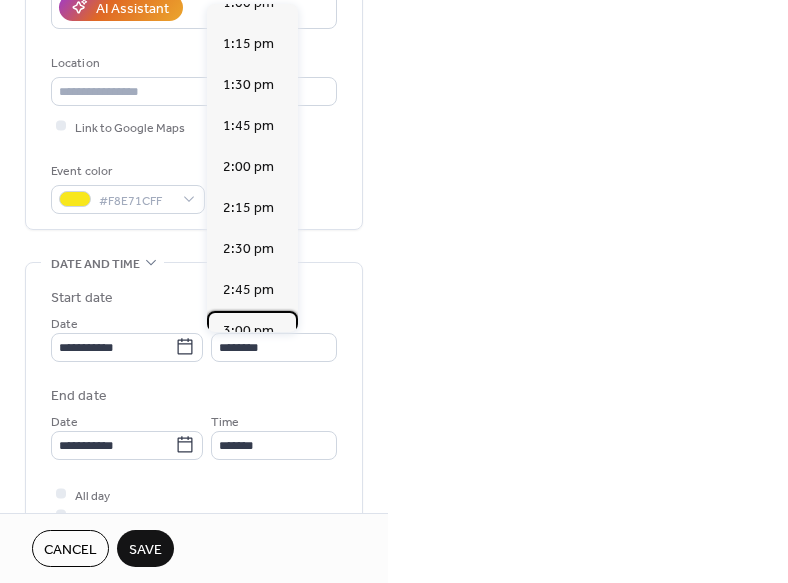 drag, startPoint x: 279, startPoint y: 249, endPoint x: 271, endPoint y: 306, distance: 57.558666 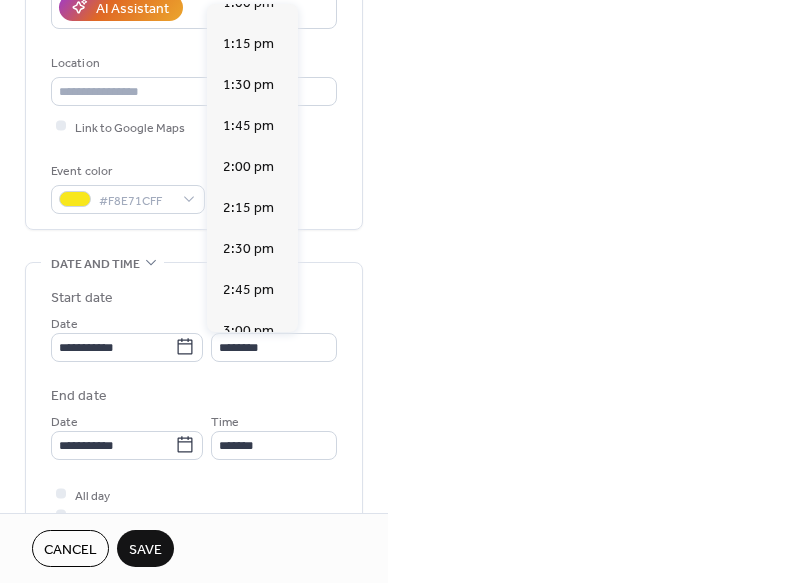 type on "*******" 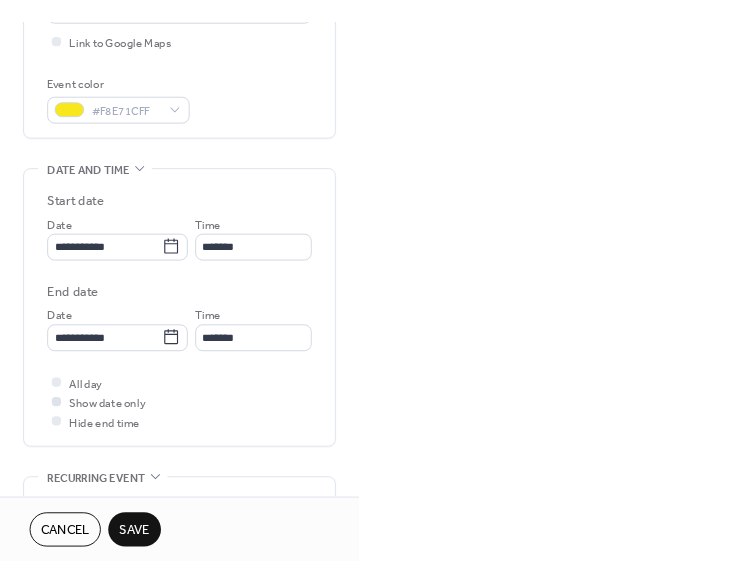 scroll, scrollTop: 518, scrollLeft: 0, axis: vertical 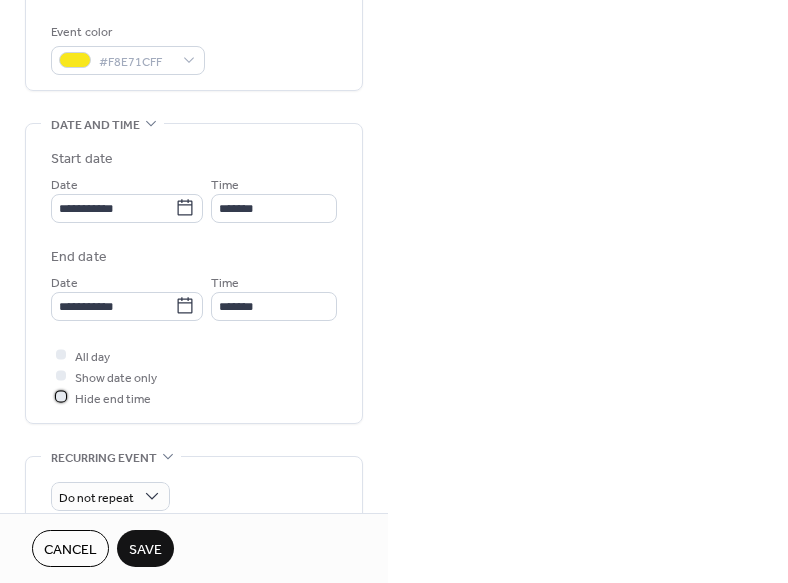drag, startPoint x: 56, startPoint y: 399, endPoint x: 69, endPoint y: 414, distance: 19.849434 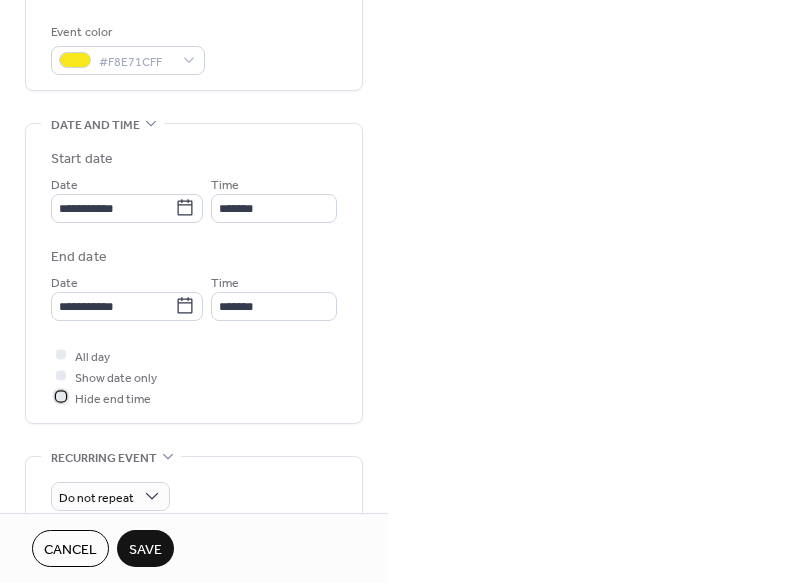 click at bounding box center [61, 397] 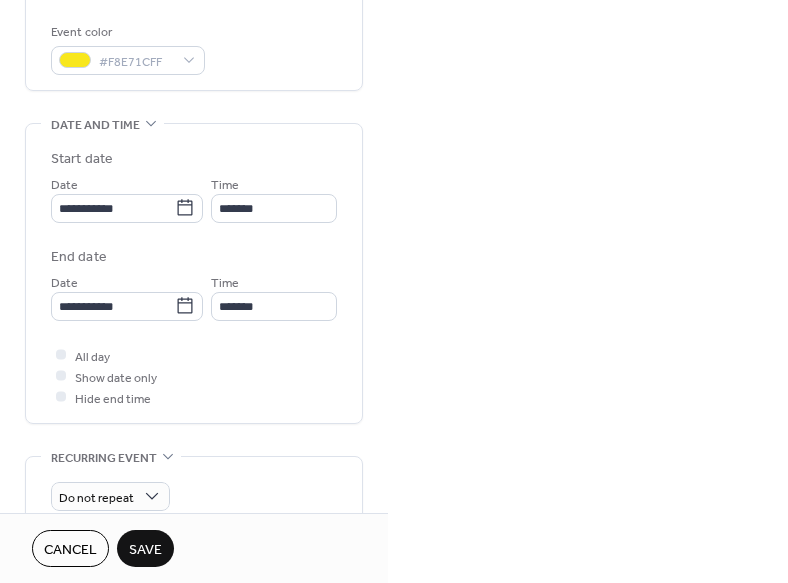 click on "Save" at bounding box center (145, 550) 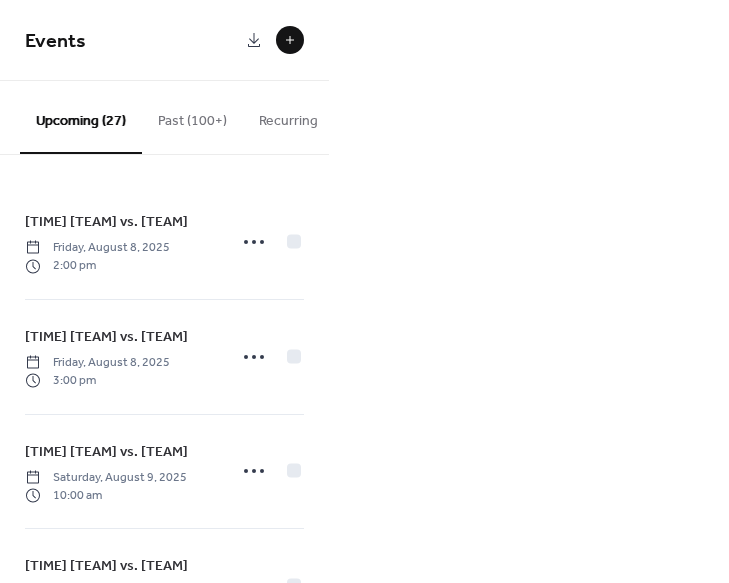 click at bounding box center (290, 40) 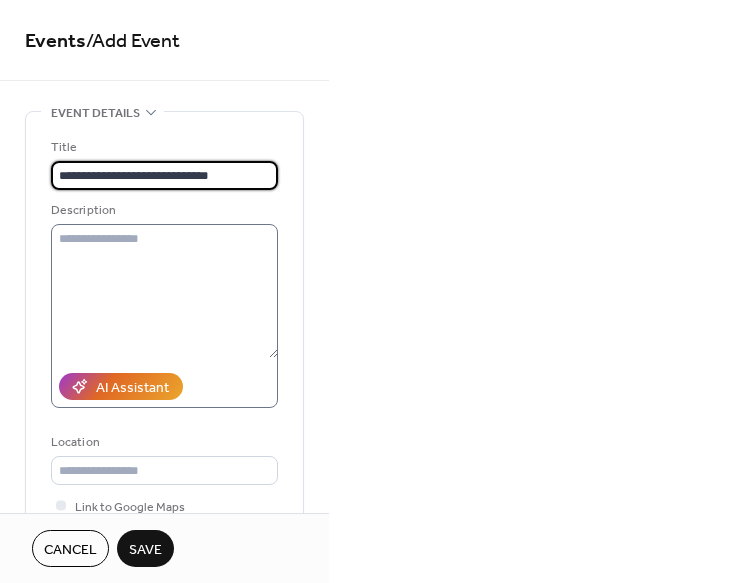 type on "**********" 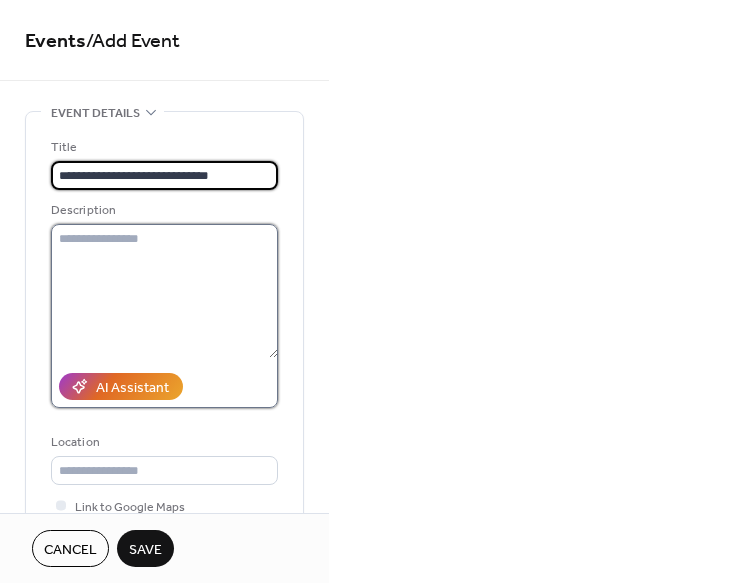 click at bounding box center (164, 291) 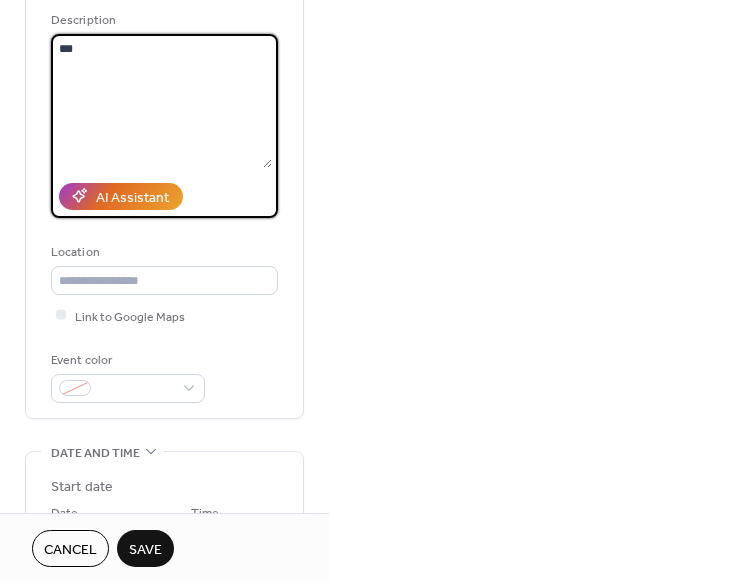 scroll, scrollTop: 193, scrollLeft: 0, axis: vertical 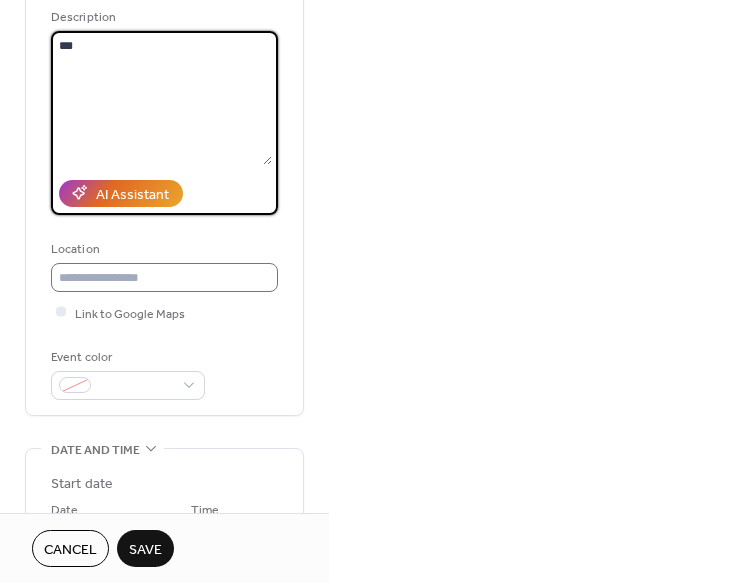 type on "***" 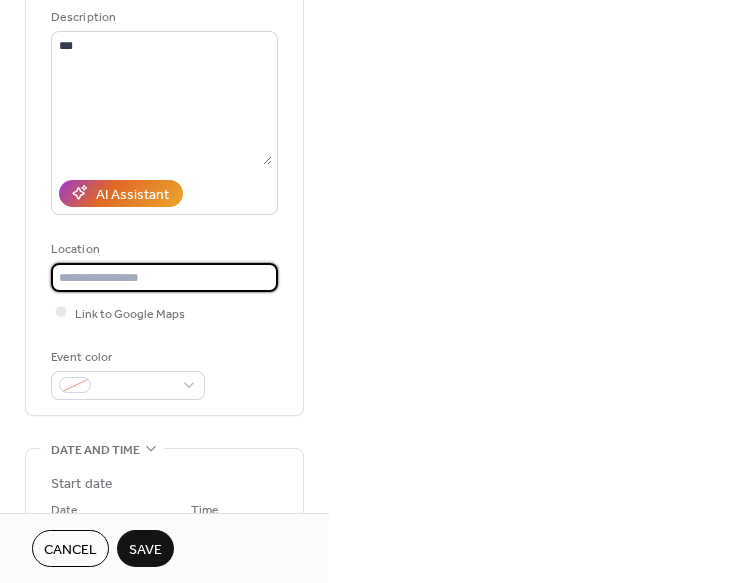 click at bounding box center (164, 277) 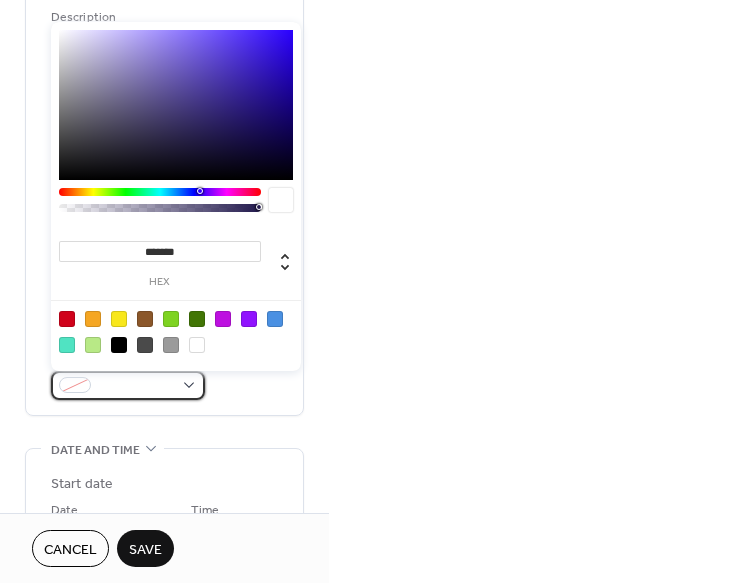 click at bounding box center [128, 385] 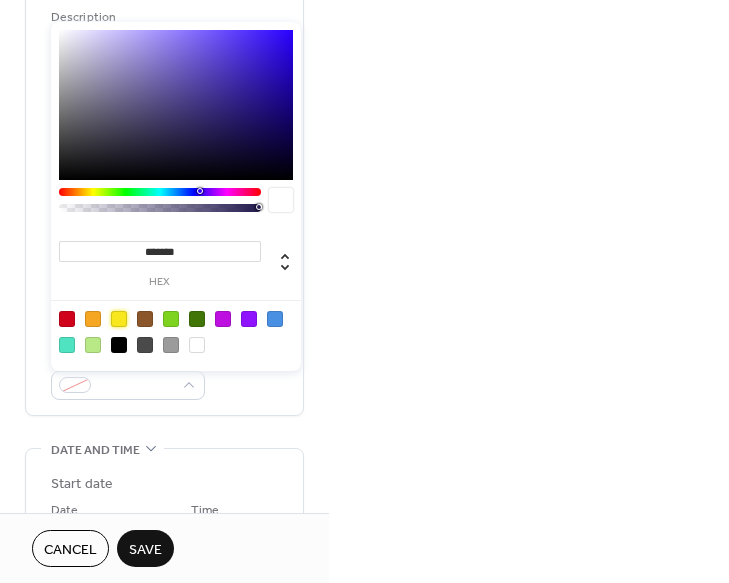 drag, startPoint x: 117, startPoint y: 319, endPoint x: 130, endPoint y: 327, distance: 15.264338 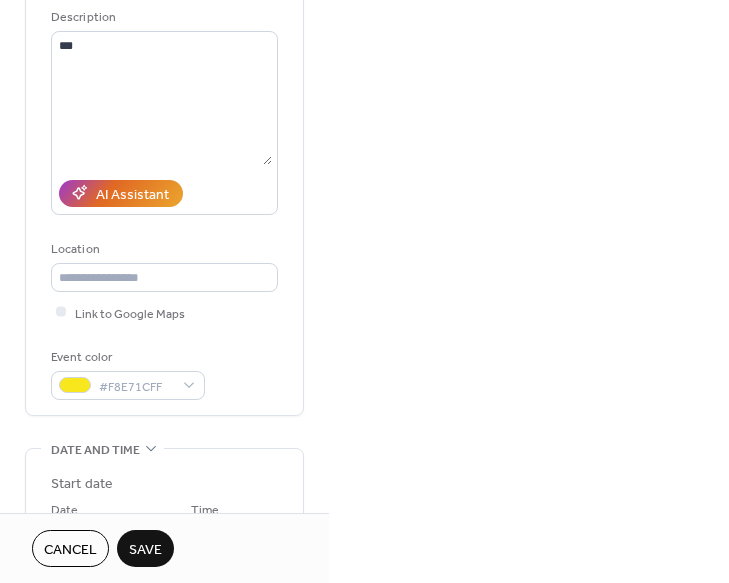 click on "Event color #F8E71CFF" at bounding box center (164, 373) 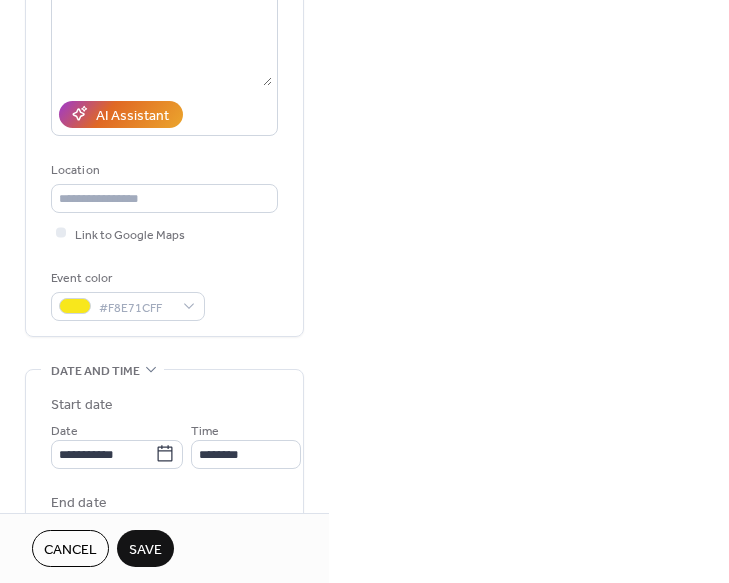 scroll, scrollTop: 382, scrollLeft: 0, axis: vertical 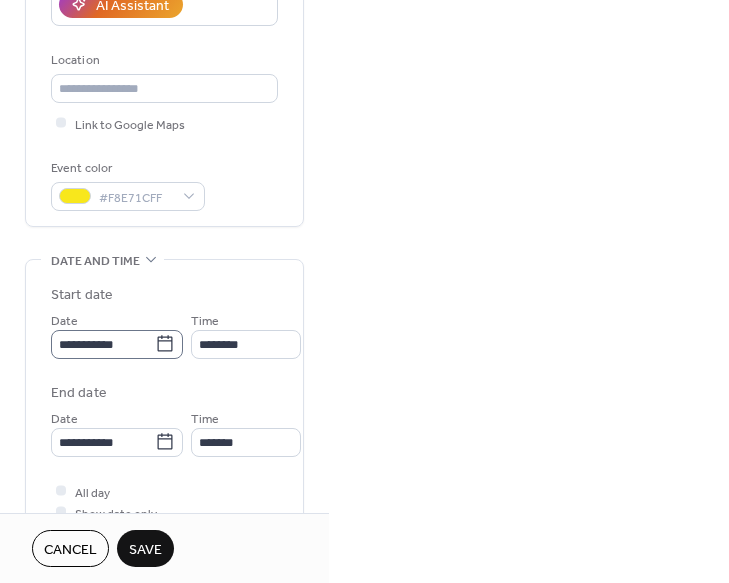 click 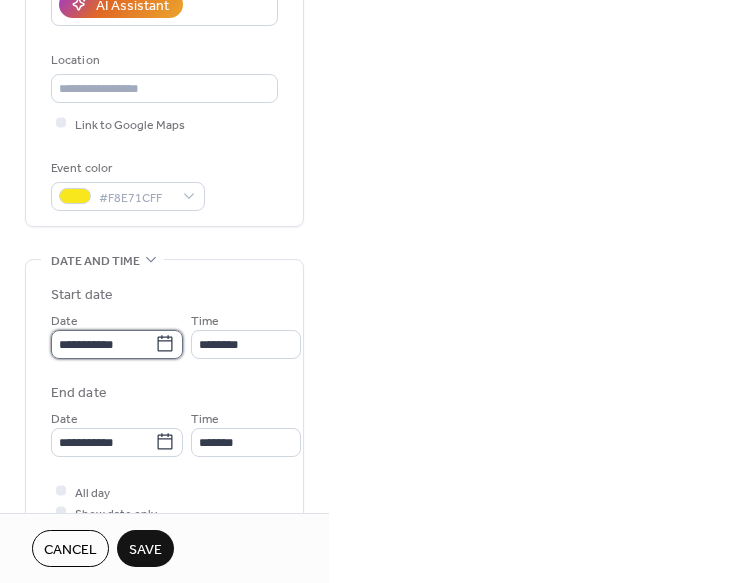 click on "**********" at bounding box center [103, 344] 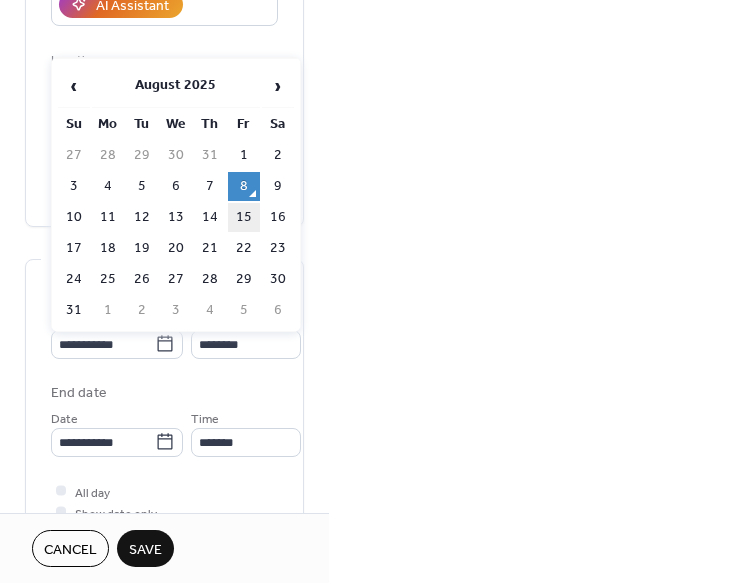 click on "15" at bounding box center (244, 217) 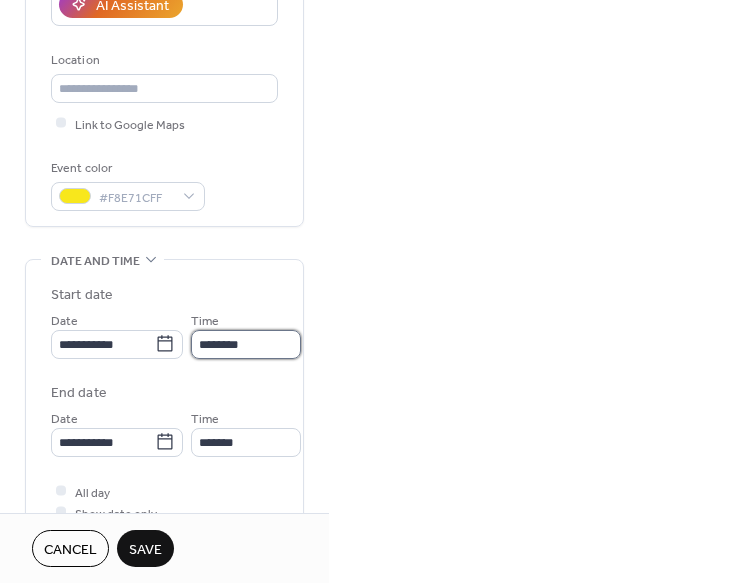 click on "********" at bounding box center [246, 344] 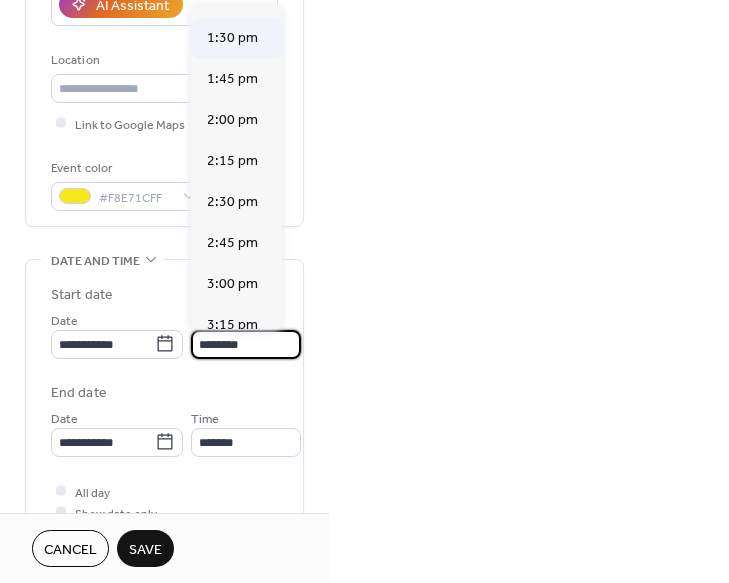 scroll, scrollTop: 2211, scrollLeft: 0, axis: vertical 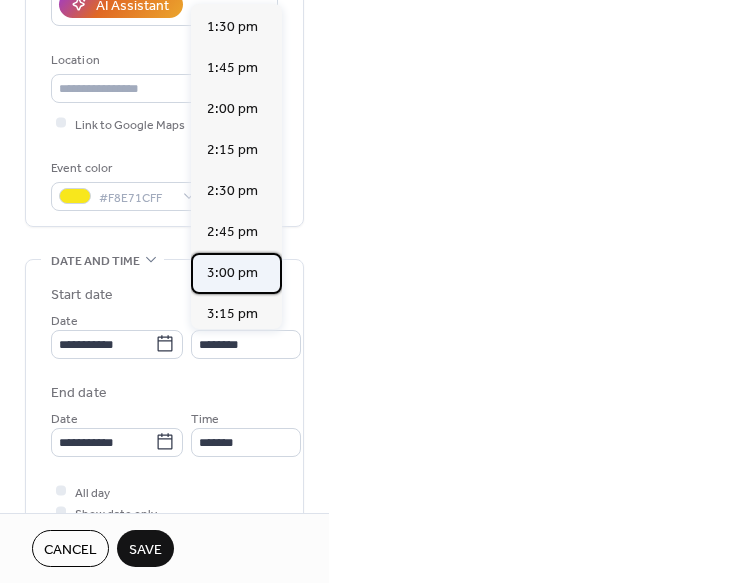 click on "3:00 pm" at bounding box center [232, 273] 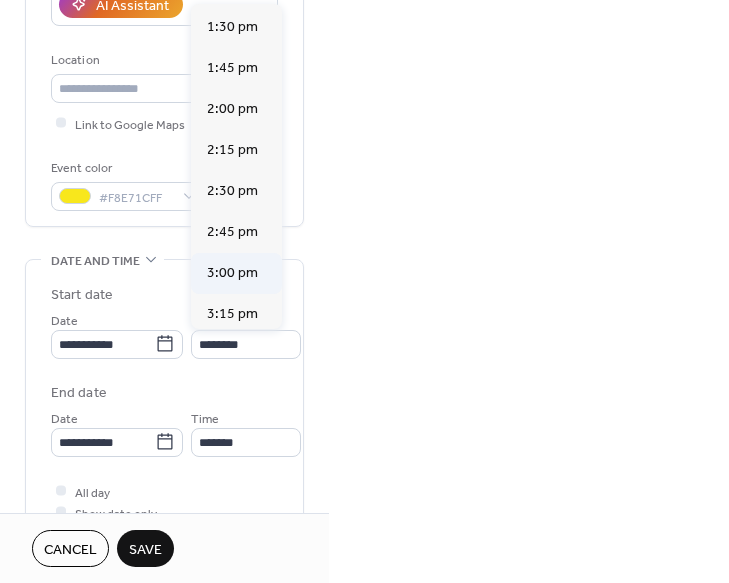 type on "*******" 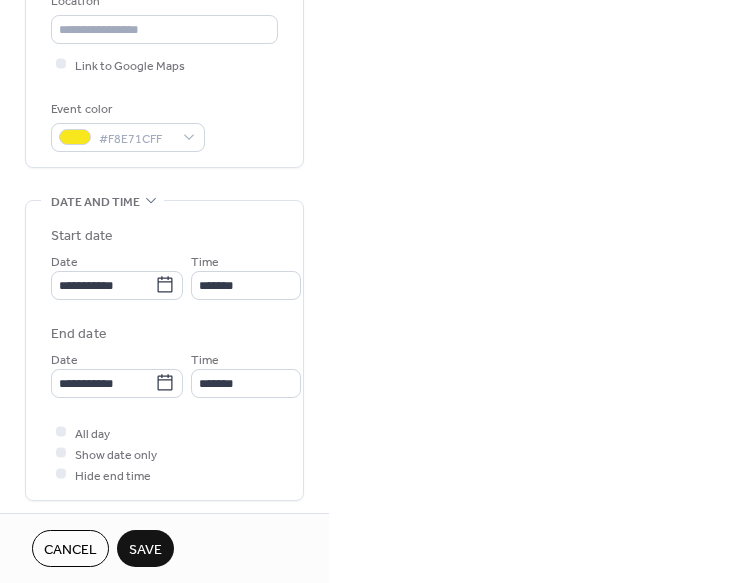 scroll, scrollTop: 530, scrollLeft: 0, axis: vertical 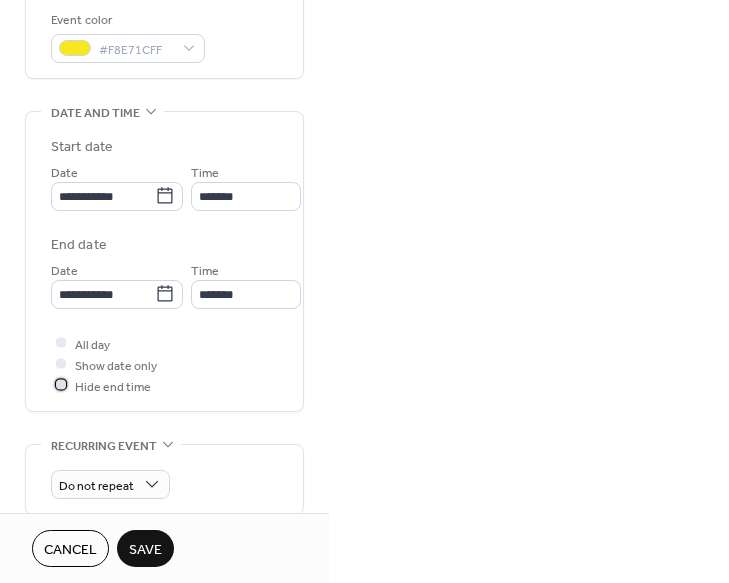 click at bounding box center (61, 385) 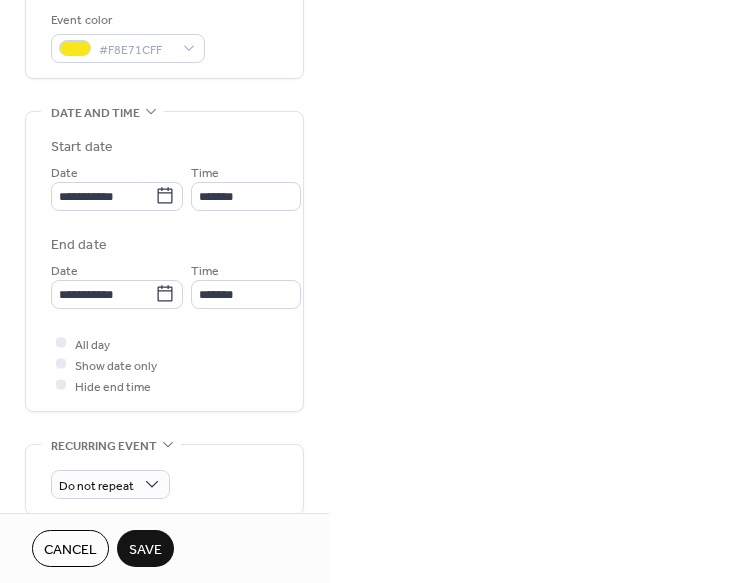 click on "Save" at bounding box center (145, 550) 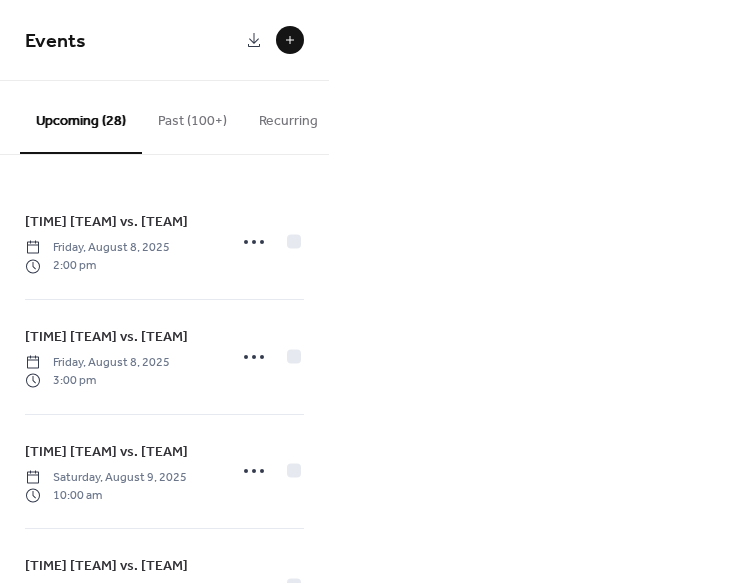 click at bounding box center [290, 40] 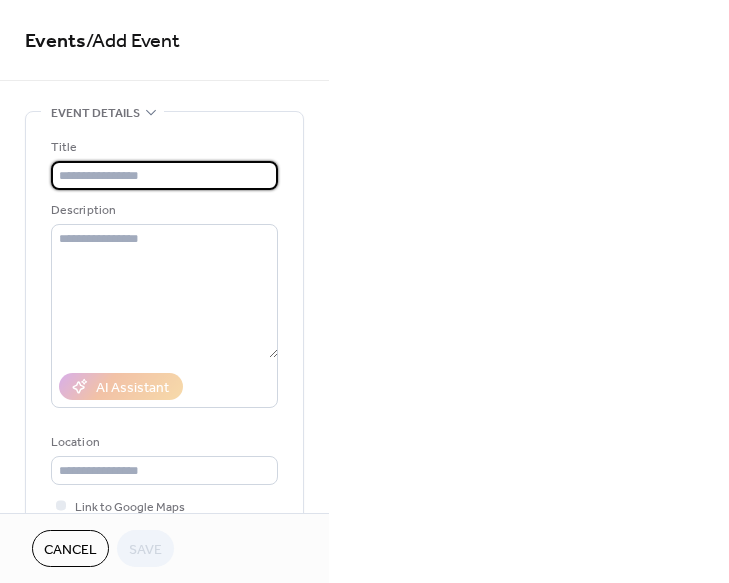 click at bounding box center [164, 175] 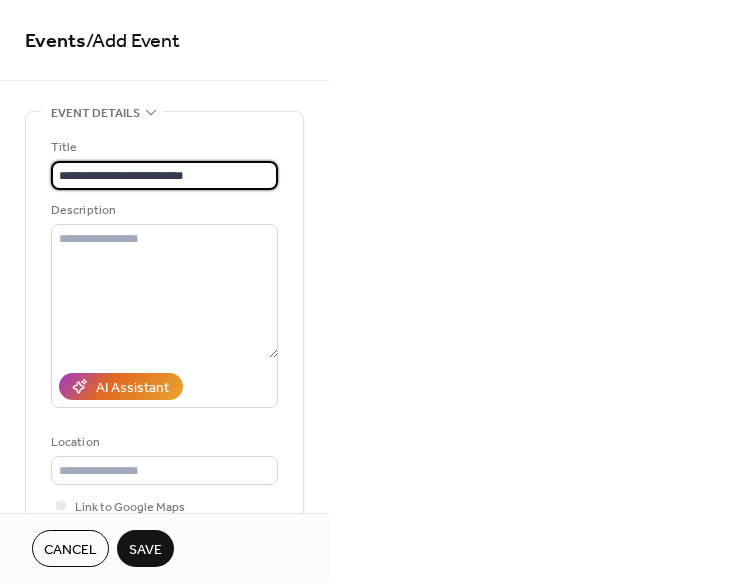 type on "**********" 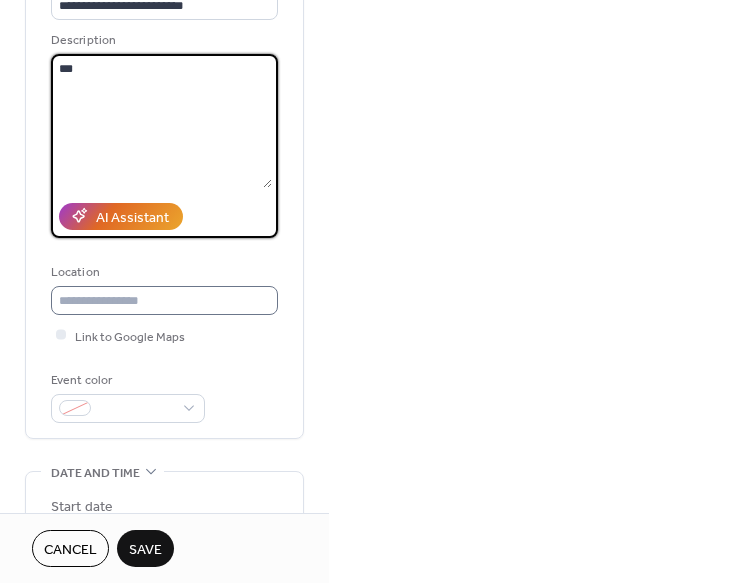 scroll, scrollTop: 183, scrollLeft: 0, axis: vertical 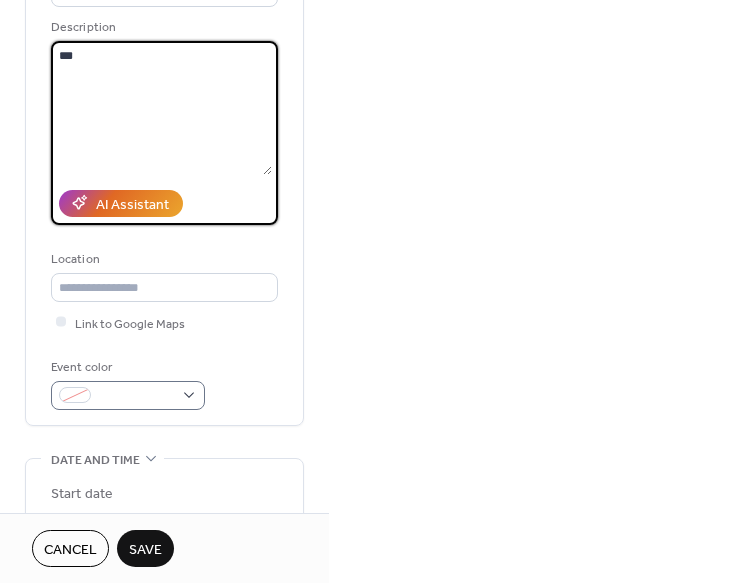 type on "***" 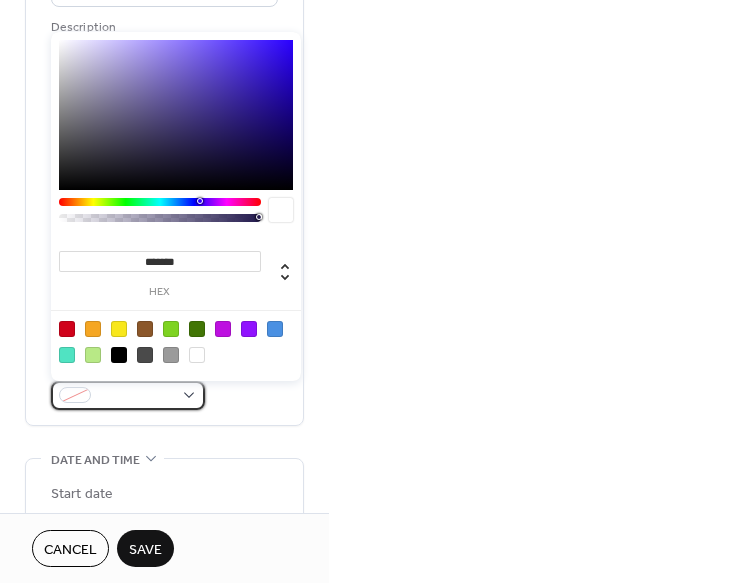 click at bounding box center [128, 395] 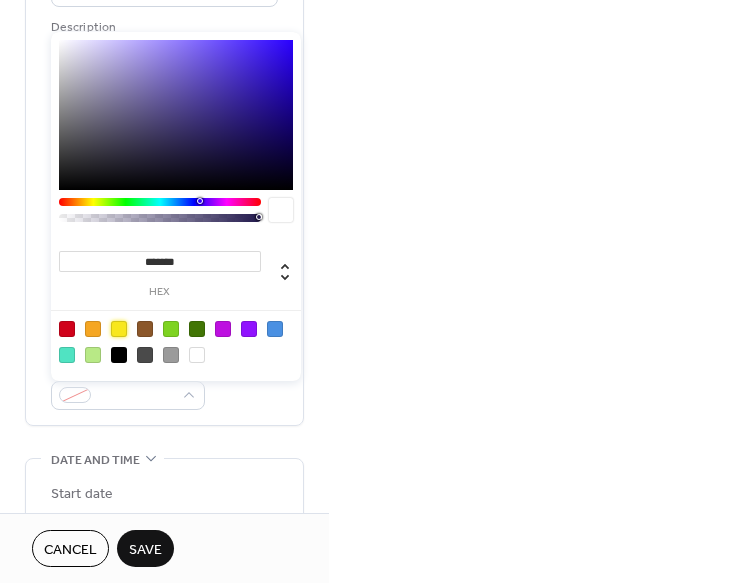 drag, startPoint x: 123, startPoint y: 323, endPoint x: 144, endPoint y: 331, distance: 22.472204 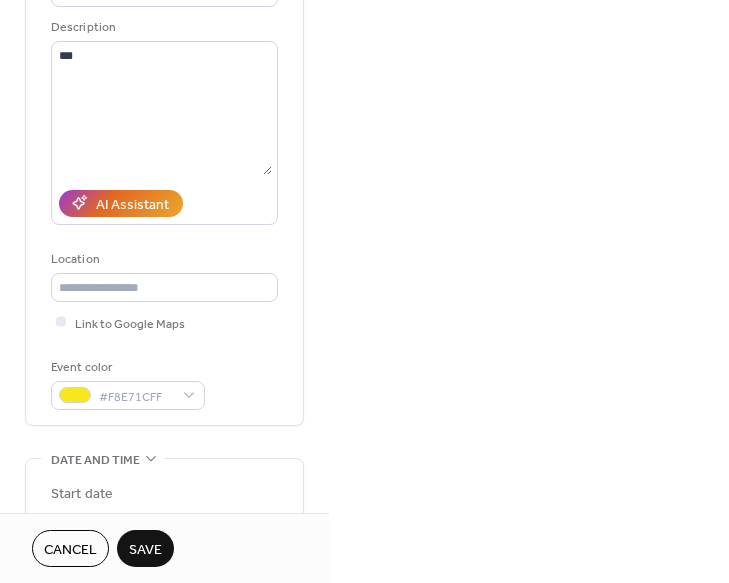 click on "Event color #F8E71CFF" at bounding box center (164, 383) 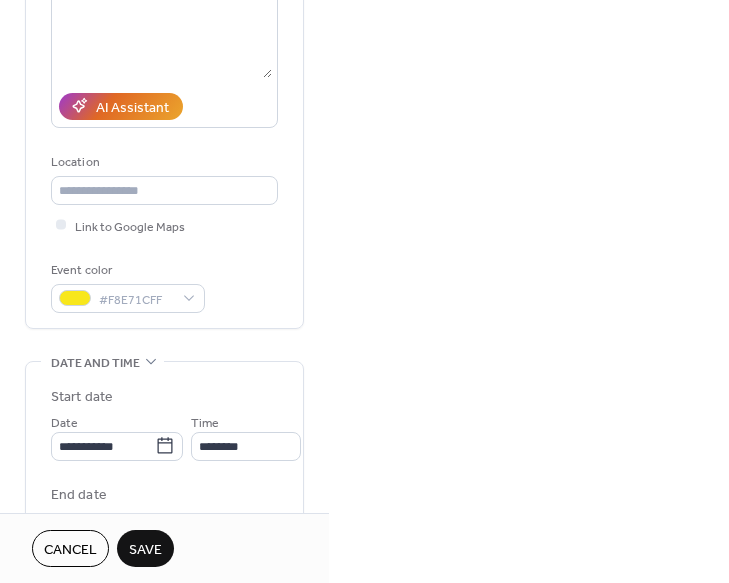 scroll, scrollTop: 367, scrollLeft: 0, axis: vertical 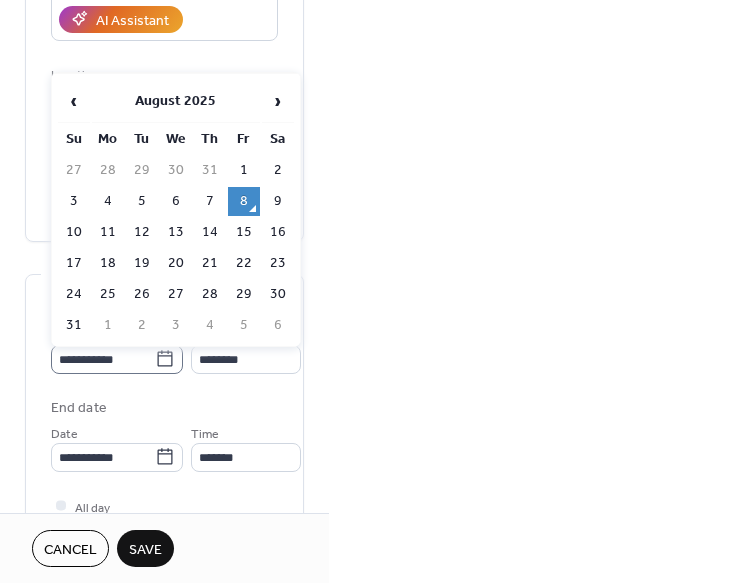 click 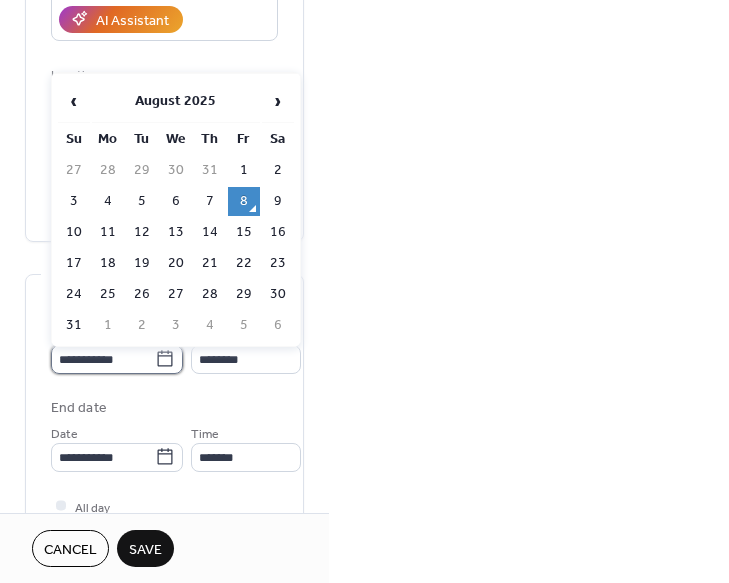 click on "**********" at bounding box center [103, 359] 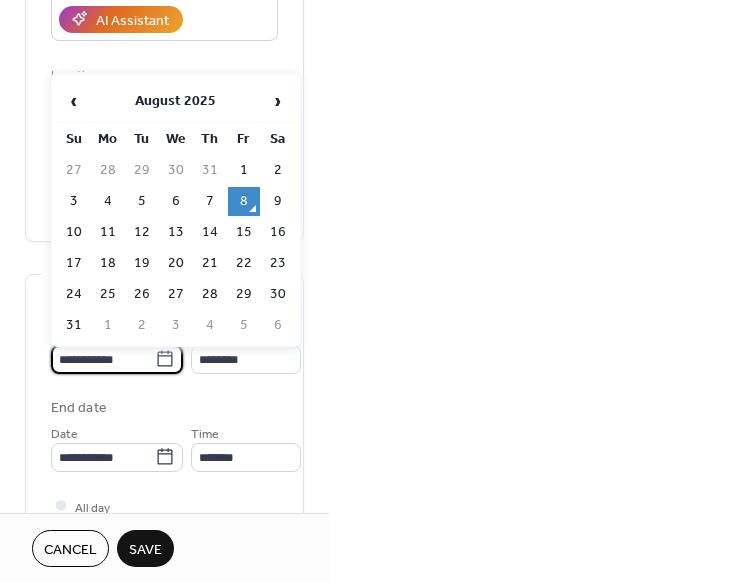 drag, startPoint x: 278, startPoint y: 226, endPoint x: 273, endPoint y: 252, distance: 26.476404 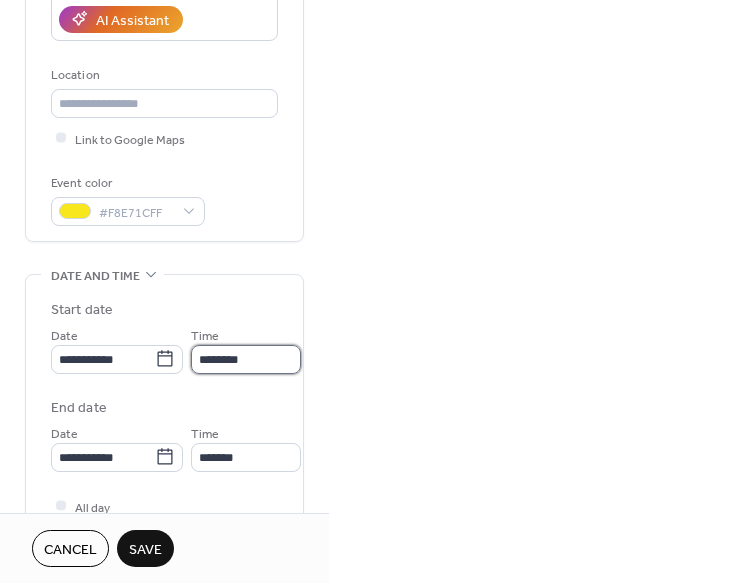 click on "********" at bounding box center (246, 359) 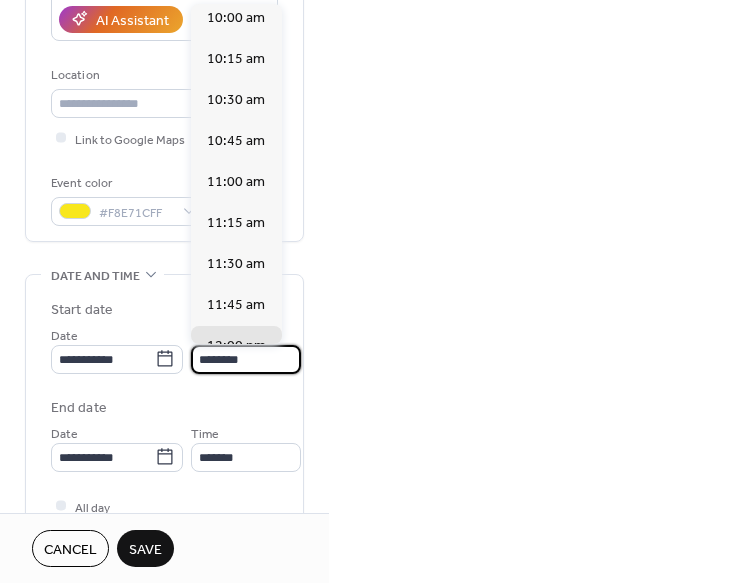 scroll, scrollTop: 1625, scrollLeft: 0, axis: vertical 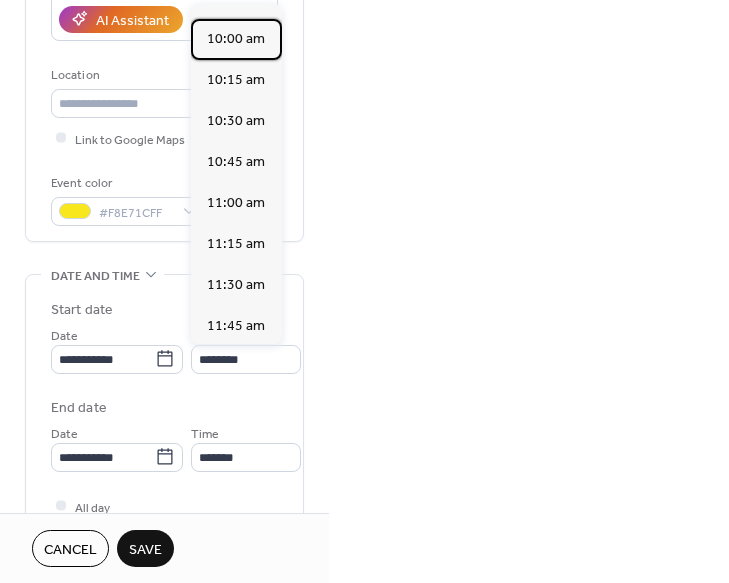 click on "10:00 am" at bounding box center (236, 39) 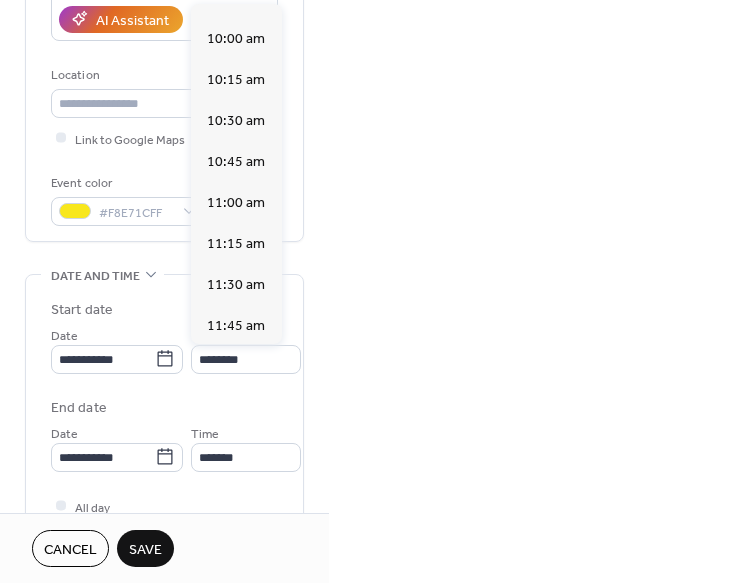 type on "********" 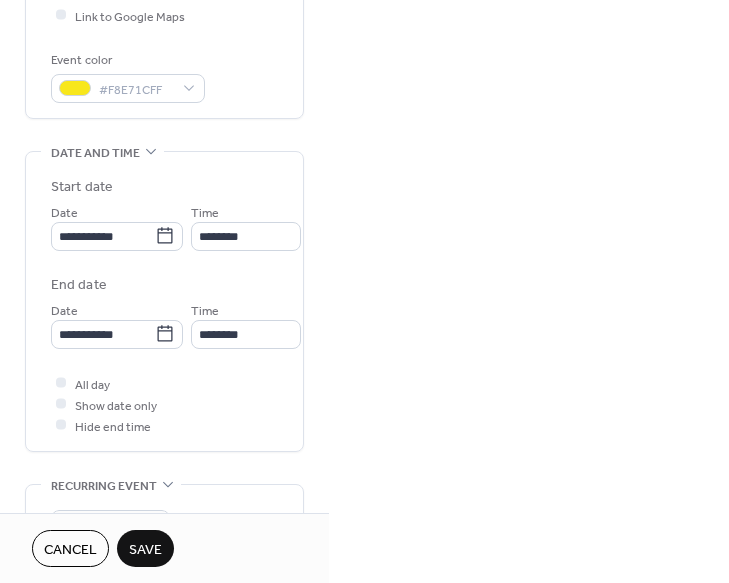 scroll, scrollTop: 530, scrollLeft: 0, axis: vertical 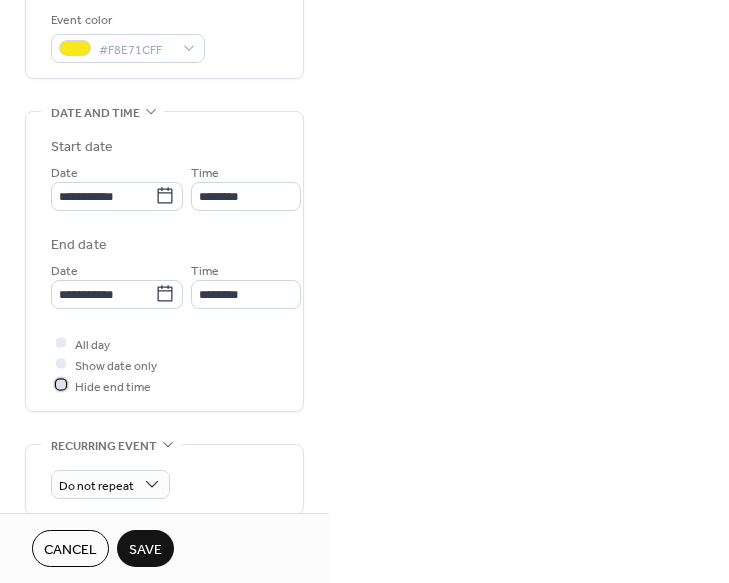 click at bounding box center (61, 385) 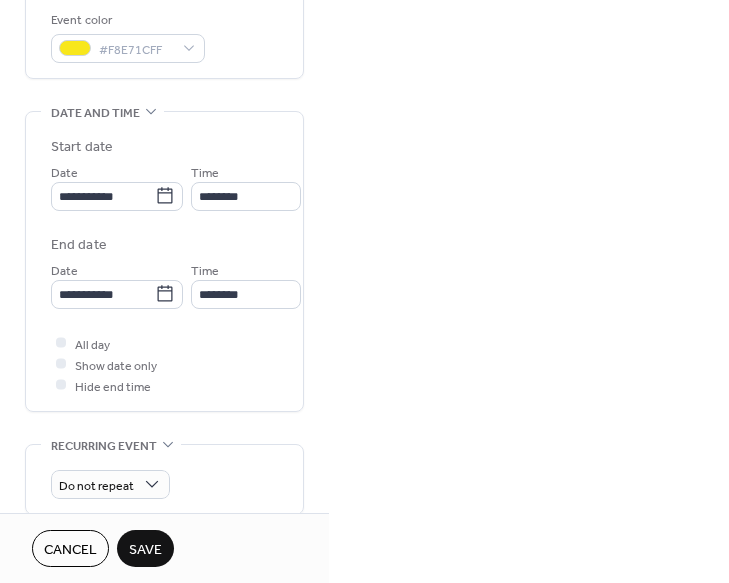 click on "Save" at bounding box center (145, 550) 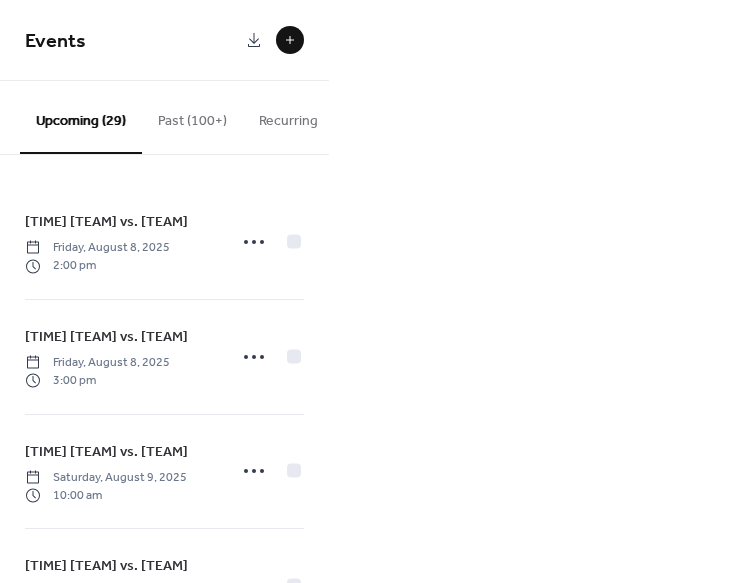 click at bounding box center (290, 40) 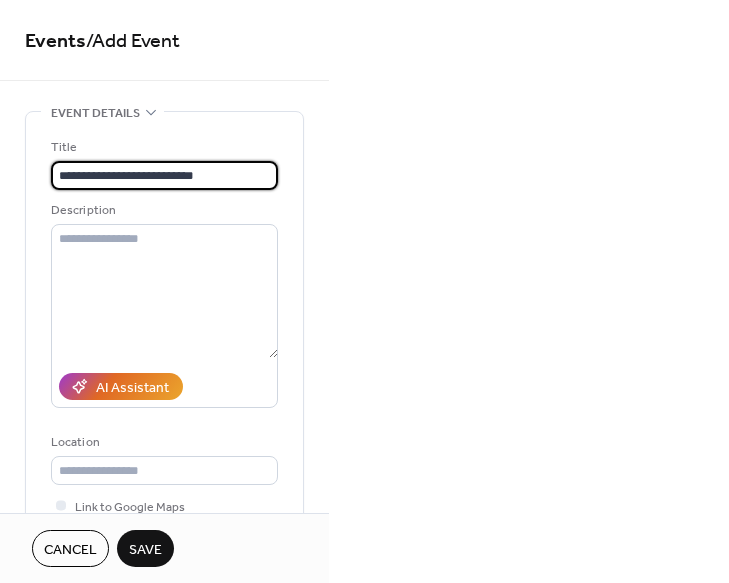 type on "**********" 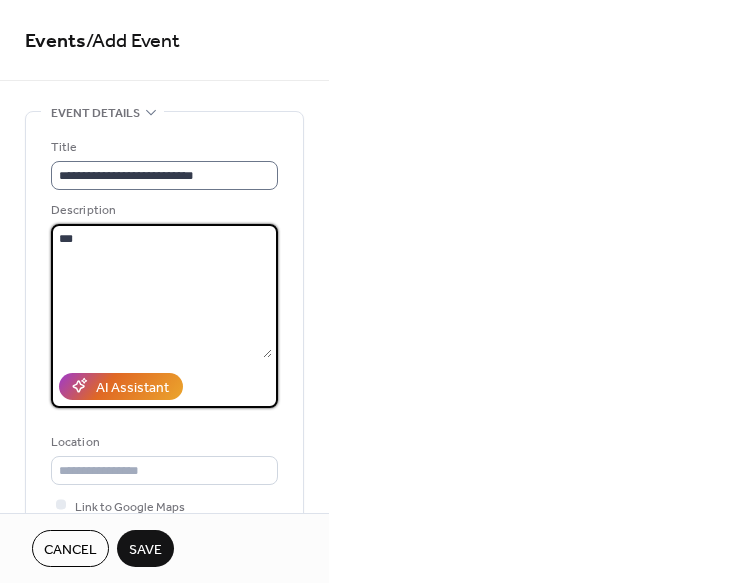 scroll, scrollTop: 0, scrollLeft: 0, axis: both 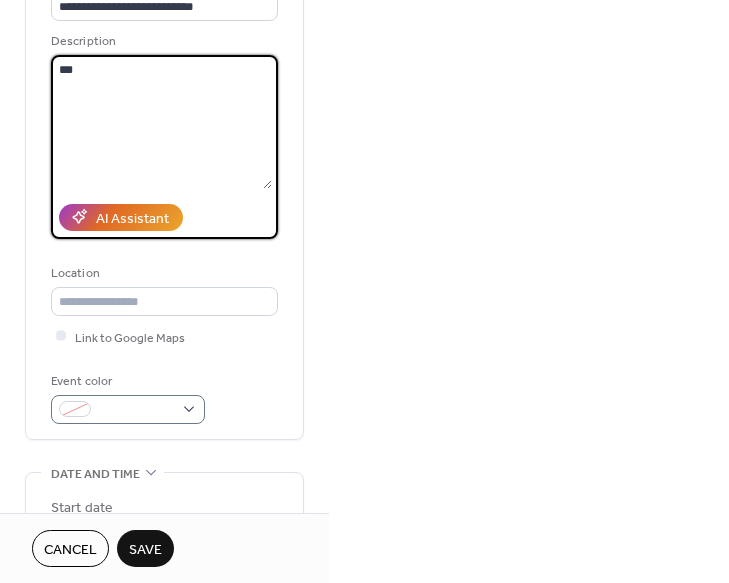 type on "***" 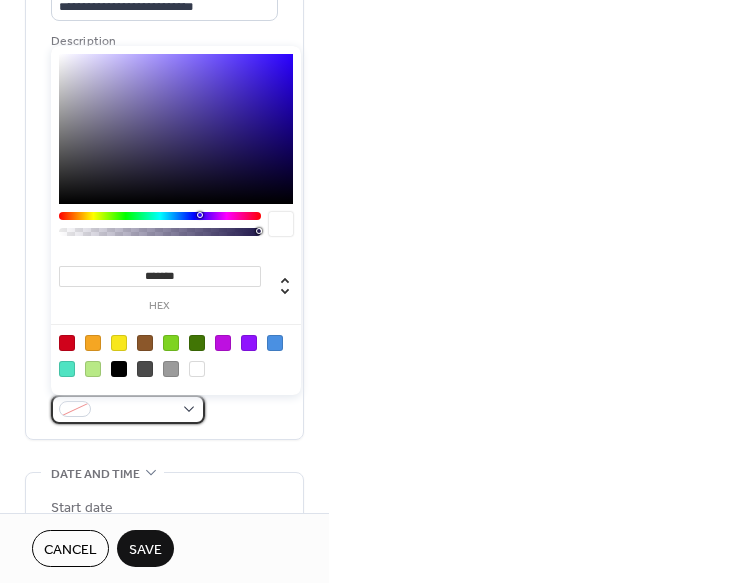 click at bounding box center [128, 409] 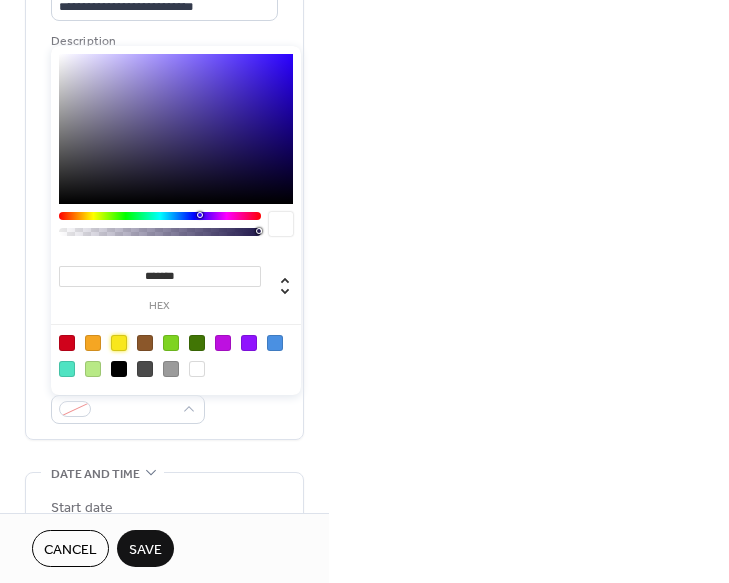 click at bounding box center (119, 343) 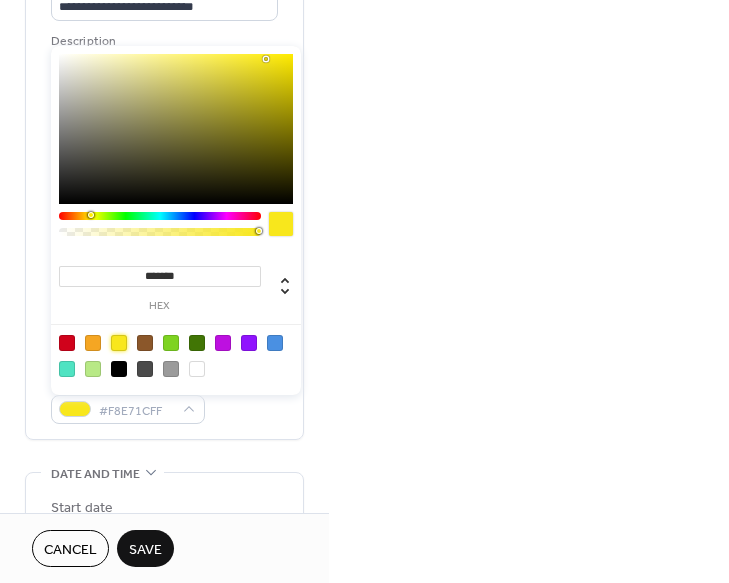 click on "**********" at bounding box center [164, 191] 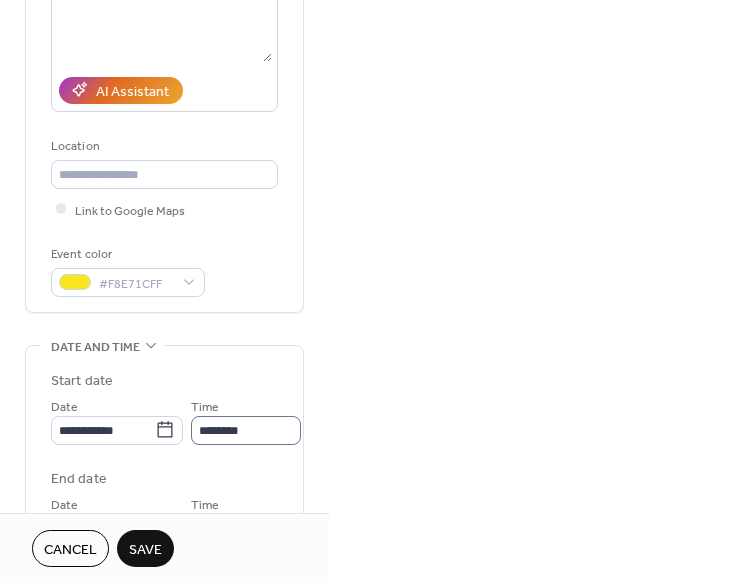 scroll, scrollTop: 336, scrollLeft: 0, axis: vertical 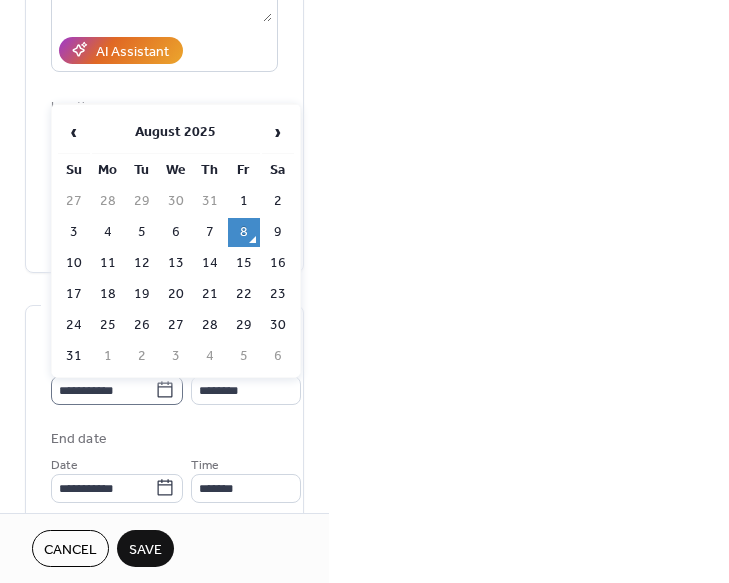 click 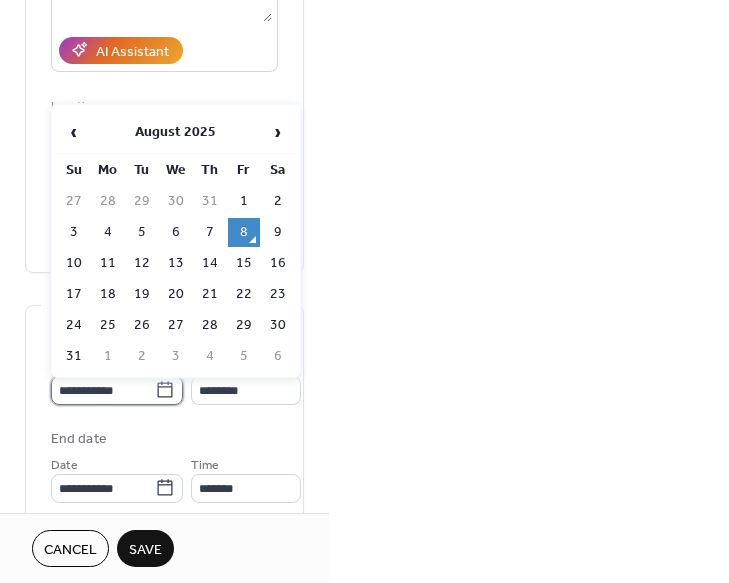 click on "**********" at bounding box center (103, 390) 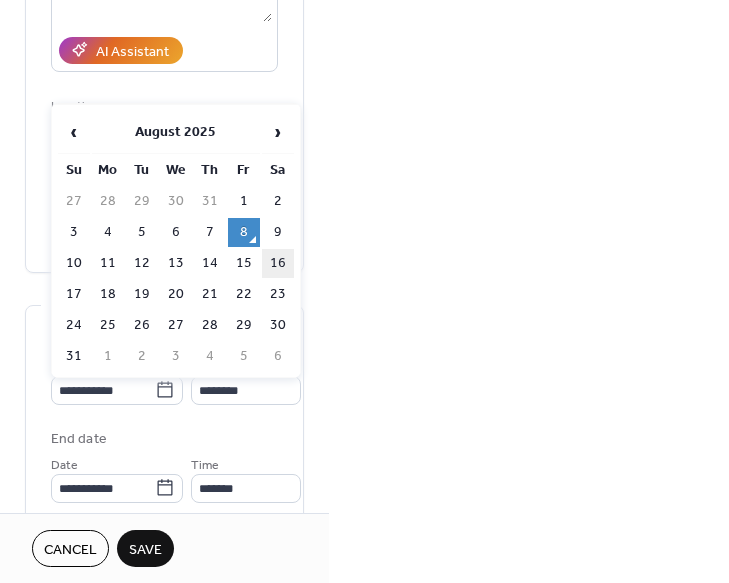 click on "16" at bounding box center (278, 263) 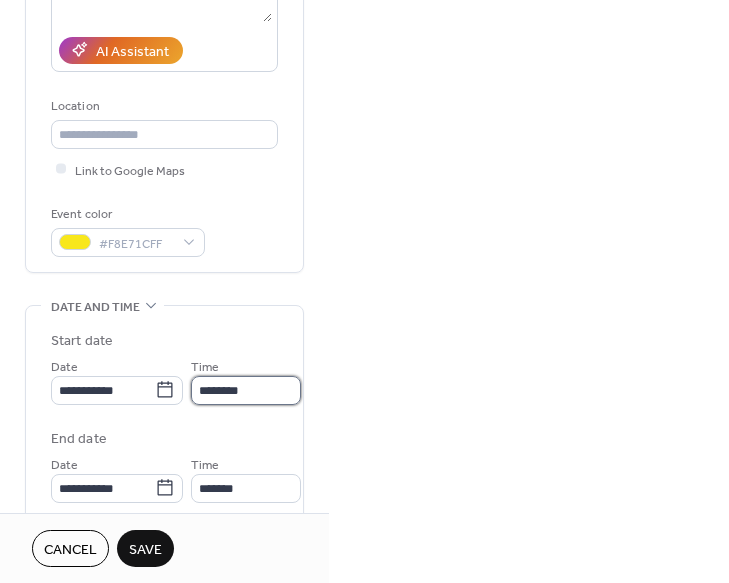 click on "********" at bounding box center (246, 390) 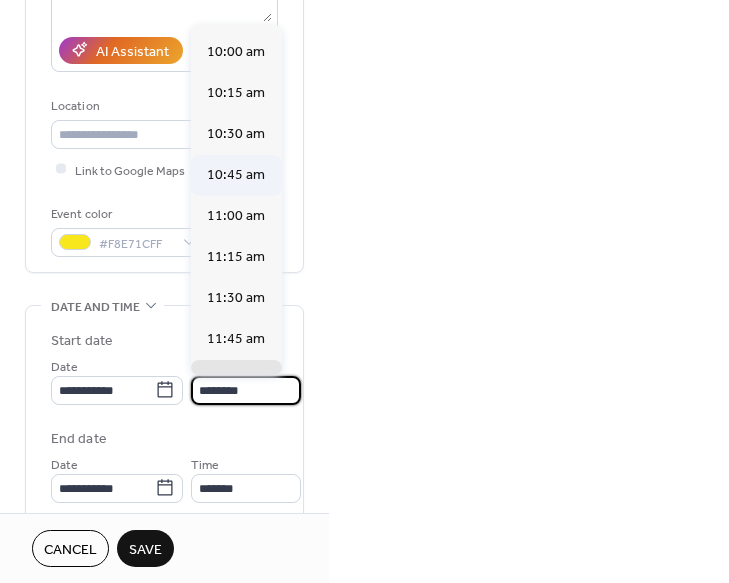 scroll, scrollTop: 1624, scrollLeft: 0, axis: vertical 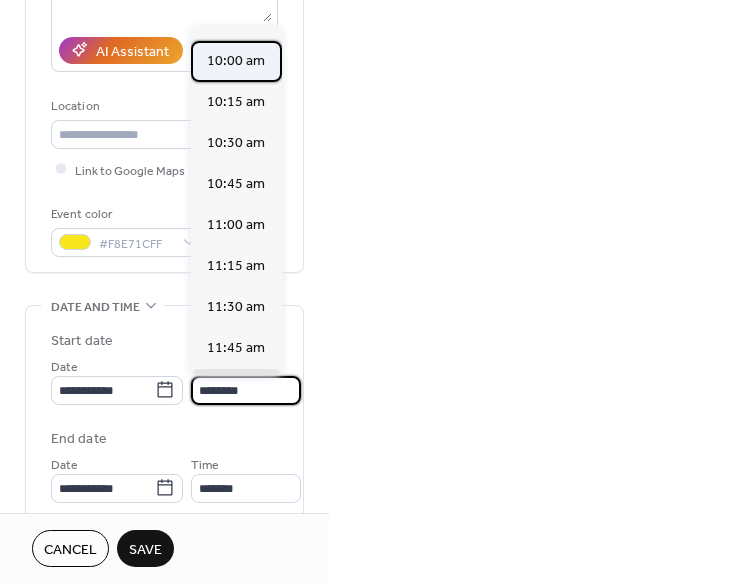 click on "10:00 am" at bounding box center (236, 61) 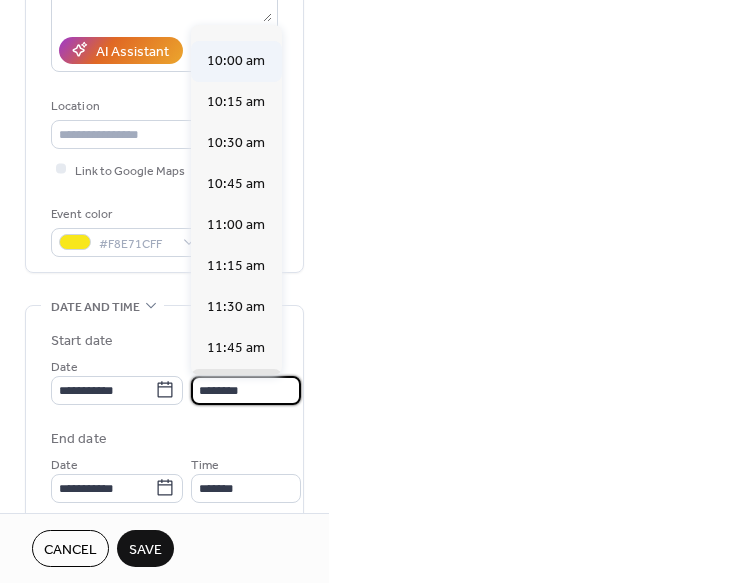 type on "********" 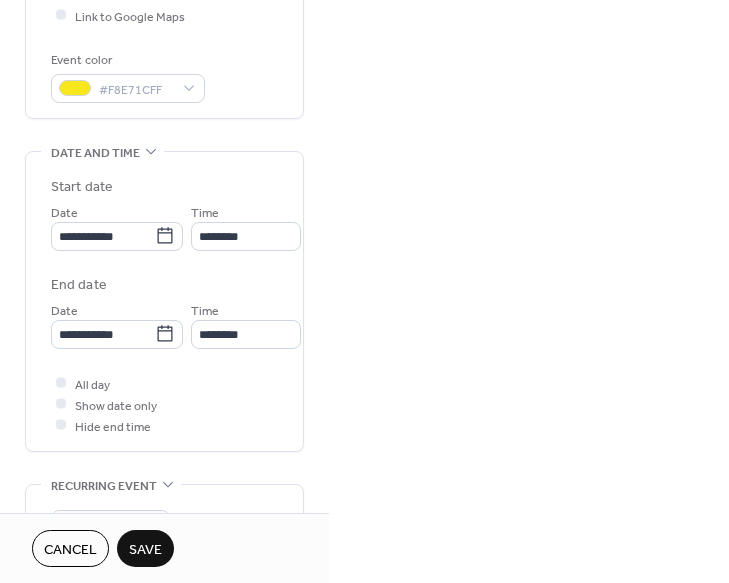 scroll, scrollTop: 485, scrollLeft: 0, axis: vertical 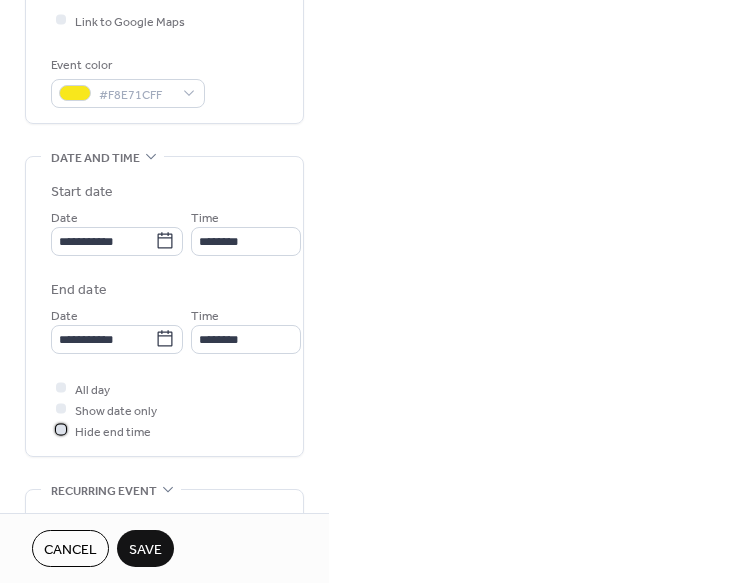 click at bounding box center (61, 430) 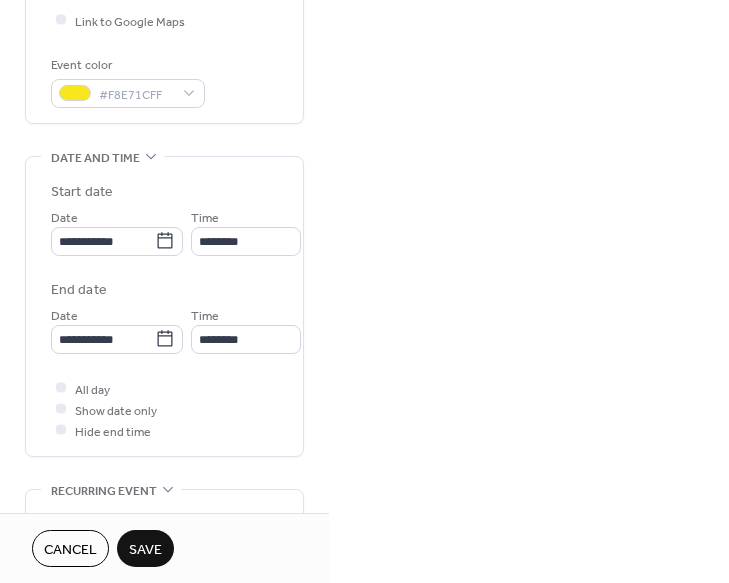click on "Save" at bounding box center [145, 550] 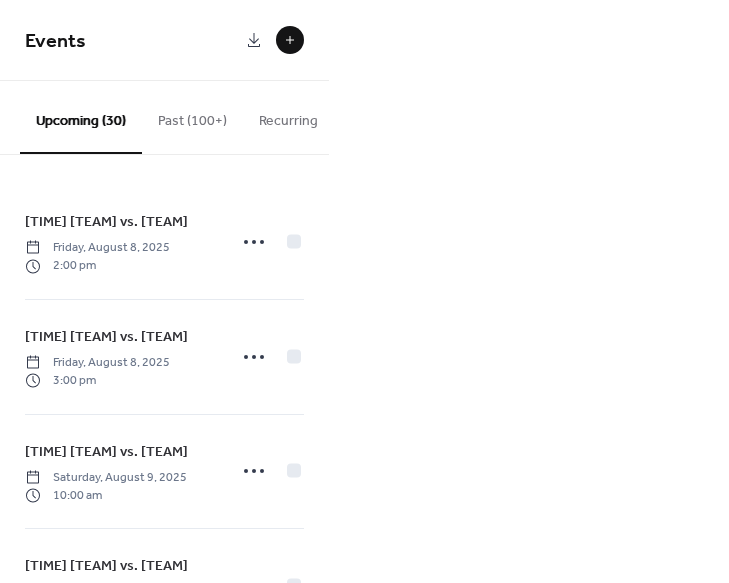 click at bounding box center [290, 40] 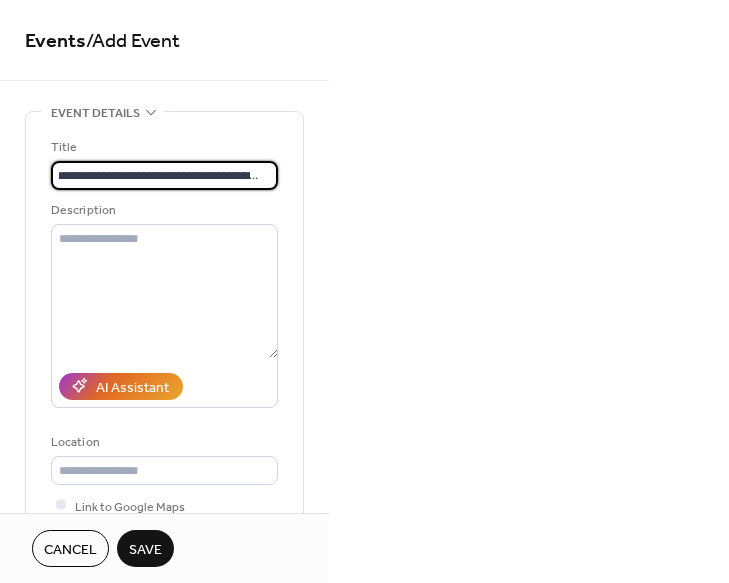 scroll, scrollTop: 0, scrollLeft: 26, axis: horizontal 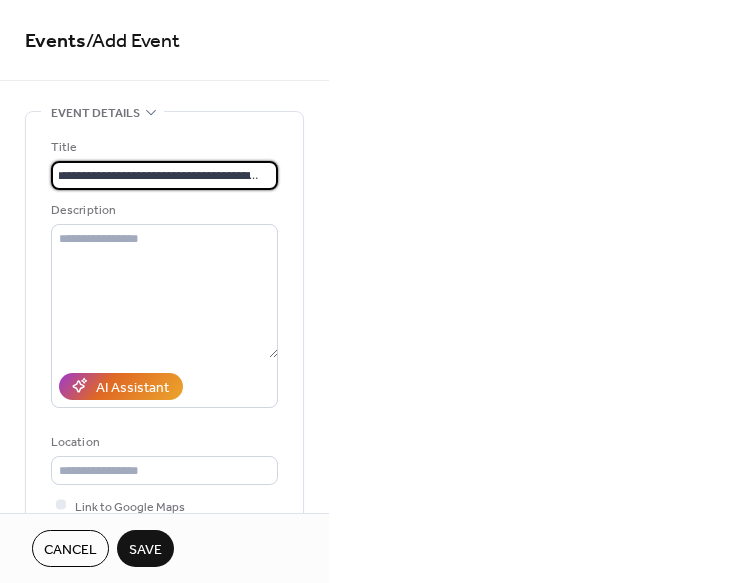 type on "**********" 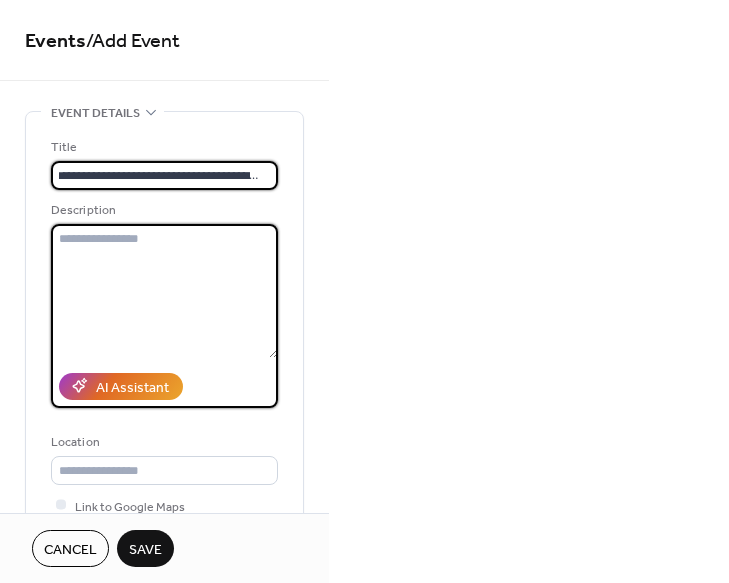 scroll, scrollTop: 0, scrollLeft: 0, axis: both 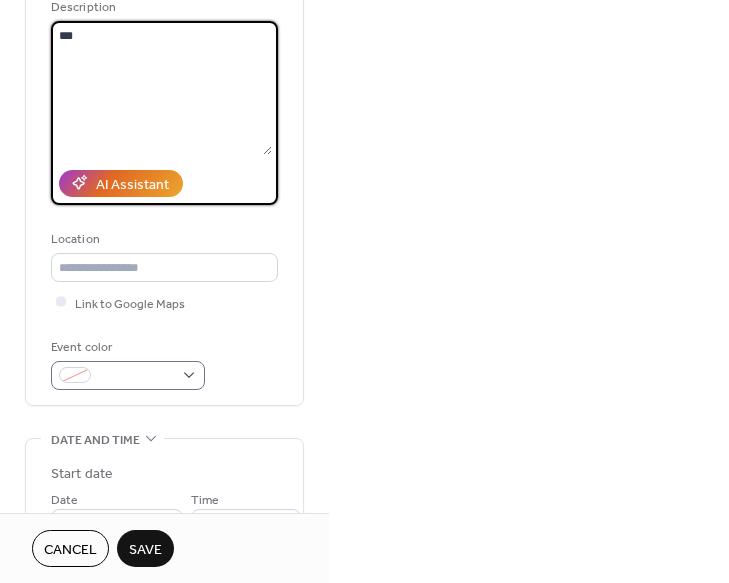 type on "***" 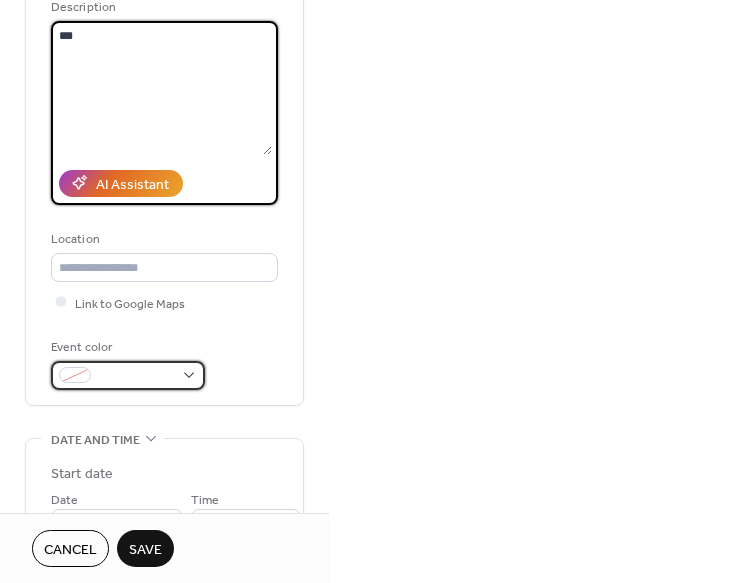 click at bounding box center (128, 375) 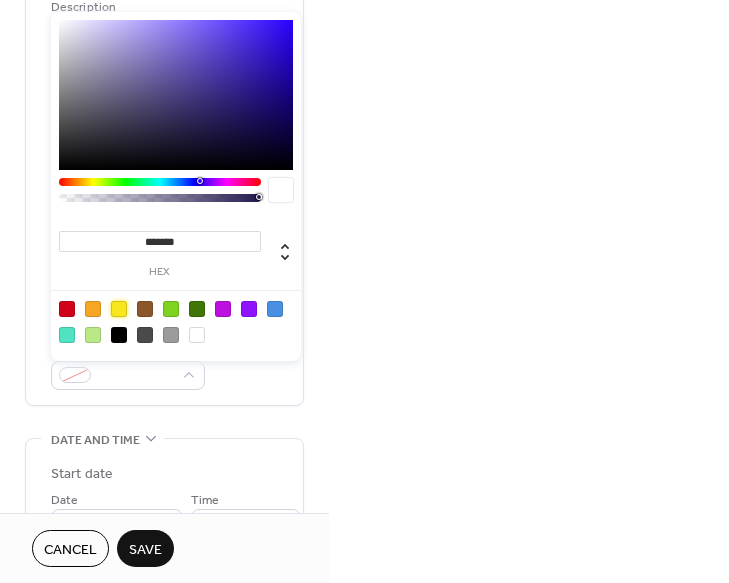 click at bounding box center [119, 309] 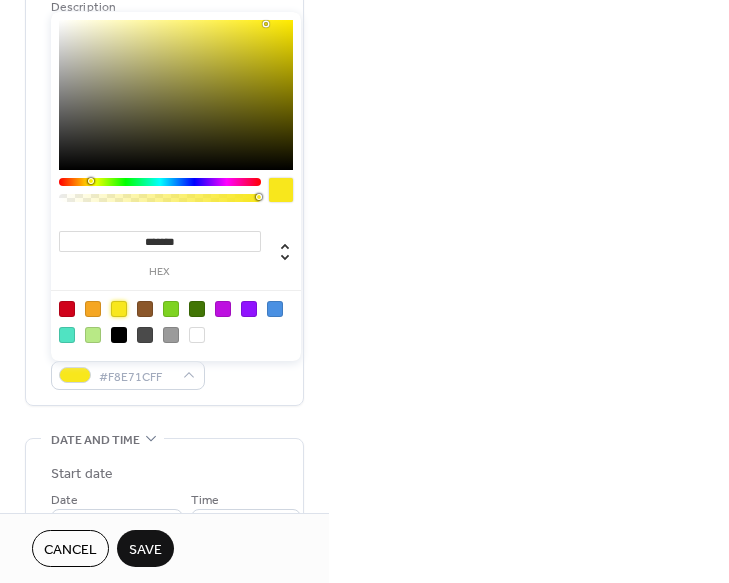 click on "**********" at bounding box center [164, 157] 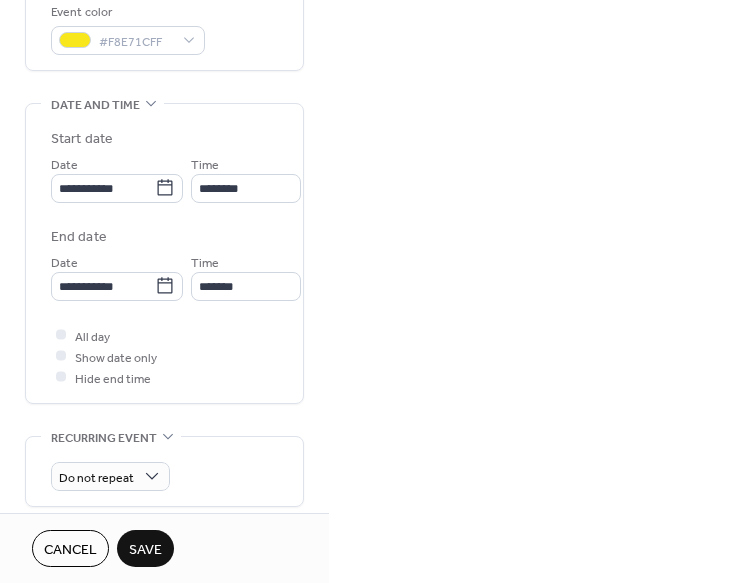 scroll, scrollTop: 556, scrollLeft: 0, axis: vertical 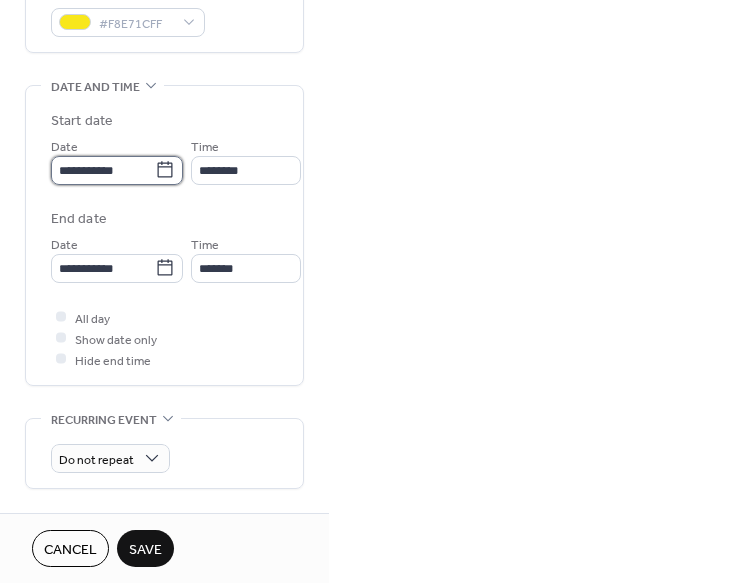 click on "**********" at bounding box center (103, 170) 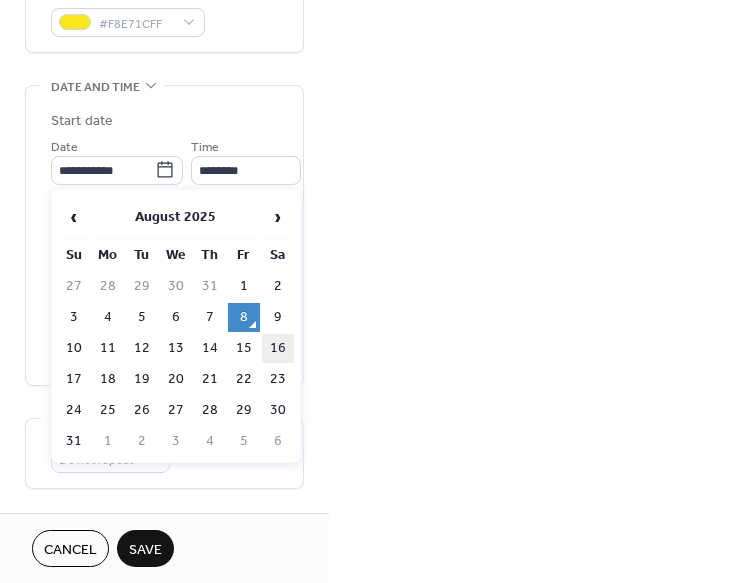 click on "16" at bounding box center (278, 348) 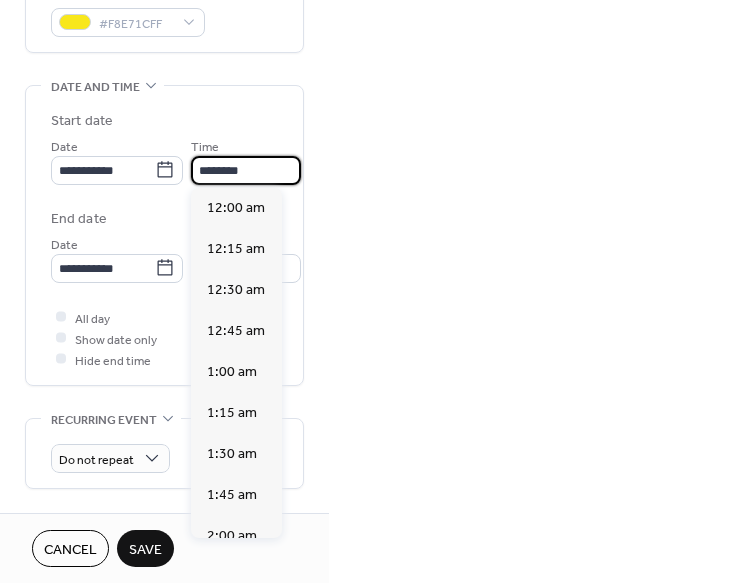 click on "********" at bounding box center [246, 170] 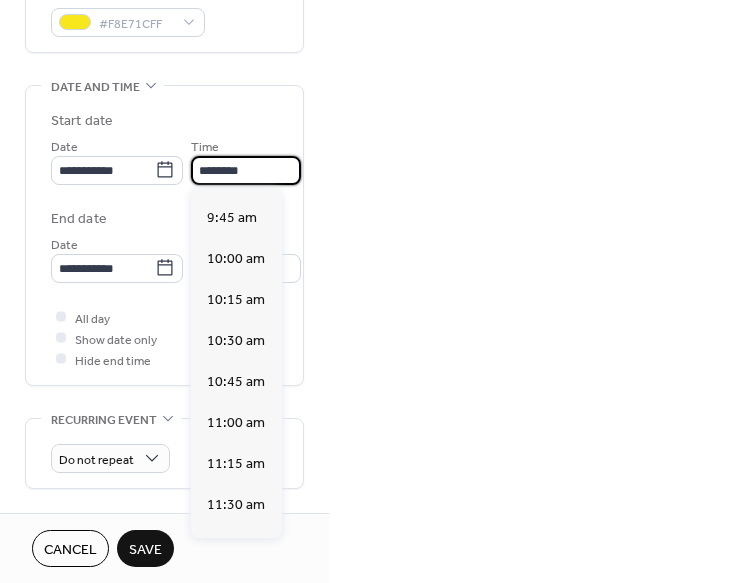scroll, scrollTop: 1565, scrollLeft: 0, axis: vertical 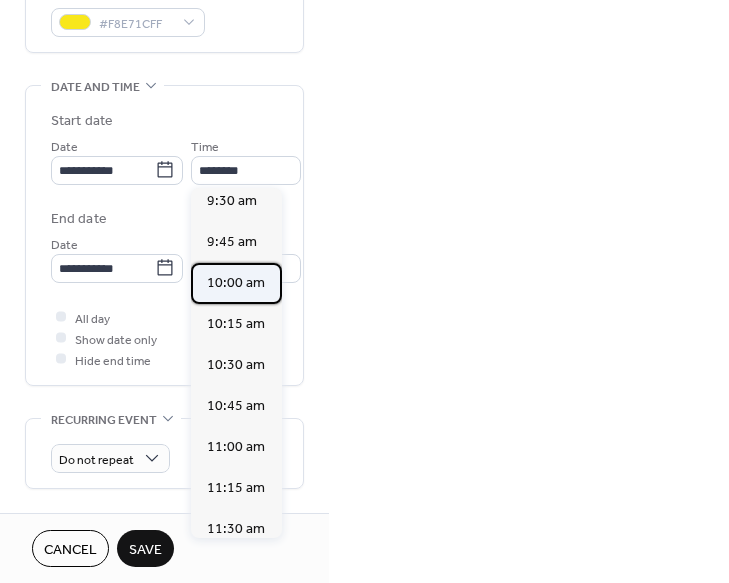 click on "10:00 am" at bounding box center (236, 283) 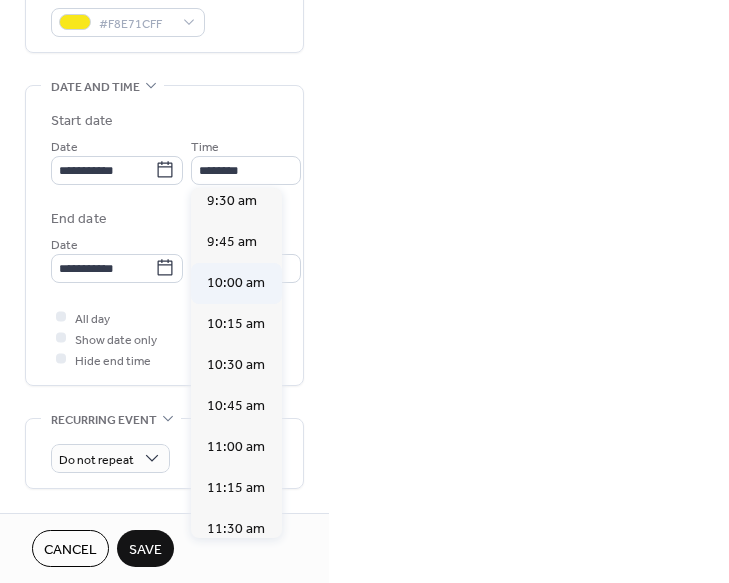 type on "********" 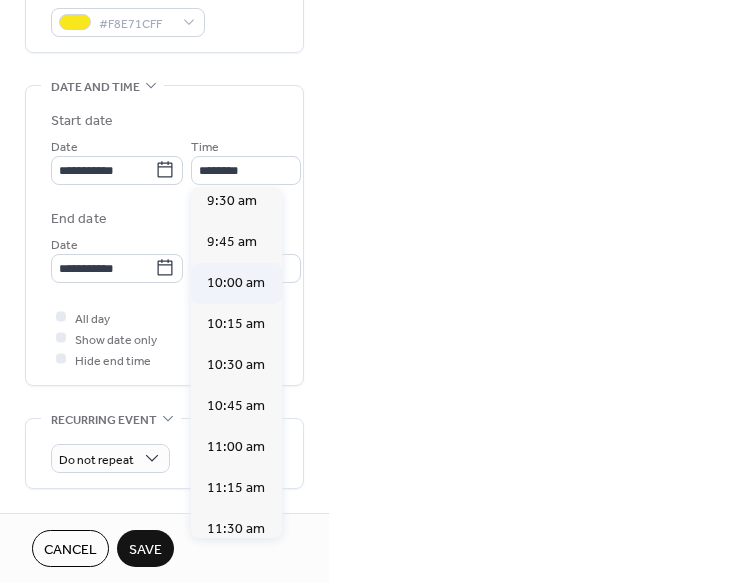 type on "********" 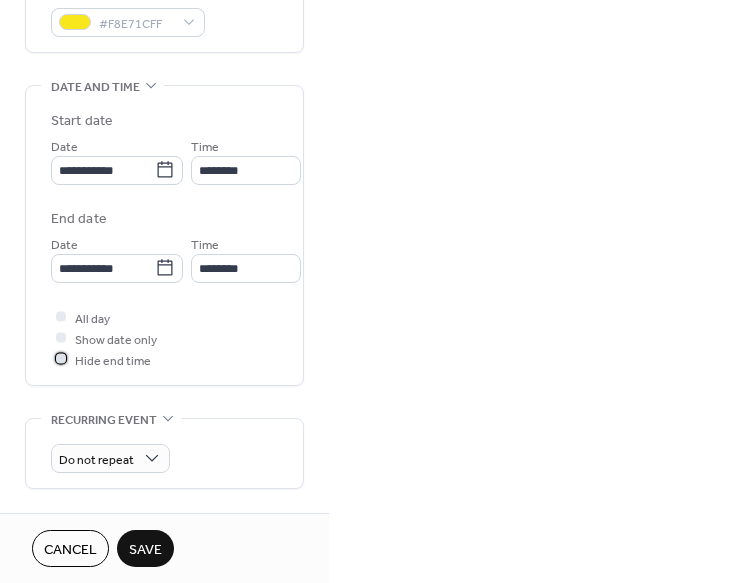 click at bounding box center (61, 359) 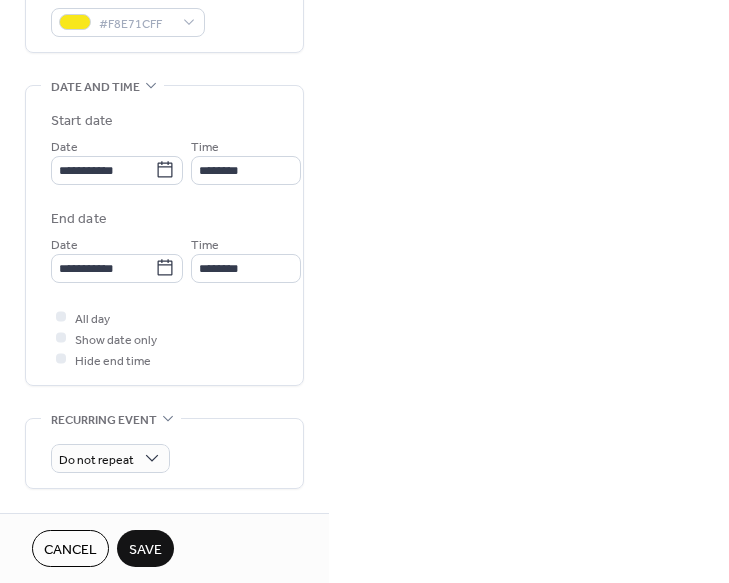 click on "Save" at bounding box center [145, 550] 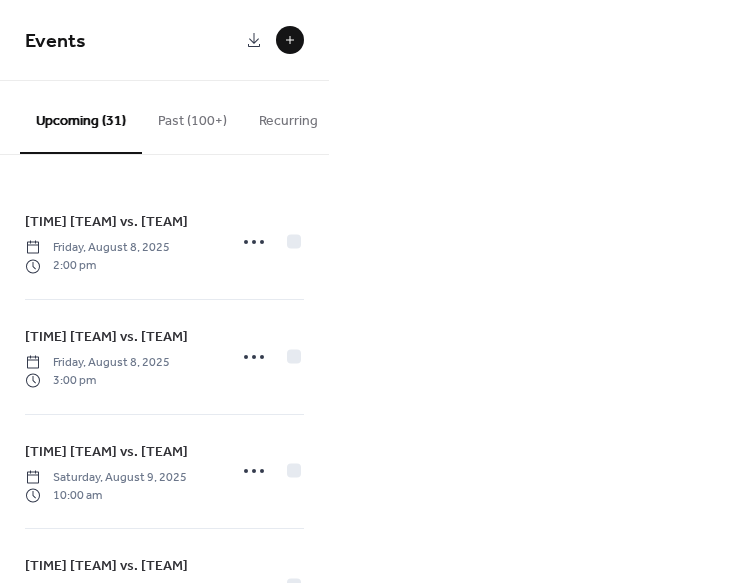 click at bounding box center (290, 40) 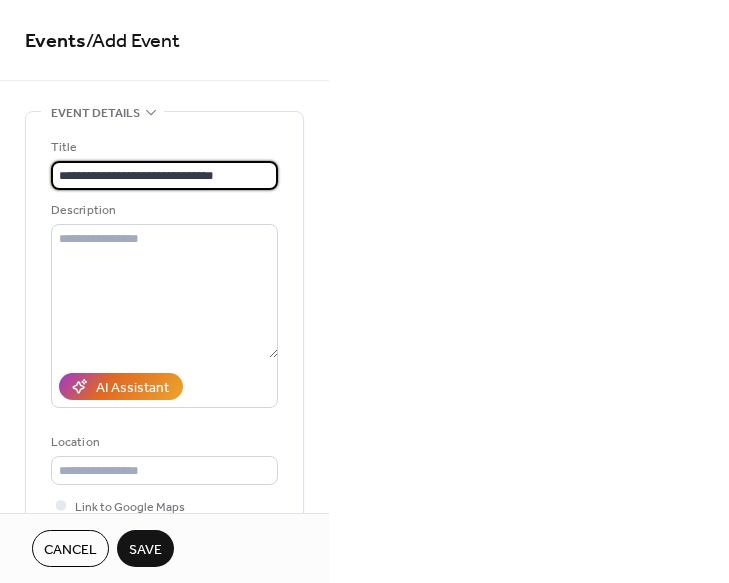 type on "**********" 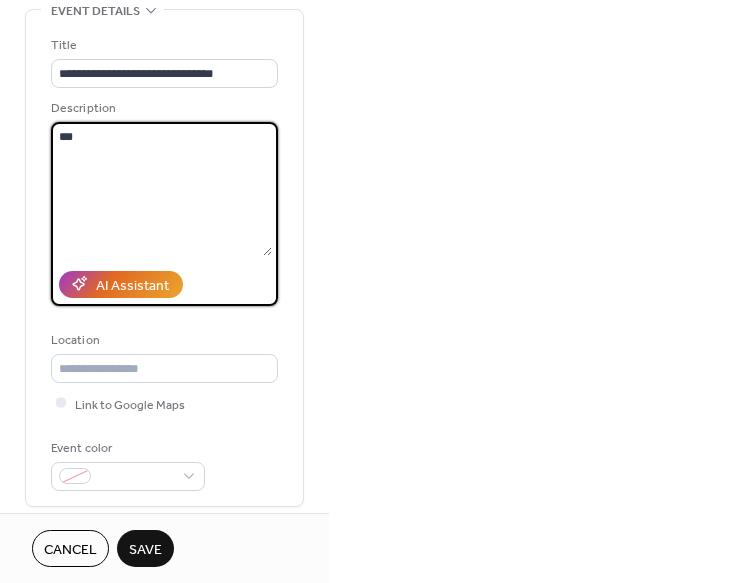 scroll, scrollTop: 103, scrollLeft: 0, axis: vertical 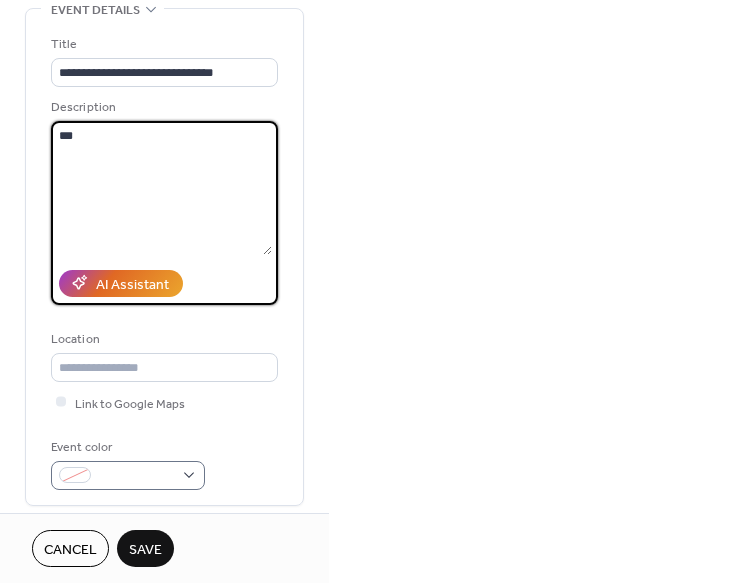 type on "***" 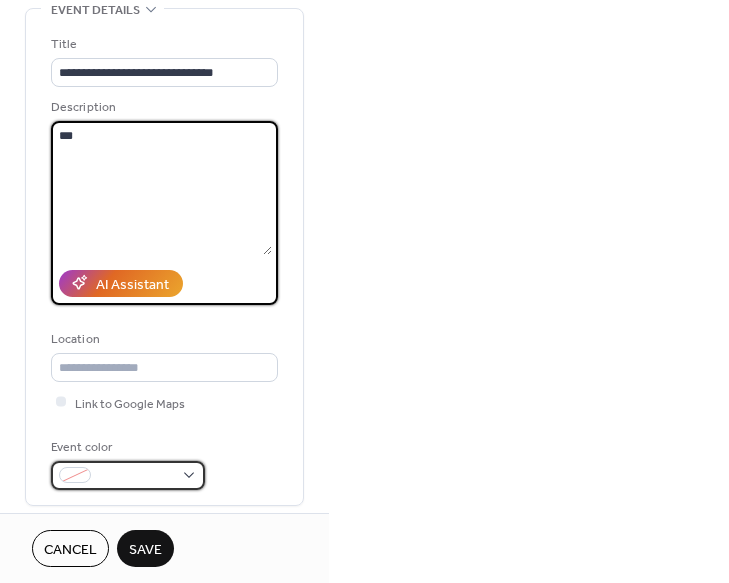 click at bounding box center [128, 475] 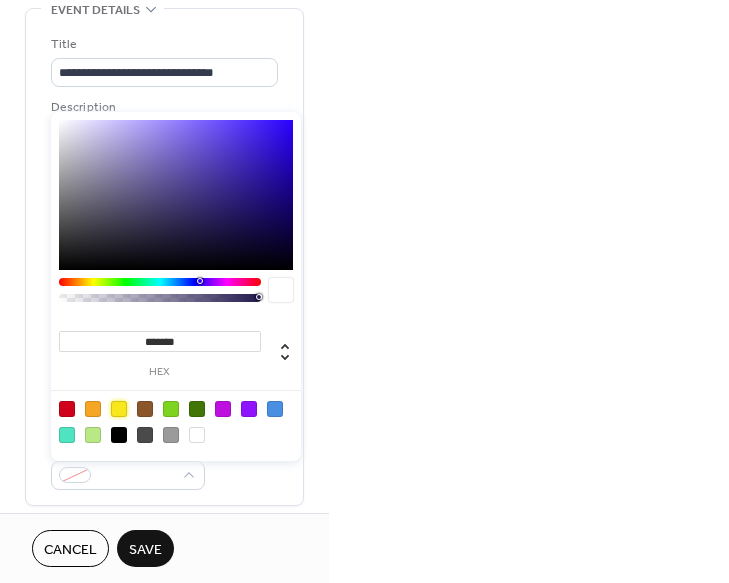 click at bounding box center (119, 409) 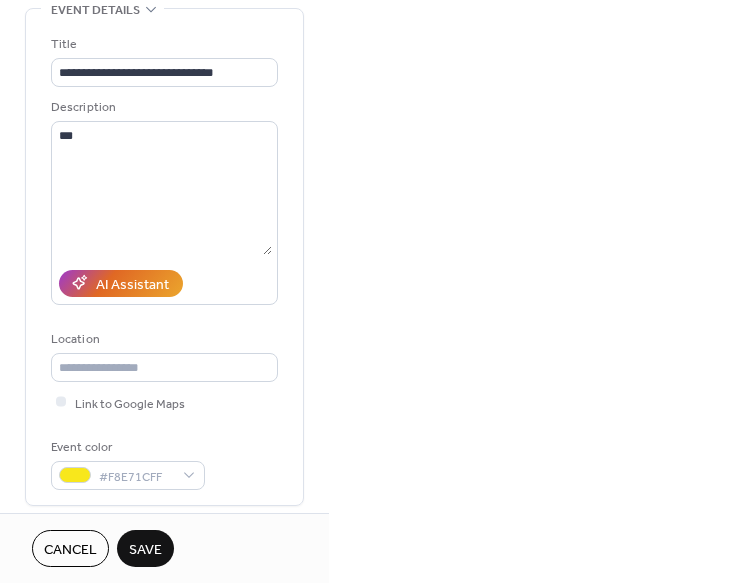 click on "**********" at bounding box center (164, 661) 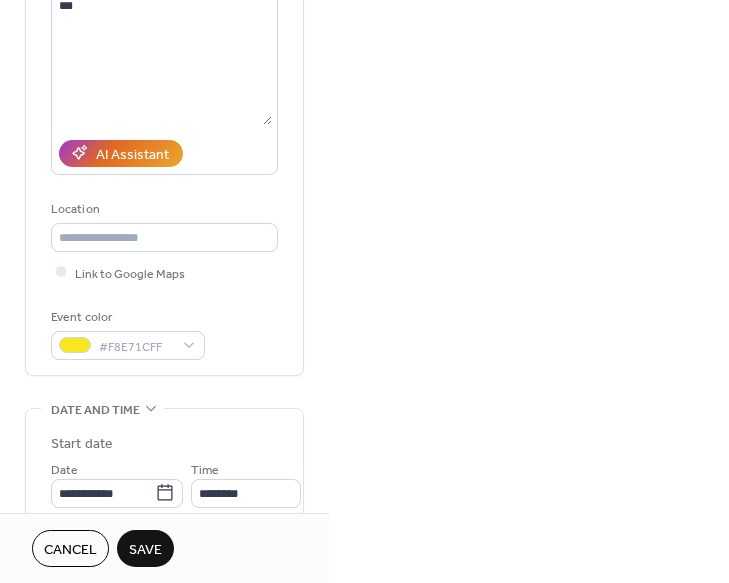 scroll, scrollTop: 290, scrollLeft: 0, axis: vertical 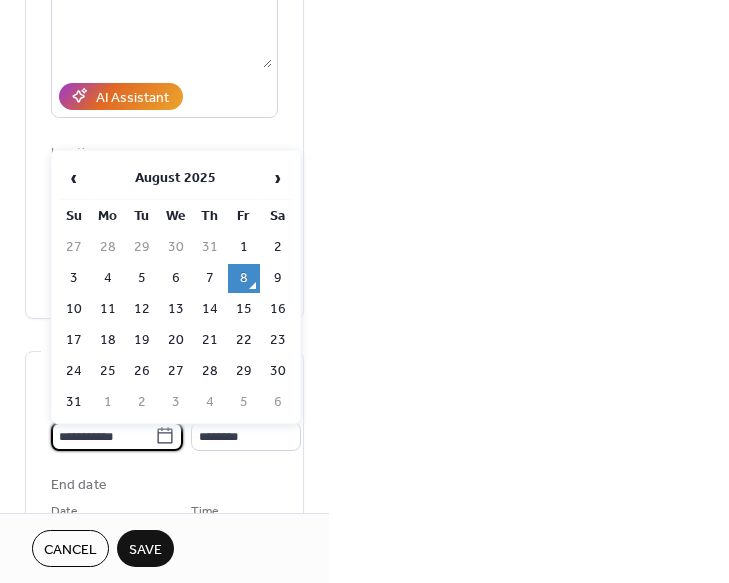 click on "**********" at bounding box center (103, 436) 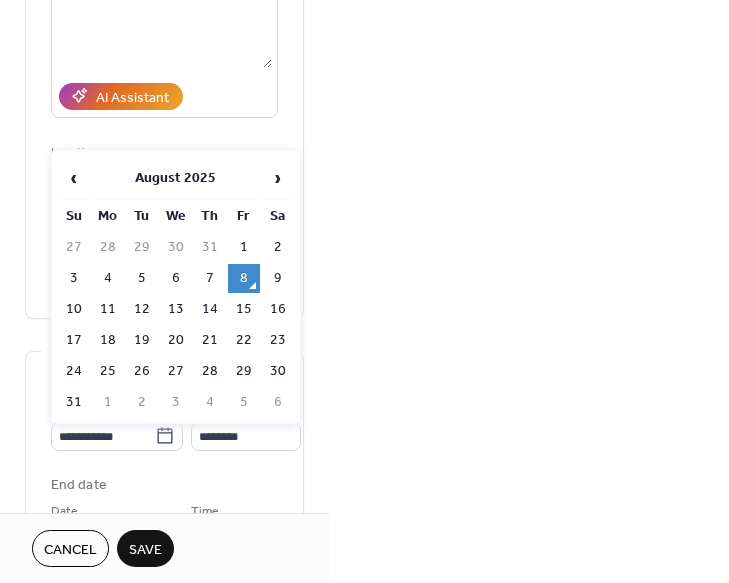 click on "17" at bounding box center [74, 340] 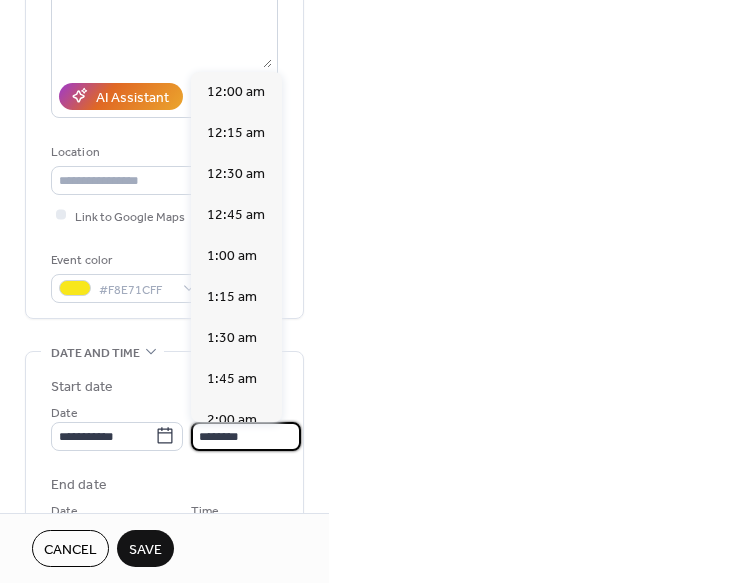 click on "********" at bounding box center [246, 436] 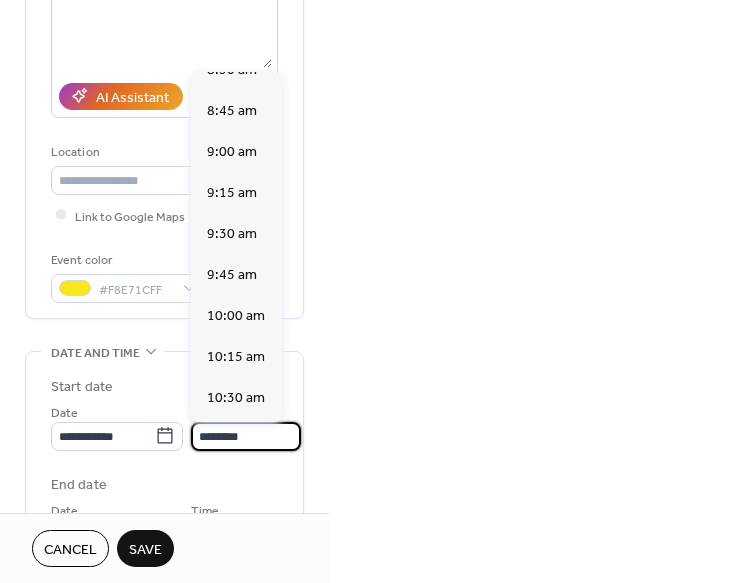 scroll, scrollTop: 1408, scrollLeft: 0, axis: vertical 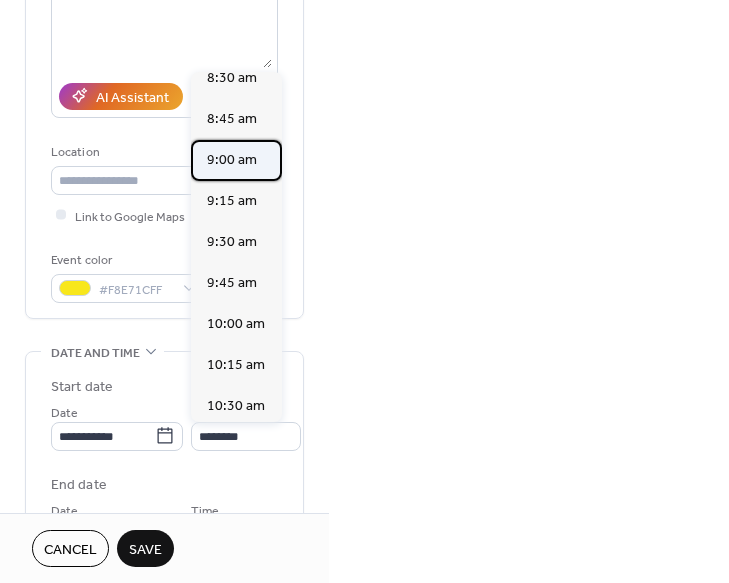click on "9:00 am" at bounding box center (232, 159) 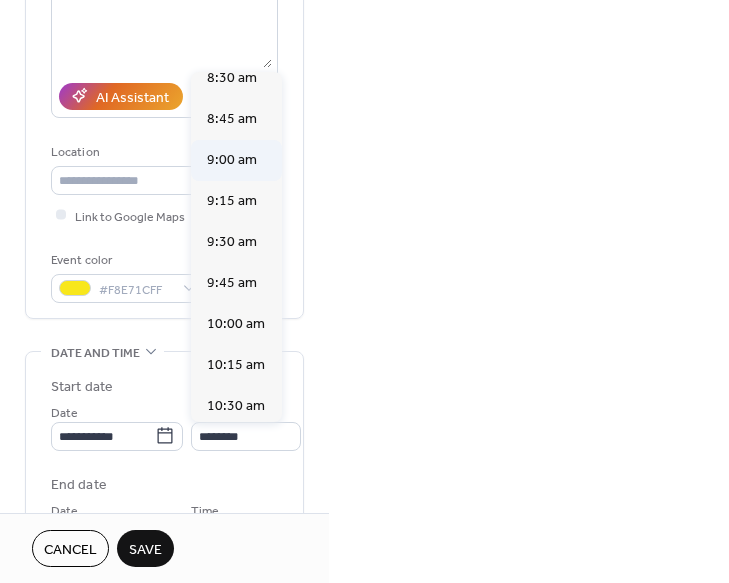 type on "*******" 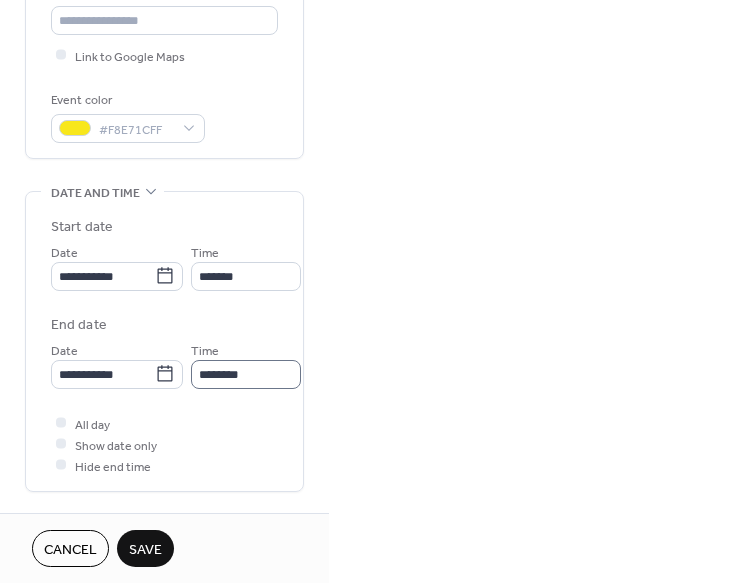 scroll, scrollTop: 456, scrollLeft: 0, axis: vertical 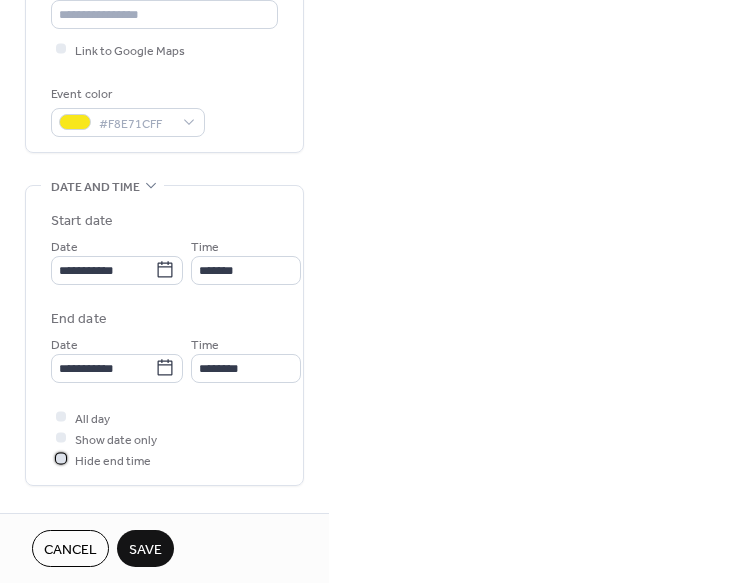 click at bounding box center (61, 459) 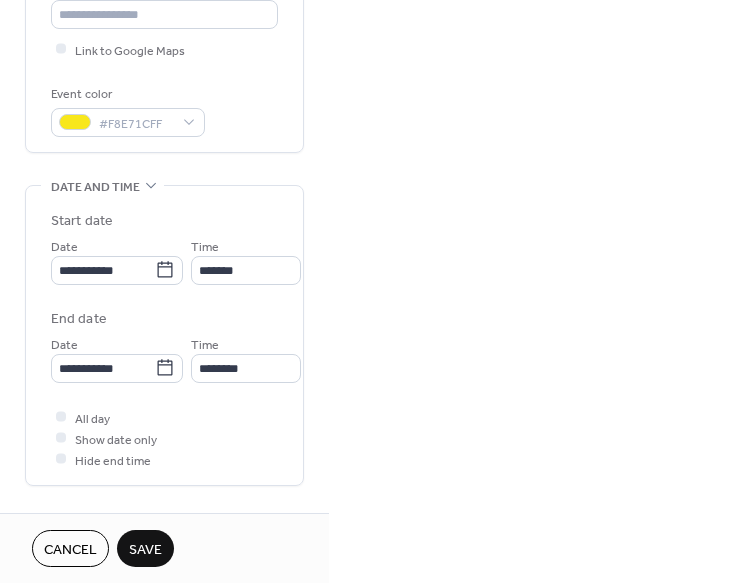 click on "Save" at bounding box center (145, 550) 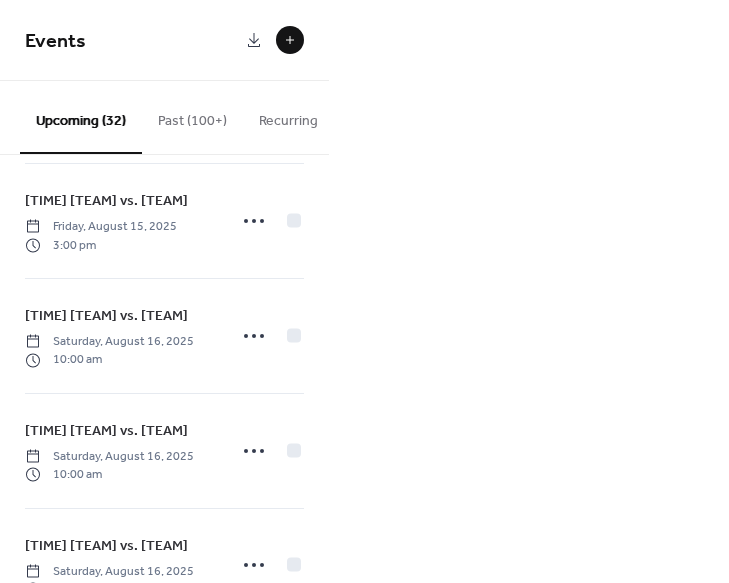 scroll, scrollTop: 3313, scrollLeft: 0, axis: vertical 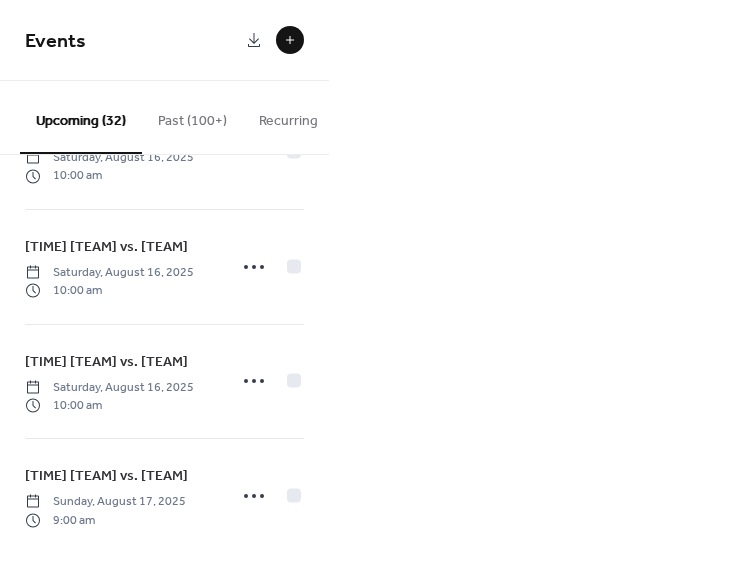click at bounding box center (290, 40) 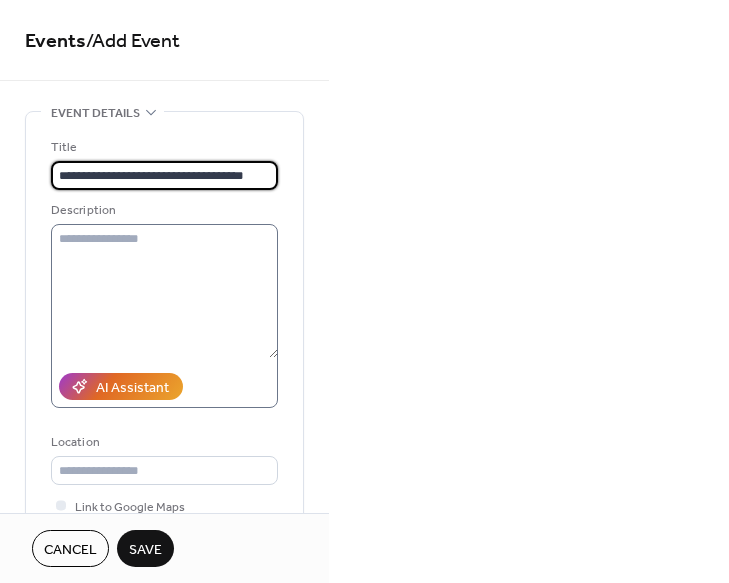 type on "**********" 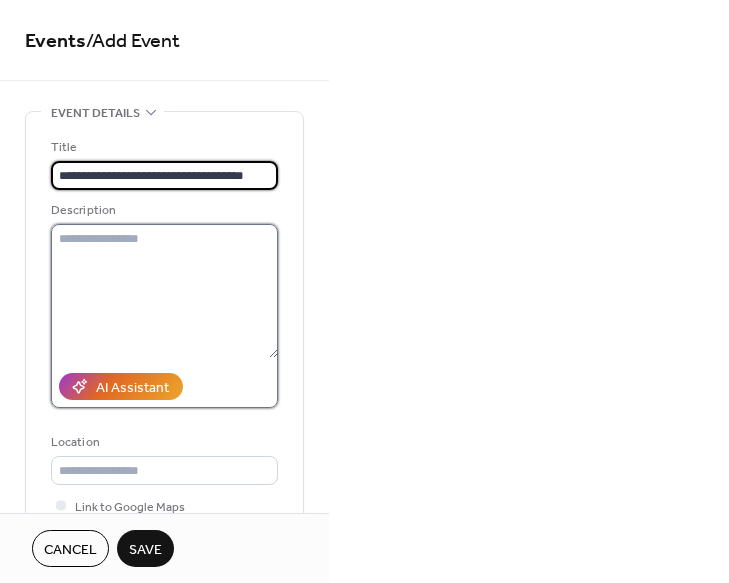 click at bounding box center [164, 291] 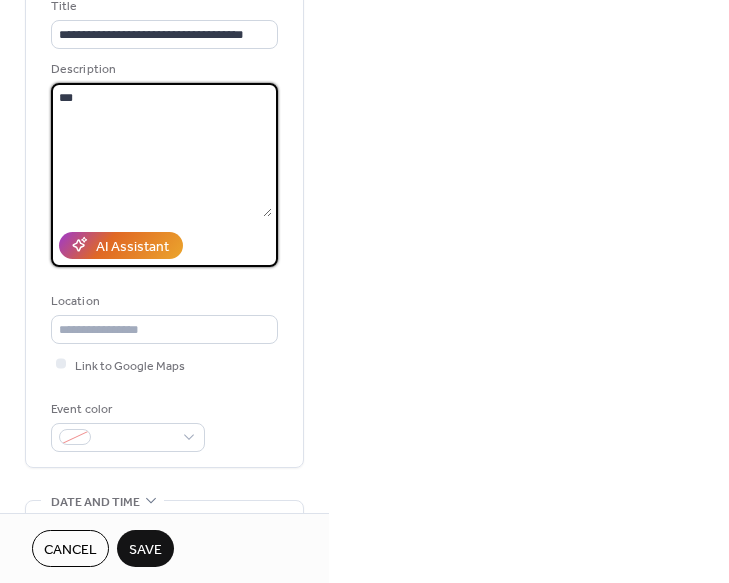 scroll, scrollTop: 144, scrollLeft: 0, axis: vertical 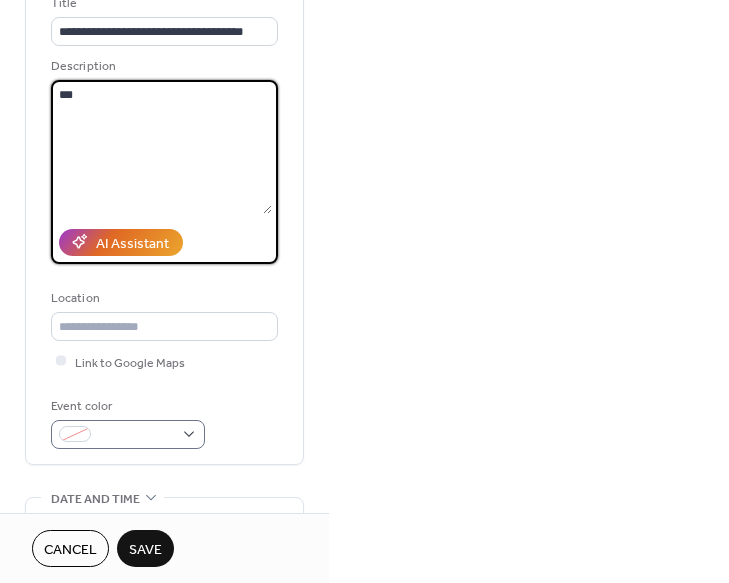 type on "***" 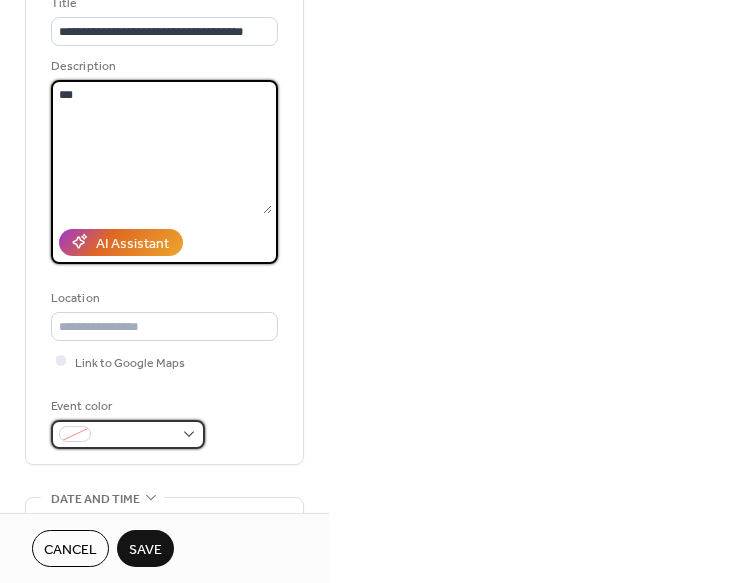 click at bounding box center (128, 434) 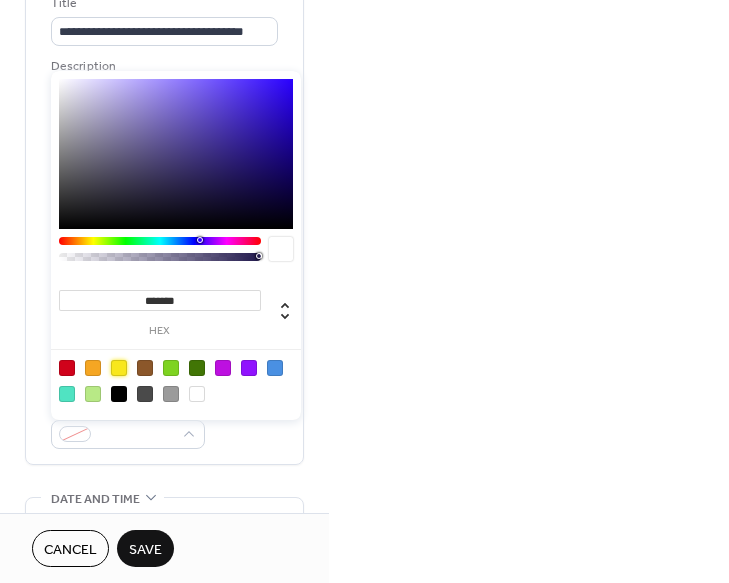 drag, startPoint x: 122, startPoint y: 371, endPoint x: 132, endPoint y: 385, distance: 17.20465 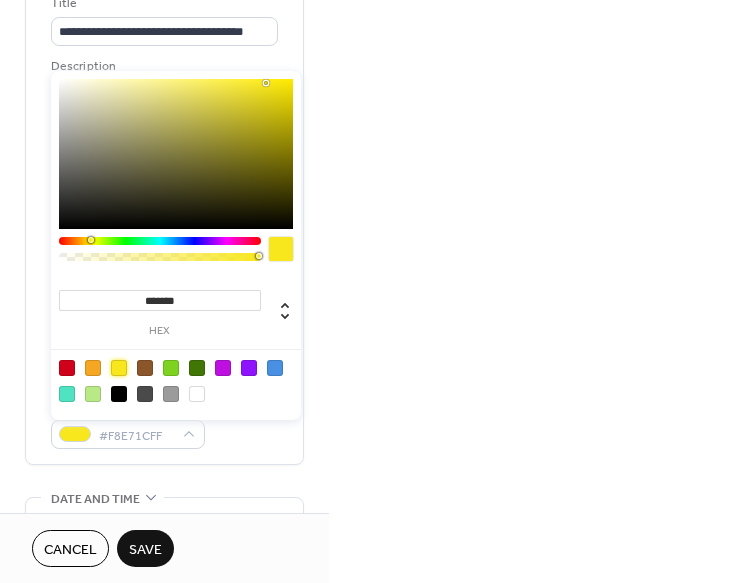 click on "Event color #F8E71CFF" at bounding box center (164, 422) 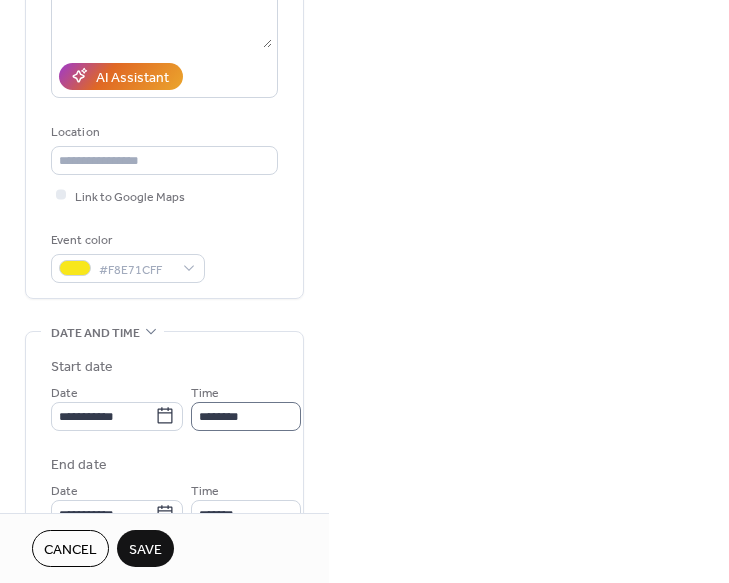 scroll, scrollTop: 316, scrollLeft: 0, axis: vertical 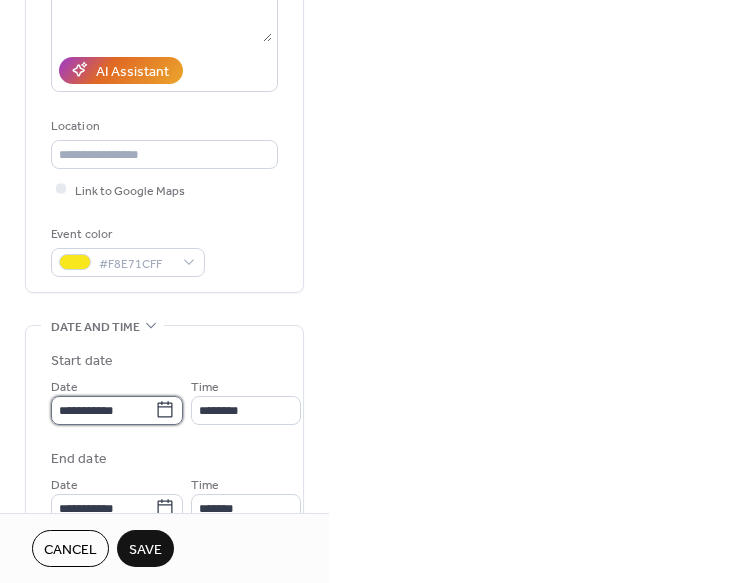 click on "**********" at bounding box center (103, 410) 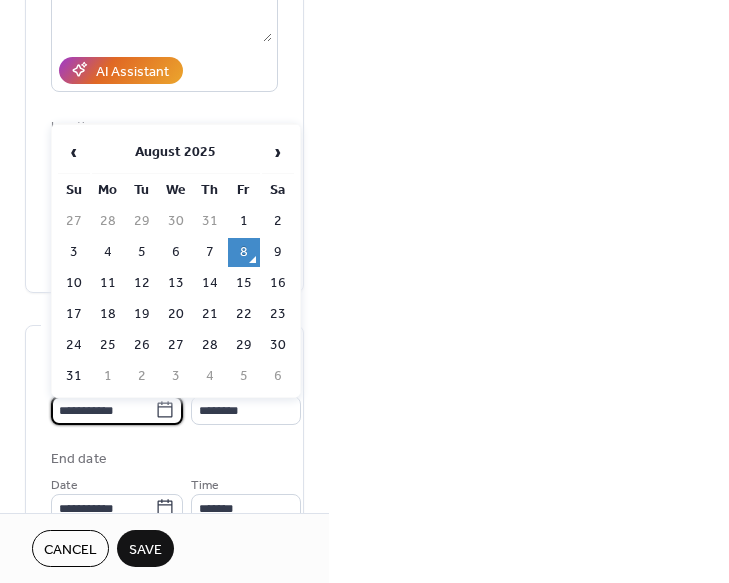 click on "17" at bounding box center [74, 314] 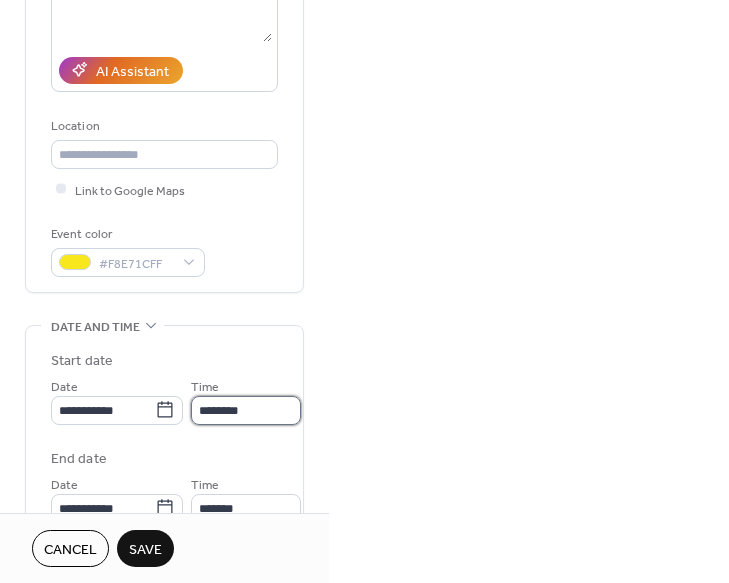 click on "********" at bounding box center (246, 410) 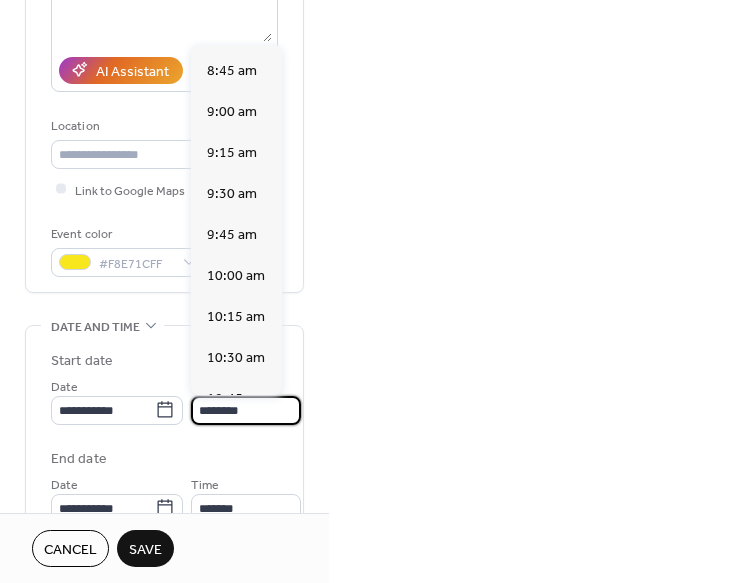 scroll, scrollTop: 1369, scrollLeft: 0, axis: vertical 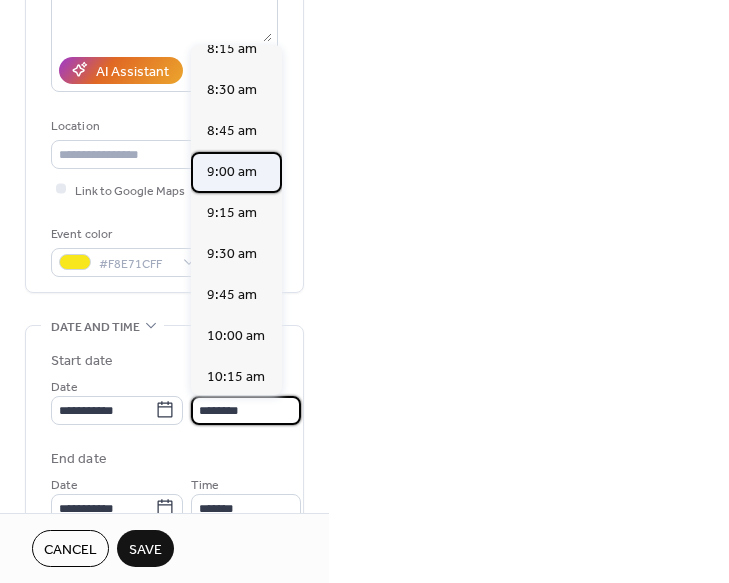 click on "9:00 am" at bounding box center [232, 172] 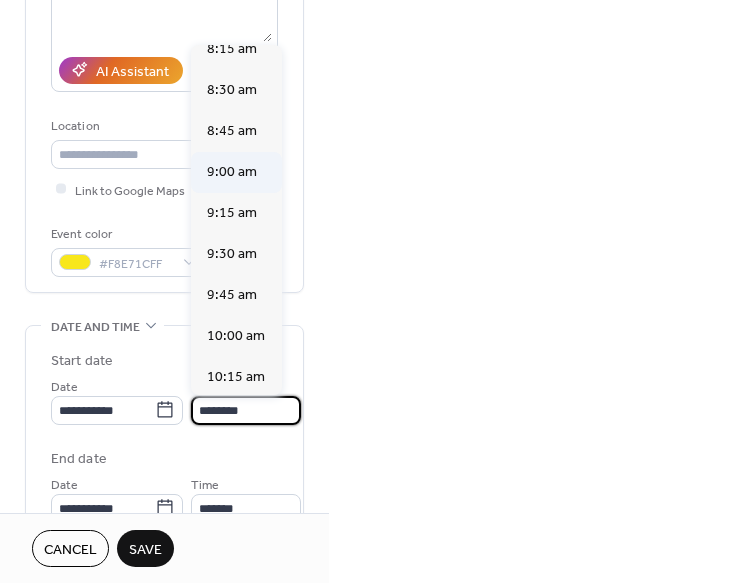 type on "*******" 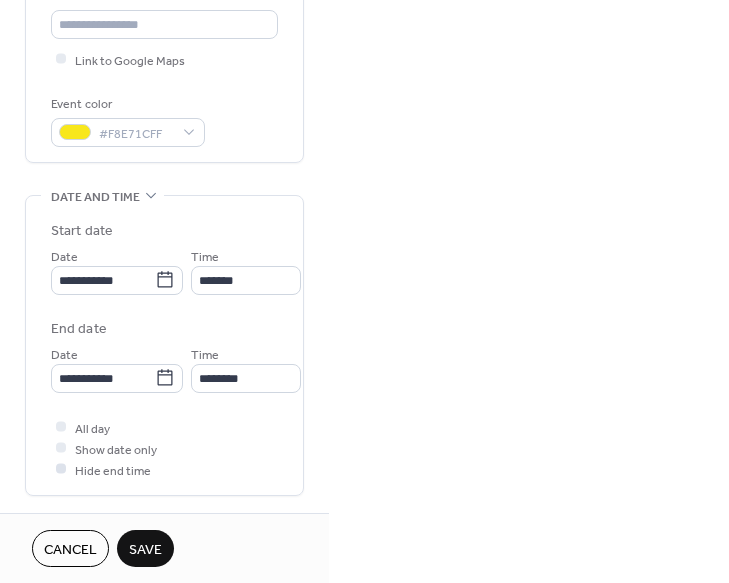 scroll, scrollTop: 471, scrollLeft: 0, axis: vertical 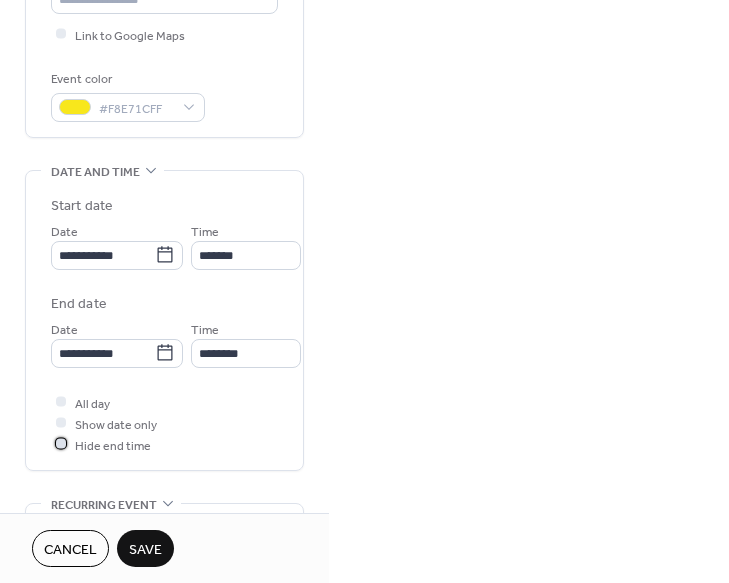 click at bounding box center (61, 444) 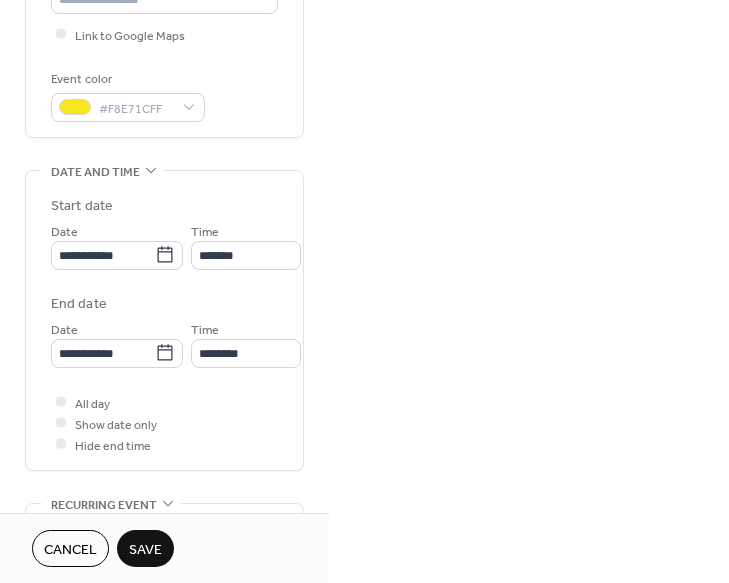 click on "Save" at bounding box center [145, 550] 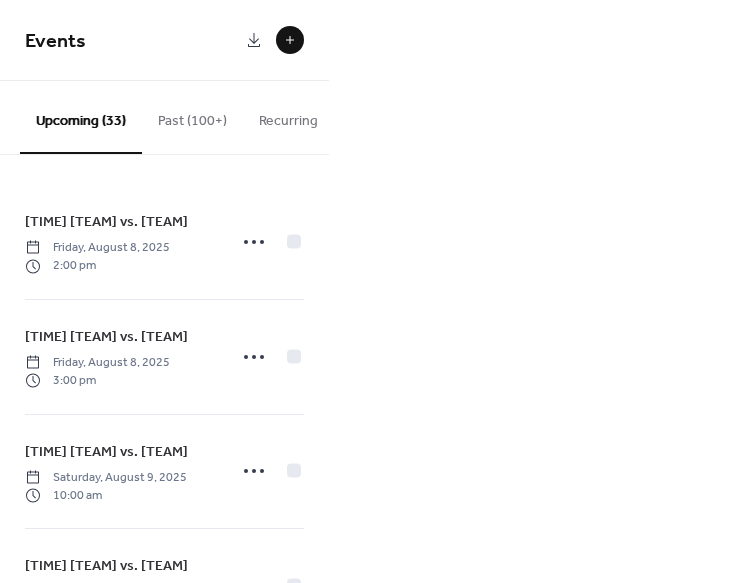 click at bounding box center [290, 40] 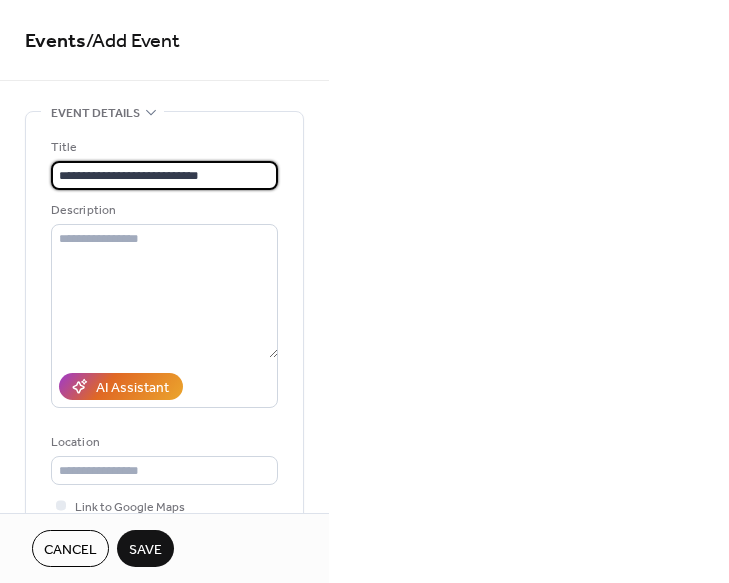 type on "**********" 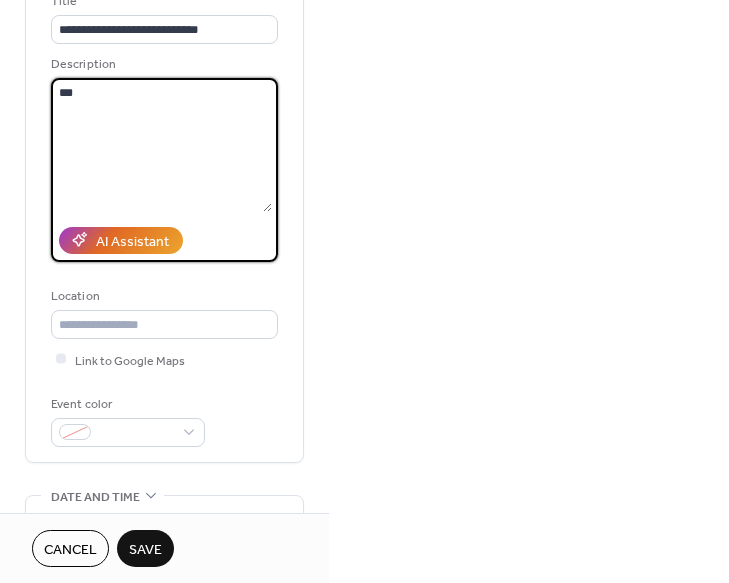 scroll, scrollTop: 160, scrollLeft: 0, axis: vertical 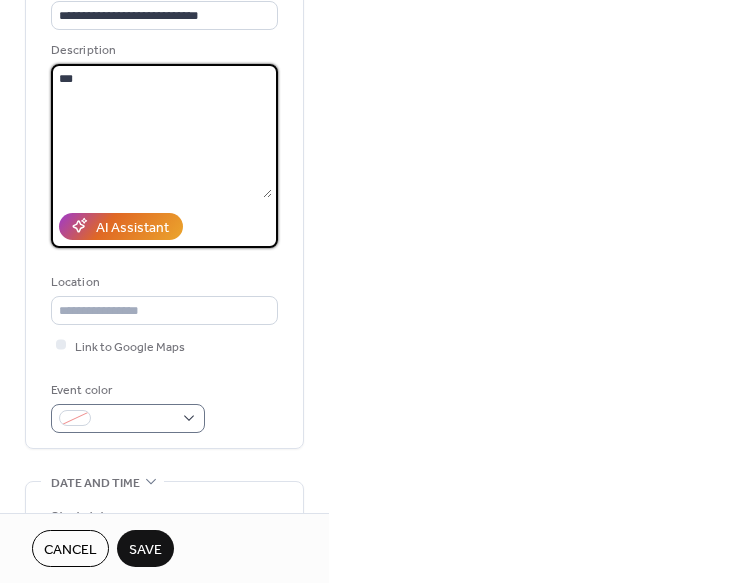 type on "***" 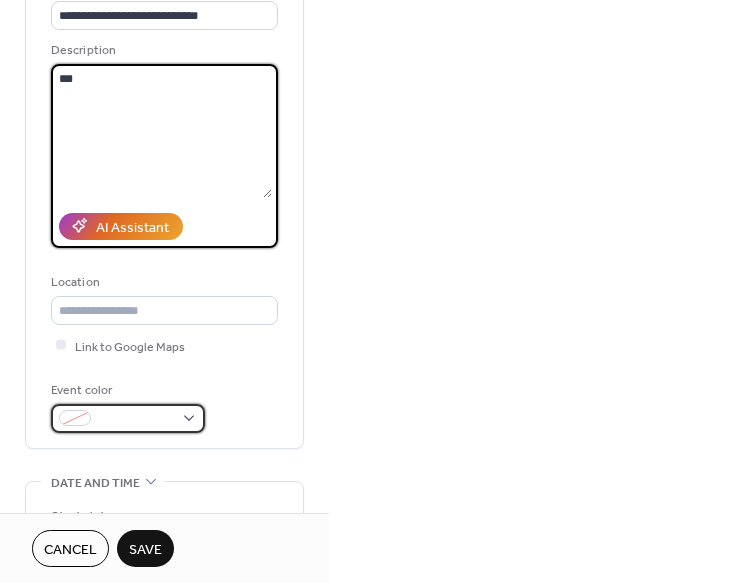 click at bounding box center [128, 418] 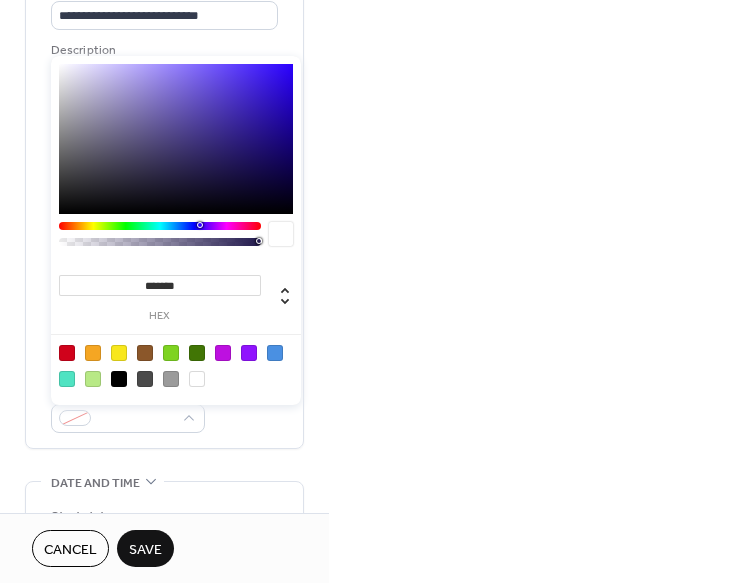 click at bounding box center (119, 353) 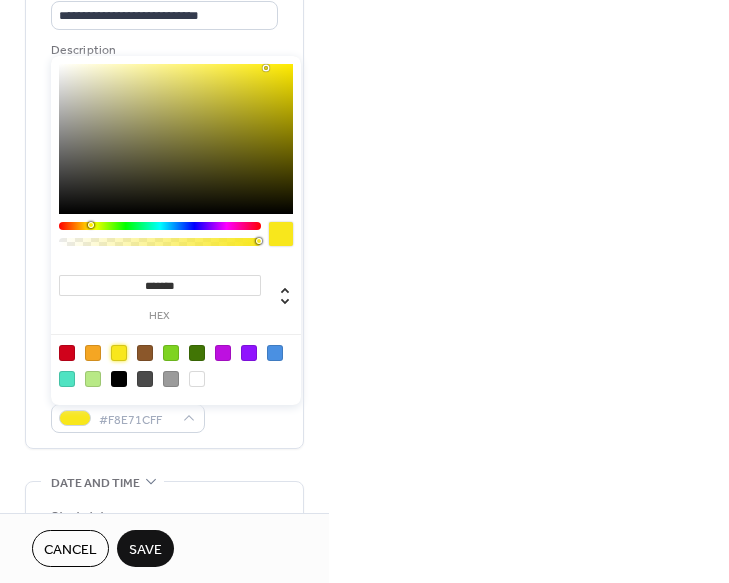 click on "Event color #F8E71CFF" at bounding box center (164, 406) 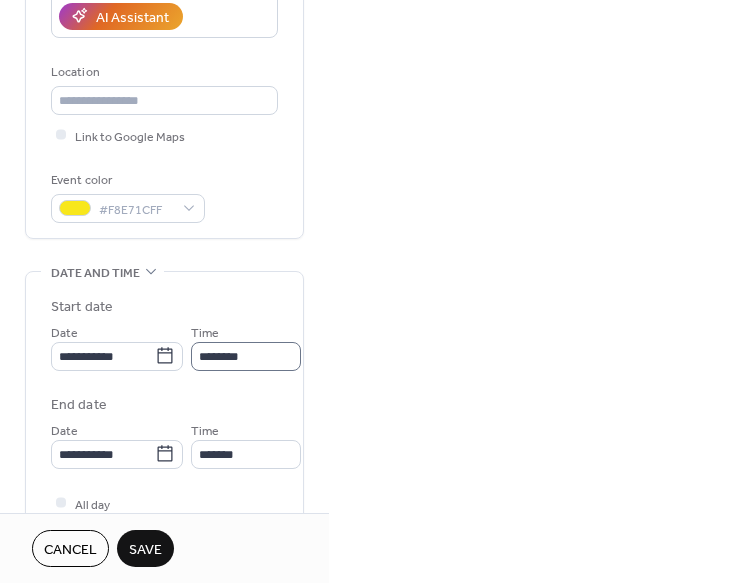 scroll, scrollTop: 380, scrollLeft: 0, axis: vertical 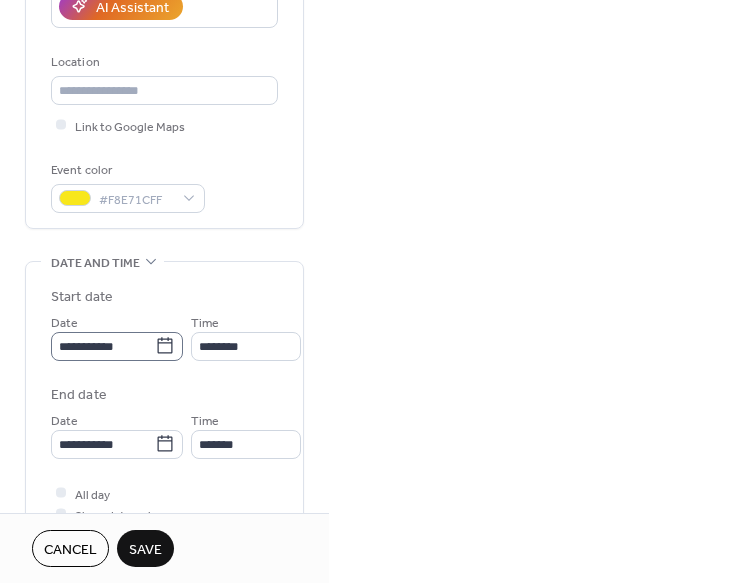 click 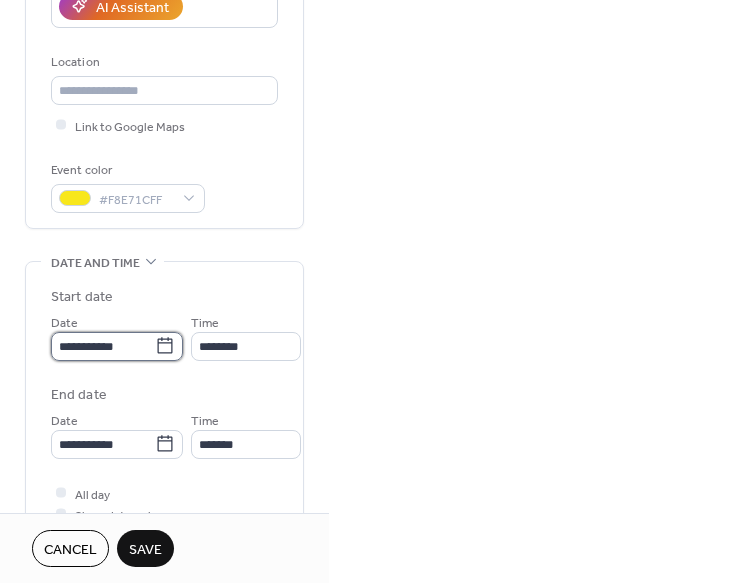 click on "**********" at bounding box center (103, 346) 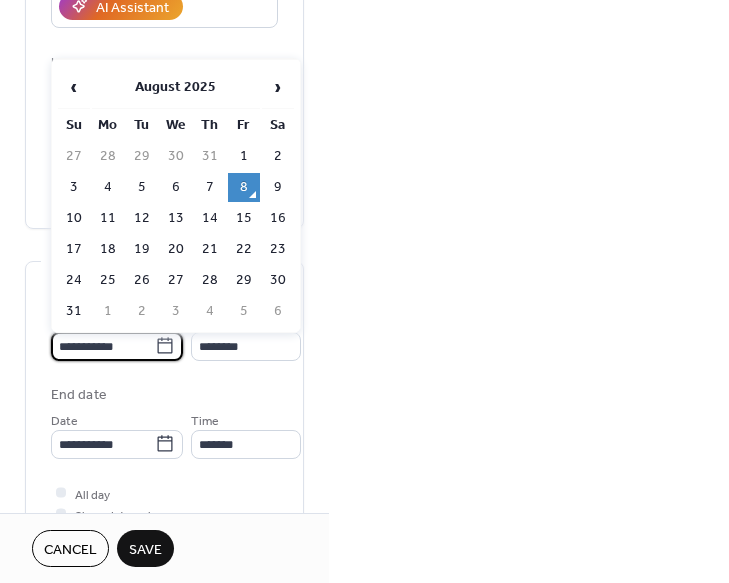 click on "17" at bounding box center (74, 249) 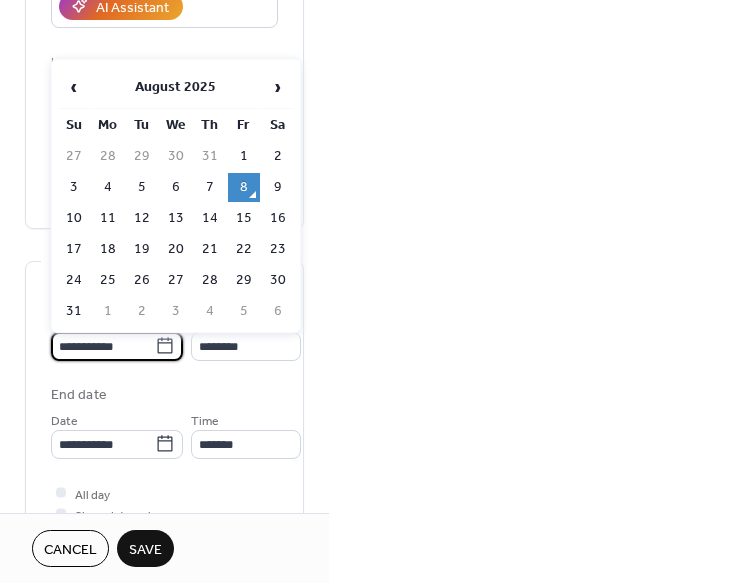 type on "**********" 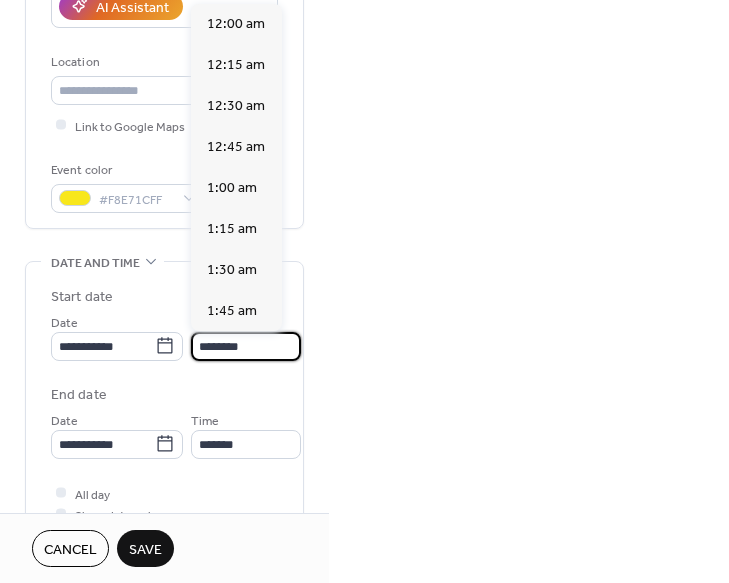 scroll, scrollTop: 1950, scrollLeft: 0, axis: vertical 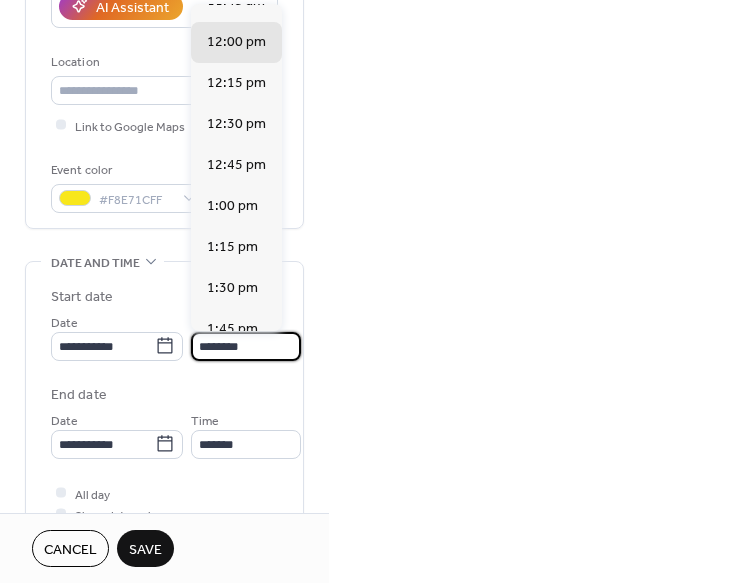 click on "********" at bounding box center (246, 346) 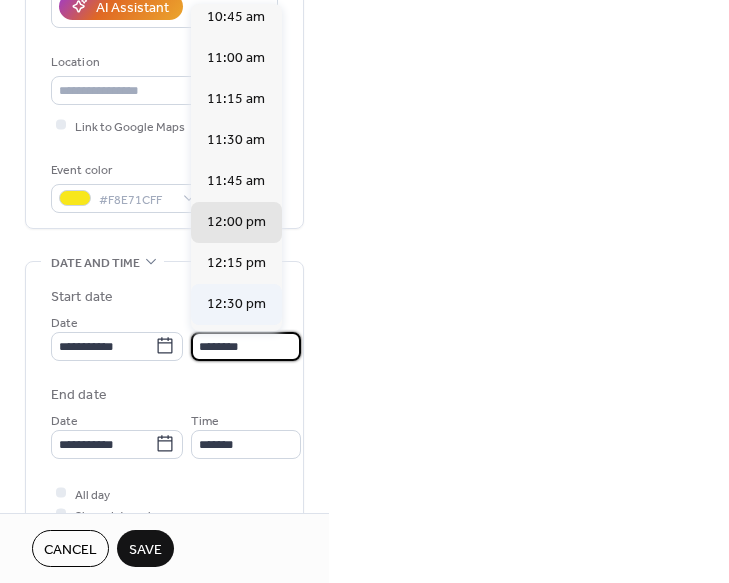 scroll, scrollTop: 1745, scrollLeft: 0, axis: vertical 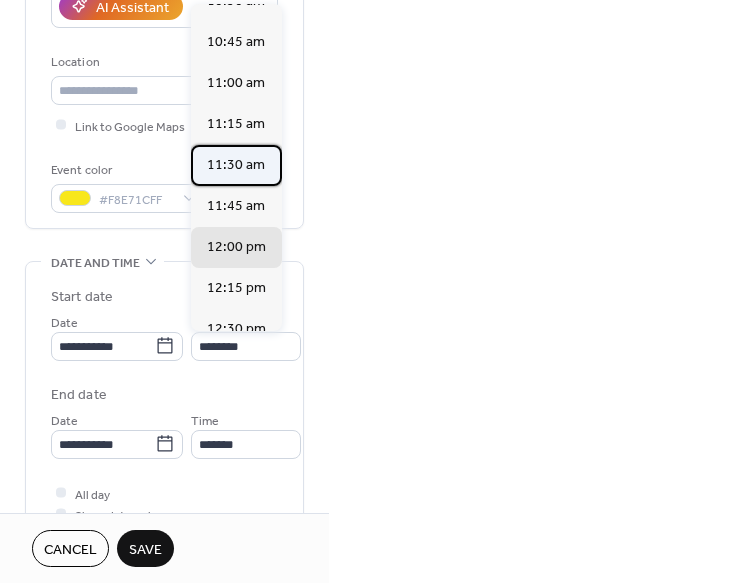 click on "11:30 am" at bounding box center (236, 165) 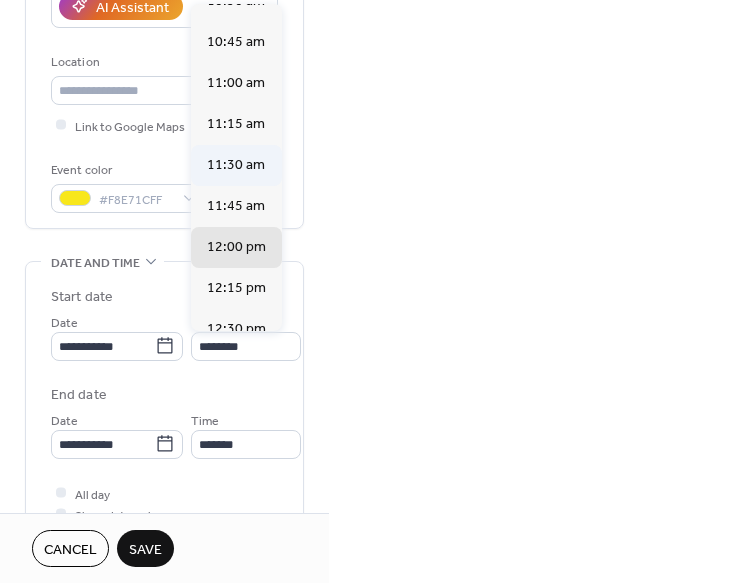 type on "********" 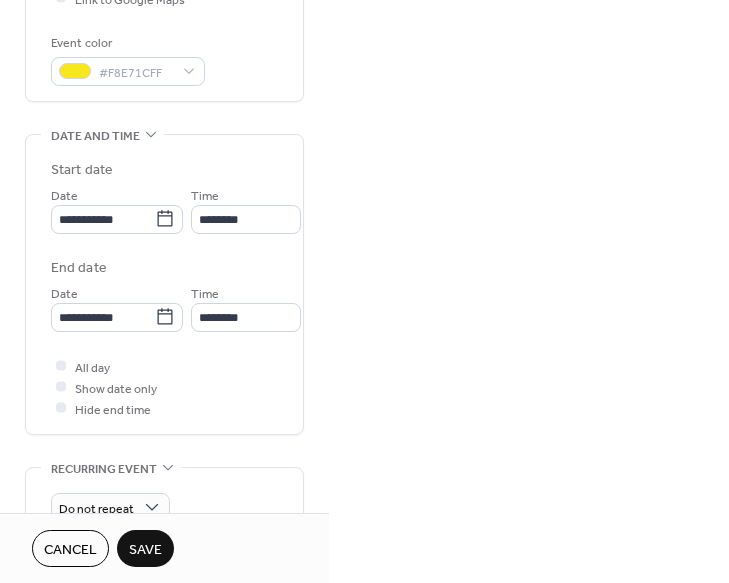 scroll, scrollTop: 548, scrollLeft: 0, axis: vertical 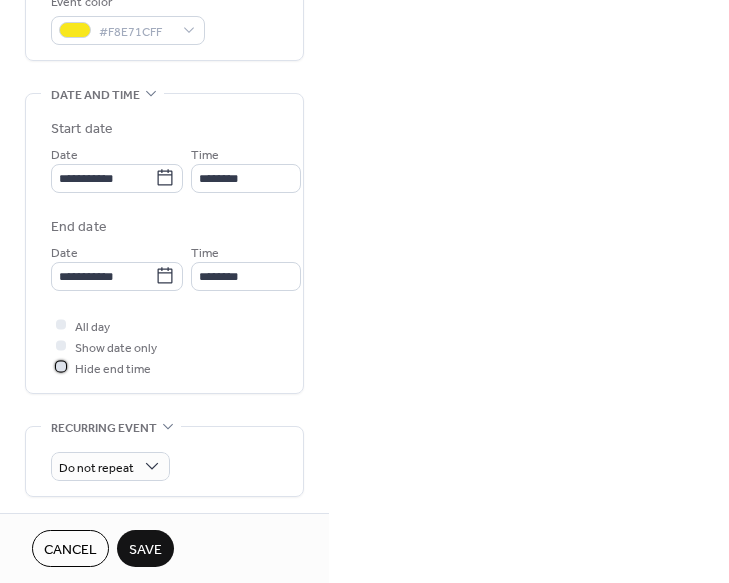 click at bounding box center (61, 367) 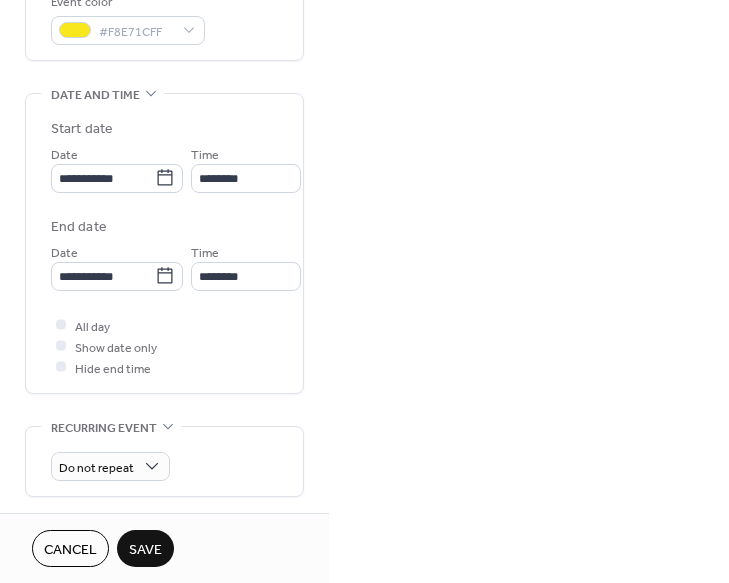click on "Save" at bounding box center [145, 550] 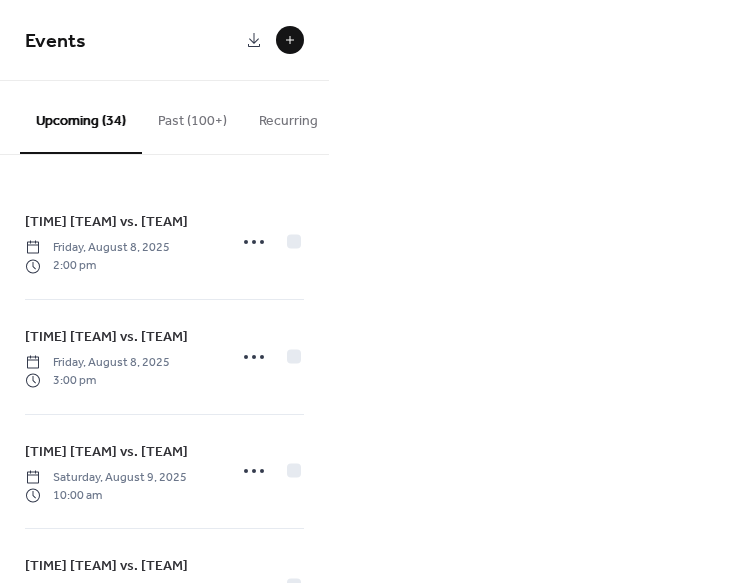 click at bounding box center (290, 40) 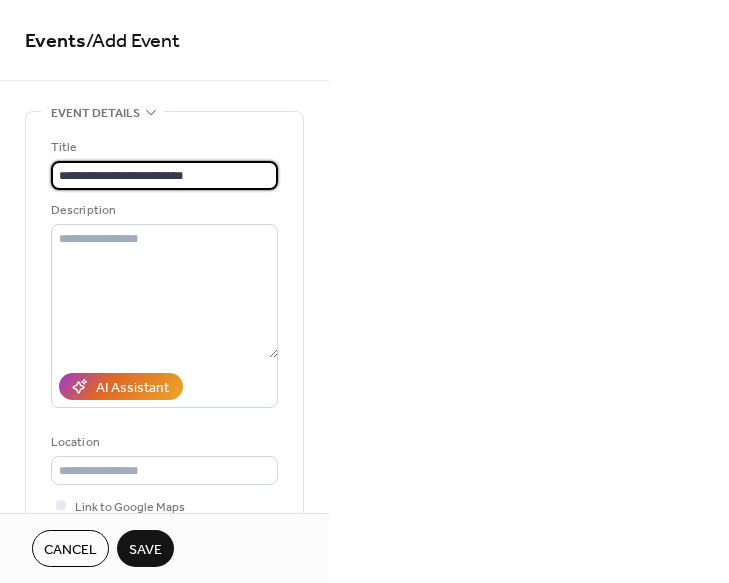 type on "**********" 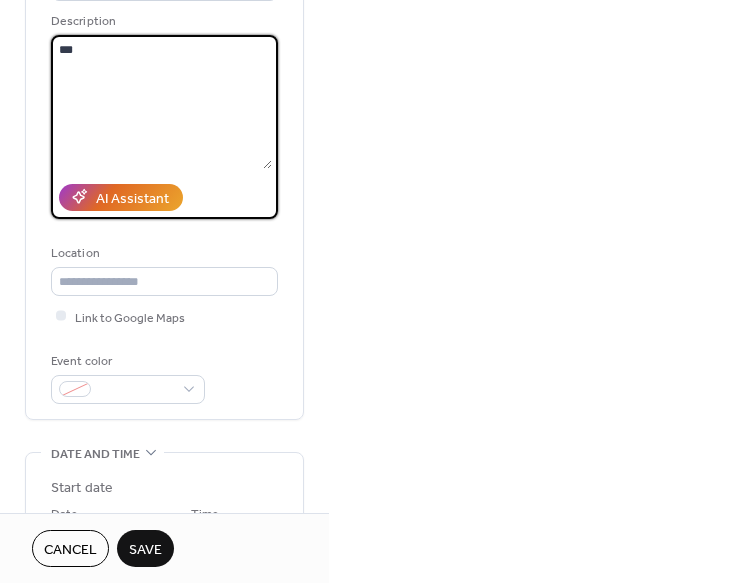 scroll, scrollTop: 191, scrollLeft: 0, axis: vertical 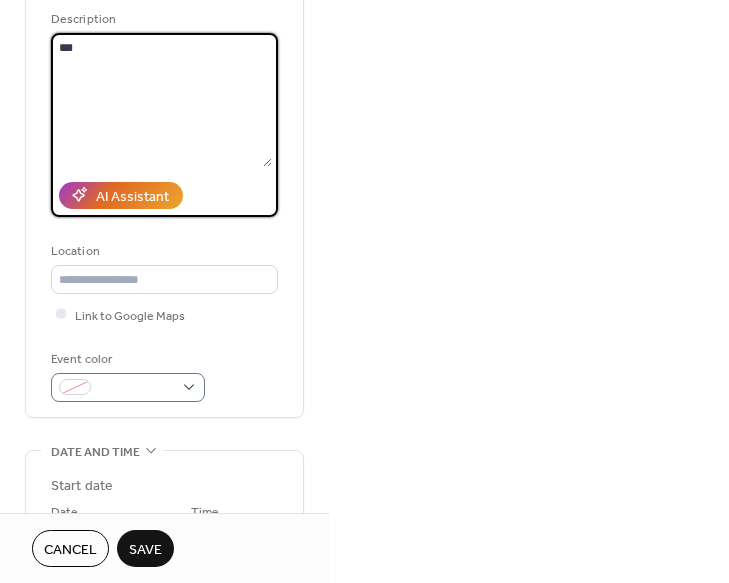 type on "***" 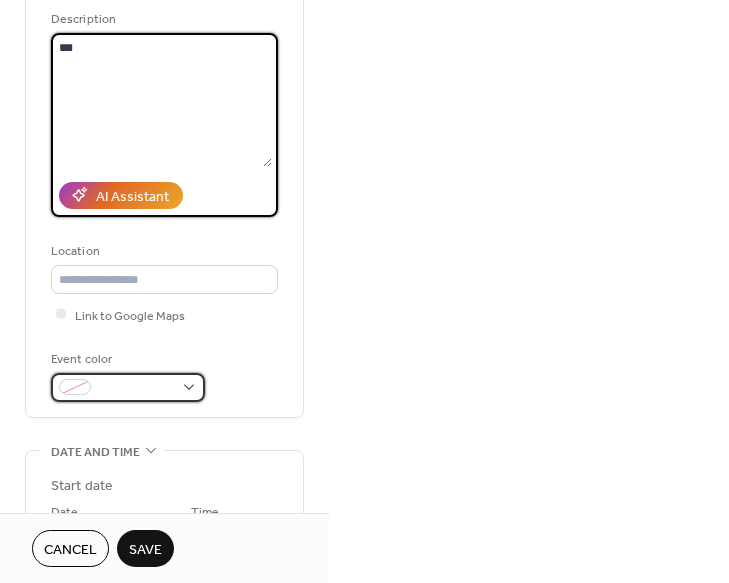 drag, startPoint x: 138, startPoint y: 386, endPoint x: 132, endPoint y: 373, distance: 14.3178215 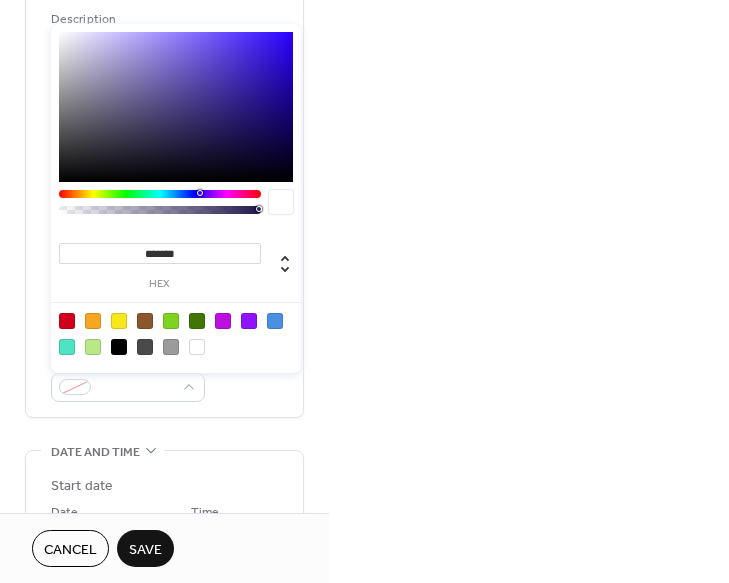 drag, startPoint x: 121, startPoint y: 316, endPoint x: 136, endPoint y: 322, distance: 16.155495 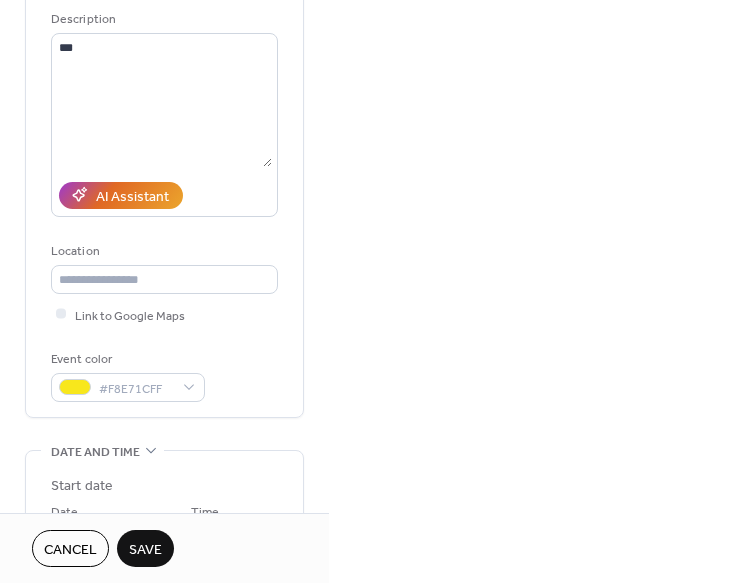 click on "Event color #F8E71CFF" at bounding box center [164, 375] 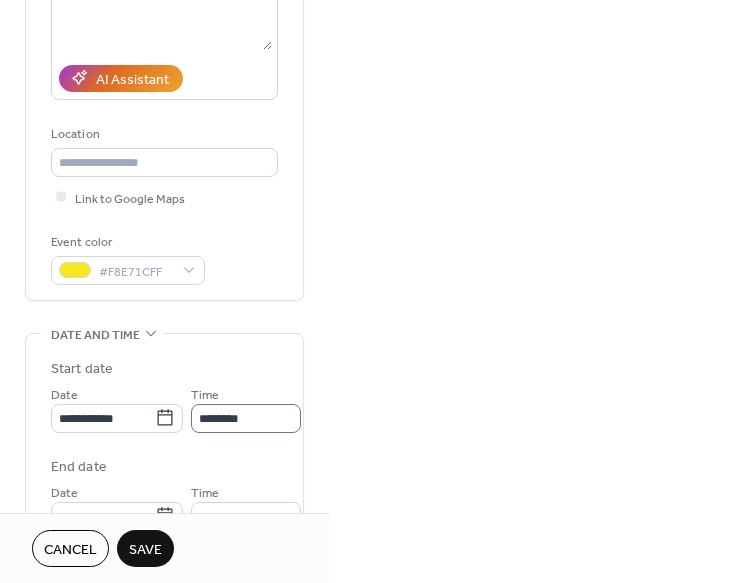 scroll, scrollTop: 333, scrollLeft: 0, axis: vertical 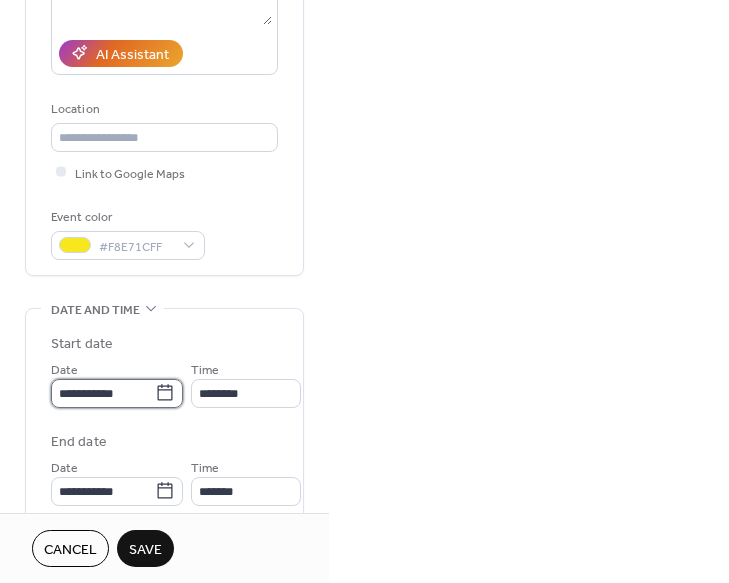 click on "**********" at bounding box center (103, 393) 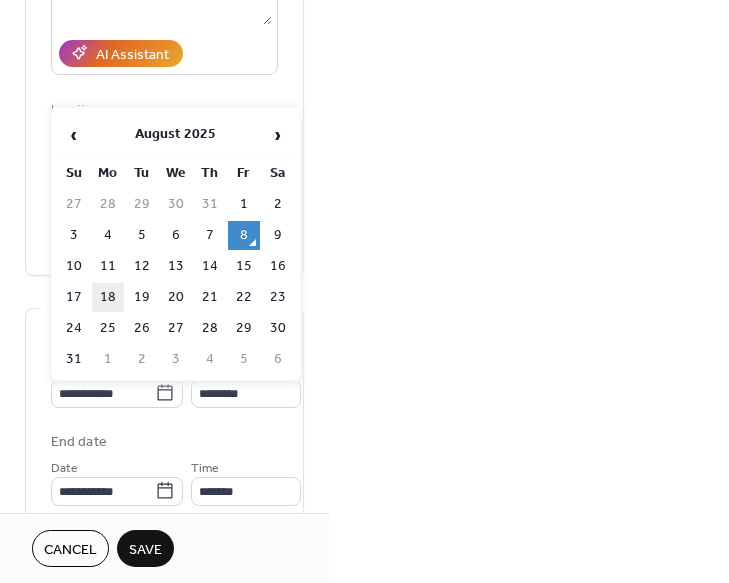 click on "18" at bounding box center [108, 297] 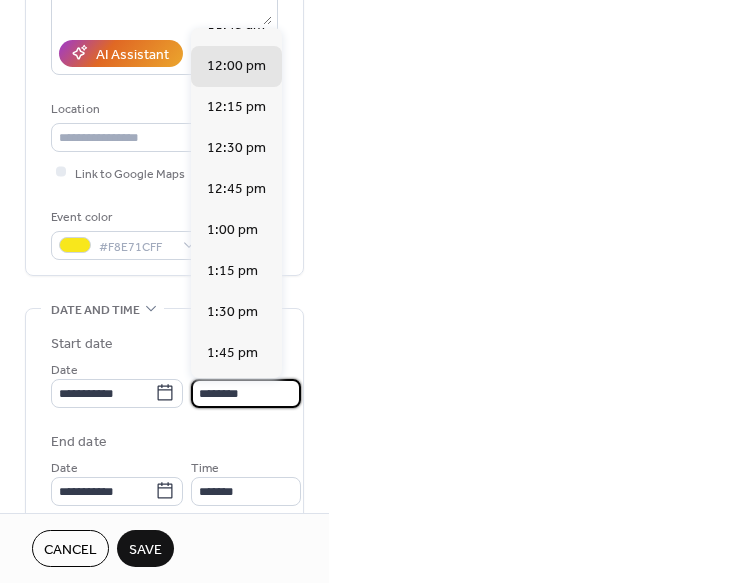 click on "********" at bounding box center (246, 393) 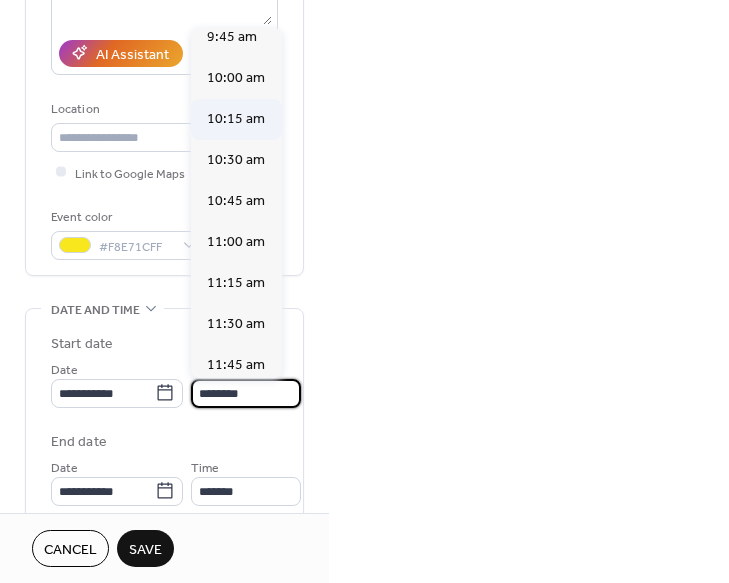 scroll, scrollTop: 1607, scrollLeft: 0, axis: vertical 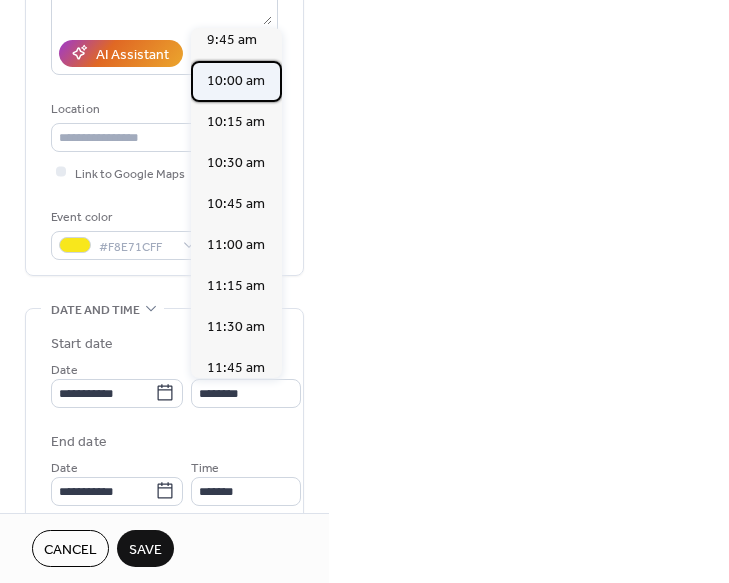 click on "10:00 am" at bounding box center [236, 80] 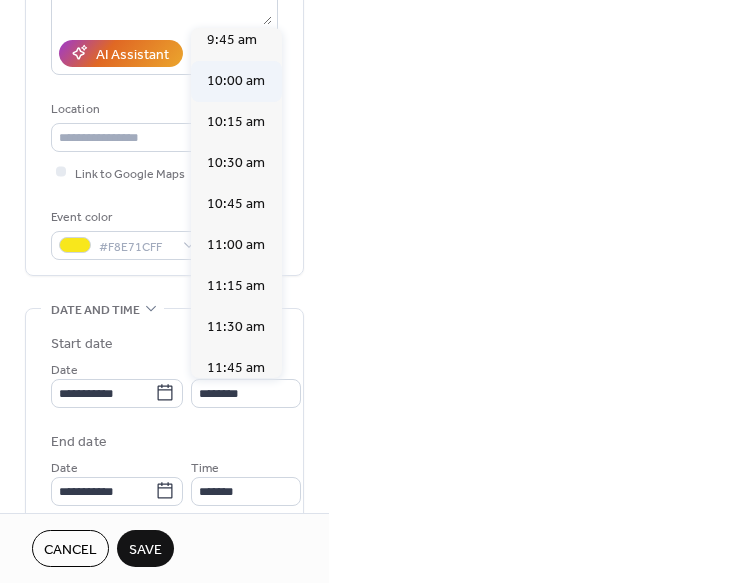 type on "********" 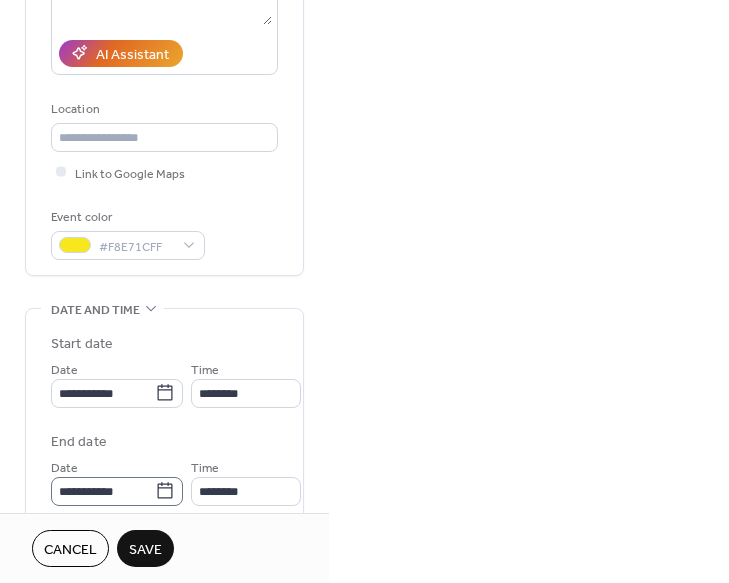 scroll, scrollTop: 0, scrollLeft: 0, axis: both 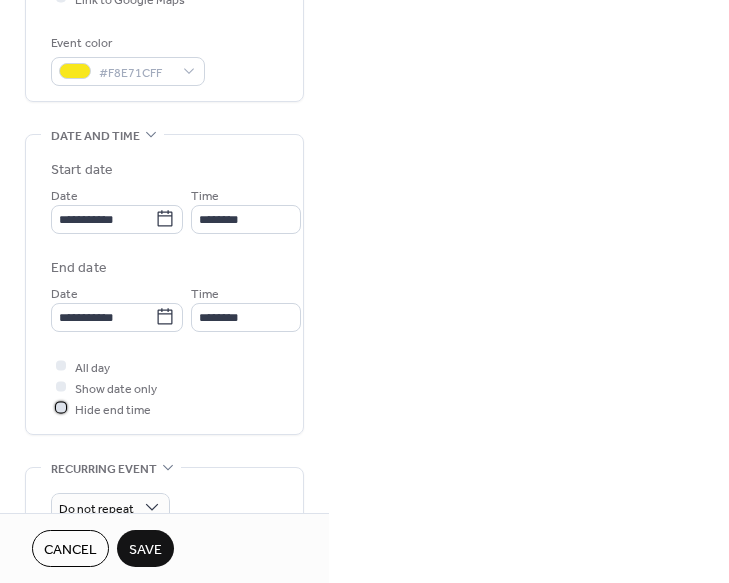 click at bounding box center [61, 408] 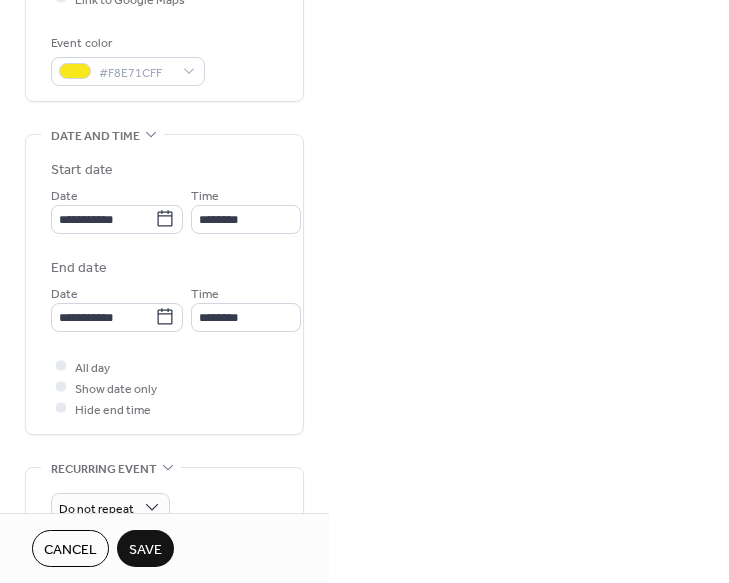 click on "Save" at bounding box center (145, 550) 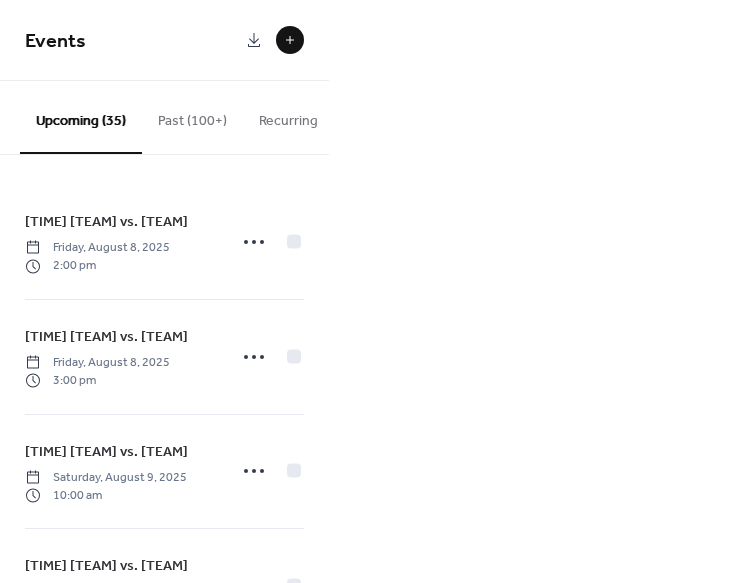 click at bounding box center (290, 40) 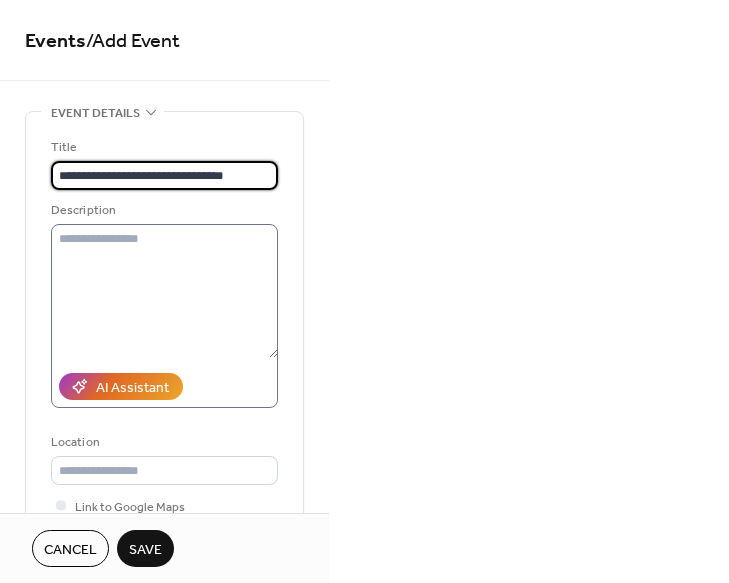 type on "**********" 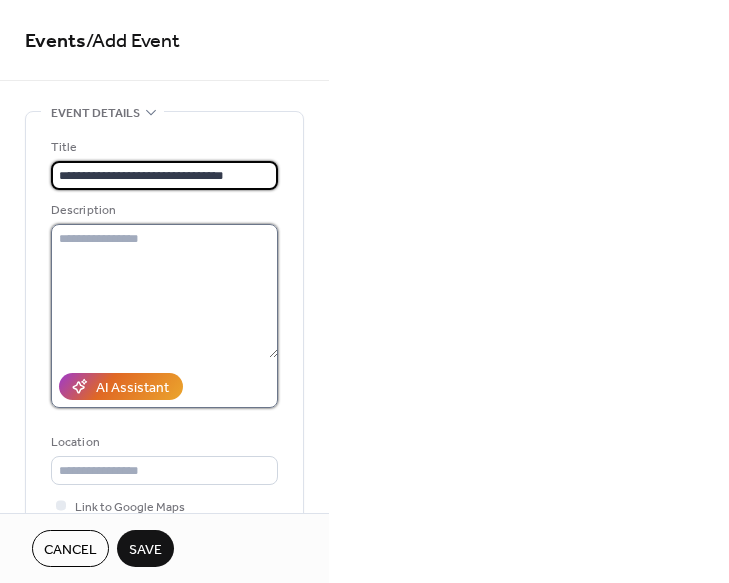 click at bounding box center (164, 291) 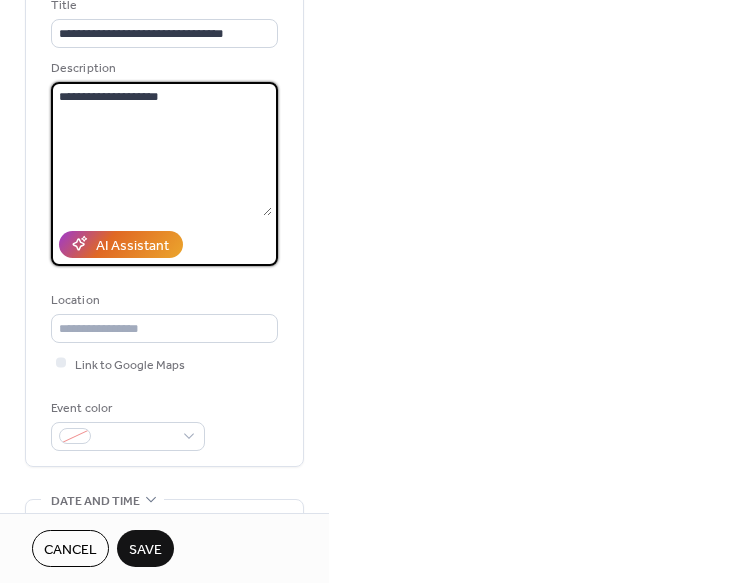 scroll, scrollTop: 153, scrollLeft: 0, axis: vertical 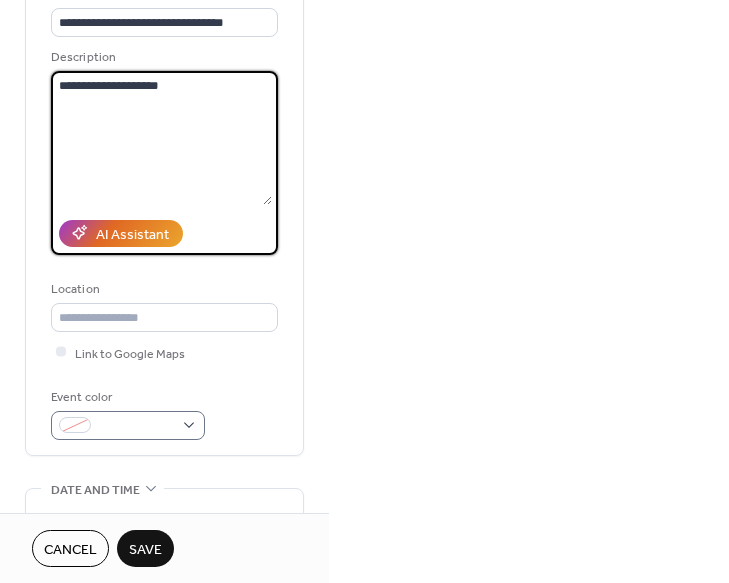 type on "**********" 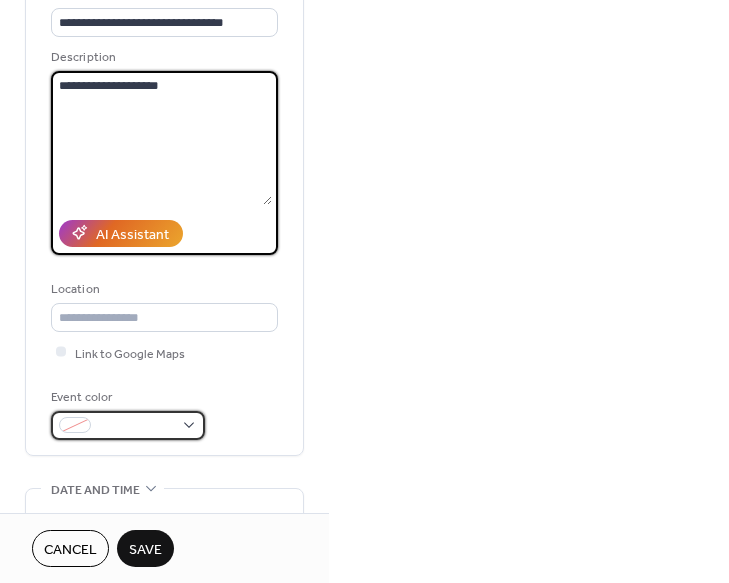 click at bounding box center [136, 426] 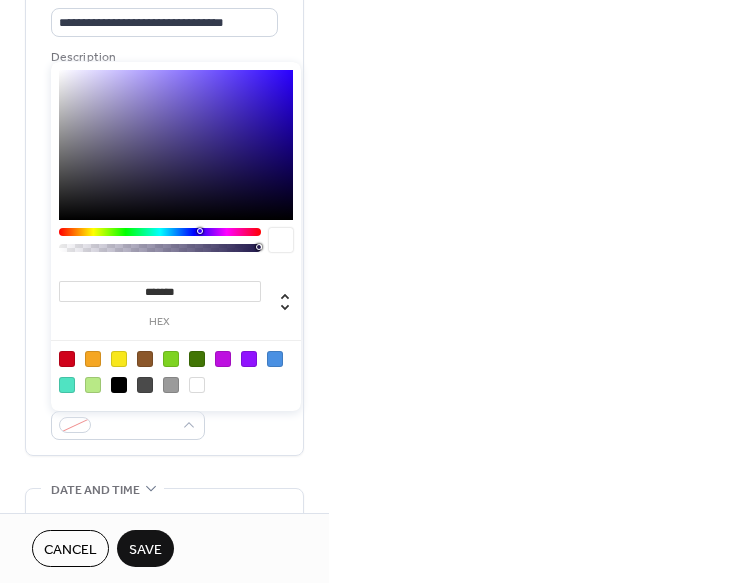 click at bounding box center [119, 359] 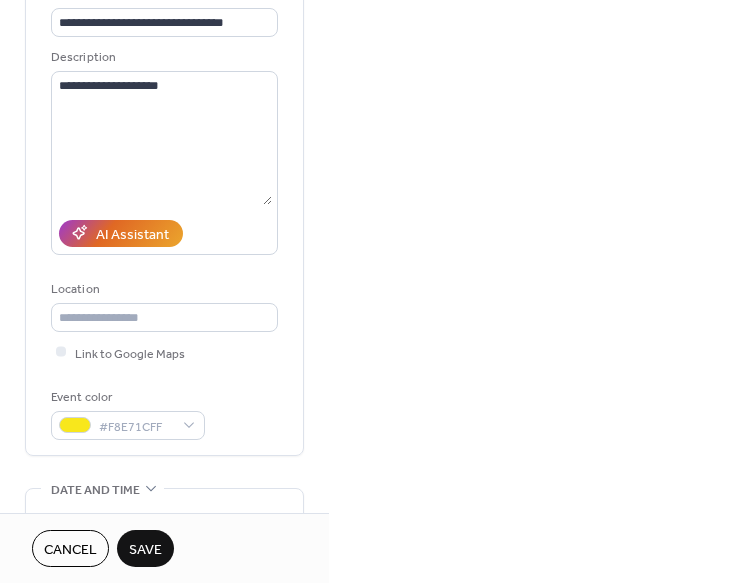 click on "Event color #F8E71CFF" at bounding box center [164, 413] 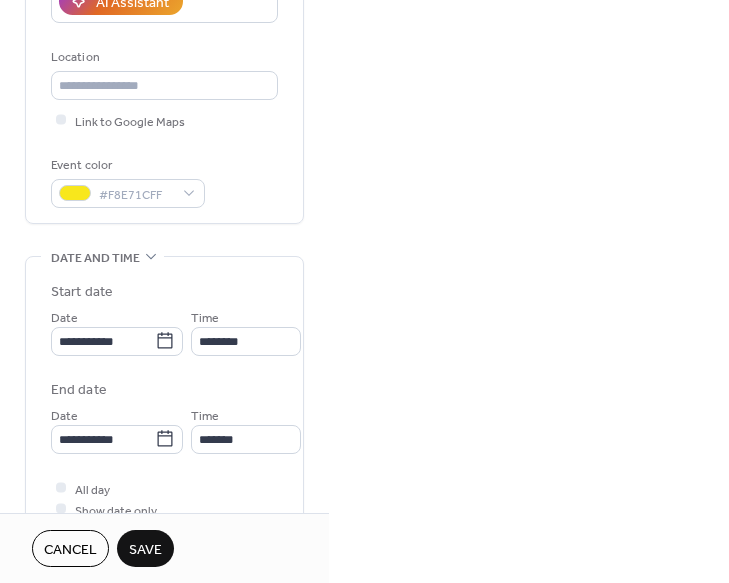 scroll, scrollTop: 392, scrollLeft: 0, axis: vertical 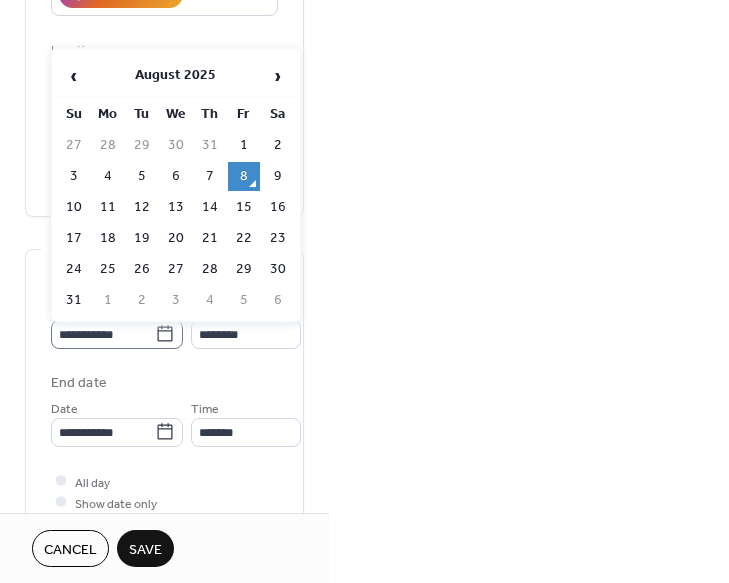 click 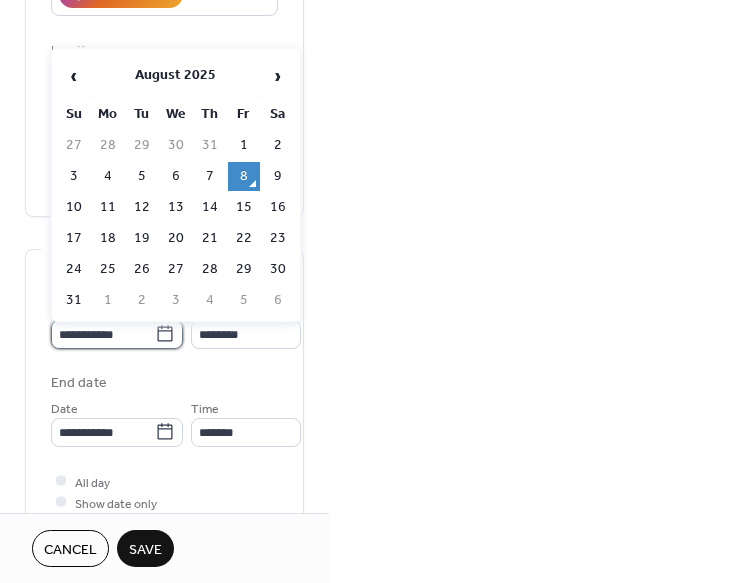 click on "**********" at bounding box center [103, 334] 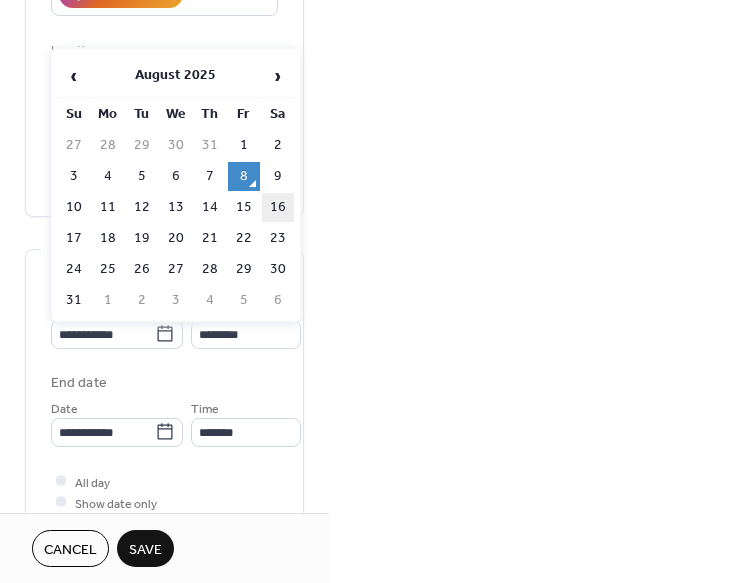 click on "16" at bounding box center (278, 207) 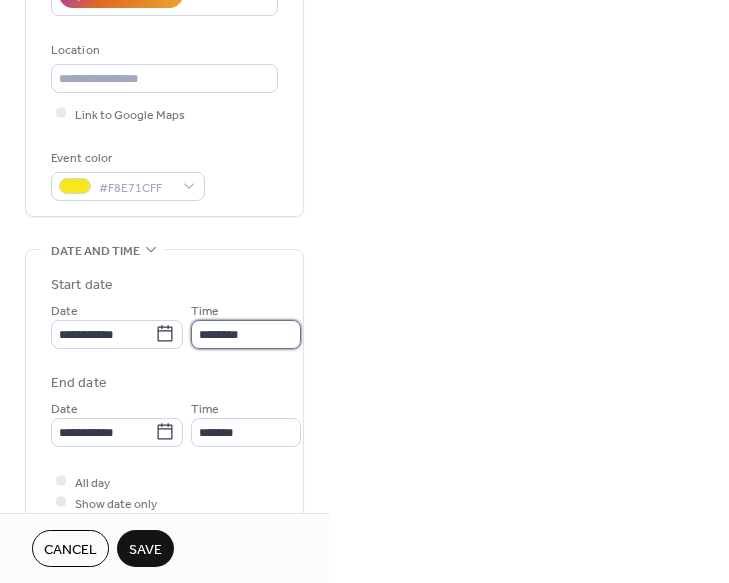 click on "********" at bounding box center (246, 334) 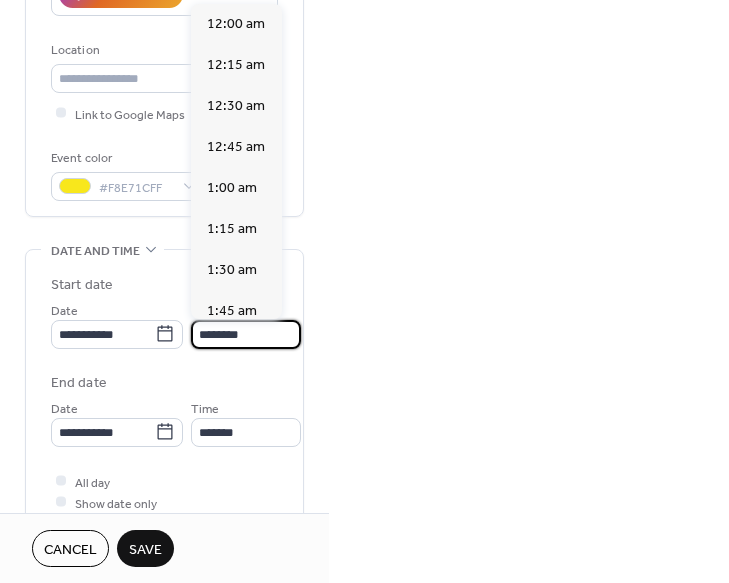 scroll, scrollTop: 0, scrollLeft: 0, axis: both 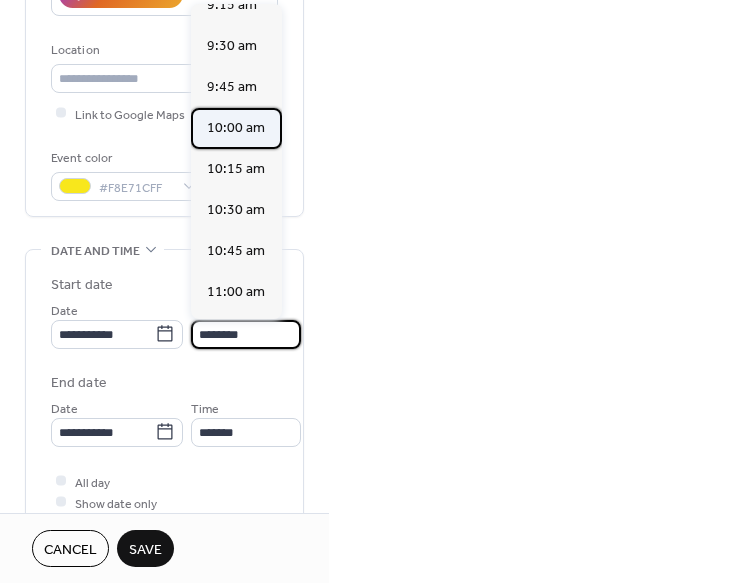 click on "10:00 am" at bounding box center [236, 128] 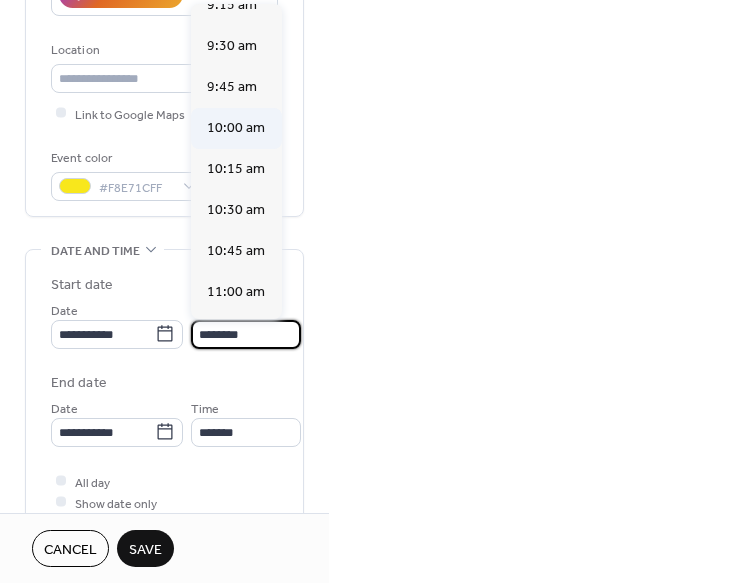type on "********" 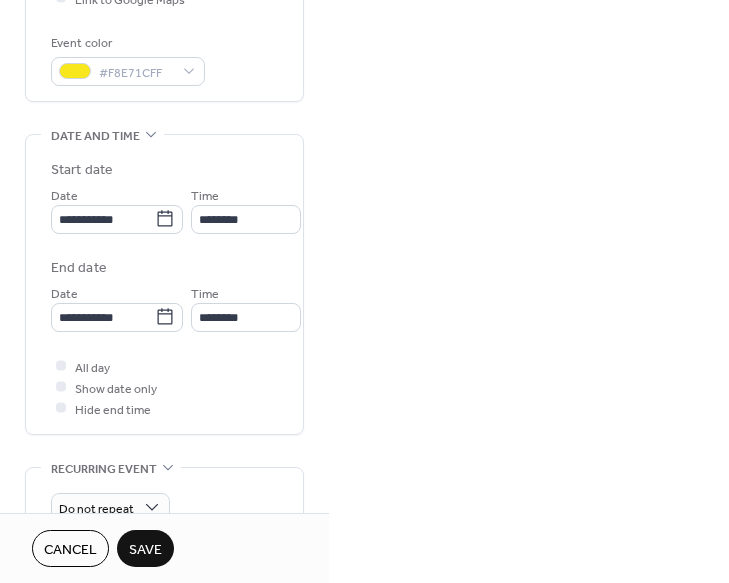 scroll, scrollTop: 566, scrollLeft: 0, axis: vertical 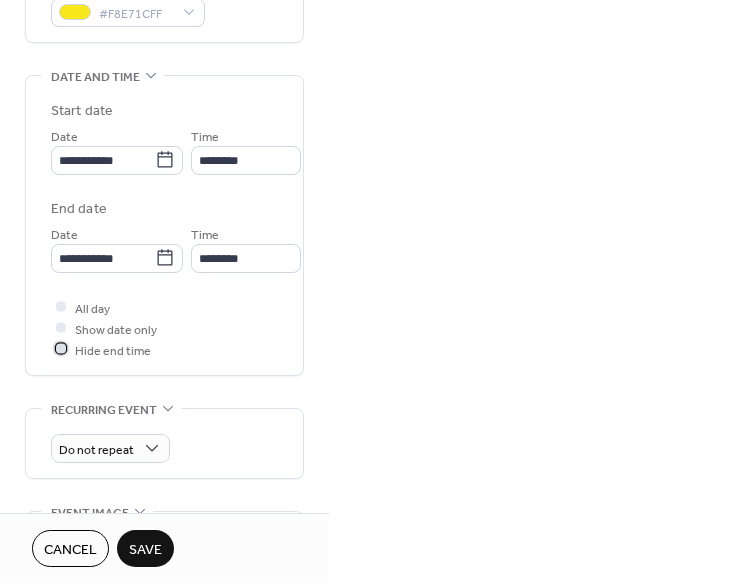 click at bounding box center (61, 349) 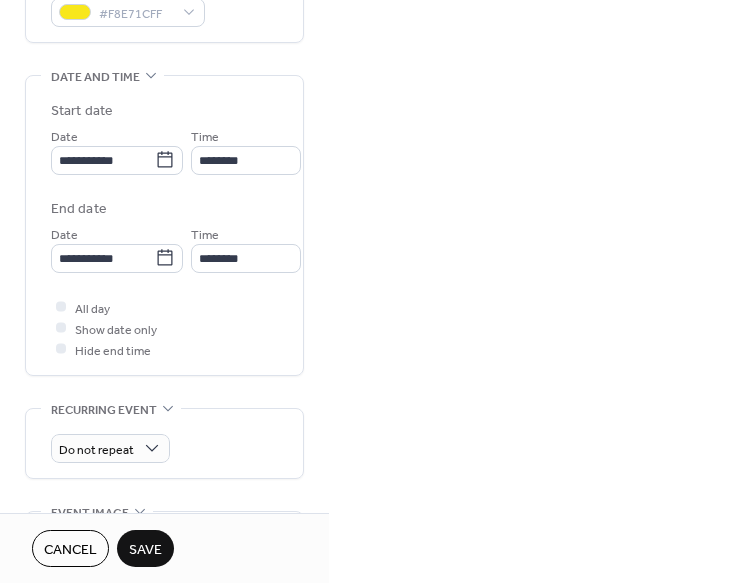 click on "Save" at bounding box center [145, 550] 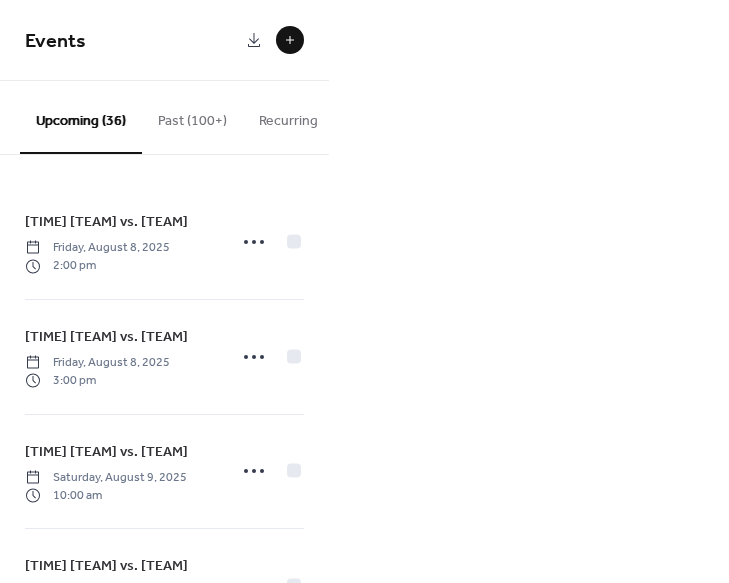 click at bounding box center [290, 40] 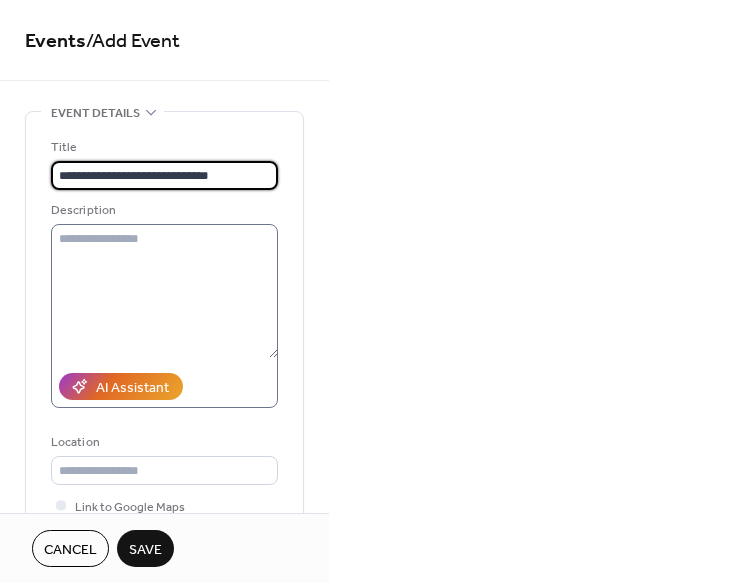 type on "**********" 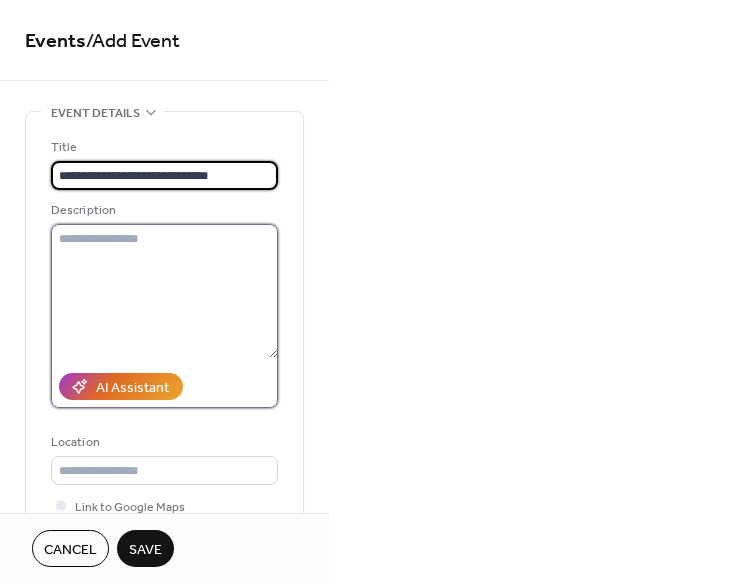 click at bounding box center [164, 291] 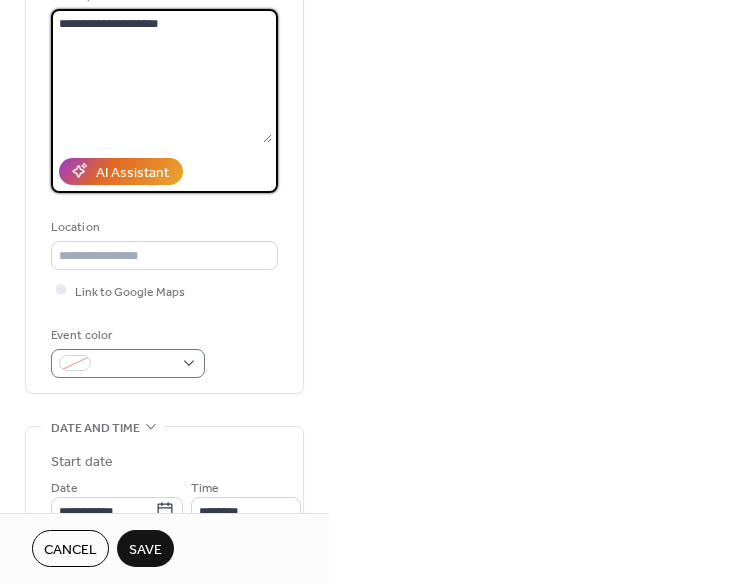 scroll, scrollTop: 214, scrollLeft: 0, axis: vertical 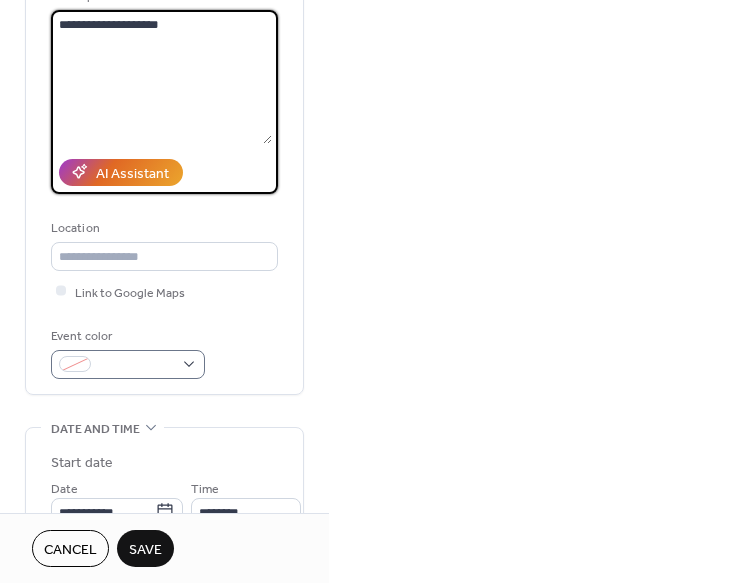 type on "**********" 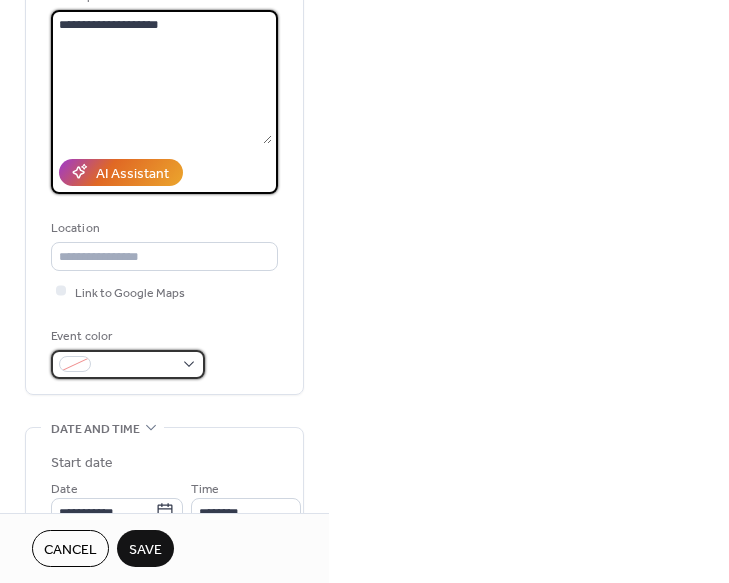 click at bounding box center [128, 364] 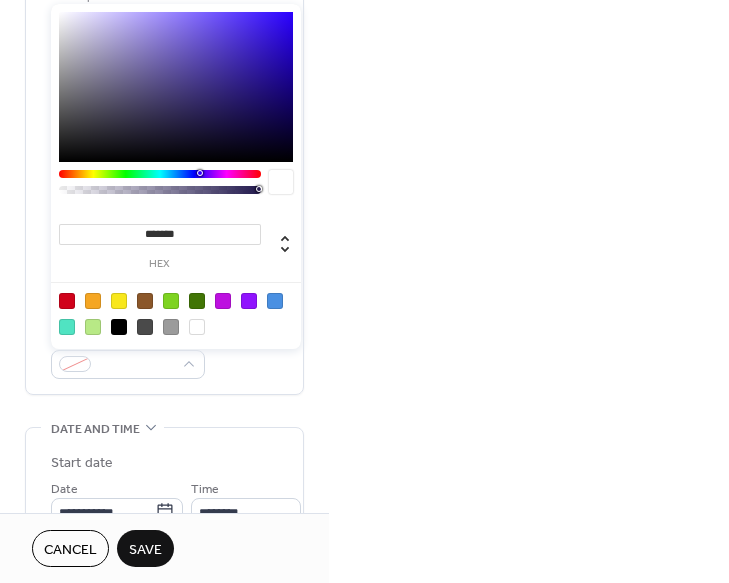 click at bounding box center [119, 301] 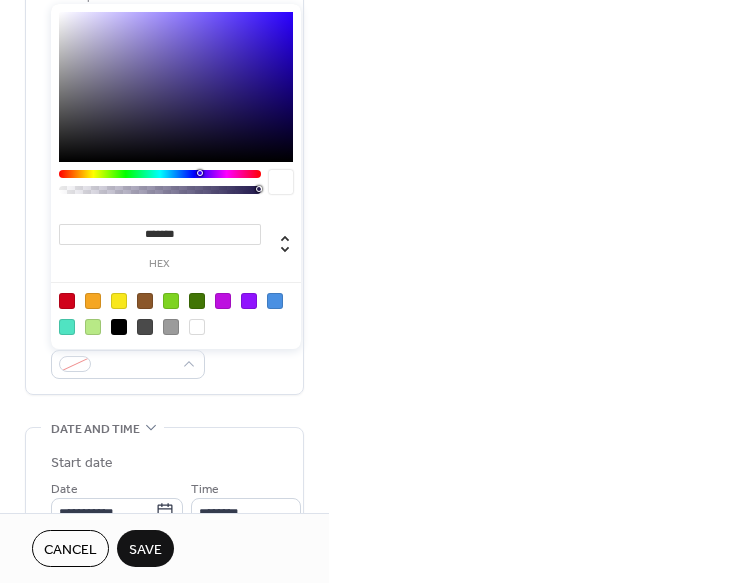 type on "*******" 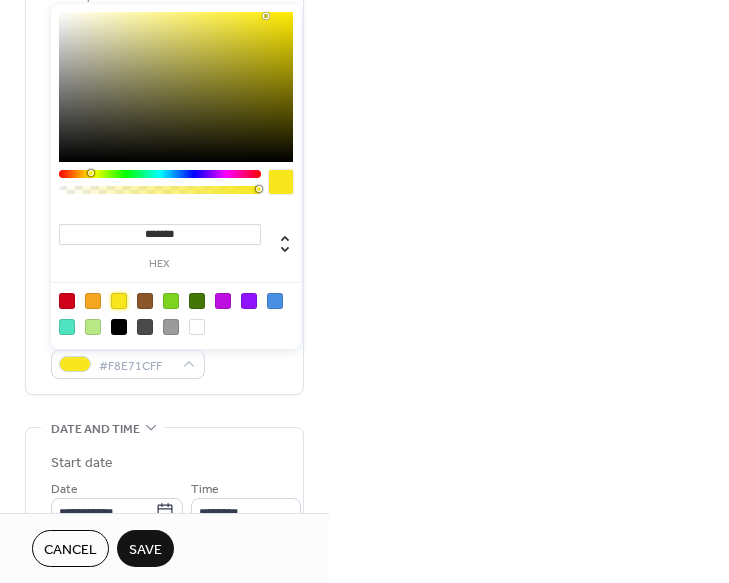 click on "**********" at bounding box center [164, 146] 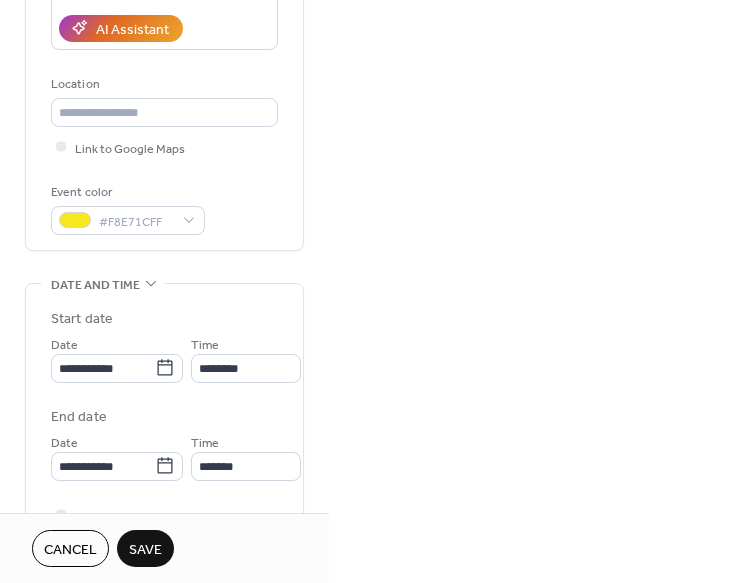 scroll, scrollTop: 371, scrollLeft: 0, axis: vertical 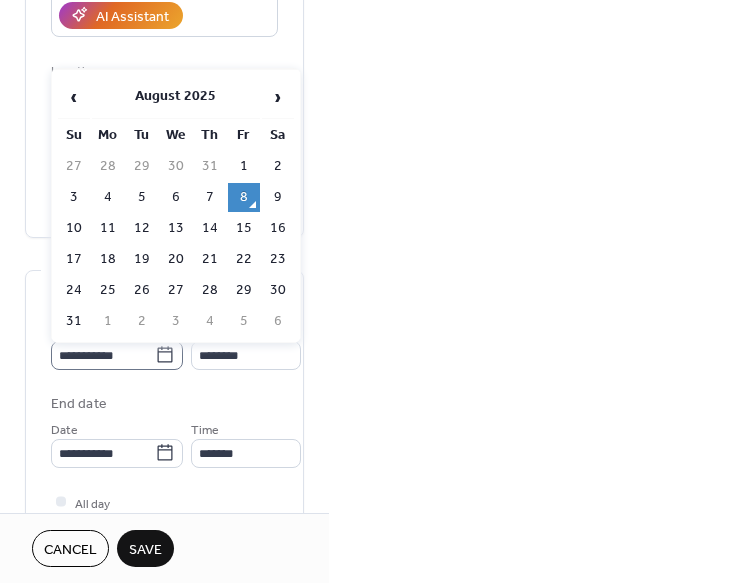 click 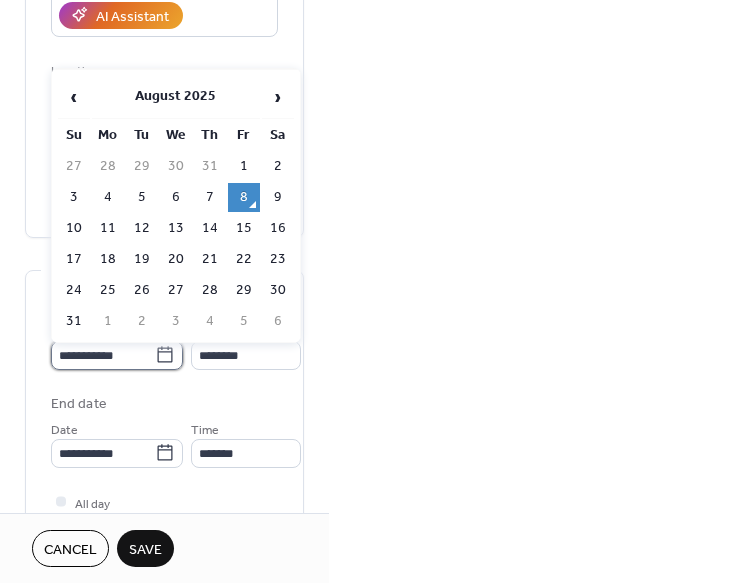 click on "**********" at bounding box center (103, 355) 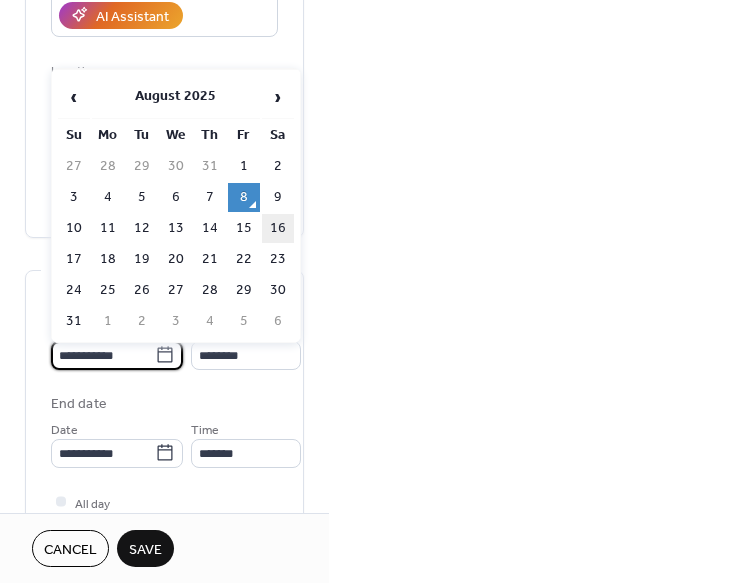 click on "16" at bounding box center [278, 228] 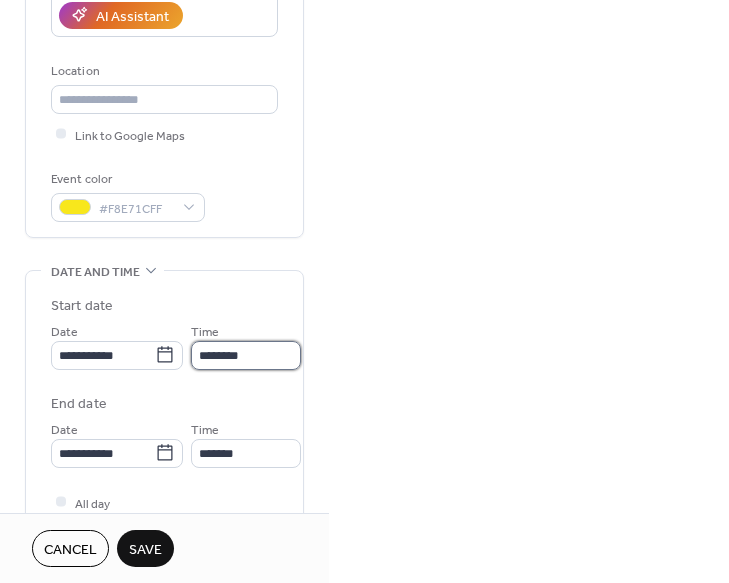 click on "********" at bounding box center (246, 355) 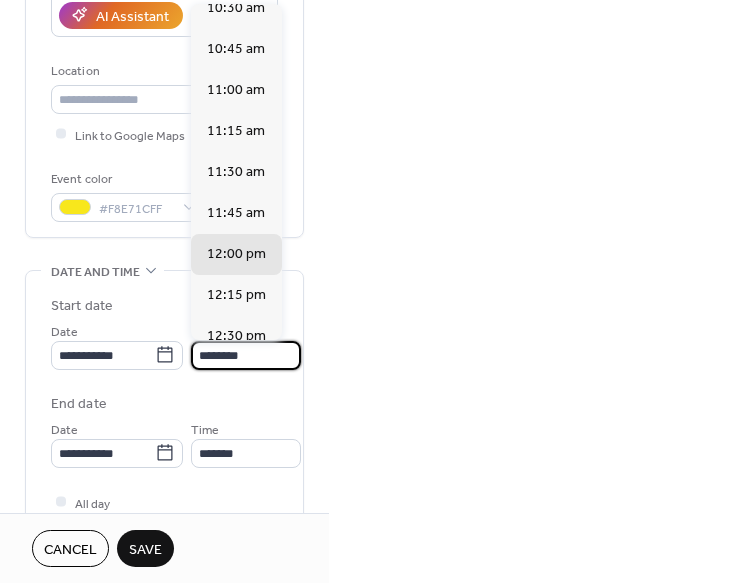 scroll, scrollTop: 1600, scrollLeft: 0, axis: vertical 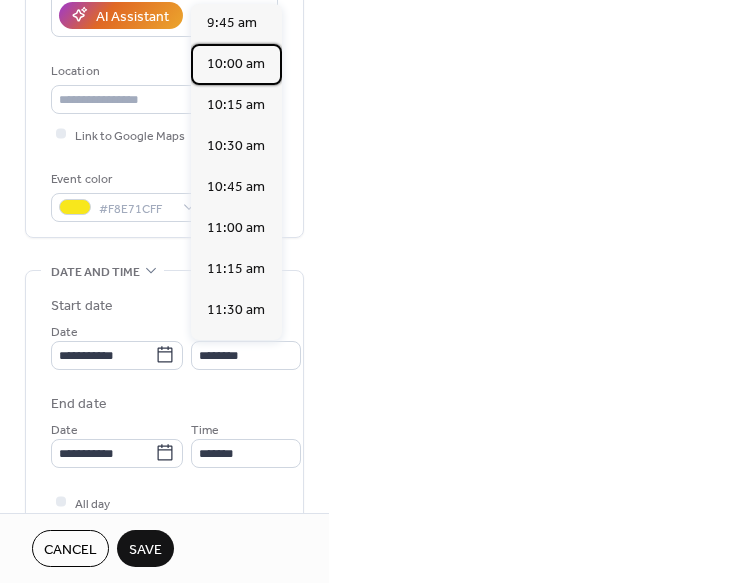 click on "10:00 am" at bounding box center (236, 64) 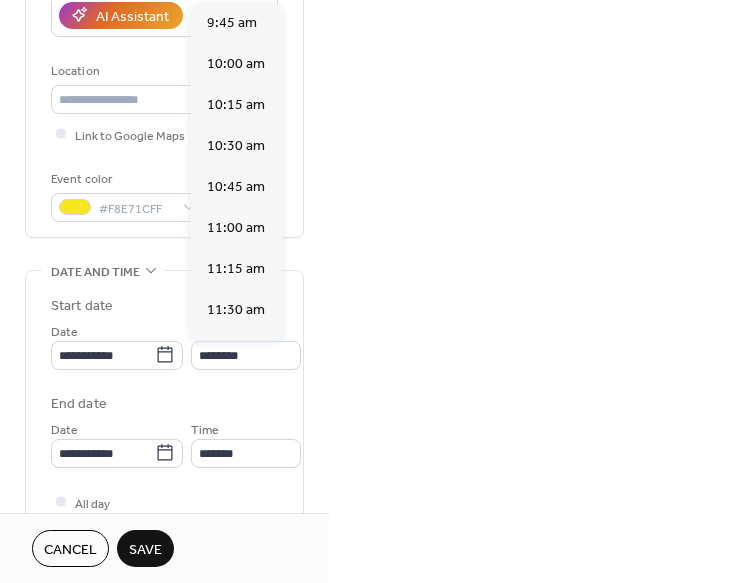 type on "********" 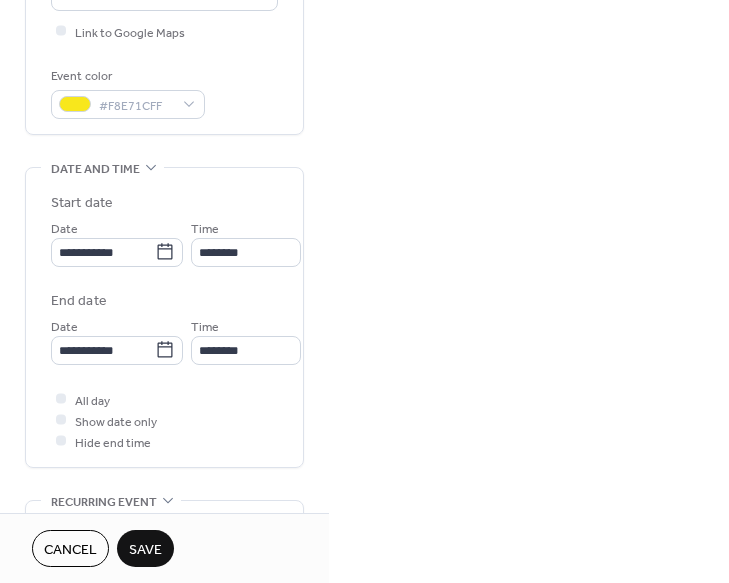 scroll, scrollTop: 509, scrollLeft: 0, axis: vertical 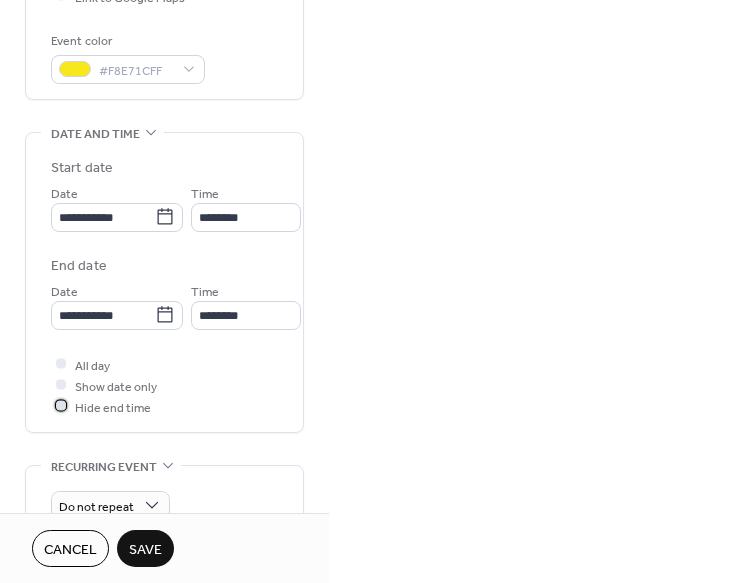 click at bounding box center [61, 406] 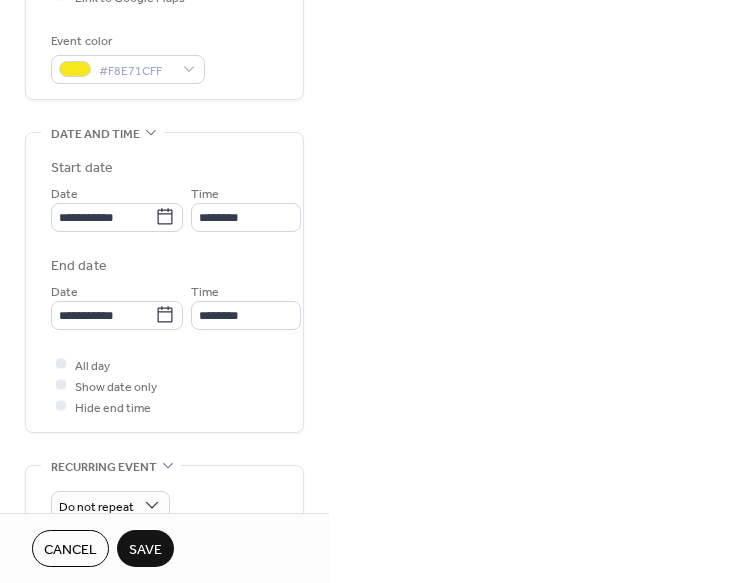 click on "Save" at bounding box center (145, 550) 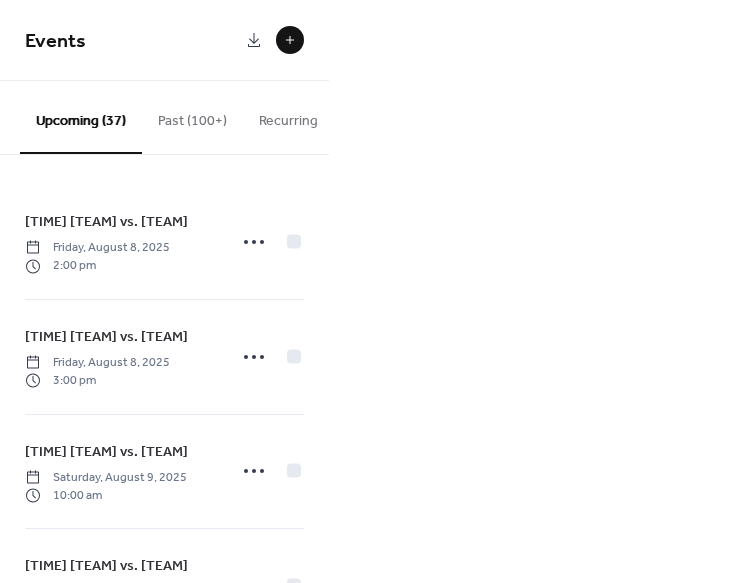 click at bounding box center [290, 40] 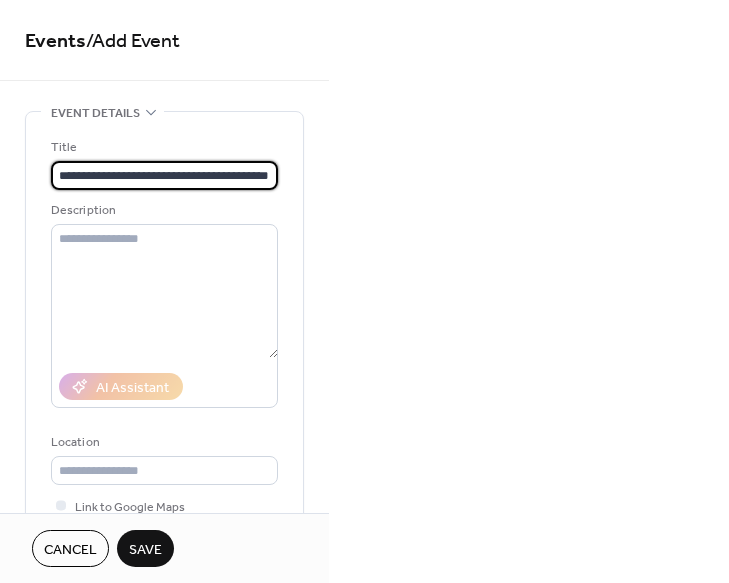 scroll, scrollTop: 0, scrollLeft: 26, axis: horizontal 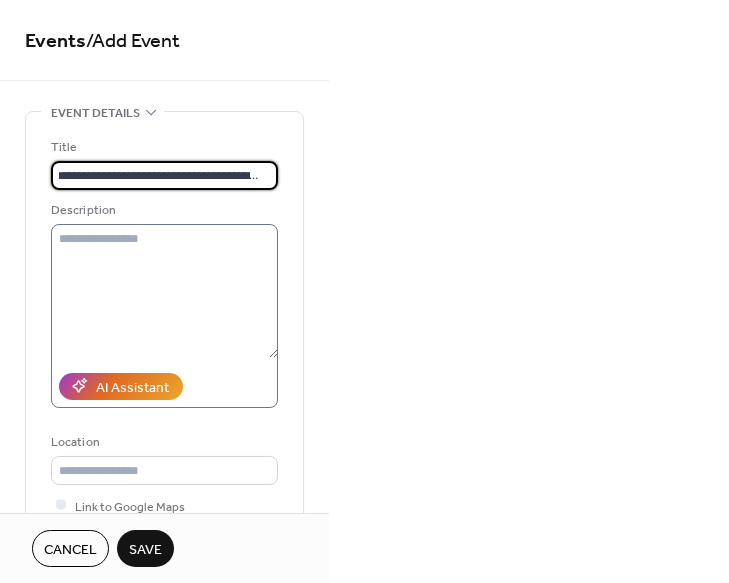 type on "**********" 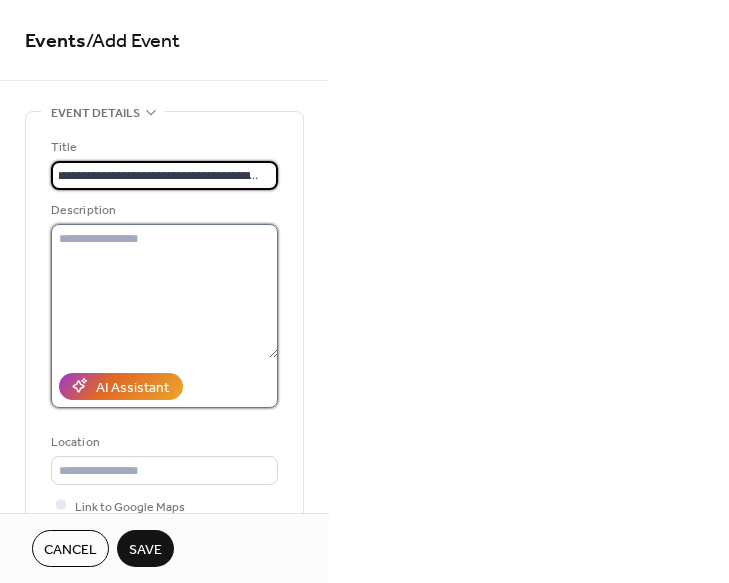 scroll, scrollTop: 0, scrollLeft: 0, axis: both 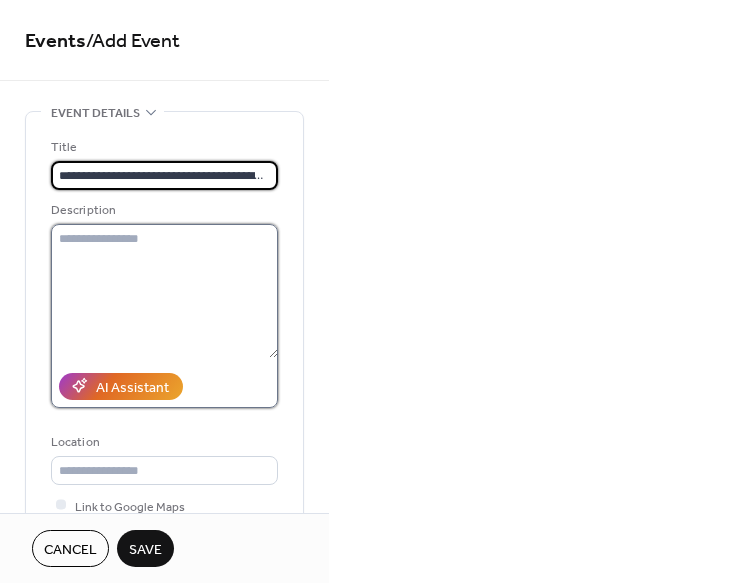 click at bounding box center (164, 291) 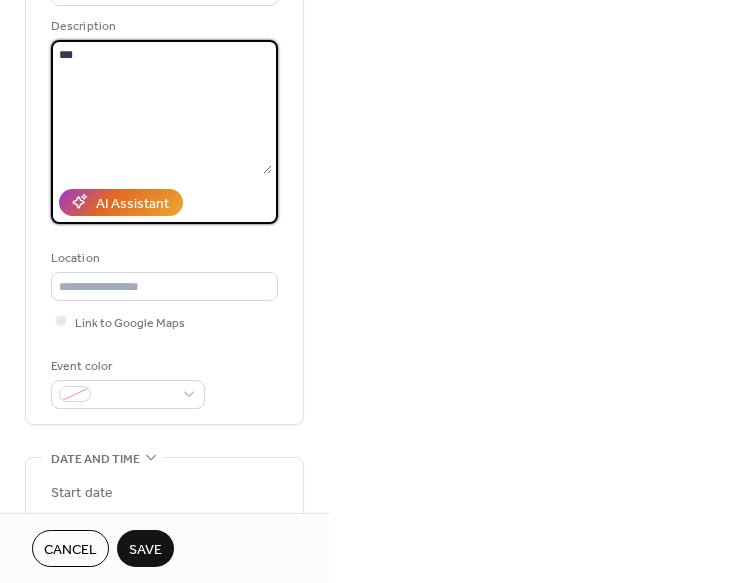 scroll, scrollTop: 186, scrollLeft: 0, axis: vertical 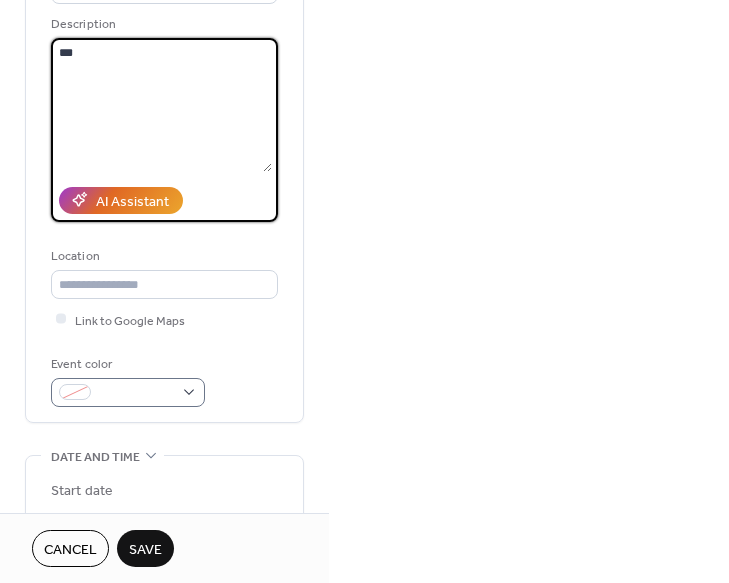 type on "***" 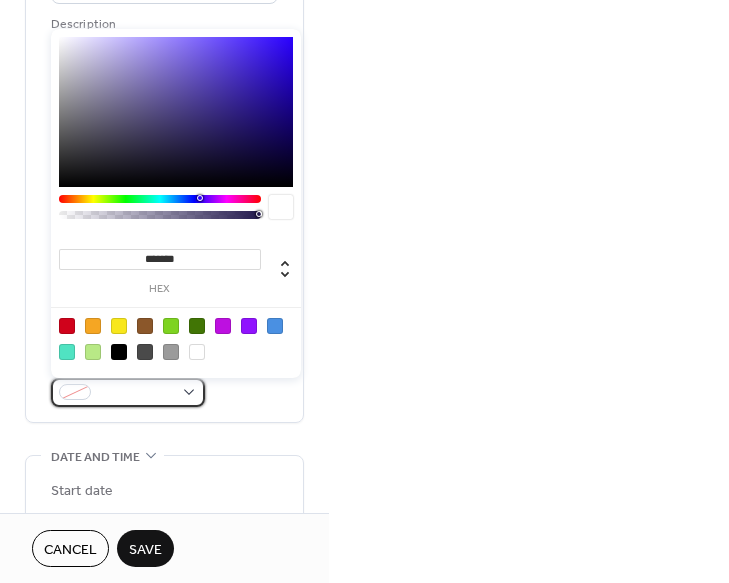 click at bounding box center [128, 392] 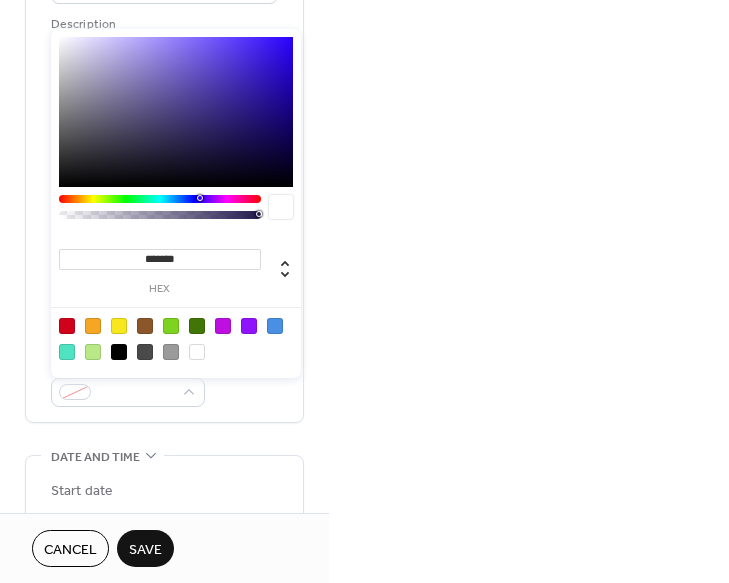 click at bounding box center (119, 326) 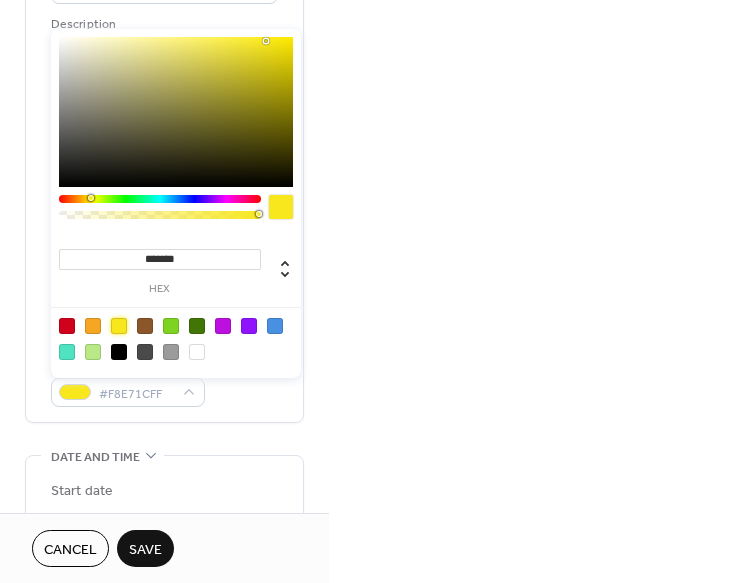 click on "Event color #F8E71CFF" at bounding box center [164, 380] 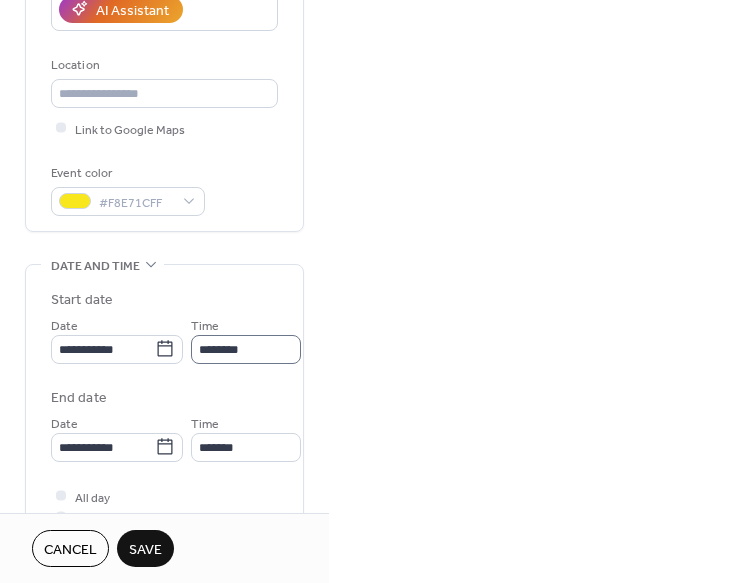 scroll, scrollTop: 376, scrollLeft: 0, axis: vertical 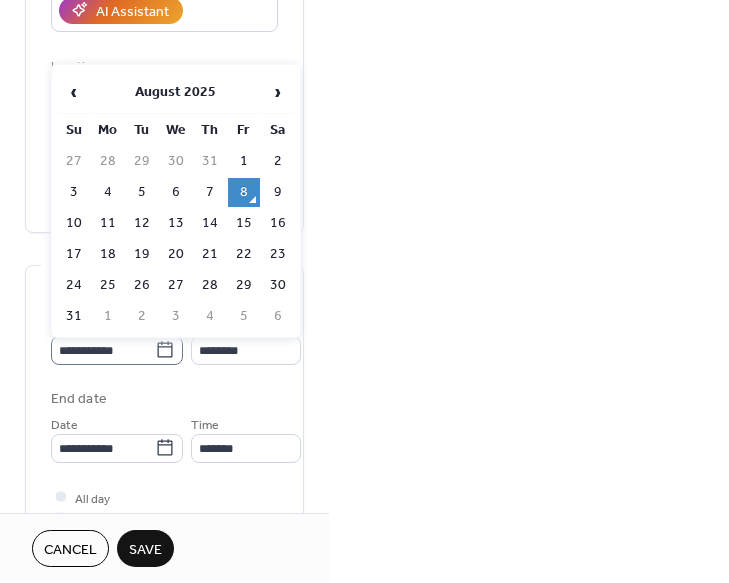 click 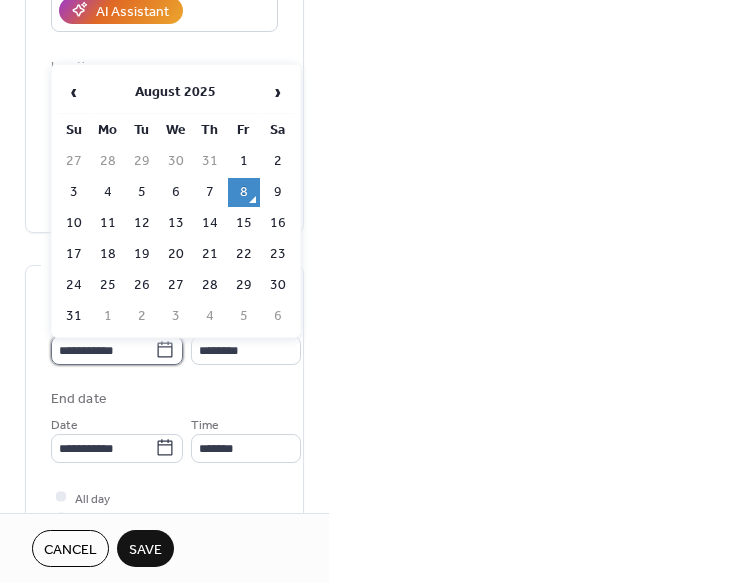 click on "**********" at bounding box center (103, 350) 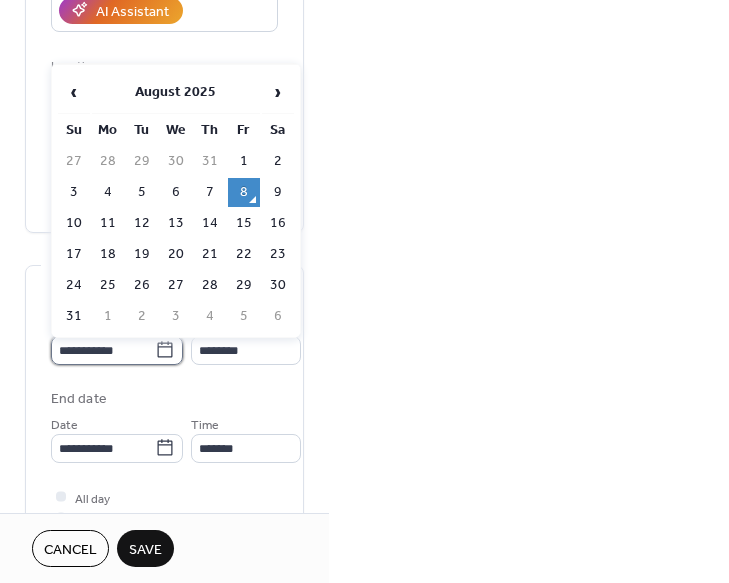 scroll, scrollTop: 377, scrollLeft: 0, axis: vertical 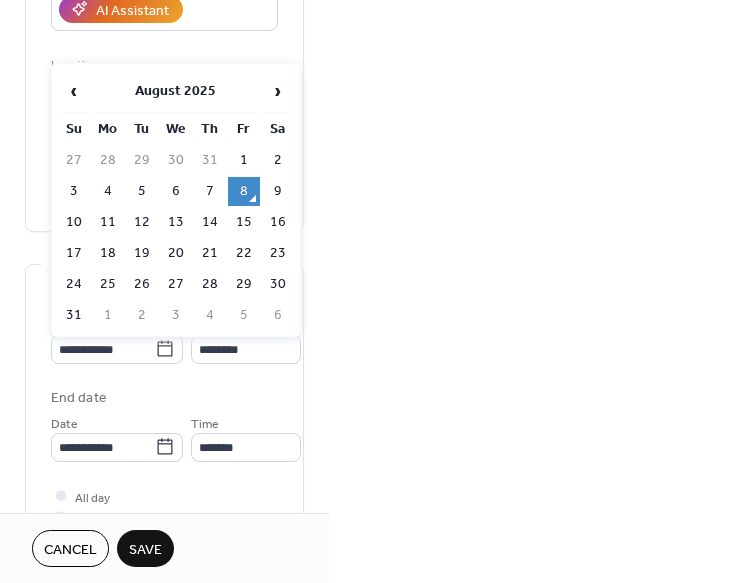 drag, startPoint x: 279, startPoint y: 222, endPoint x: 259, endPoint y: 265, distance: 47.423622 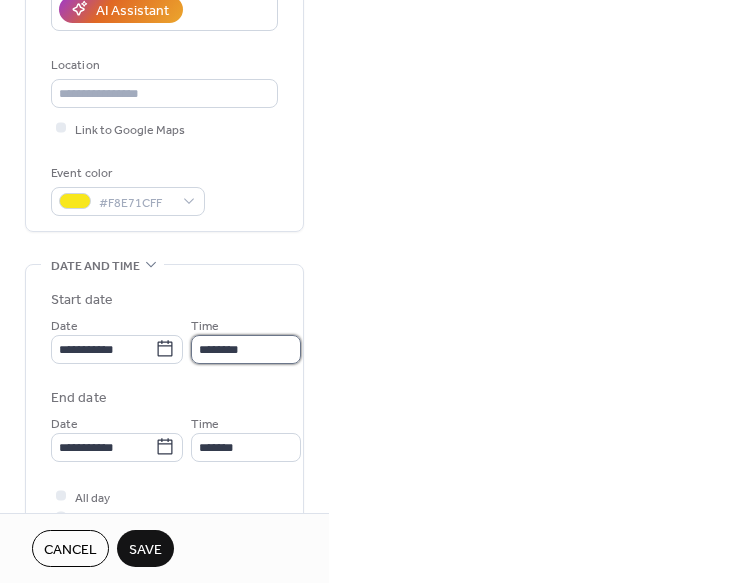 click on "********" at bounding box center (246, 349) 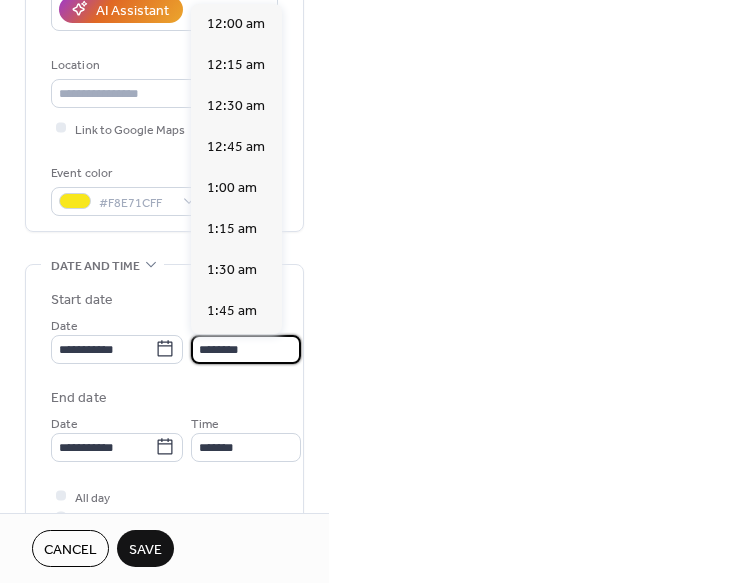 scroll, scrollTop: 0, scrollLeft: 0, axis: both 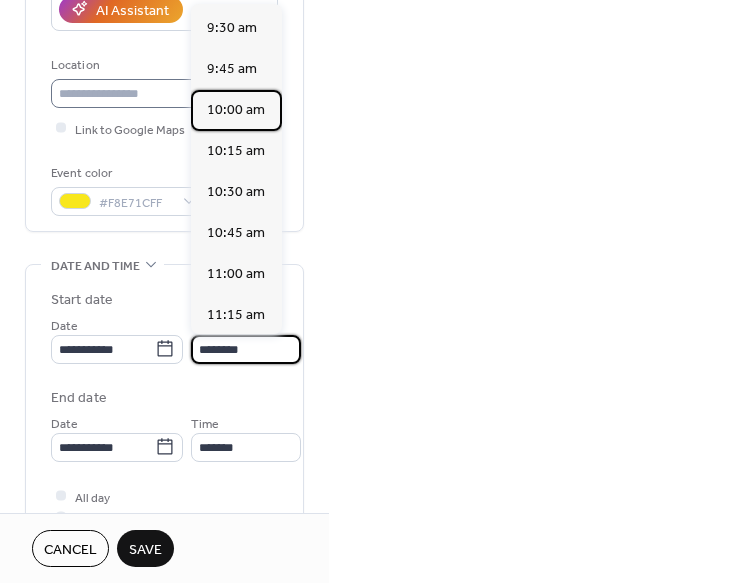 click on "10:00 am" at bounding box center [236, 110] 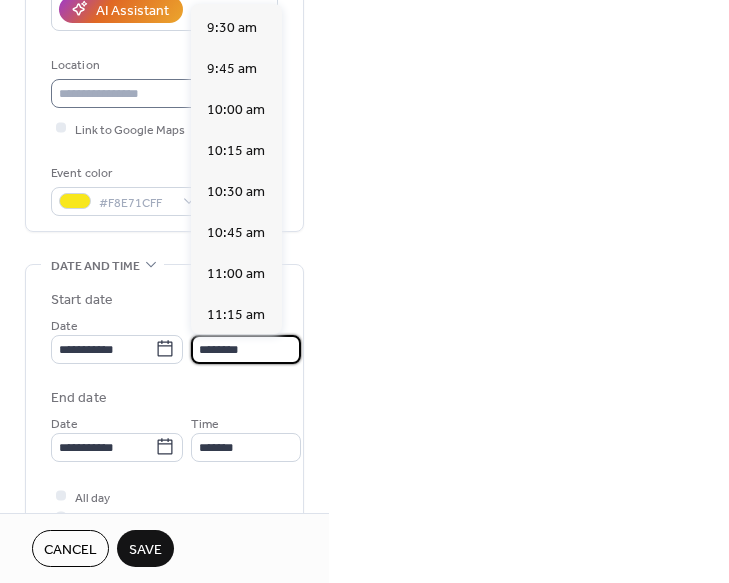 type on "********" 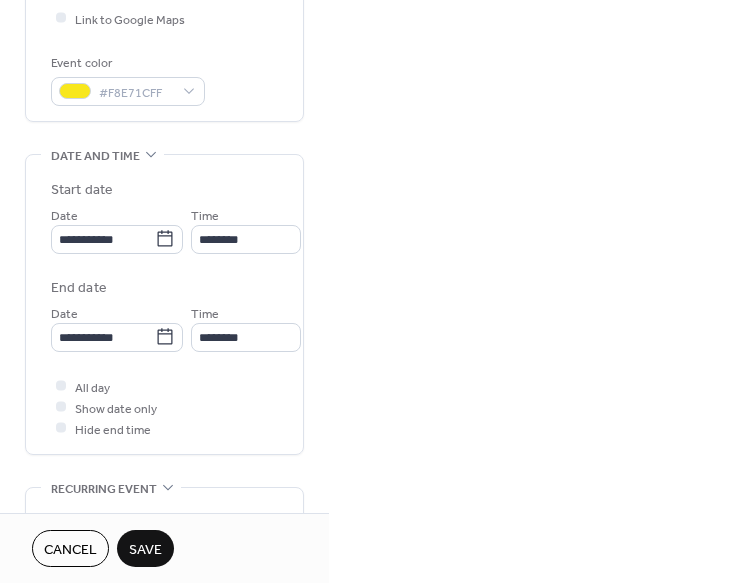 scroll, scrollTop: 500, scrollLeft: 0, axis: vertical 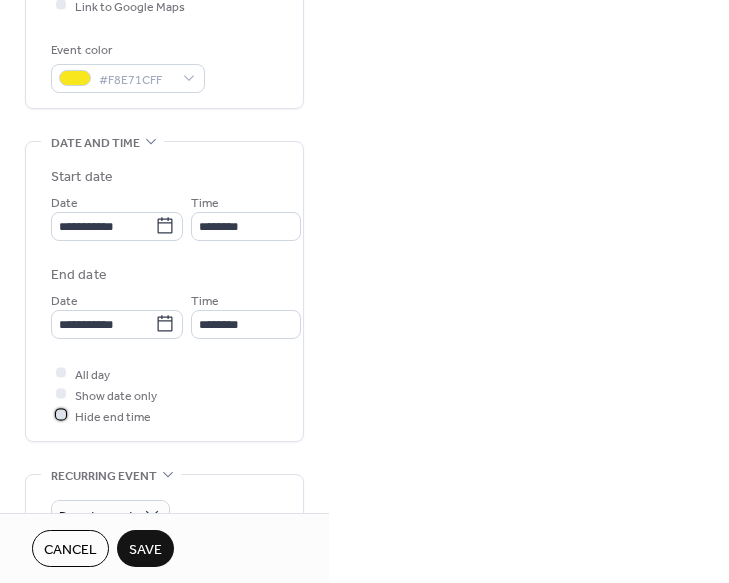 click at bounding box center [61, 415] 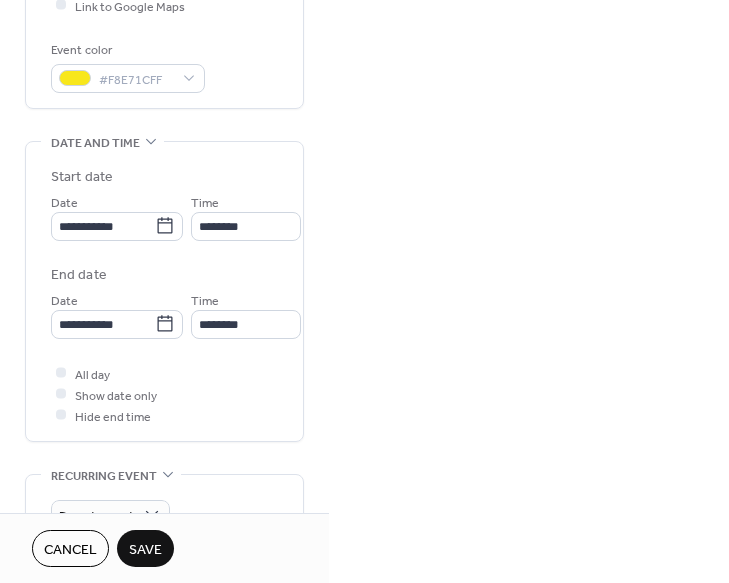 click on "Save" at bounding box center [145, 548] 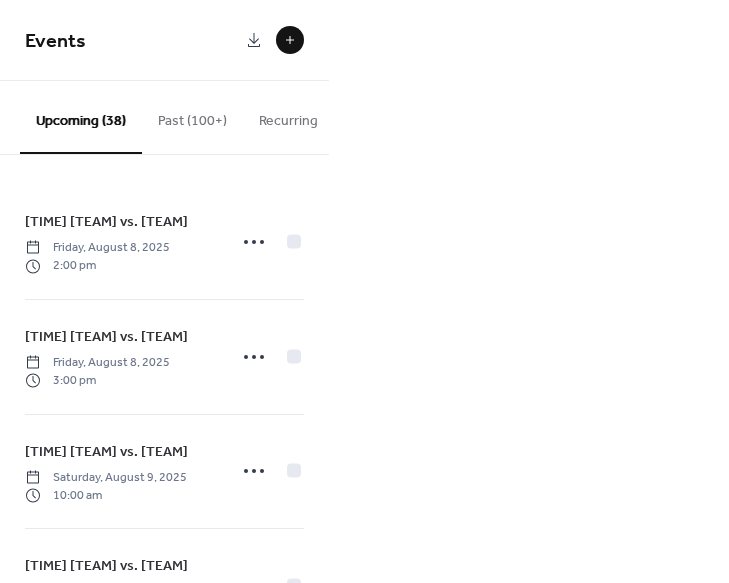click at bounding box center [290, 40] 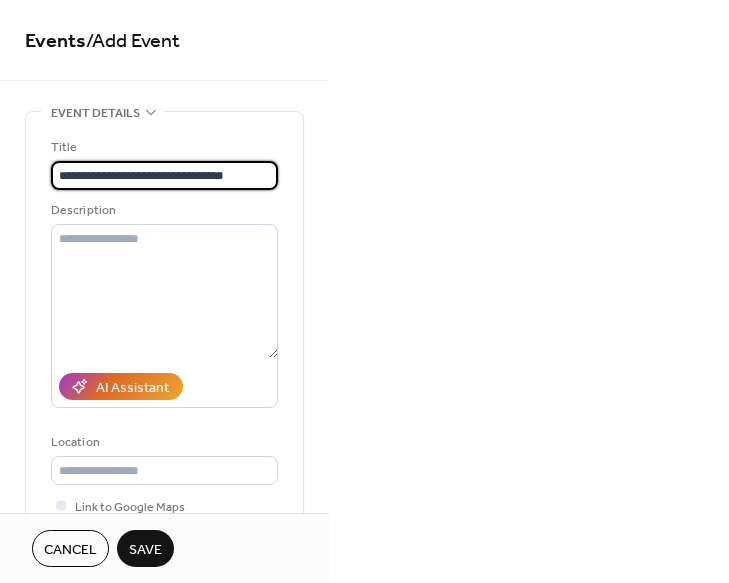 type on "**********" 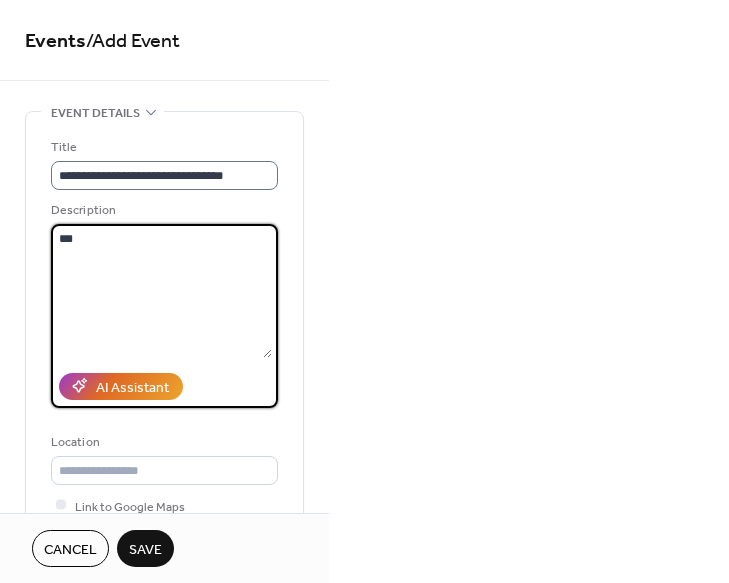 scroll, scrollTop: 0, scrollLeft: 0, axis: both 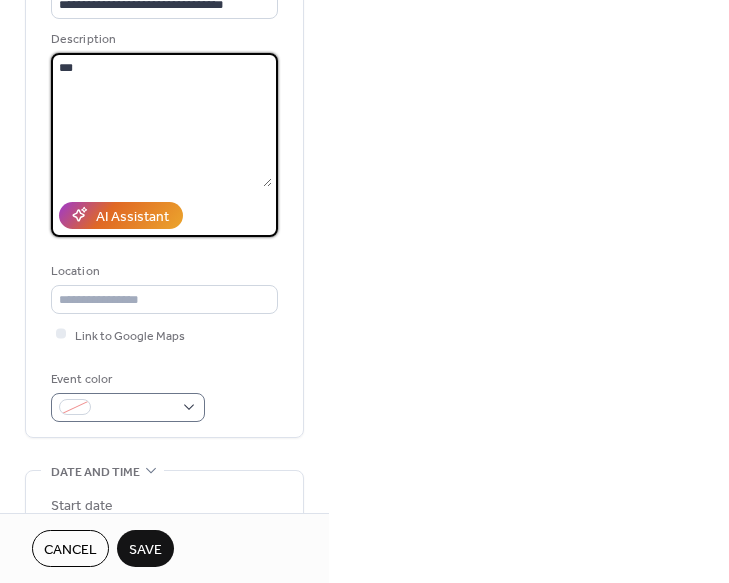 type on "***" 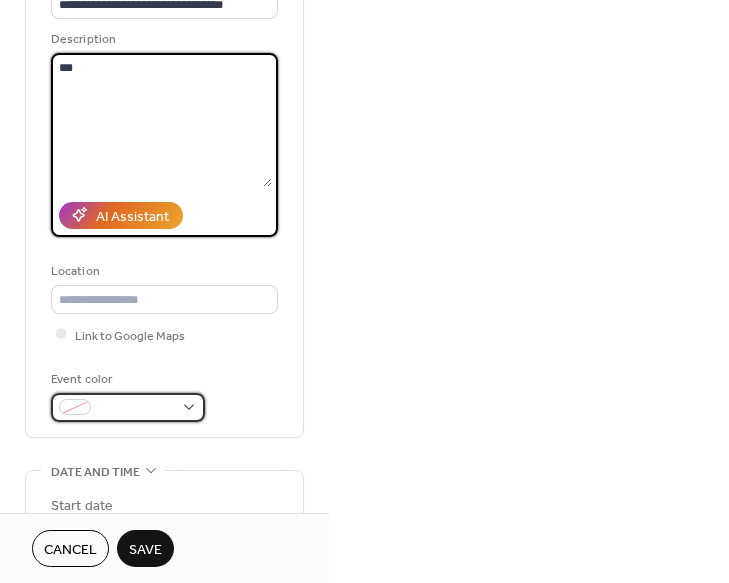 click at bounding box center (136, 408) 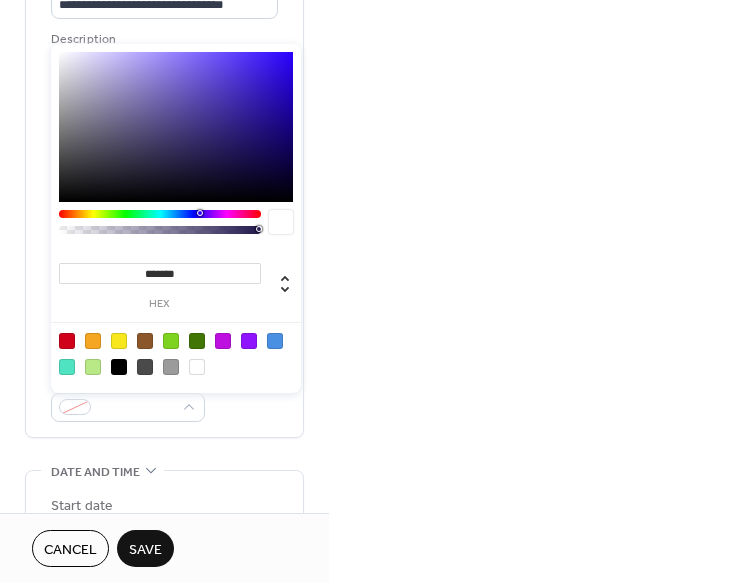 click at bounding box center [119, 341] 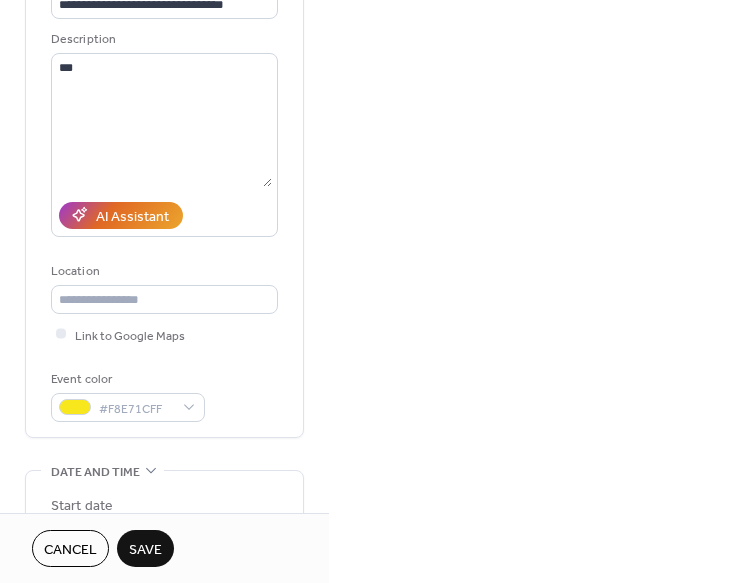 click on "**********" at bounding box center [164, 189] 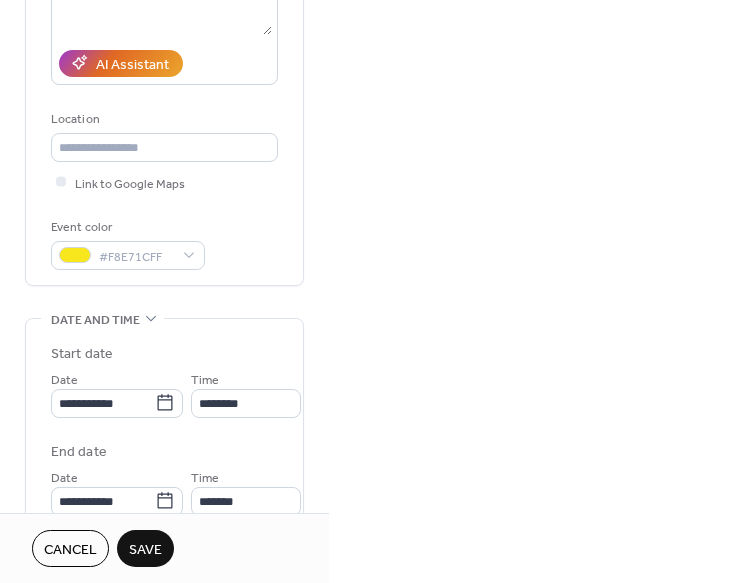 scroll, scrollTop: 353, scrollLeft: 0, axis: vertical 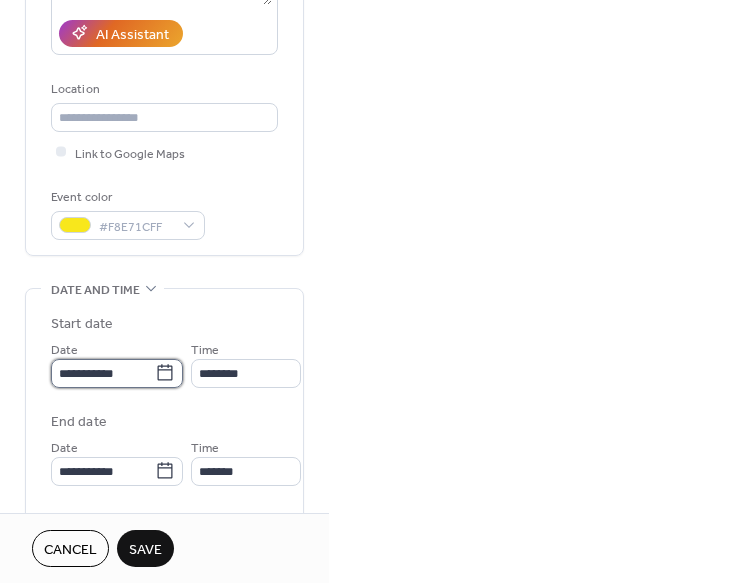 click on "**********" at bounding box center [103, 373] 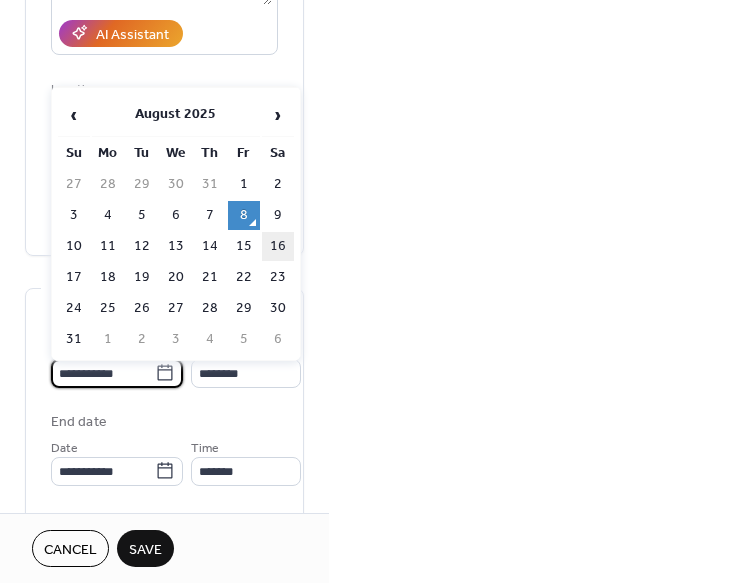 click on "16" at bounding box center [278, 246] 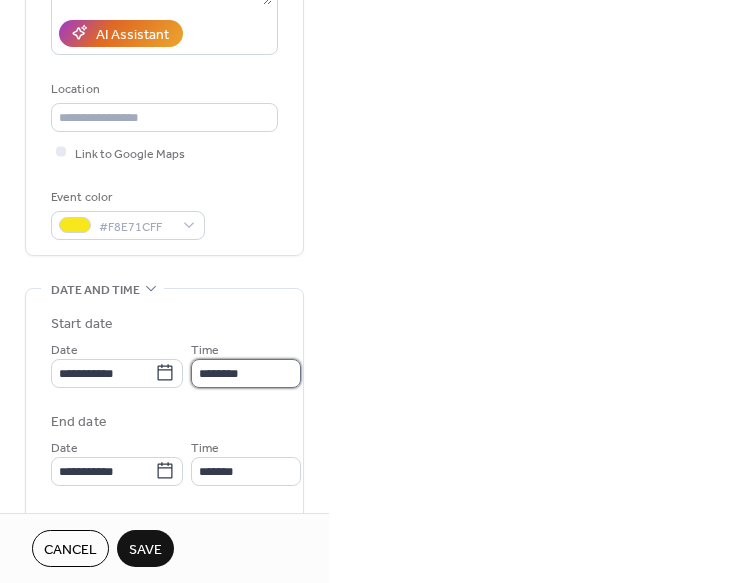 click on "********" at bounding box center (246, 373) 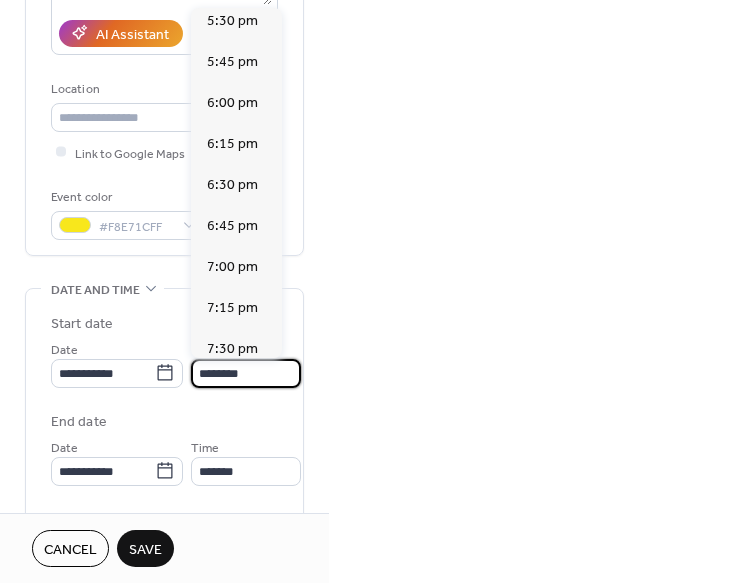 scroll, scrollTop: 2891, scrollLeft: 0, axis: vertical 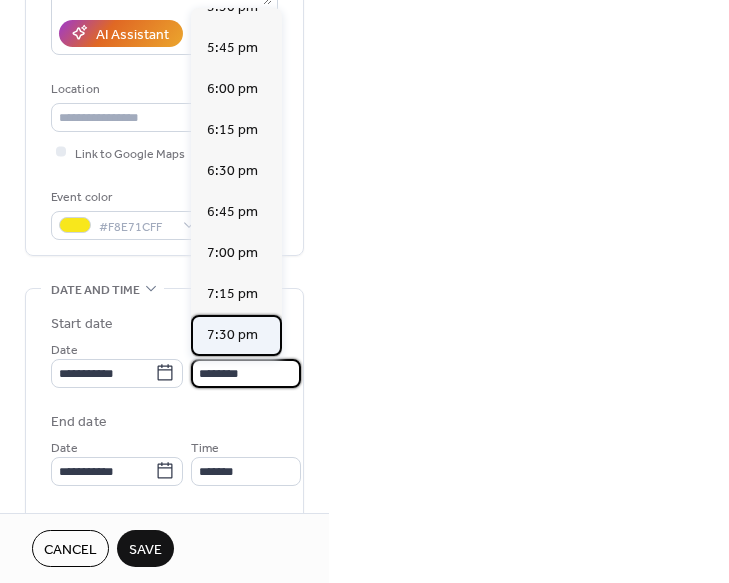 click on "7:30 pm" at bounding box center [232, 334] 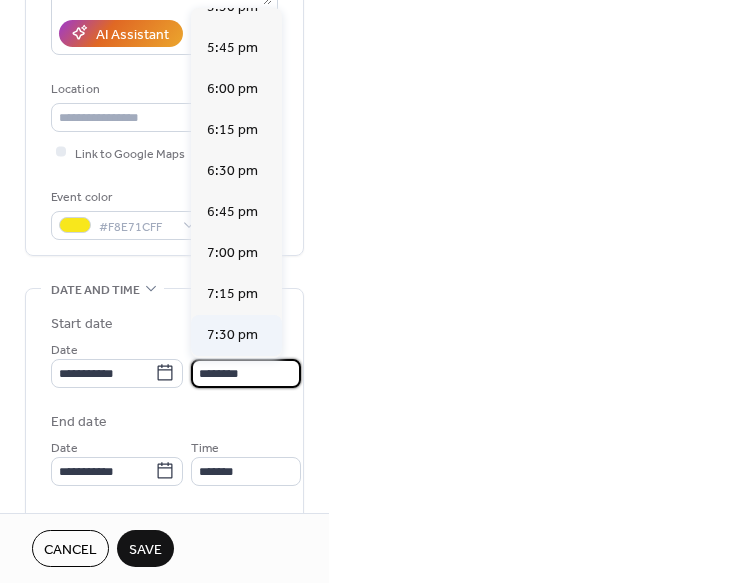 type on "*******" 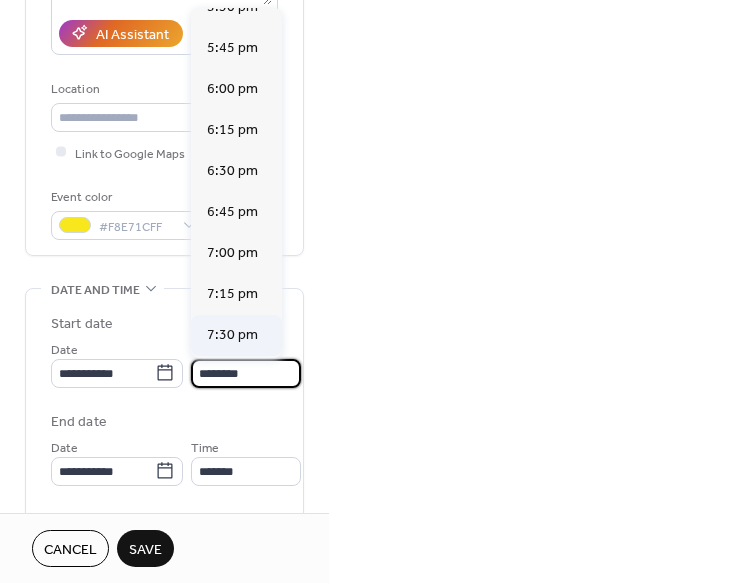 type on "*******" 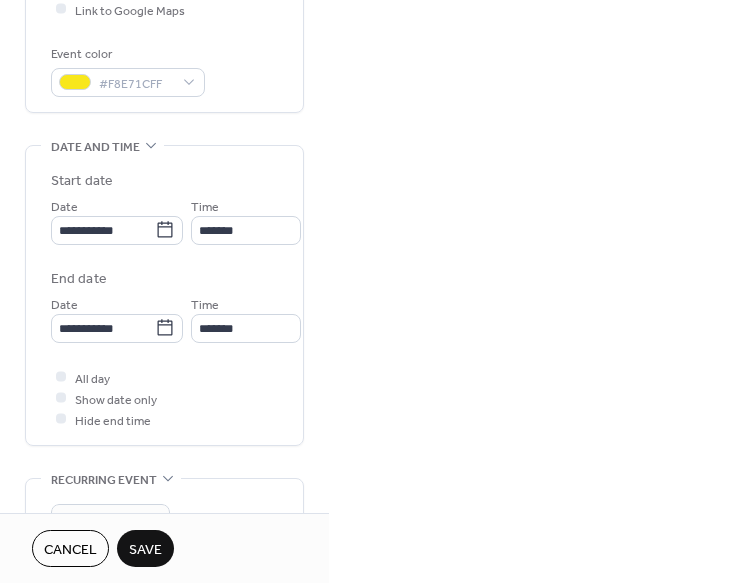 scroll, scrollTop: 510, scrollLeft: 0, axis: vertical 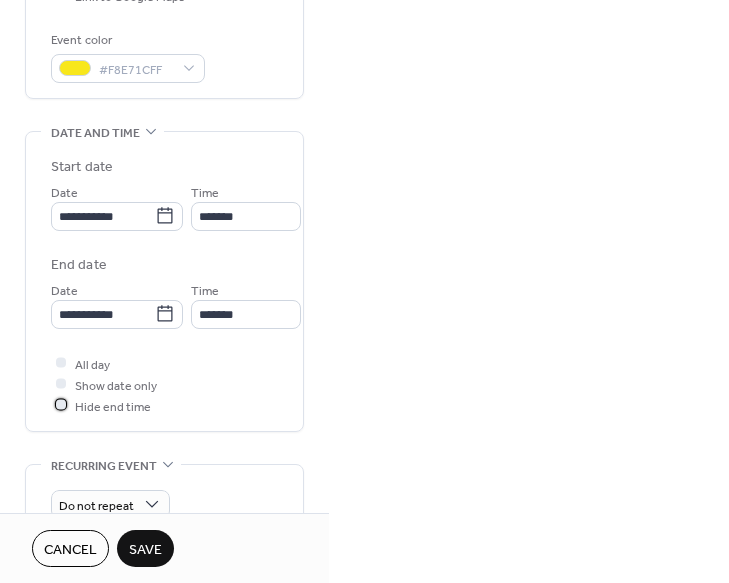drag, startPoint x: 62, startPoint y: 407, endPoint x: 78, endPoint y: 420, distance: 20.615528 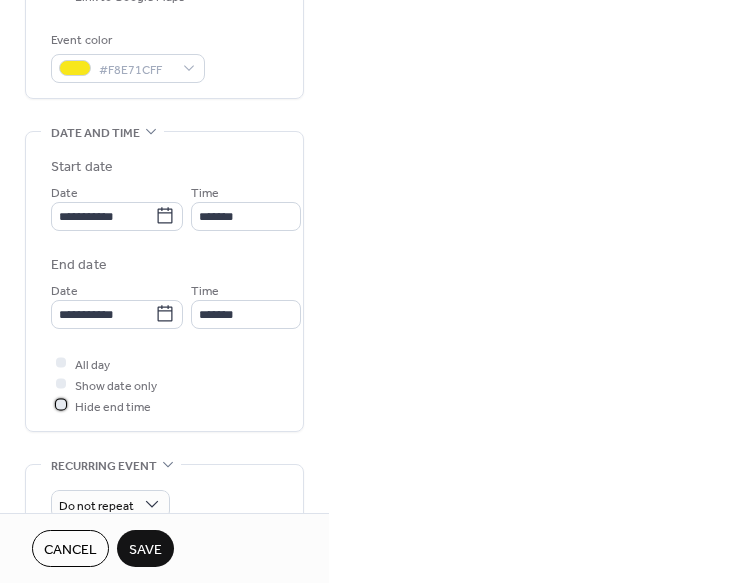 click at bounding box center (61, 405) 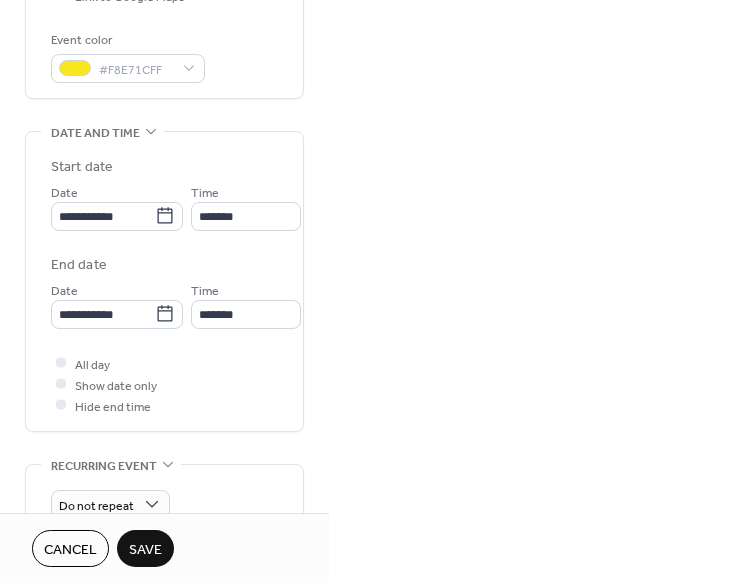 click on "Save" at bounding box center (145, 550) 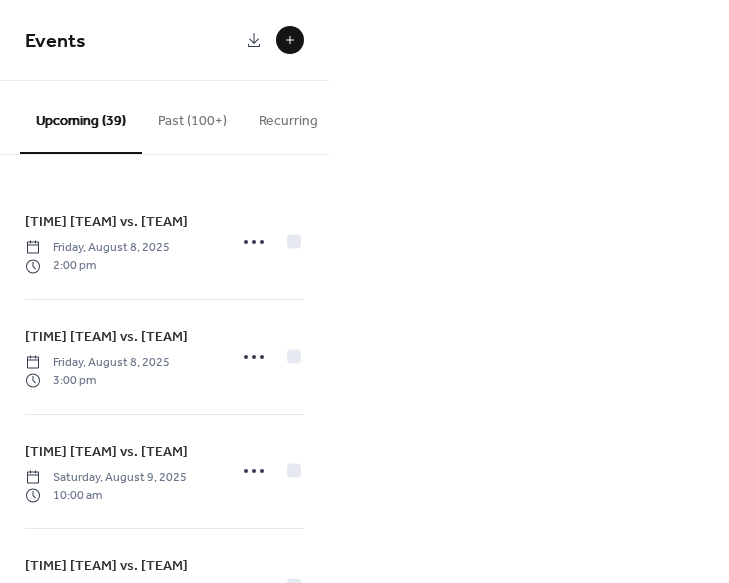 click at bounding box center (290, 40) 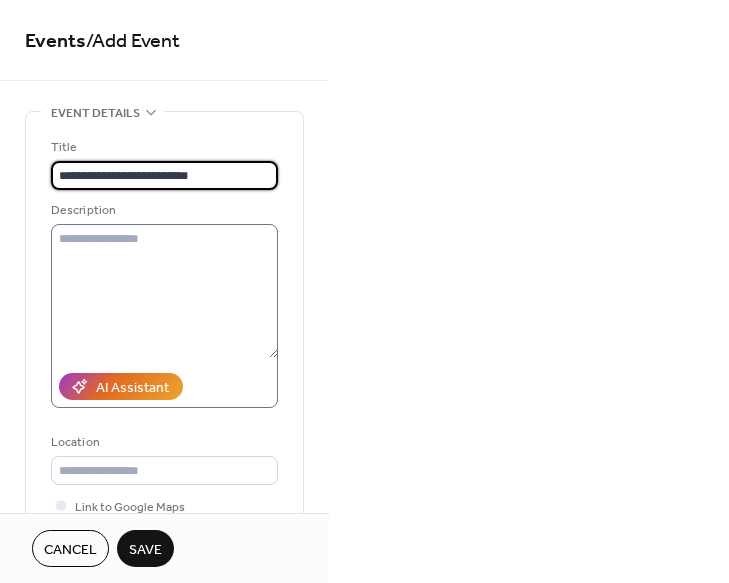 type on "**********" 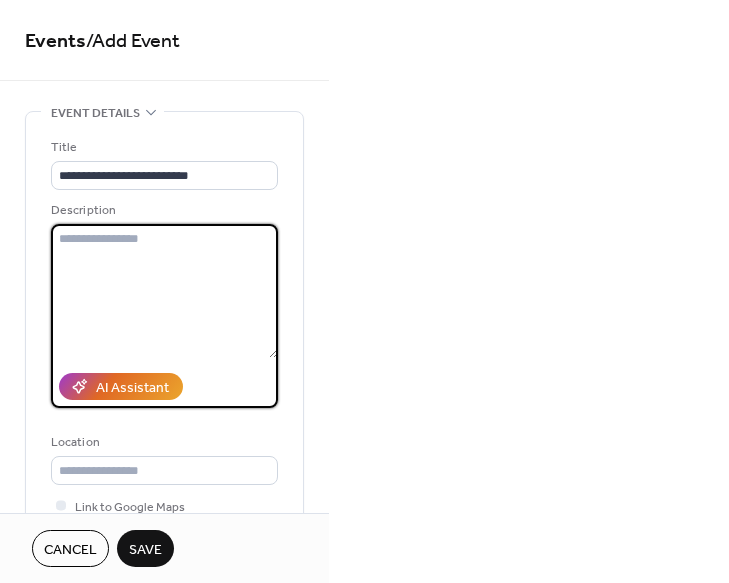 click at bounding box center (164, 291) 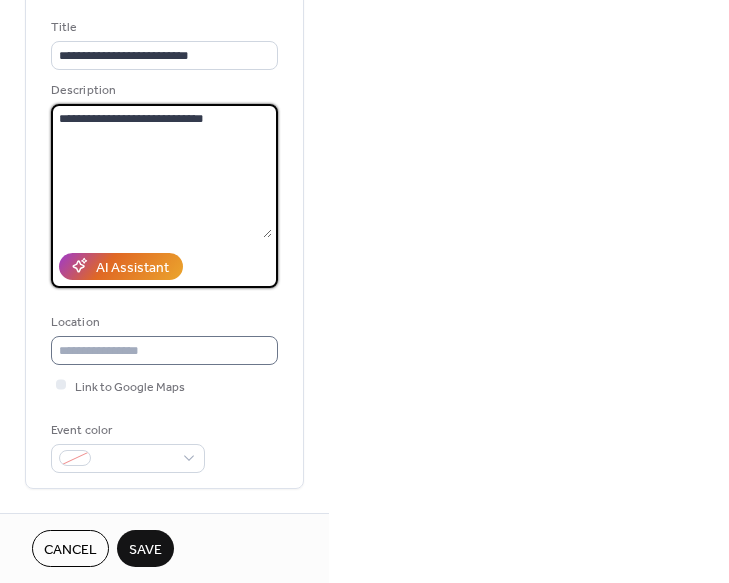 scroll, scrollTop: 147, scrollLeft: 0, axis: vertical 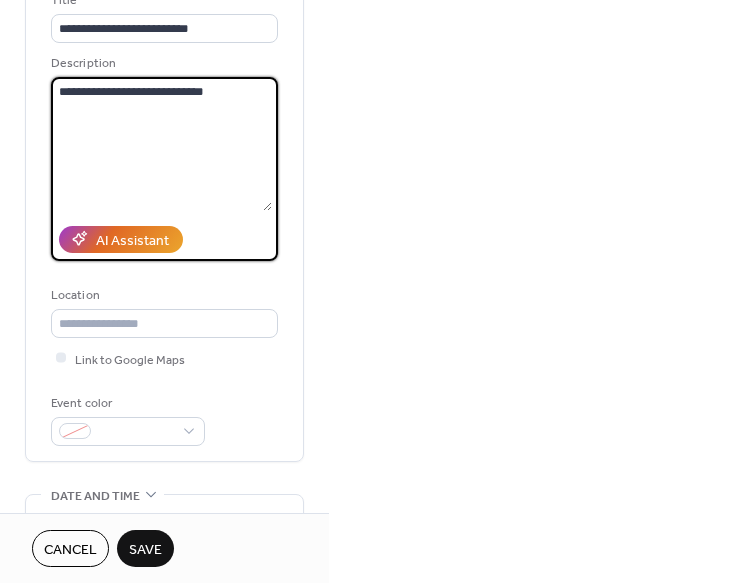 type on "**********" 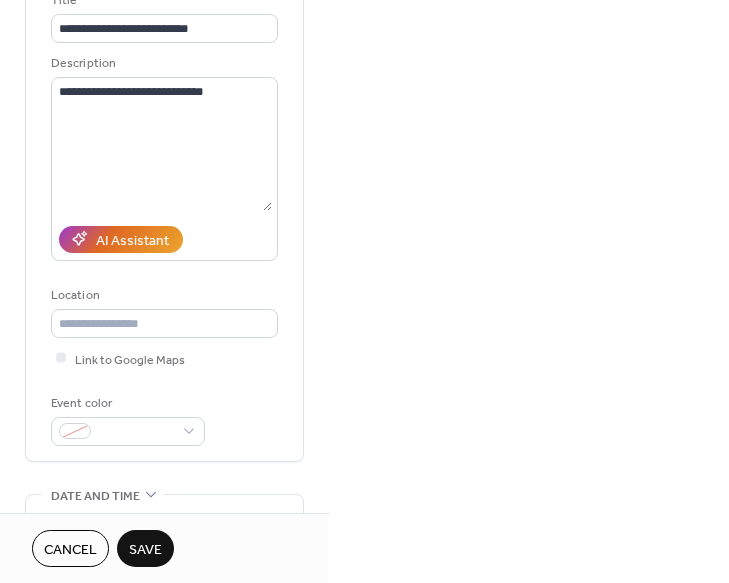 click on "Event color" at bounding box center (128, 419) 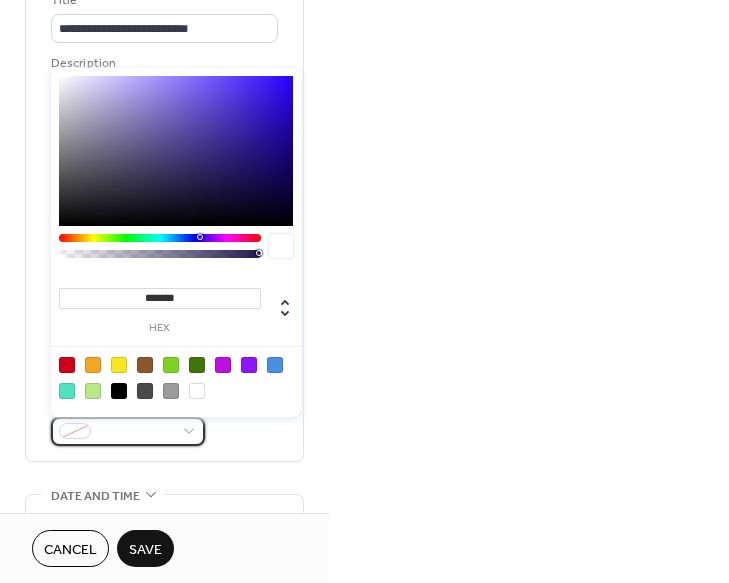 drag, startPoint x: 154, startPoint y: 425, endPoint x: 142, endPoint y: 407, distance: 21.633308 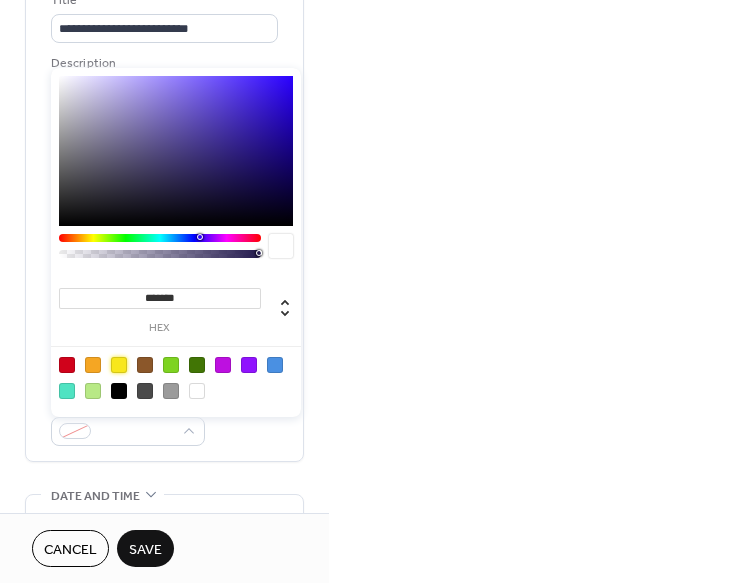 drag, startPoint x: 123, startPoint y: 362, endPoint x: 227, endPoint y: 440, distance: 130 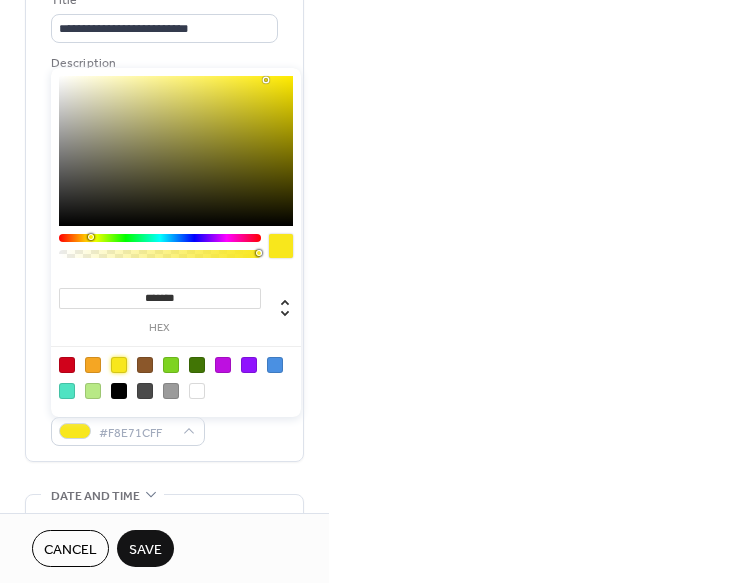click on "Event color #F8E71CFF" at bounding box center [164, 419] 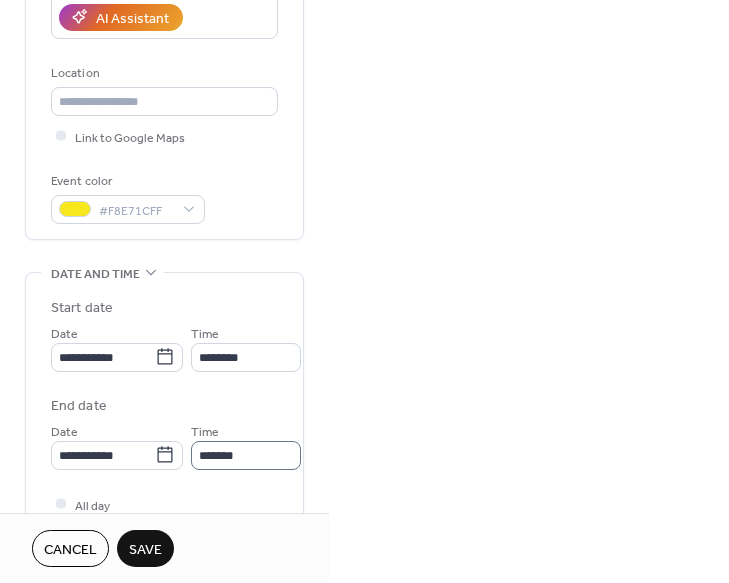 scroll, scrollTop: 379, scrollLeft: 0, axis: vertical 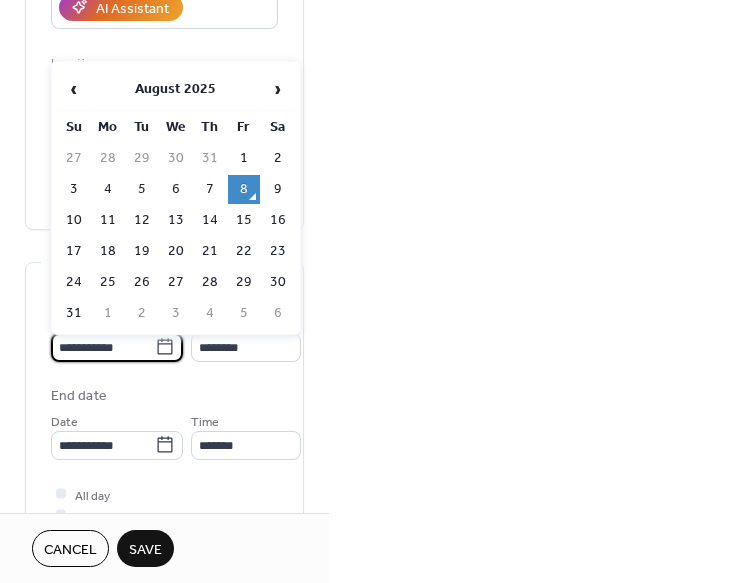 click on "**********" at bounding box center (103, 347) 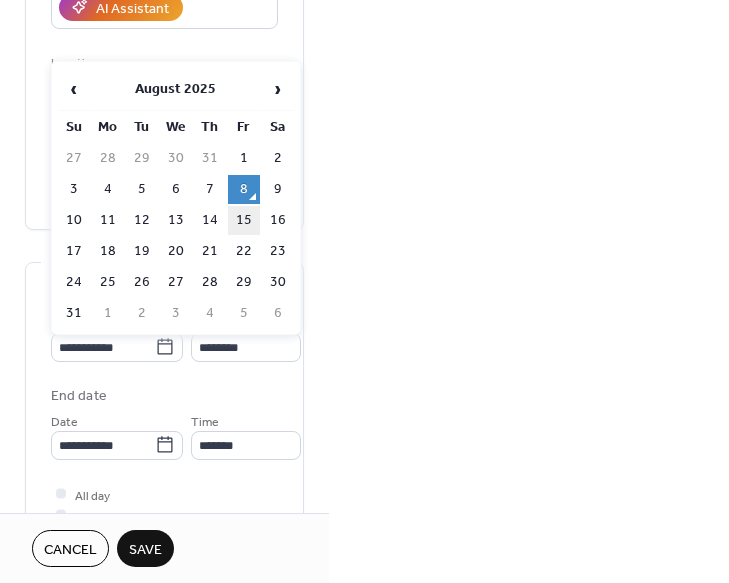 click on "15" at bounding box center [244, 220] 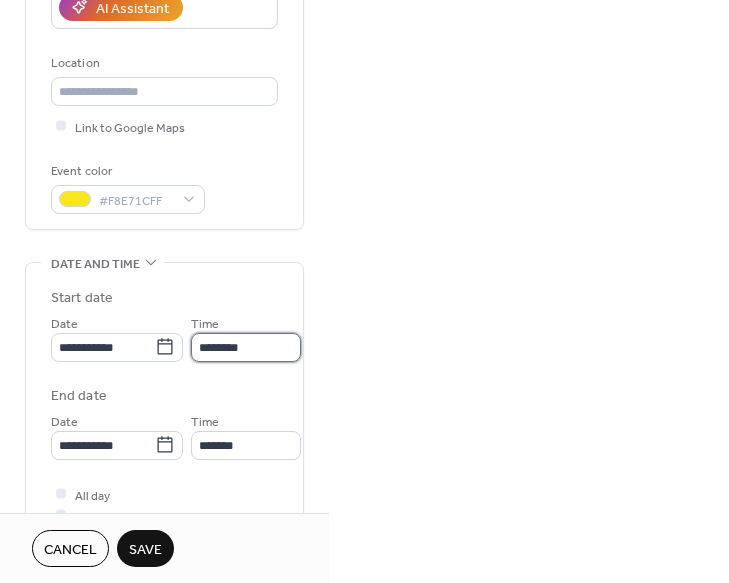 click on "********" at bounding box center (246, 347) 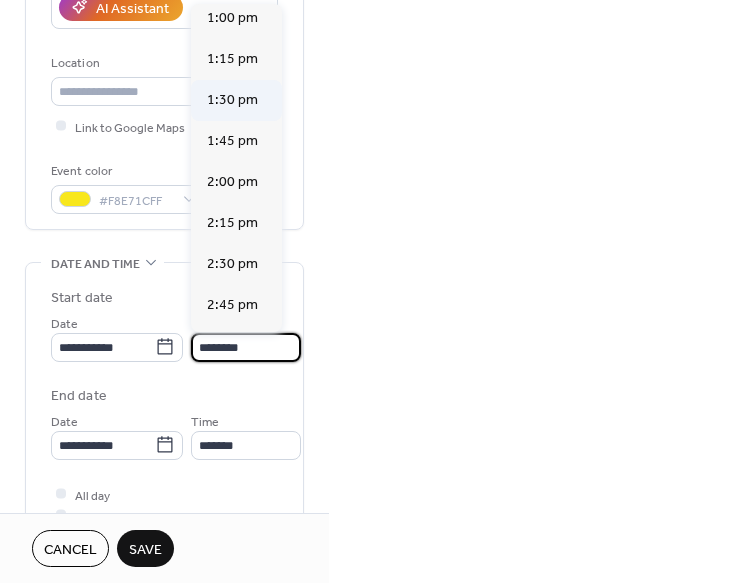scroll, scrollTop: 2143, scrollLeft: 0, axis: vertical 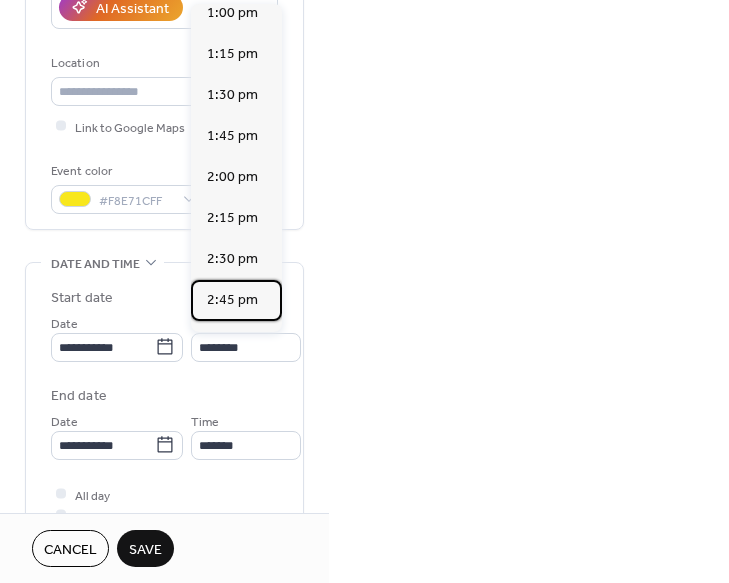 click on "2:45 pm" at bounding box center (232, 300) 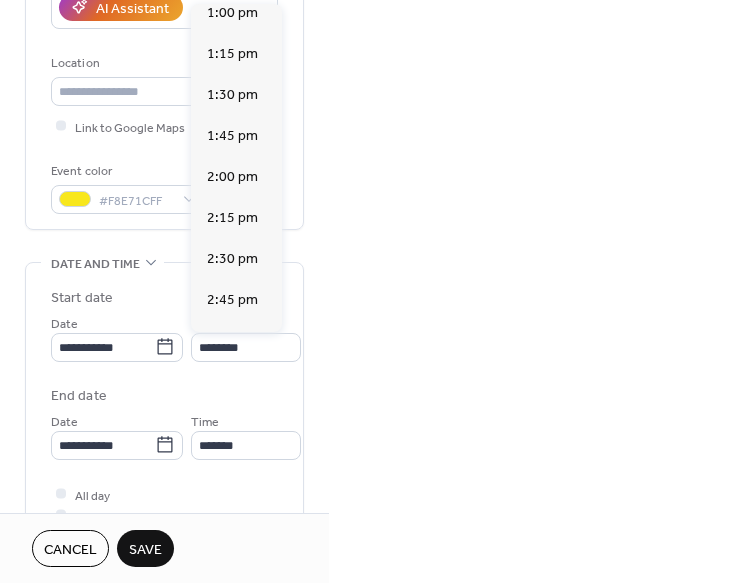 type on "*******" 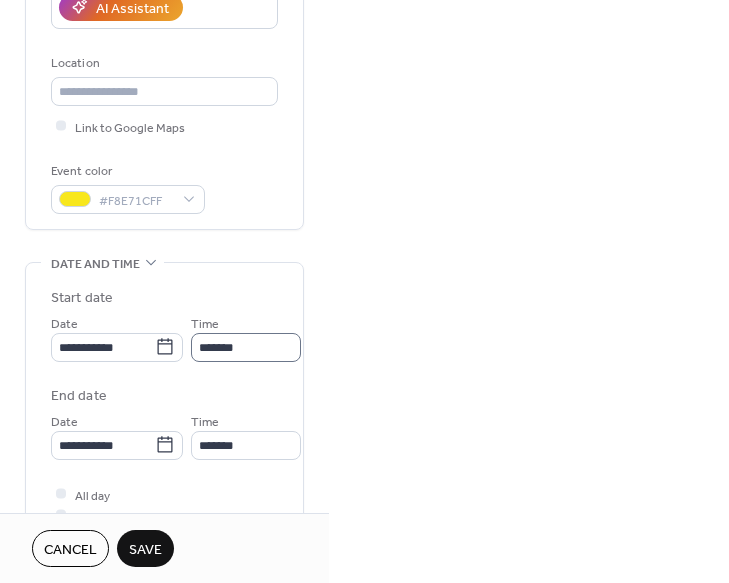 scroll, scrollTop: 0, scrollLeft: 0, axis: both 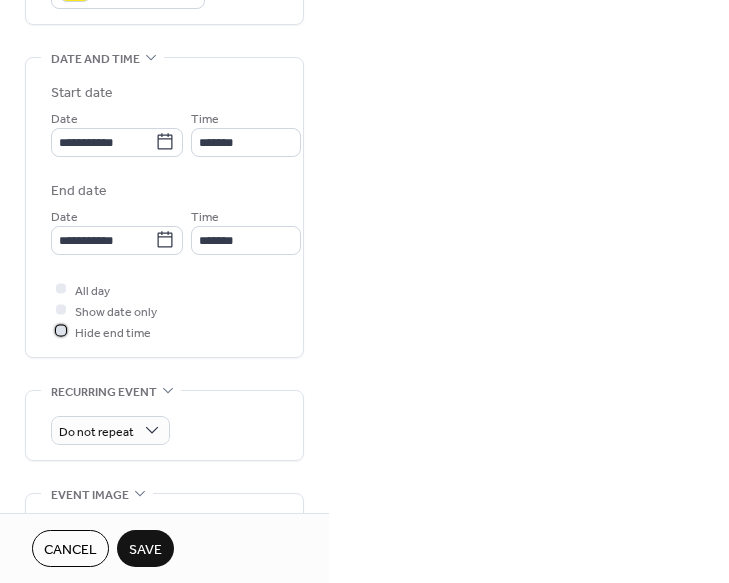 click at bounding box center (61, 331) 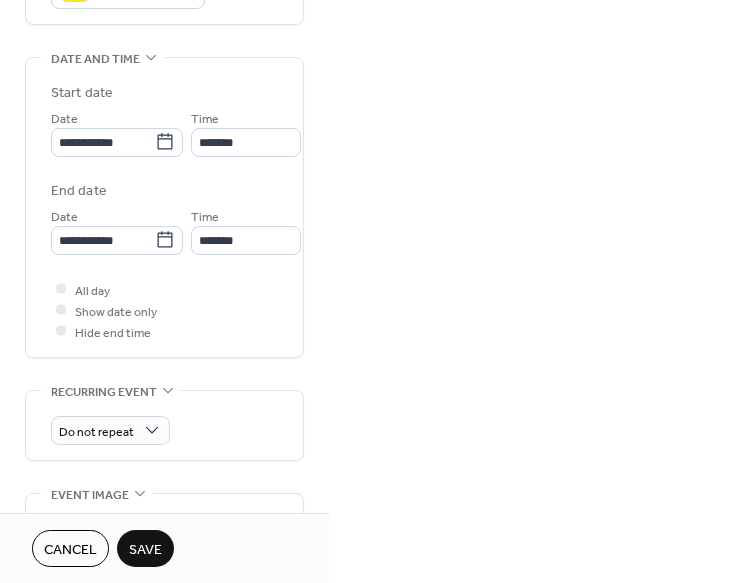 click on "Save" at bounding box center (145, 550) 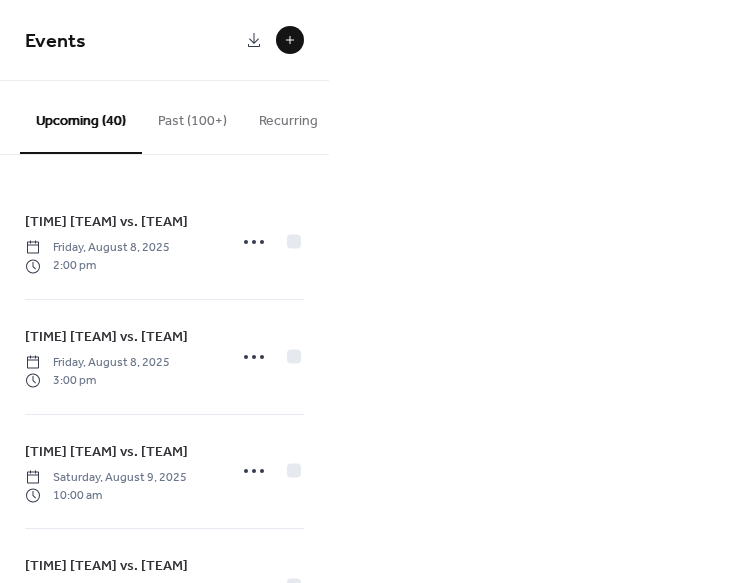 click at bounding box center [290, 40] 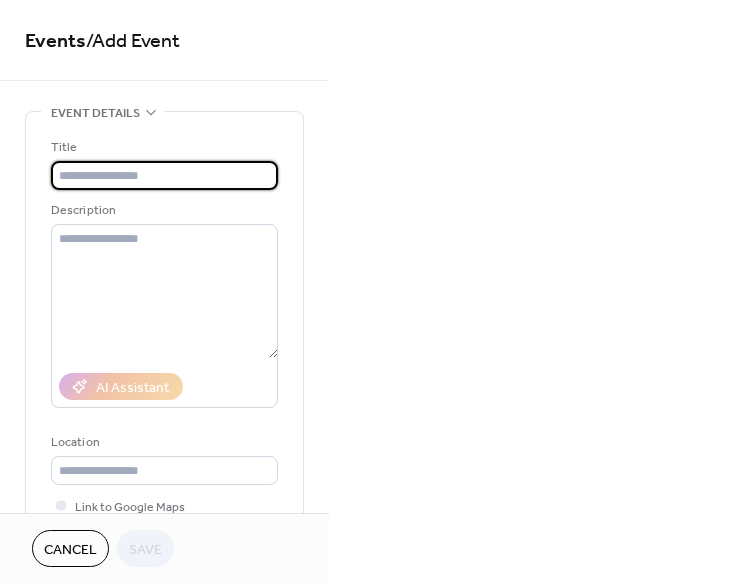 click on "Events  /  Add Event" at bounding box center (164, 42) 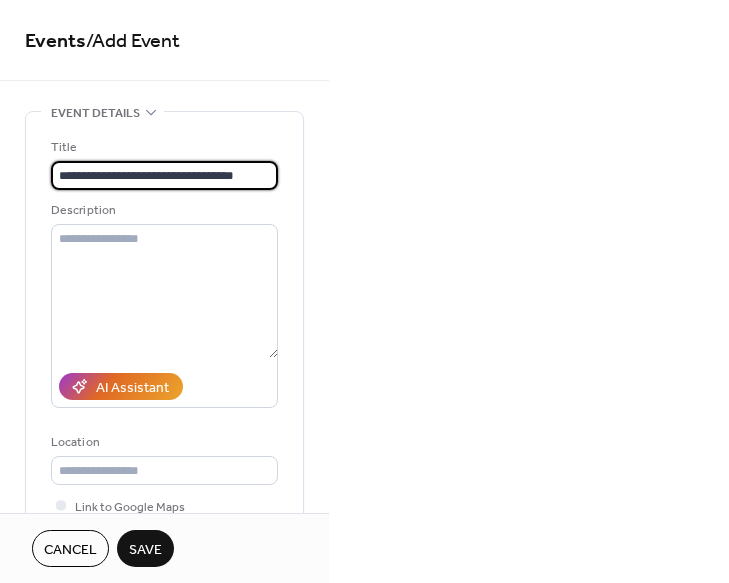 type on "**********" 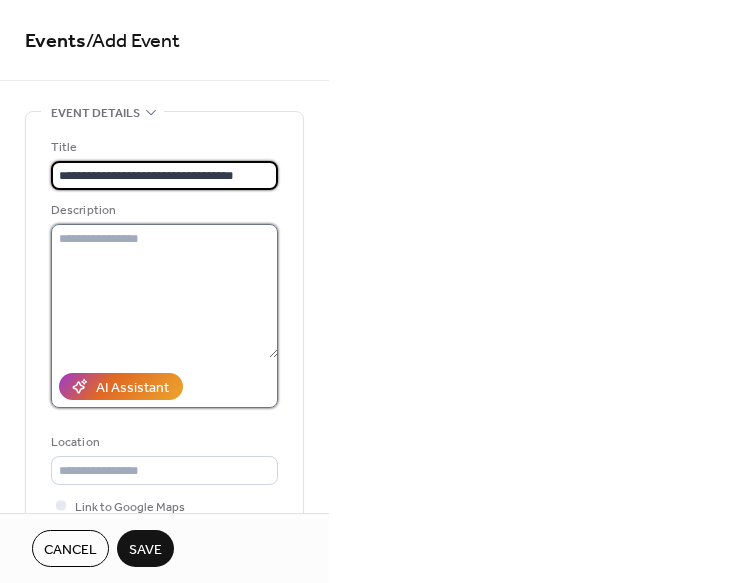 click at bounding box center [164, 291] 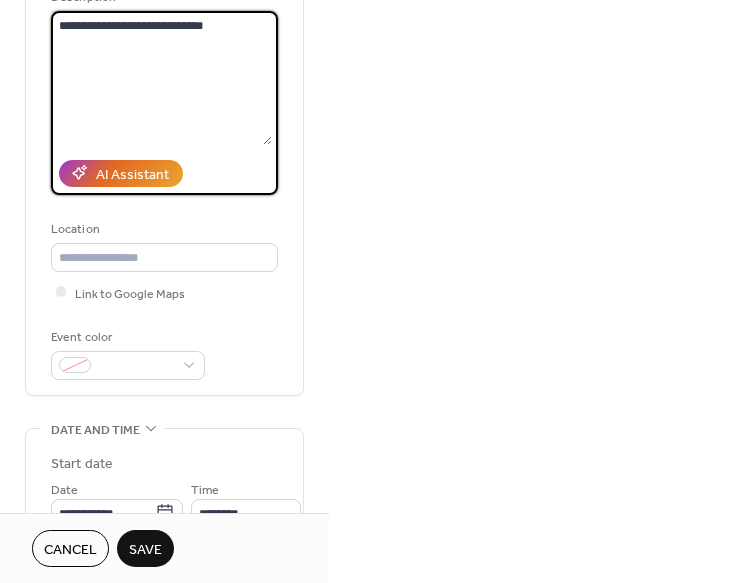 scroll, scrollTop: 224, scrollLeft: 0, axis: vertical 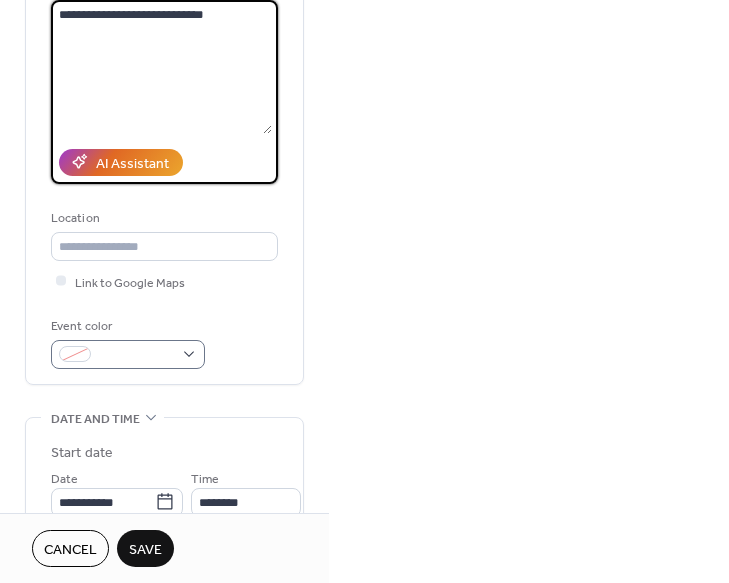 type on "**********" 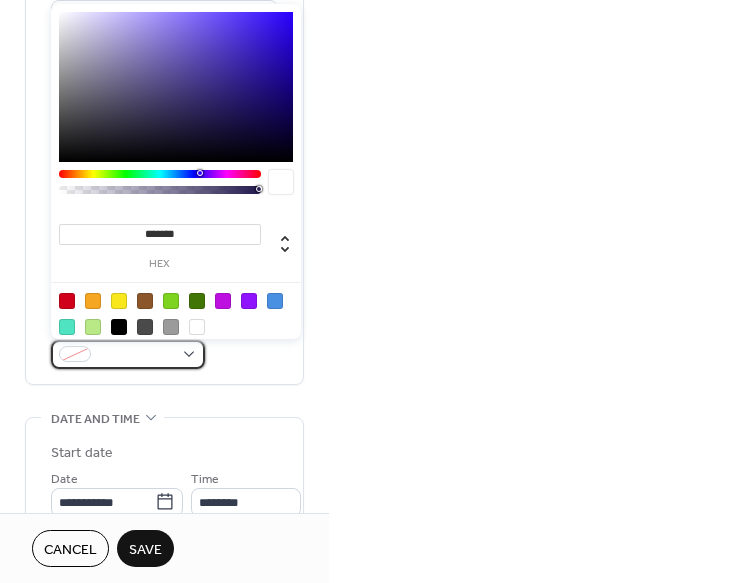 click at bounding box center [136, 355] 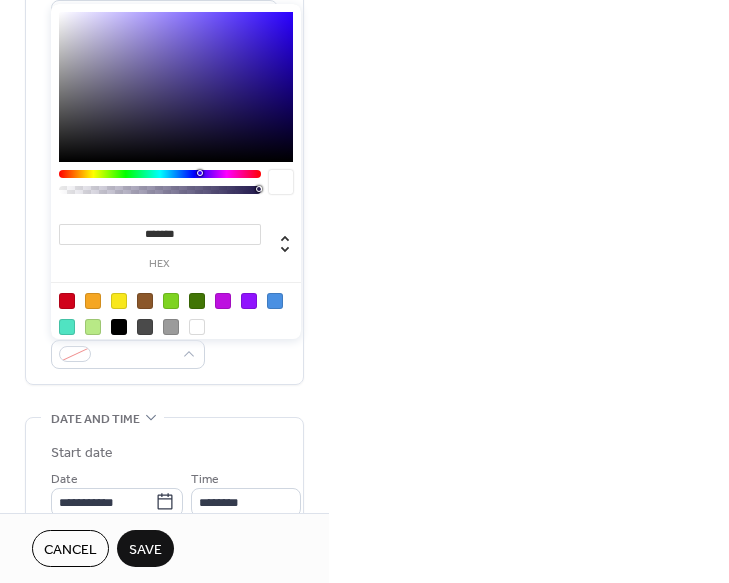 click at bounding box center (176, 313) 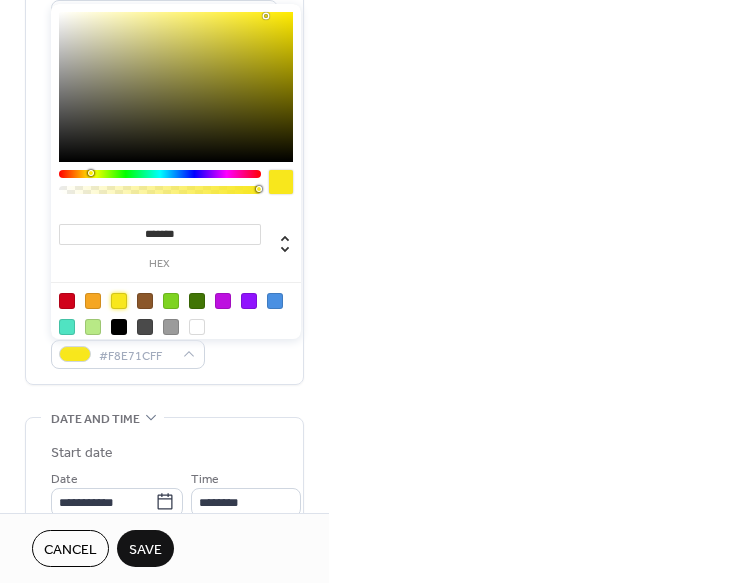 click on "**********" at bounding box center [164, 136] 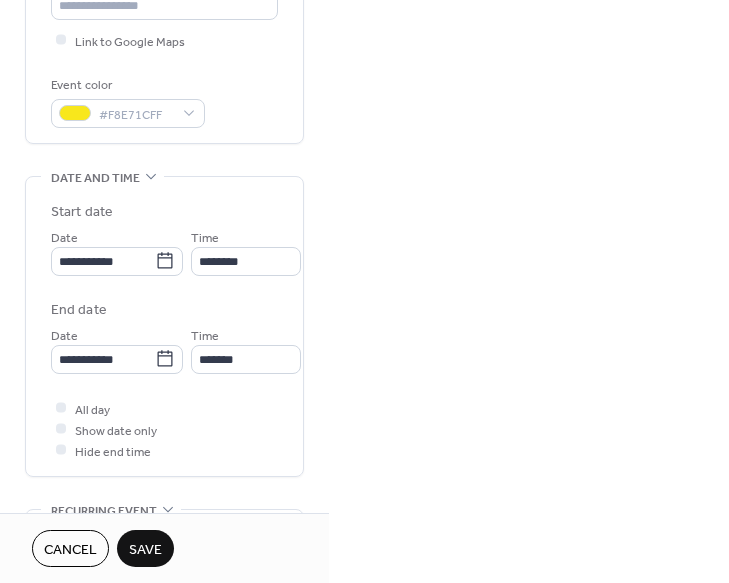 scroll, scrollTop: 490, scrollLeft: 0, axis: vertical 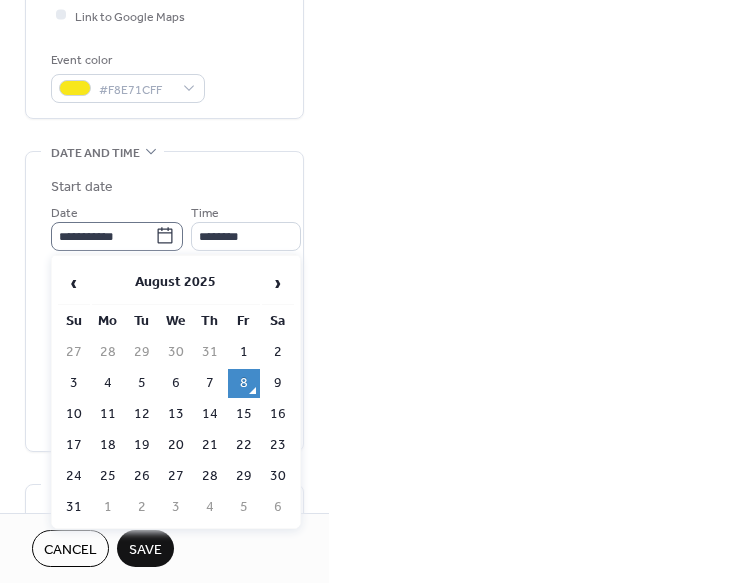 click 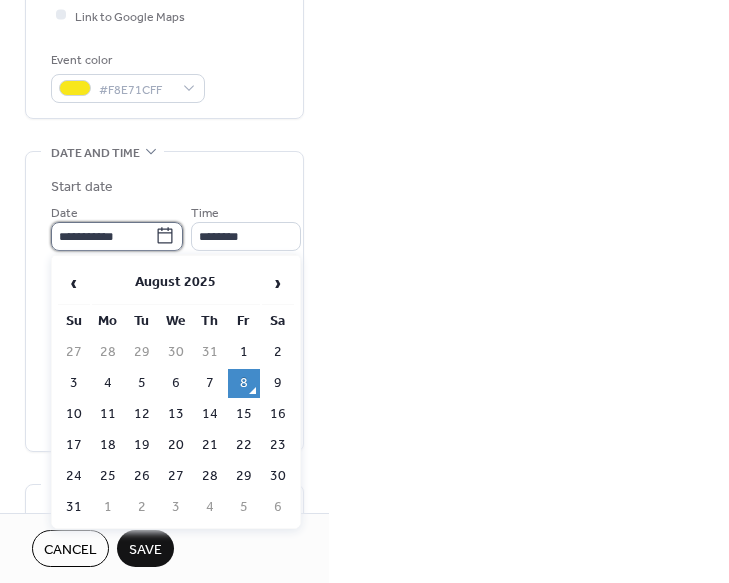 click on "**********" at bounding box center (103, 236) 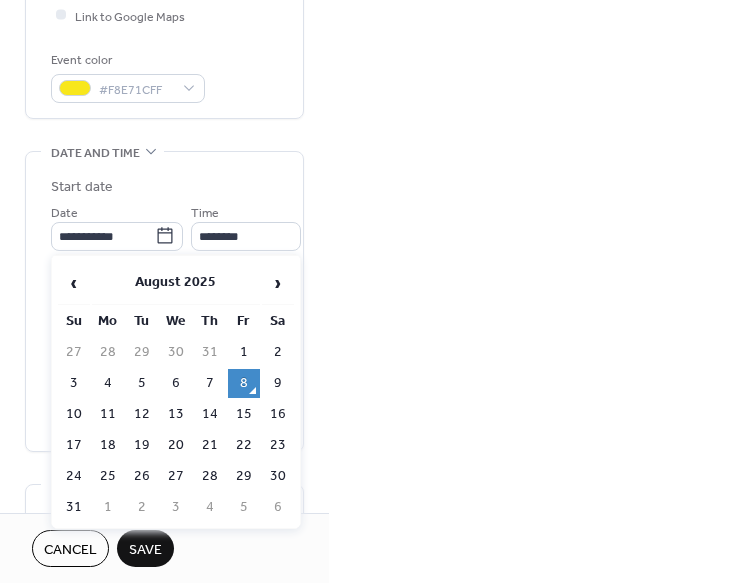 drag, startPoint x: 282, startPoint y: 414, endPoint x: 284, endPoint y: 367, distance: 47.042534 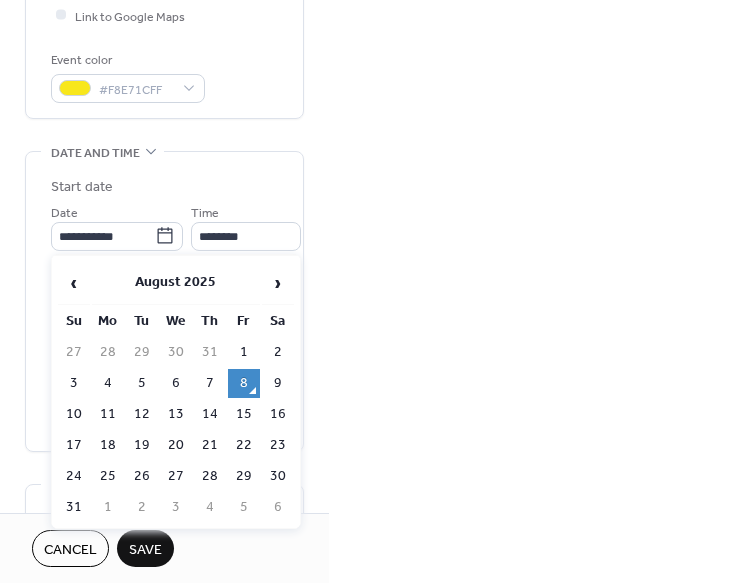 click on "16" at bounding box center (278, 414) 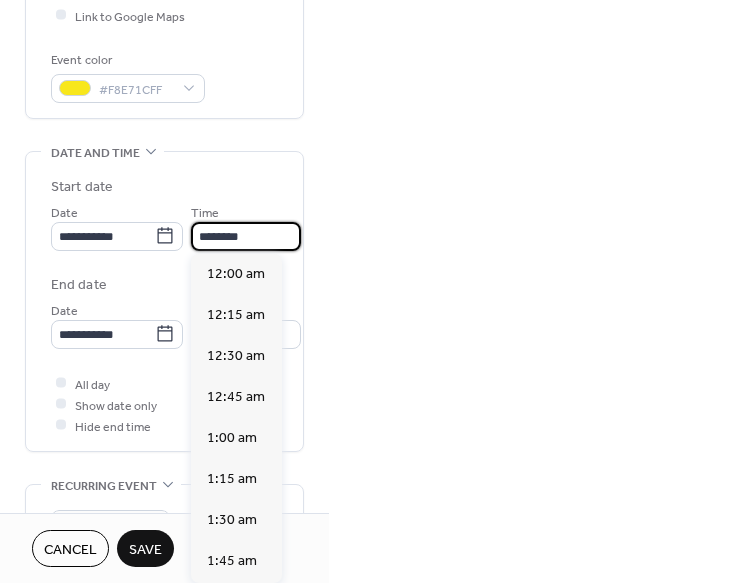 click on "********" at bounding box center [246, 236] 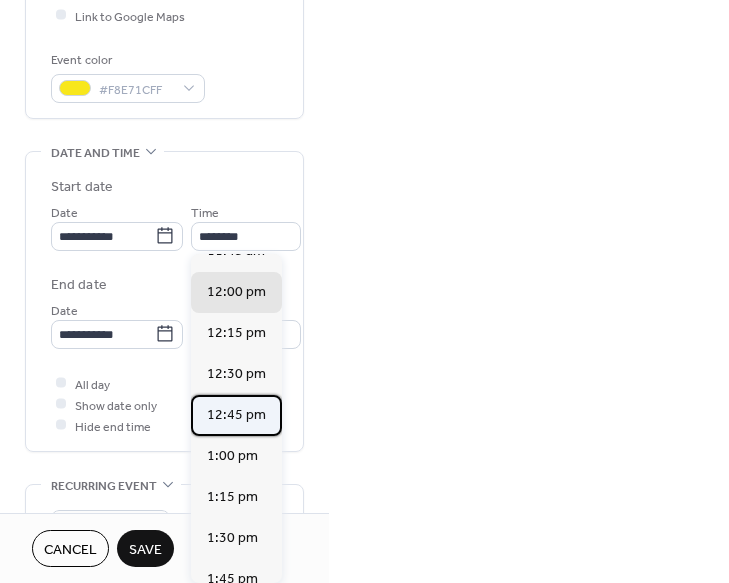 click on "12:45 pm" at bounding box center [236, 414] 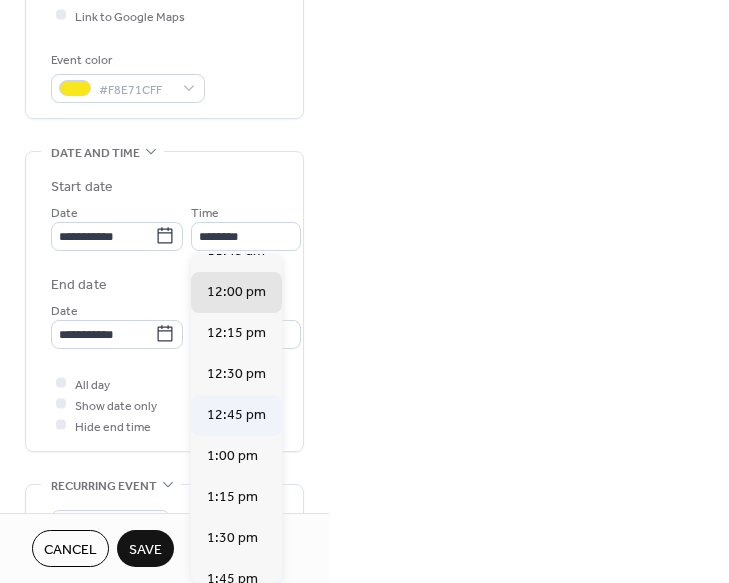 type on "********" 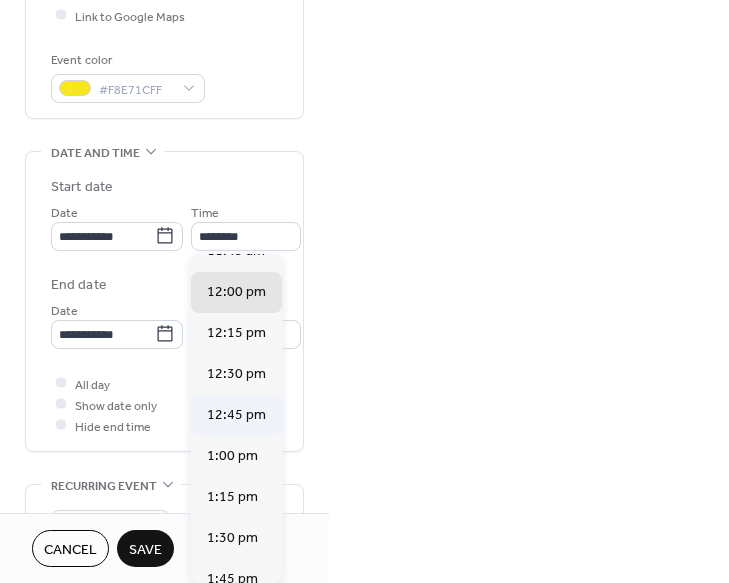 type on "*******" 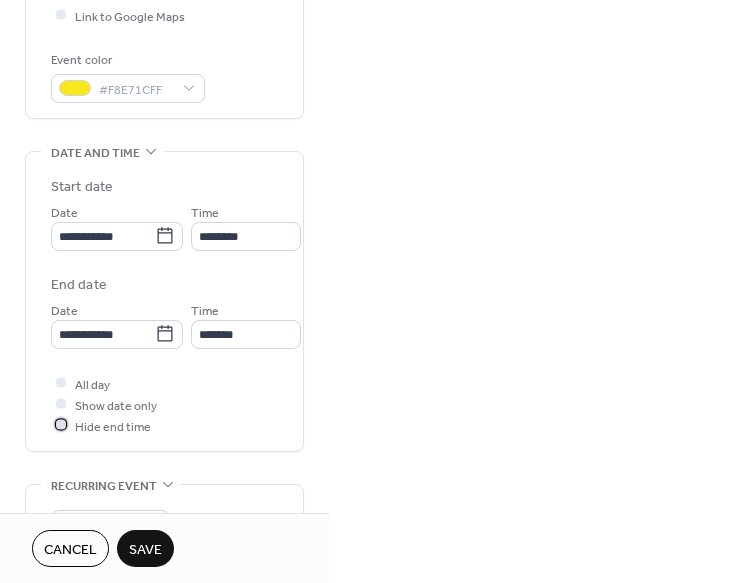 click at bounding box center [61, 425] 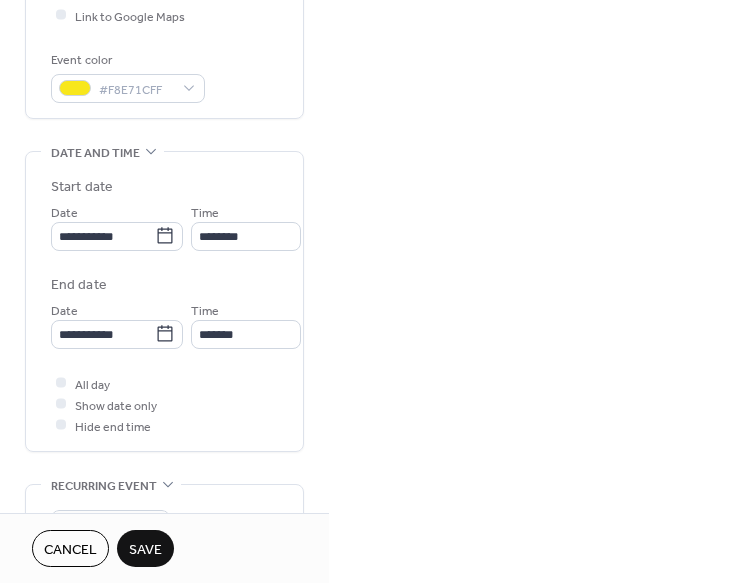 click on "Save" at bounding box center [145, 550] 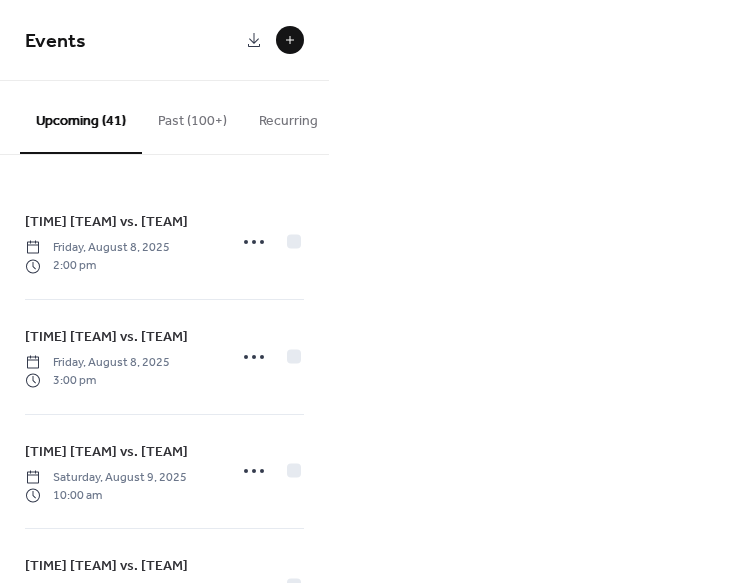 click at bounding box center [290, 40] 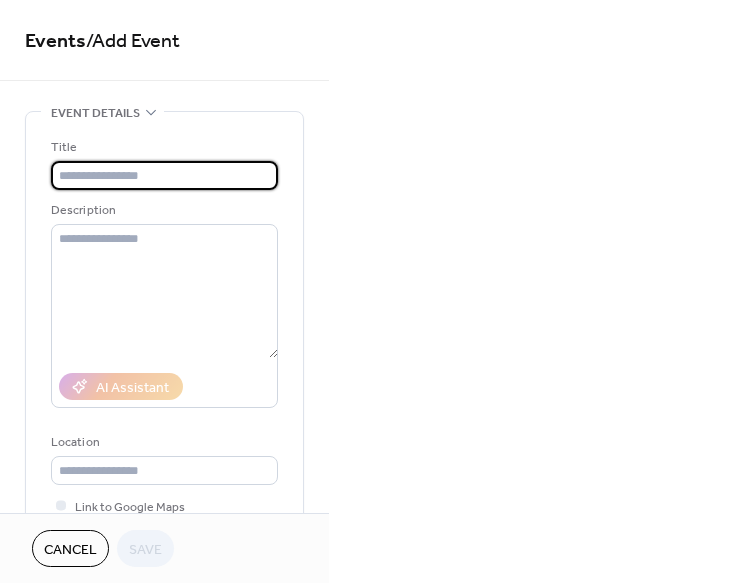 paste on "**********" 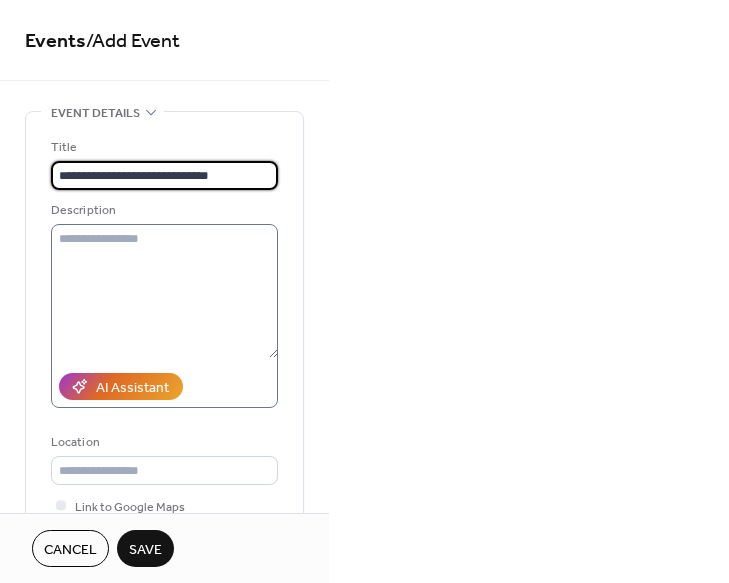 type on "**********" 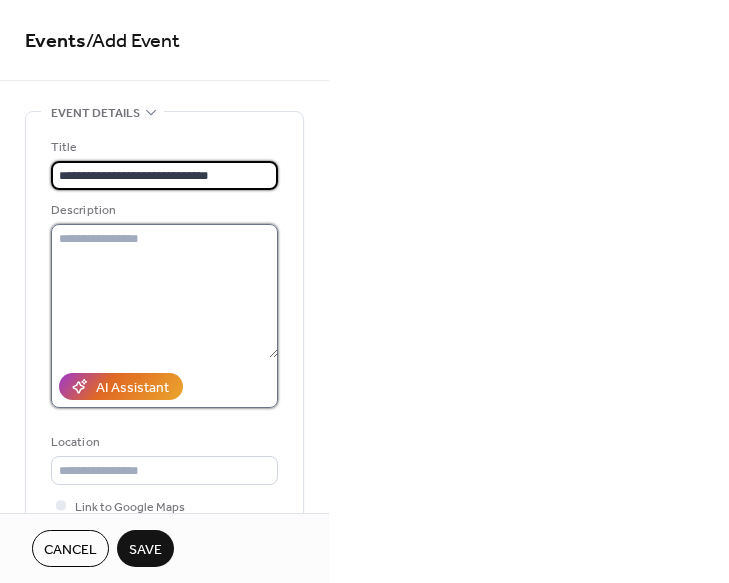 click at bounding box center [164, 291] 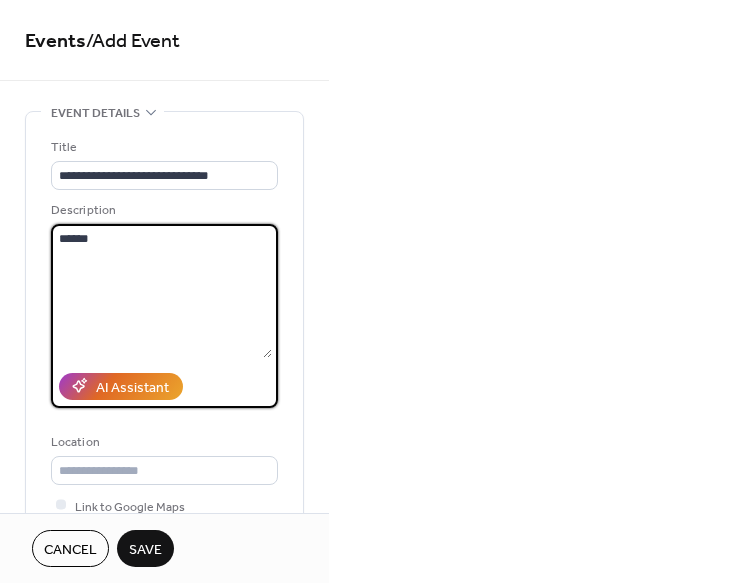 type on "******" 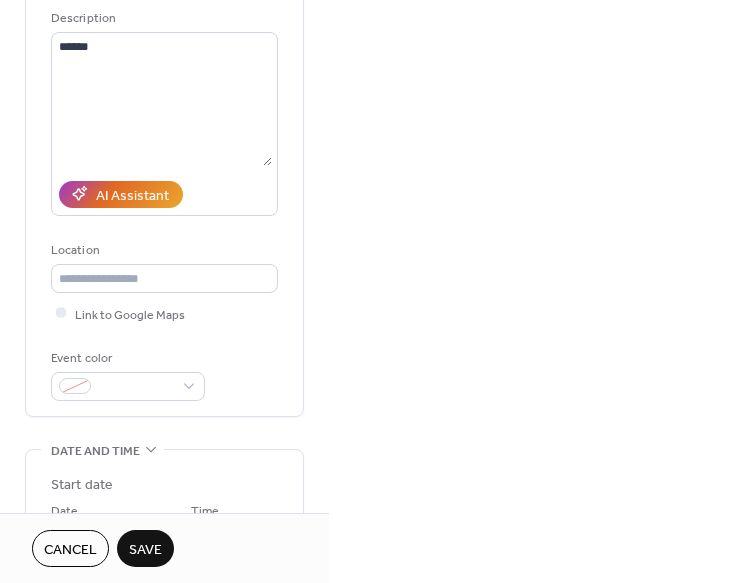 scroll, scrollTop: 202, scrollLeft: 0, axis: vertical 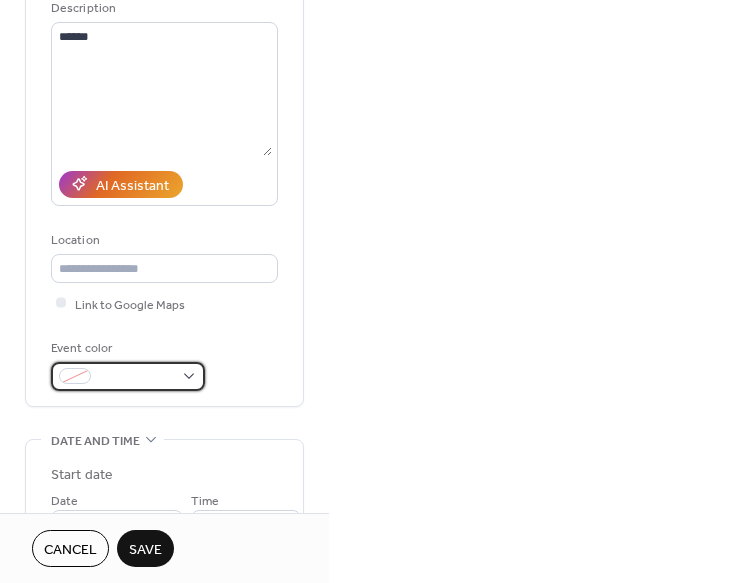 click at bounding box center (128, 376) 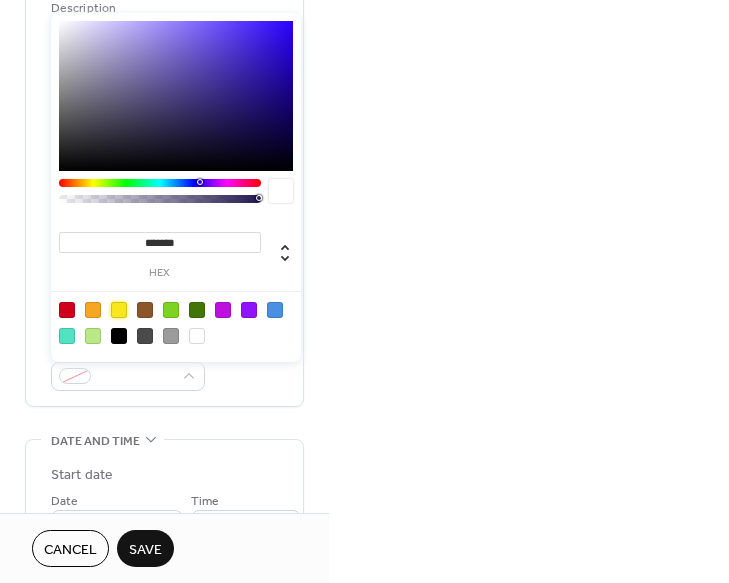 drag, startPoint x: 122, startPoint y: 308, endPoint x: 203, endPoint y: 355, distance: 93.64828 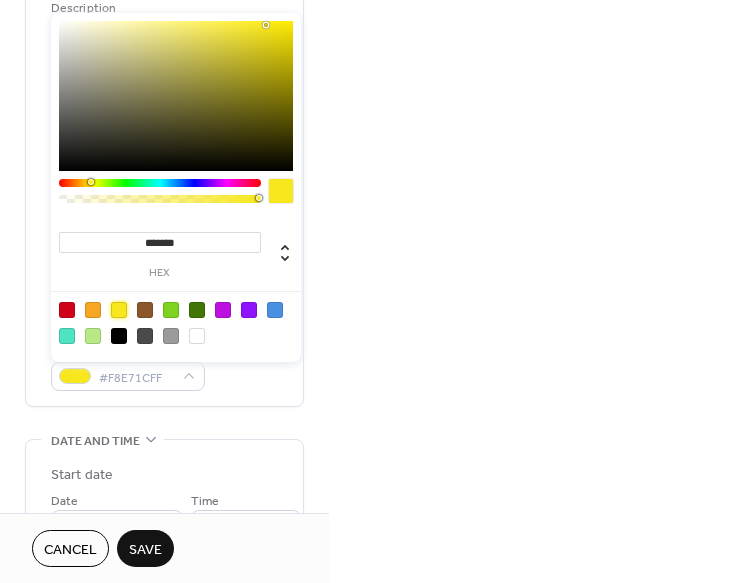 click on "**********" at bounding box center (164, 158) 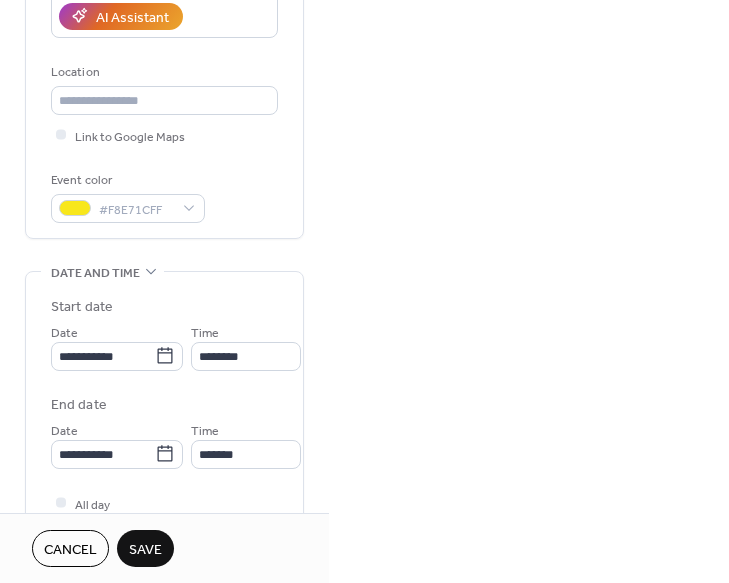 scroll, scrollTop: 382, scrollLeft: 0, axis: vertical 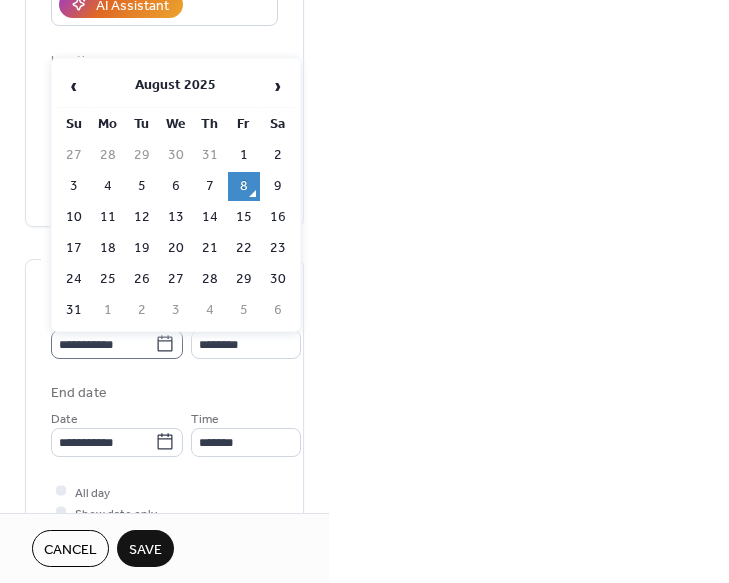 click 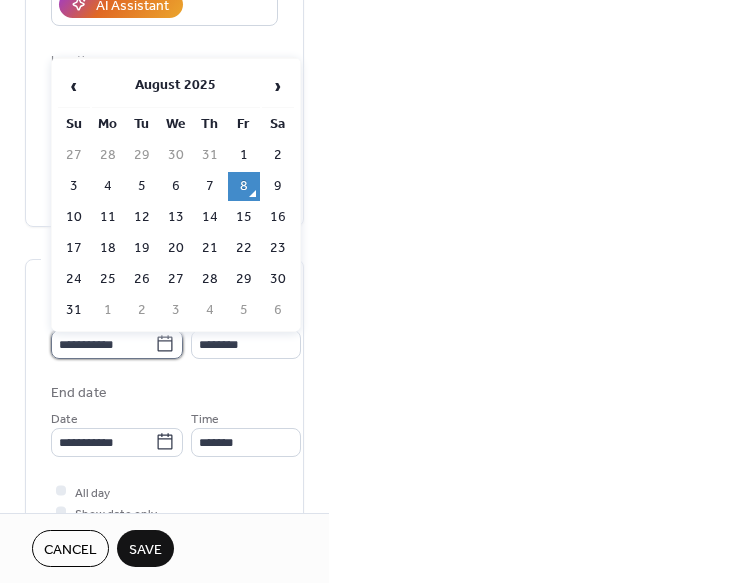click on "**********" at bounding box center (103, 344) 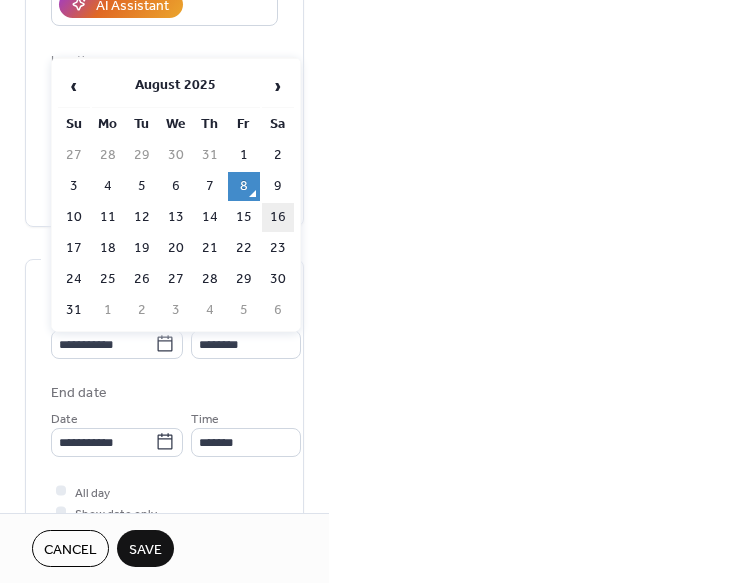 click on "16" at bounding box center (278, 217) 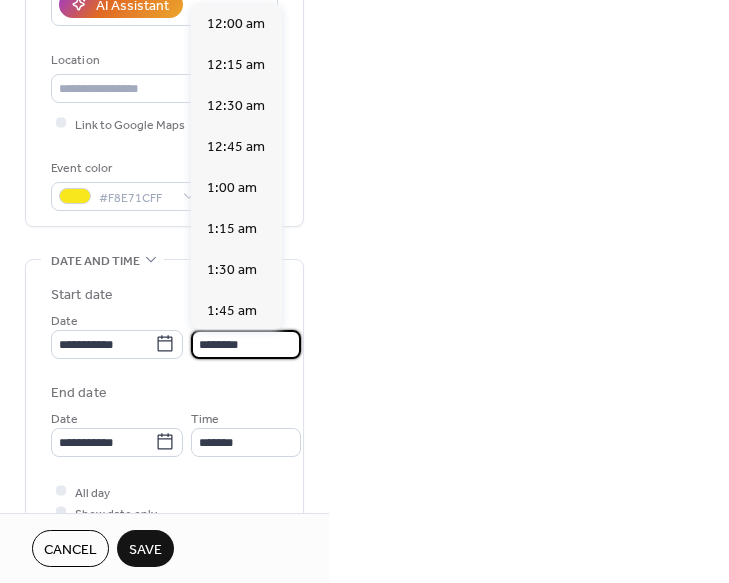 click on "********" at bounding box center [246, 344] 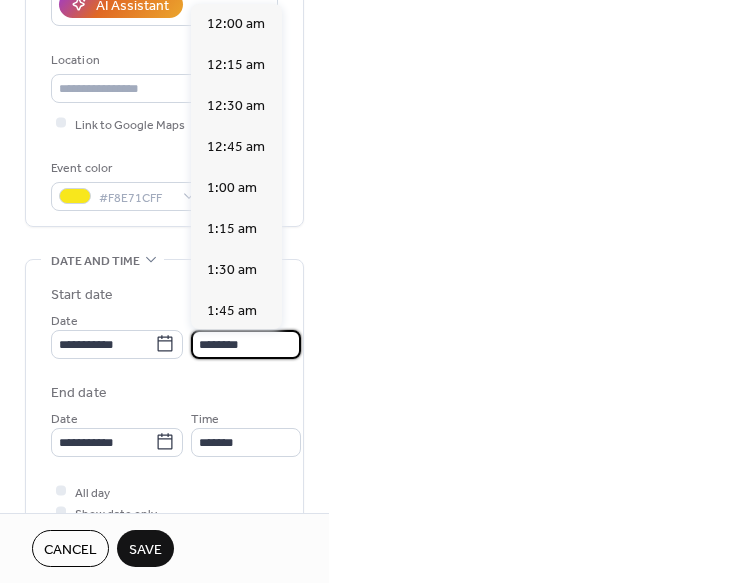 scroll, scrollTop: 1950, scrollLeft: 0, axis: vertical 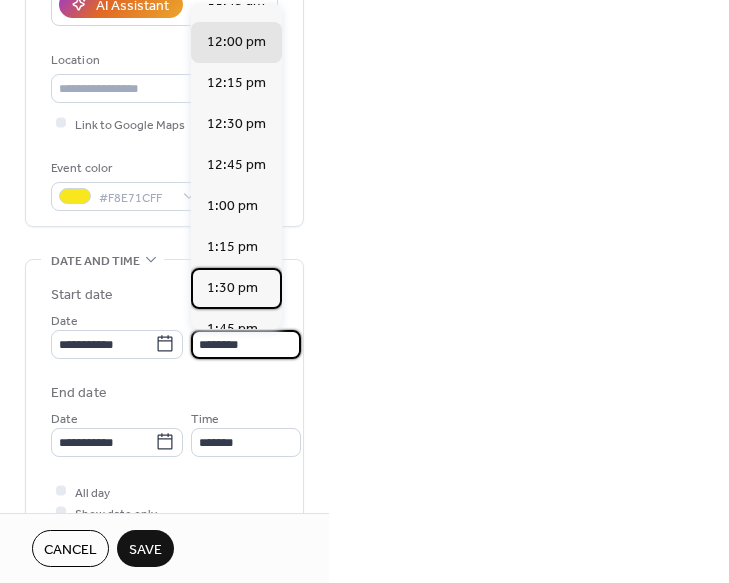 click on "1:30 pm" at bounding box center (232, 288) 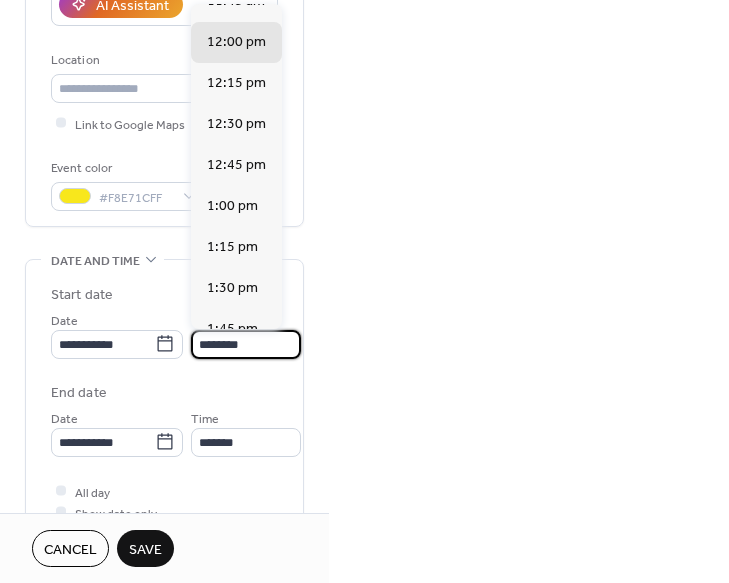 type on "*******" 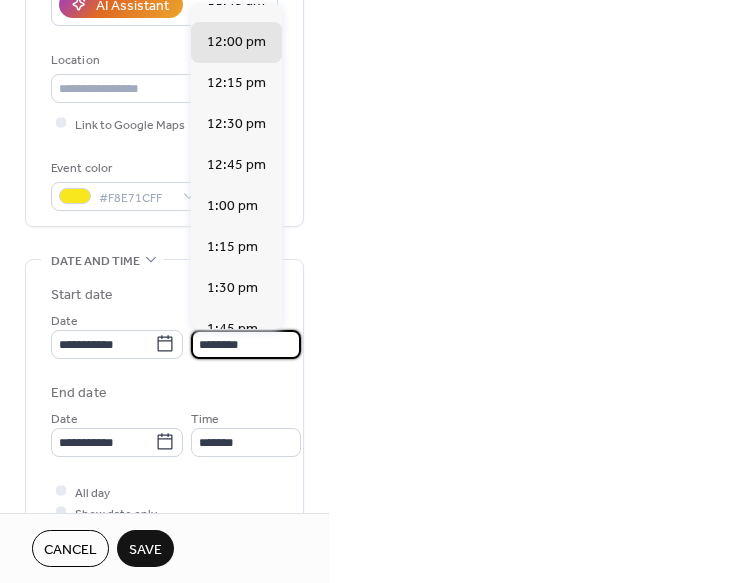 type on "*******" 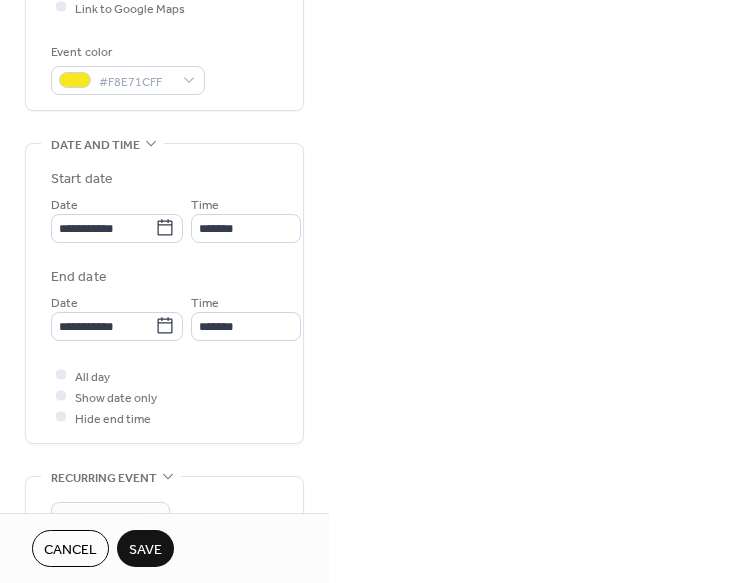 scroll, scrollTop: 512, scrollLeft: 0, axis: vertical 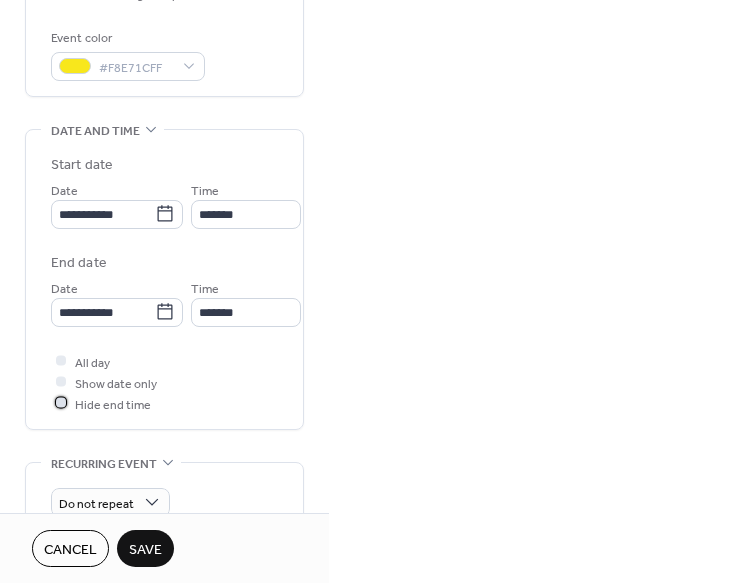 click at bounding box center [61, 403] 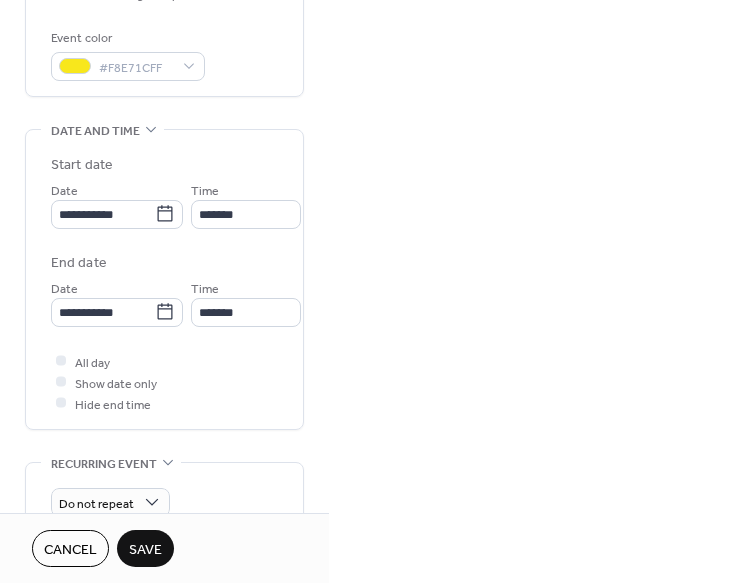 click on "Save" at bounding box center (145, 550) 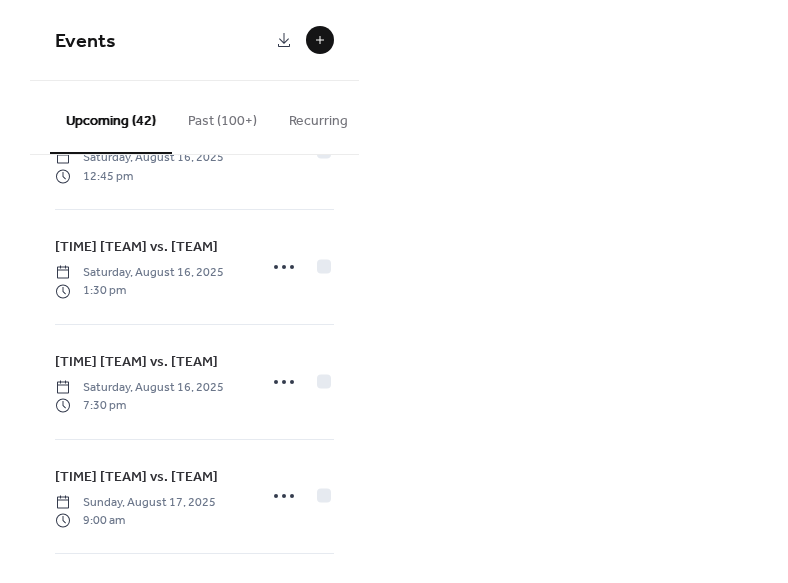 scroll, scrollTop: 4075, scrollLeft: 0, axis: vertical 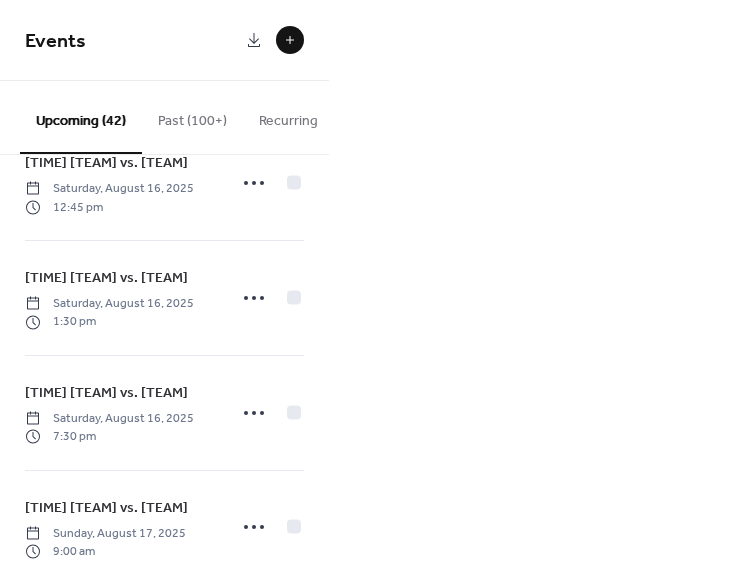 click at bounding box center (290, 40) 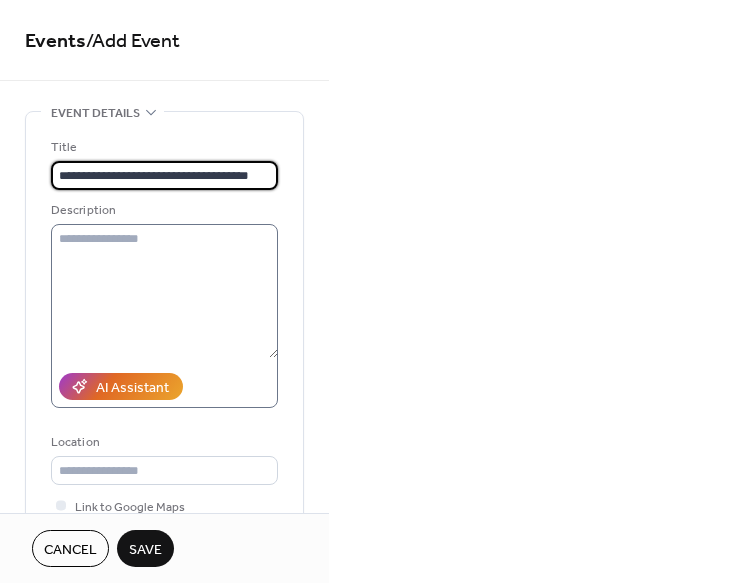type on "**********" 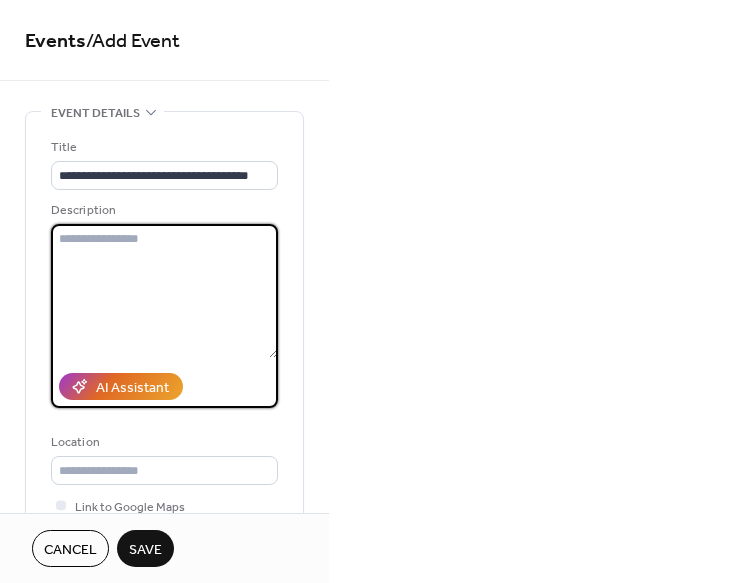 click at bounding box center (164, 291) 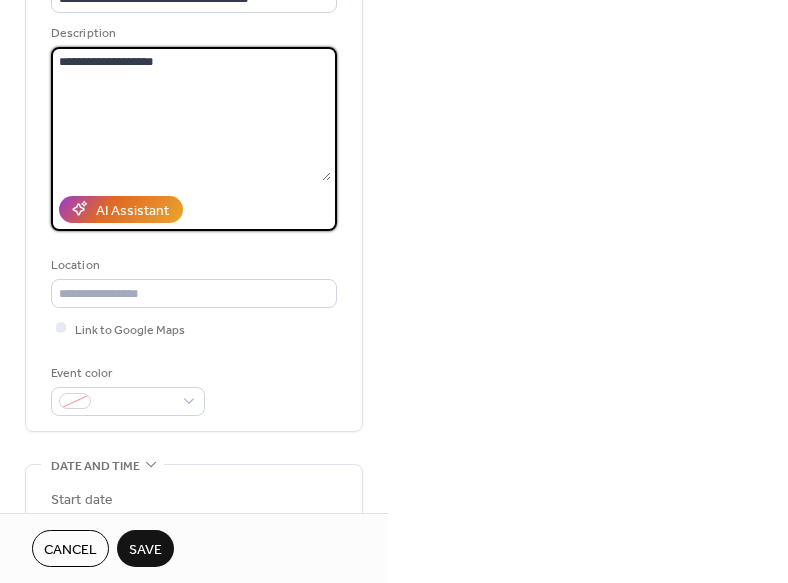 scroll, scrollTop: 193, scrollLeft: 0, axis: vertical 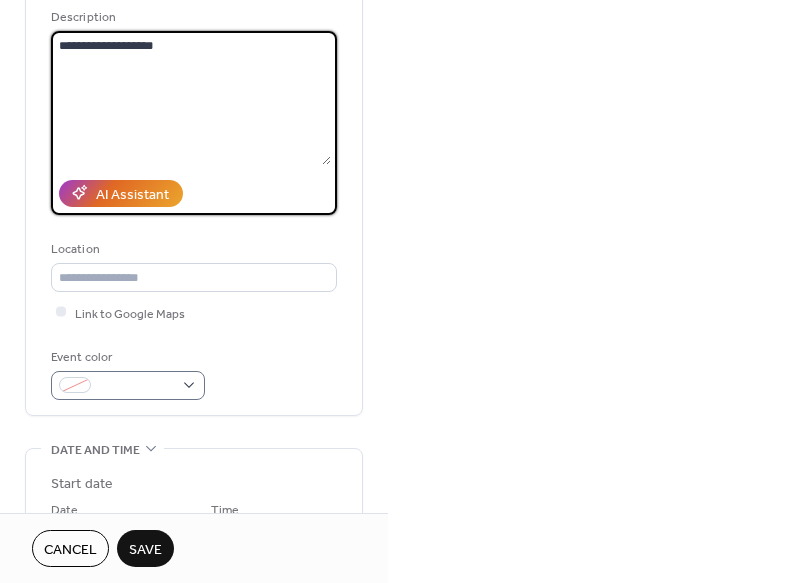 type on "**********" 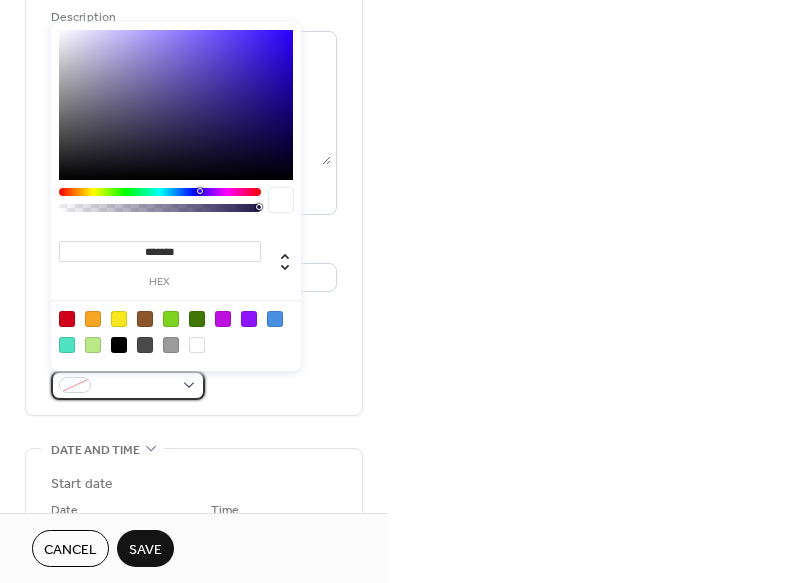 click at bounding box center (128, 385) 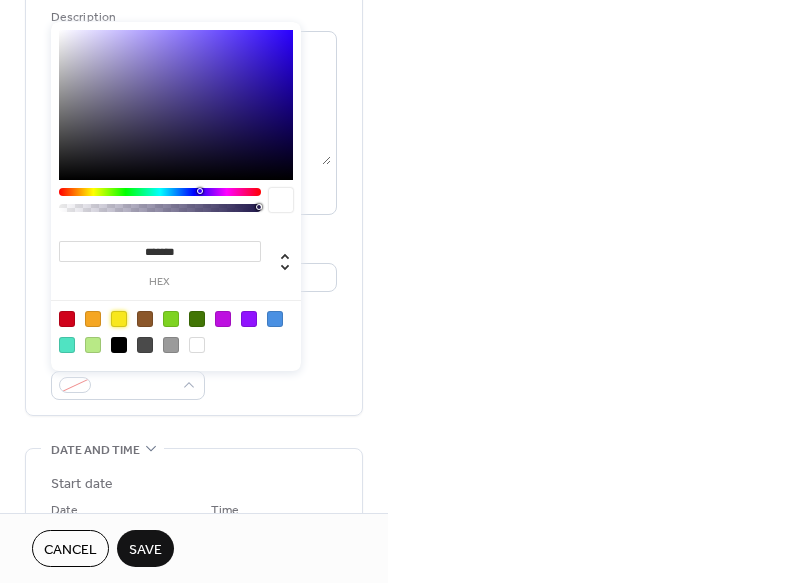 drag, startPoint x: 114, startPoint y: 317, endPoint x: 214, endPoint y: 364, distance: 110.49435 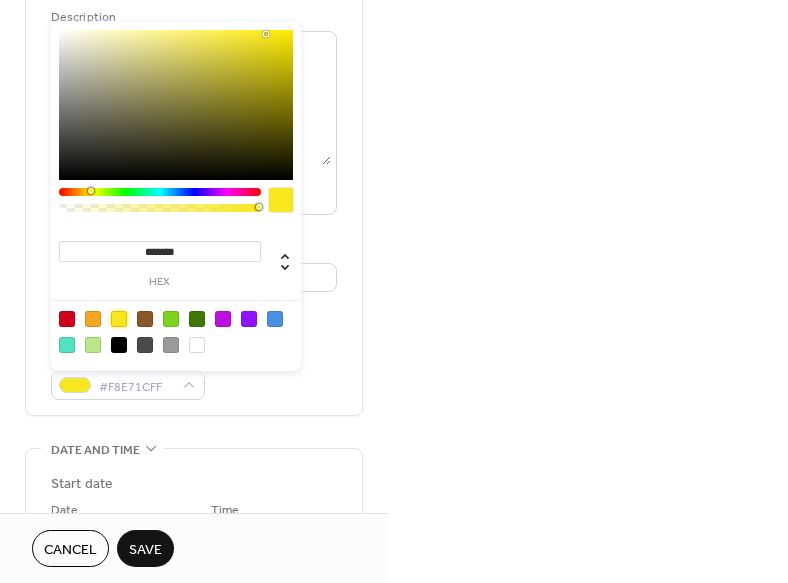 click on "Event color #F8E71CFF" at bounding box center [194, 373] 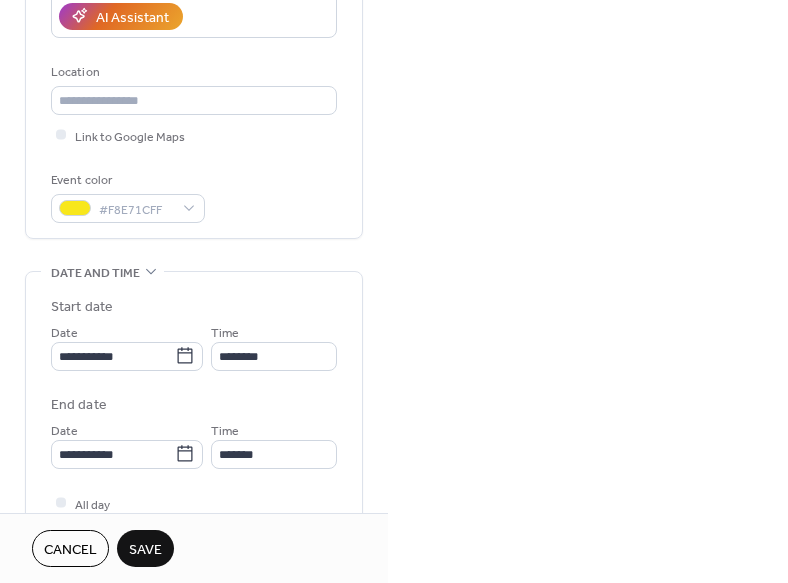 scroll, scrollTop: 382, scrollLeft: 0, axis: vertical 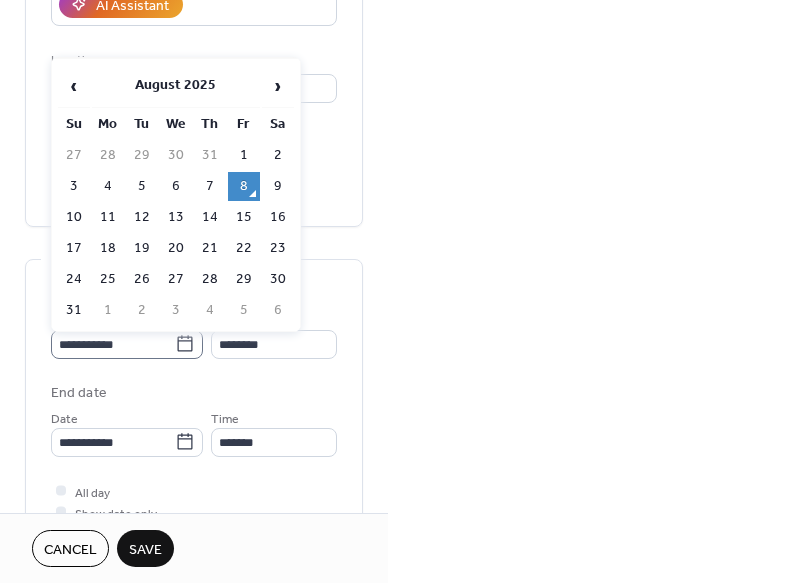 click 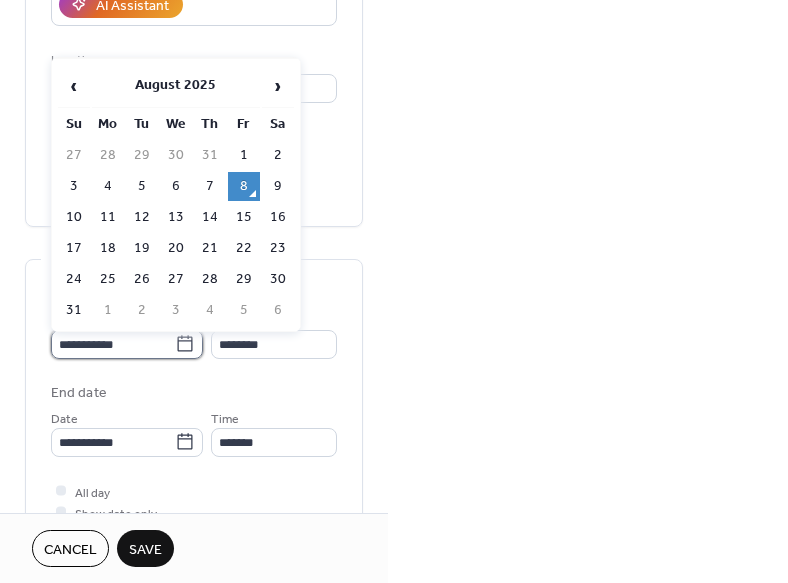 click on "**********" at bounding box center [113, 344] 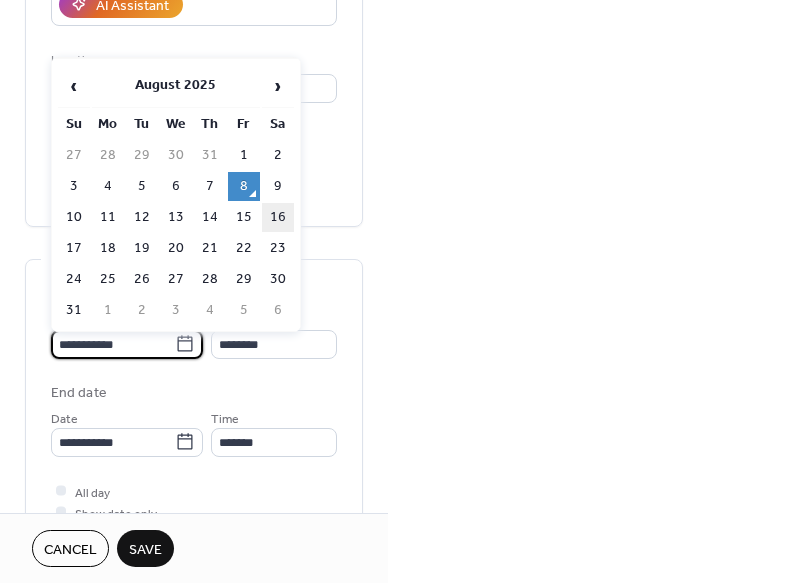 click on "16" at bounding box center [278, 217] 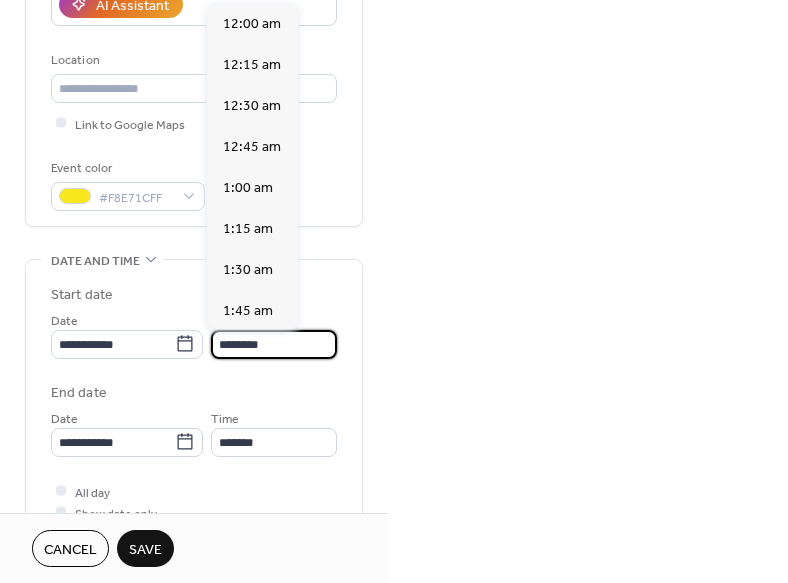 click on "********" at bounding box center (274, 344) 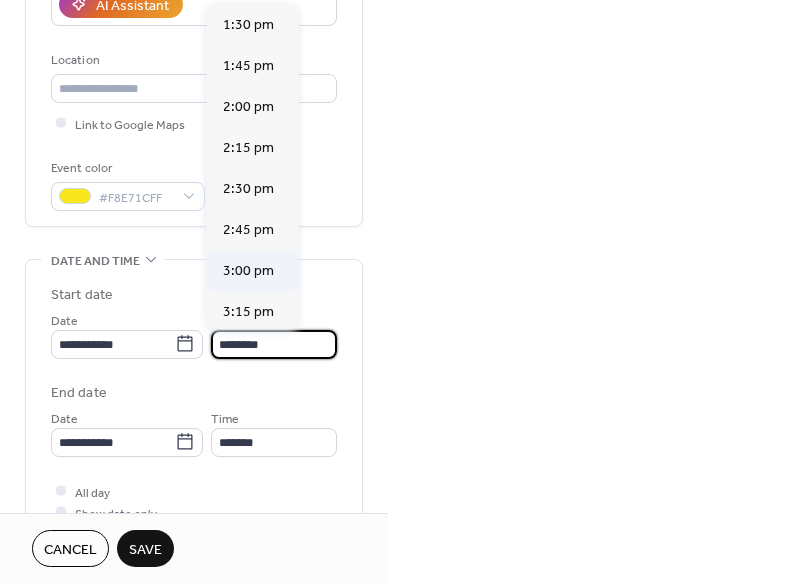 scroll, scrollTop: 2216, scrollLeft: 0, axis: vertical 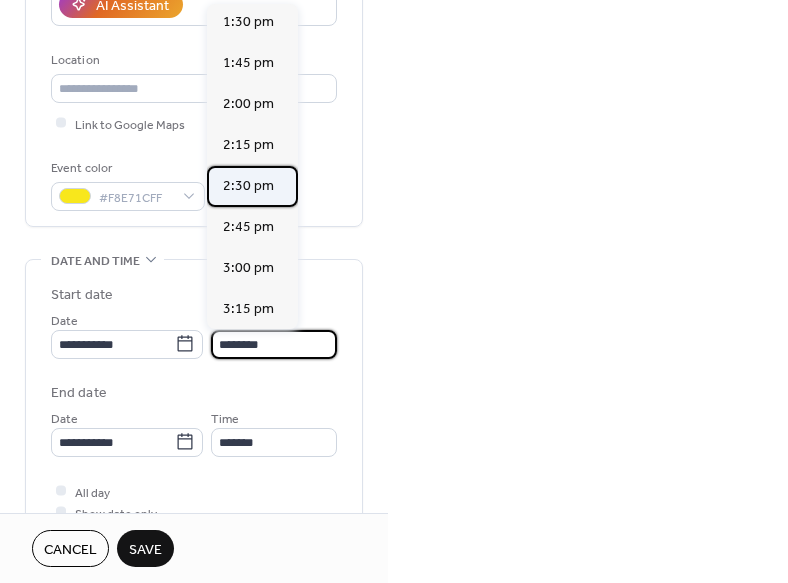 click on "2:30 pm" at bounding box center [248, 186] 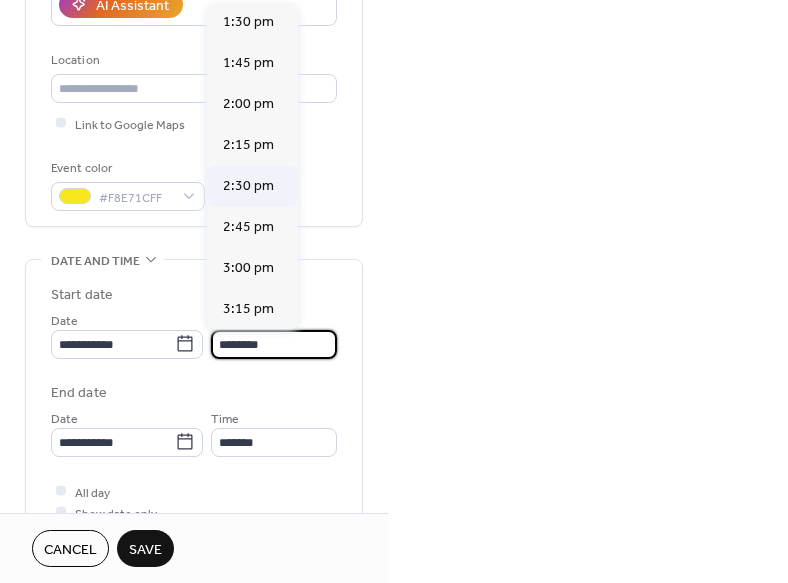 type on "*******" 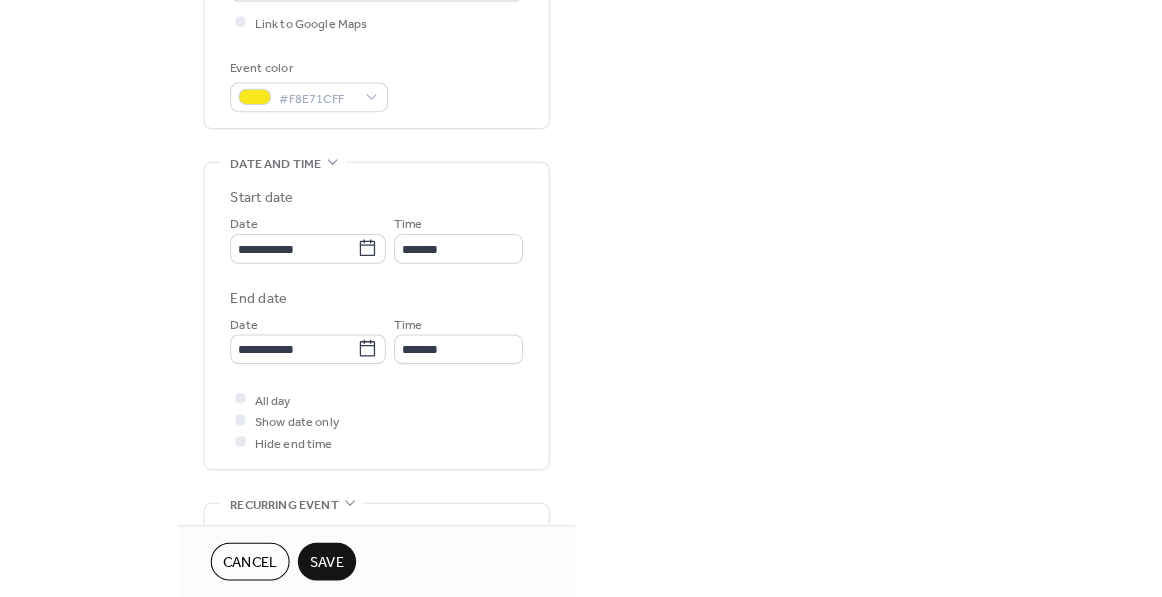scroll, scrollTop: 496, scrollLeft: 0, axis: vertical 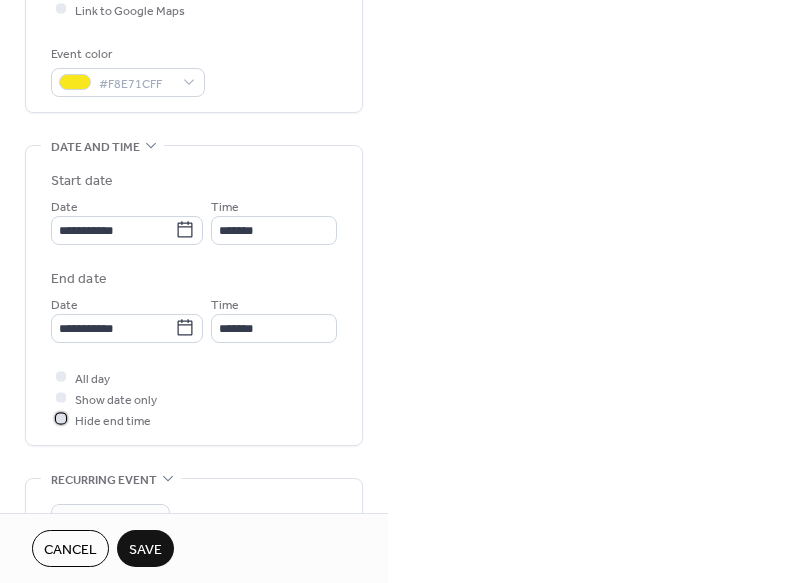 click at bounding box center (61, 419) 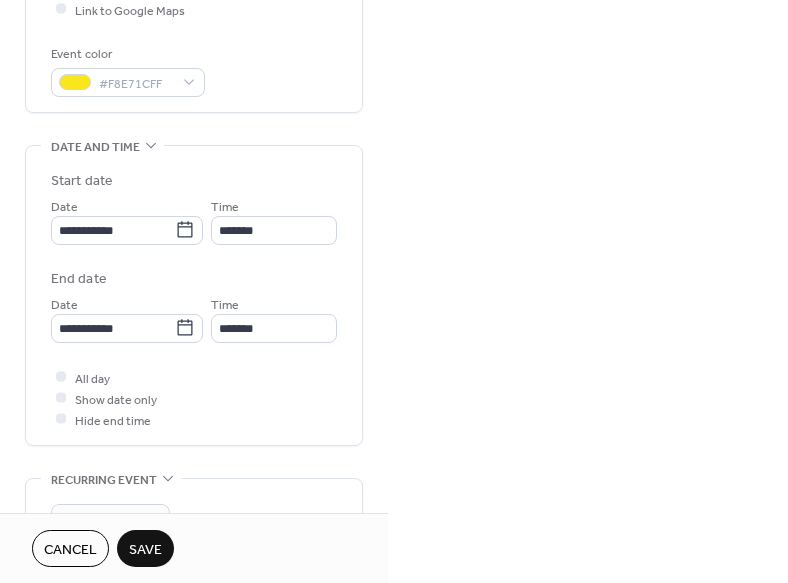 click on "Save" at bounding box center (145, 550) 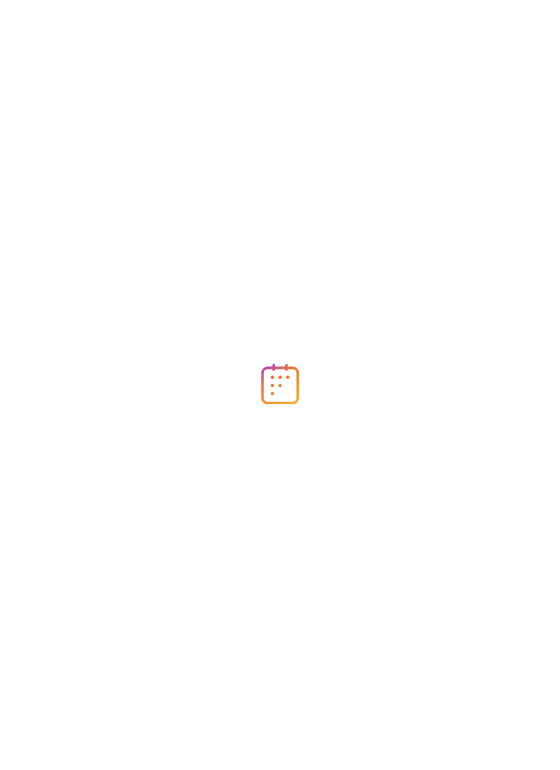 scroll, scrollTop: 0, scrollLeft: 0, axis: both 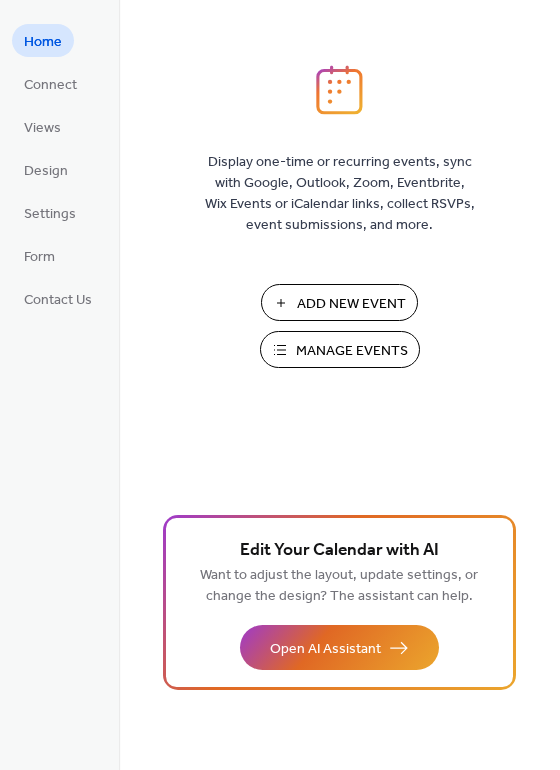 click on "Add New Event" at bounding box center (351, 304) 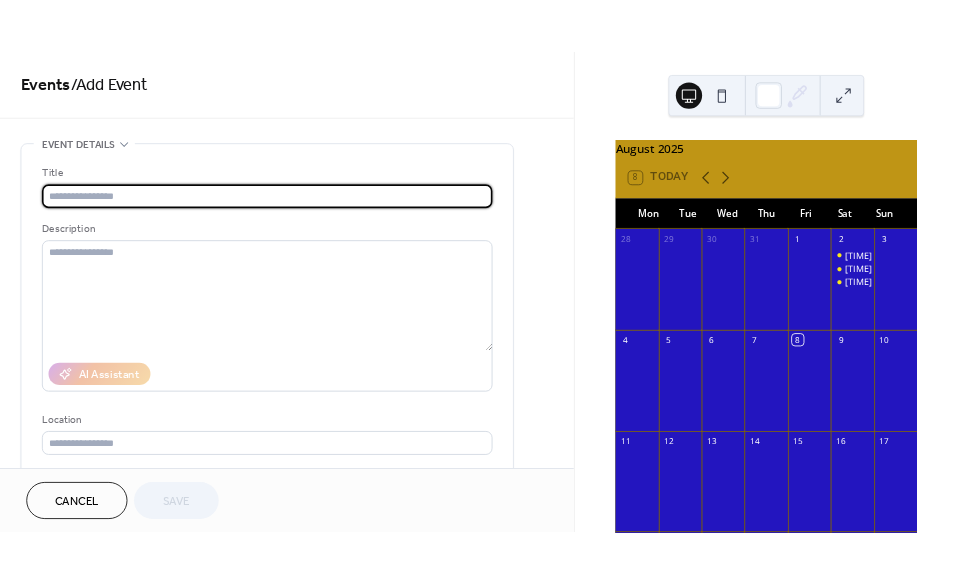 scroll, scrollTop: 0, scrollLeft: 0, axis: both 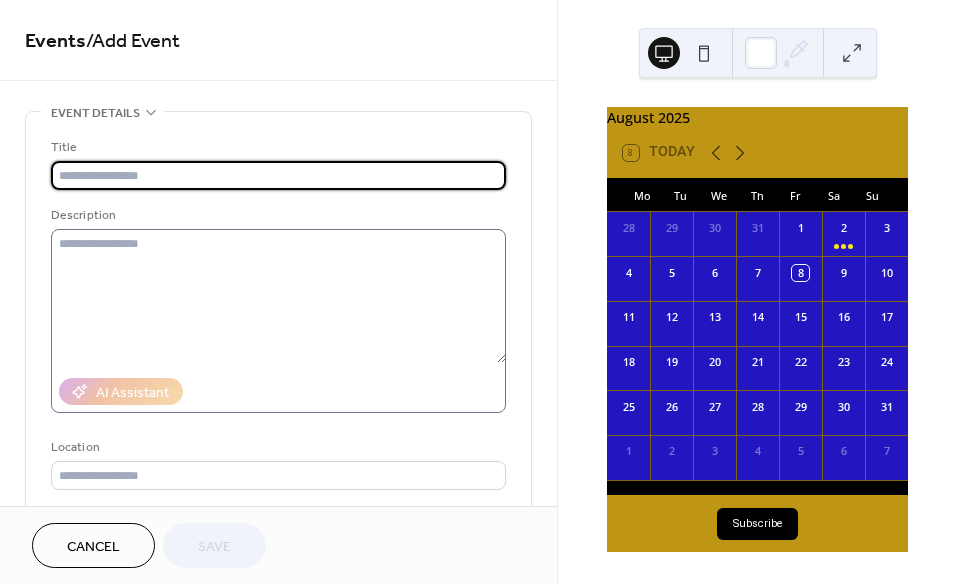 paste on "**********" 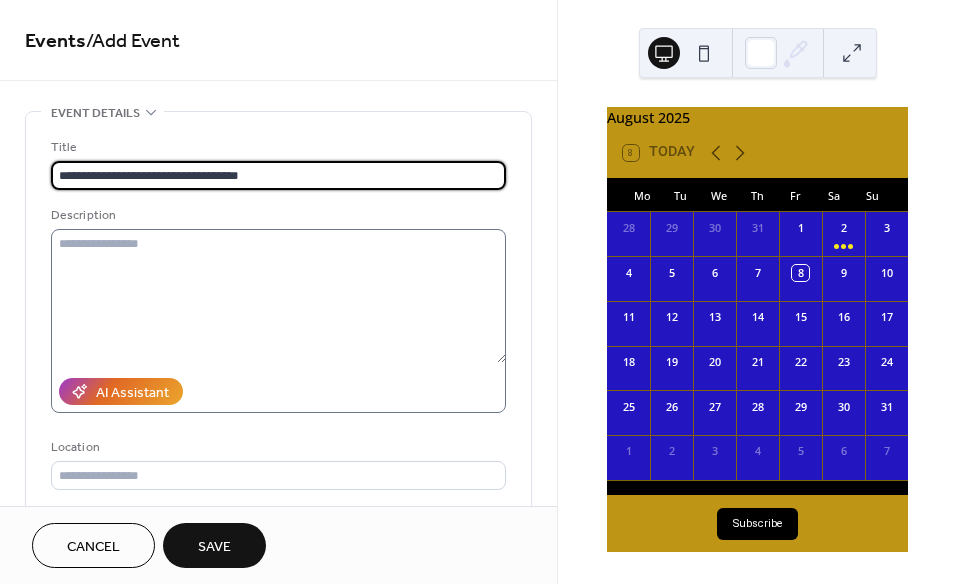 type on "**********" 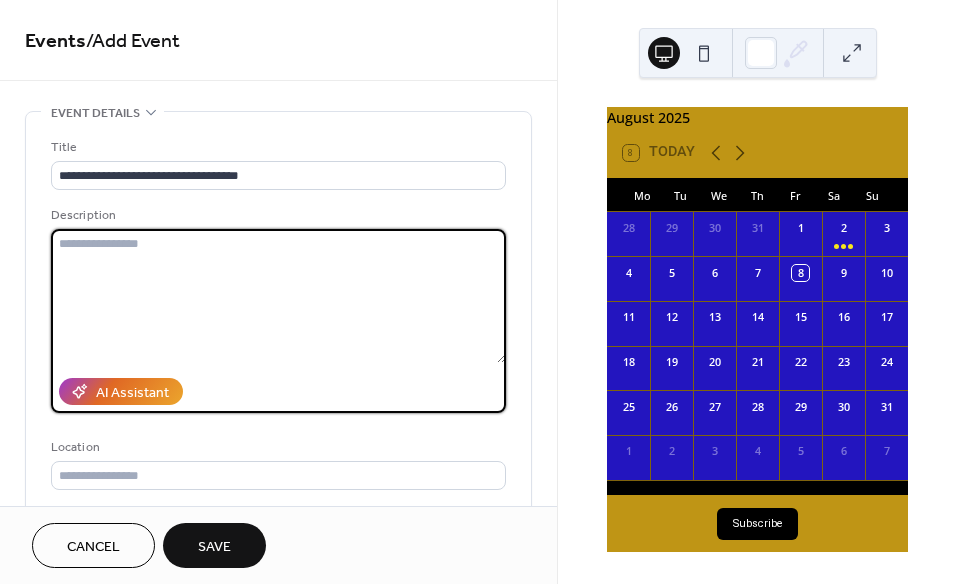 click at bounding box center (278, 296) 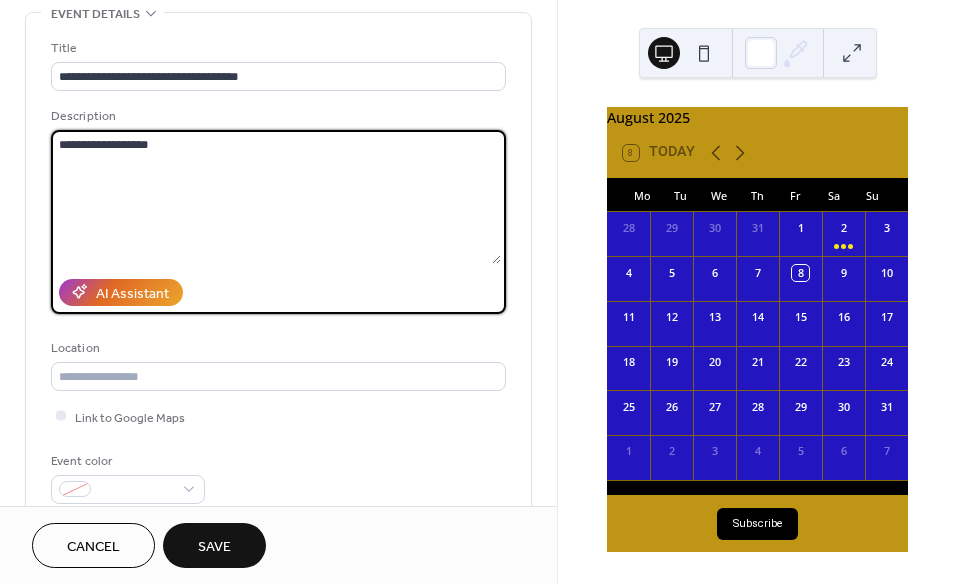 scroll, scrollTop: 94, scrollLeft: 0, axis: vertical 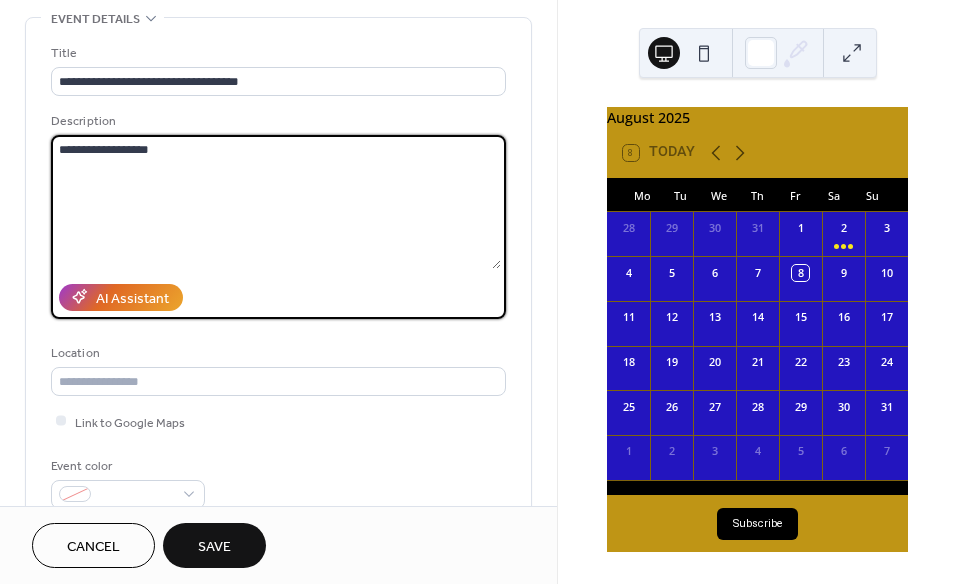 type on "**********" 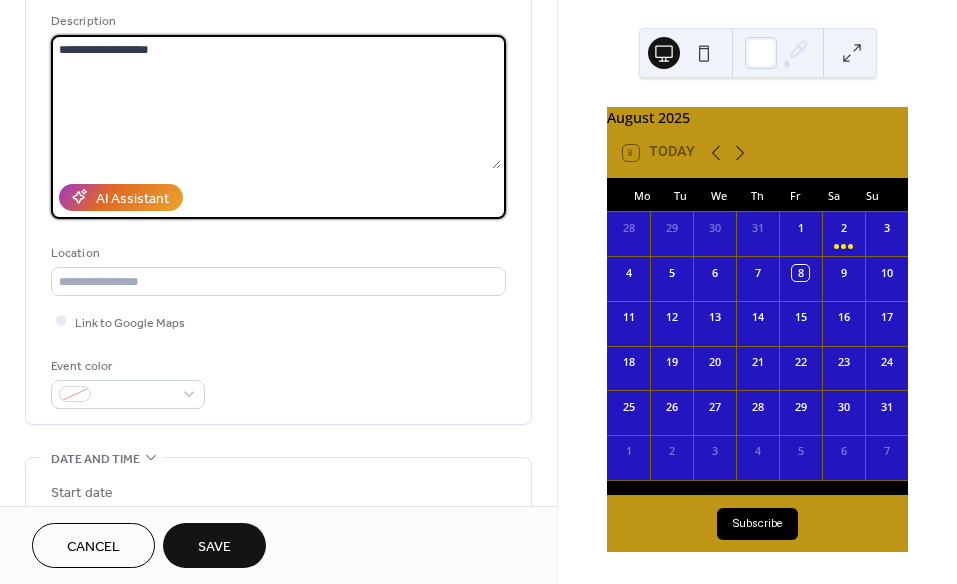 scroll, scrollTop: 274, scrollLeft: 0, axis: vertical 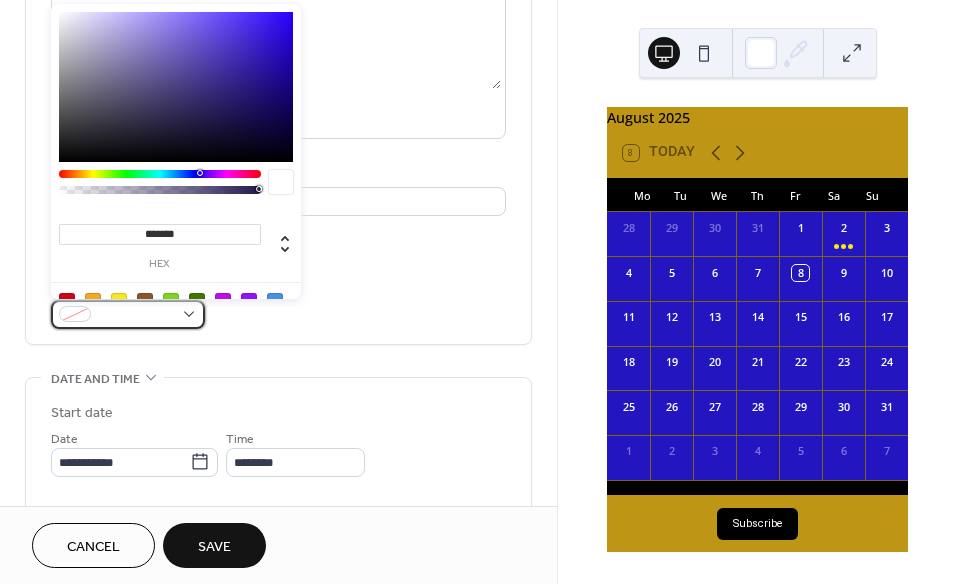 click at bounding box center [128, 314] 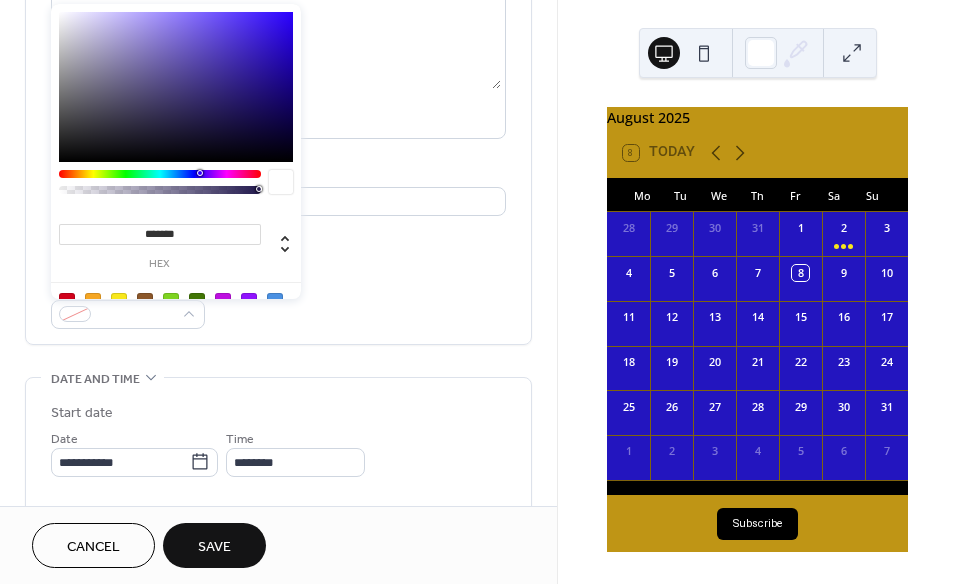 click at bounding box center (119, 301) 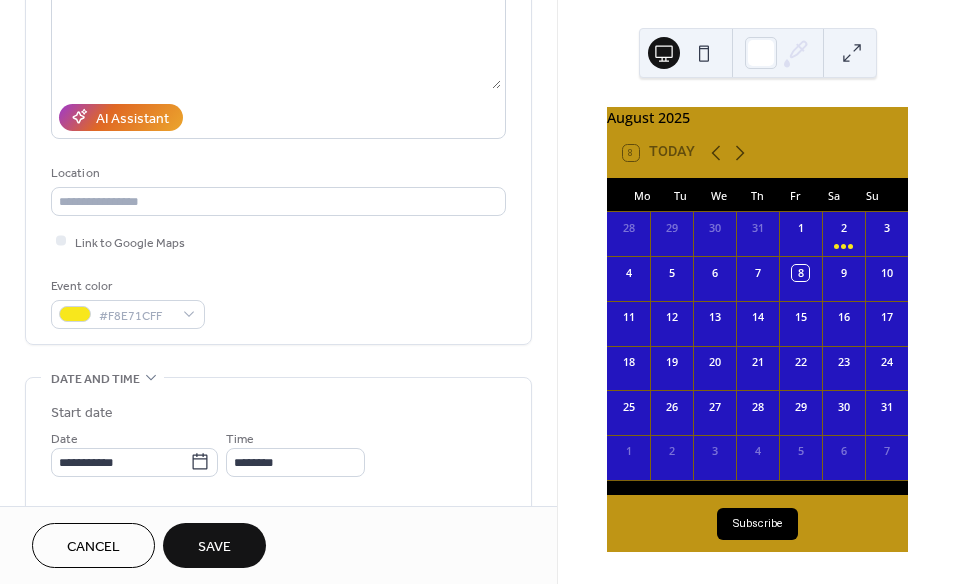 click on "Event color #F8E71CFF" at bounding box center (278, 302) 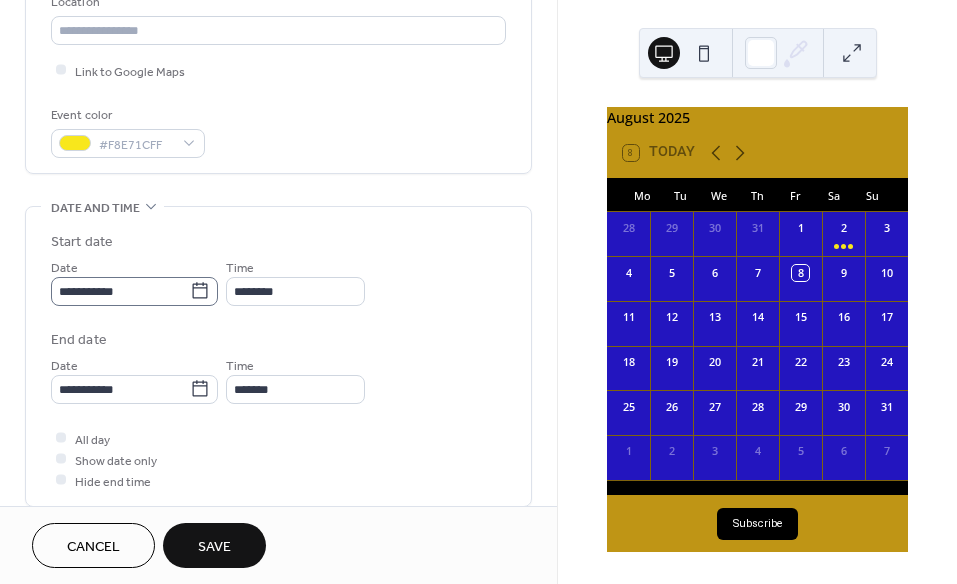scroll, scrollTop: 449, scrollLeft: 0, axis: vertical 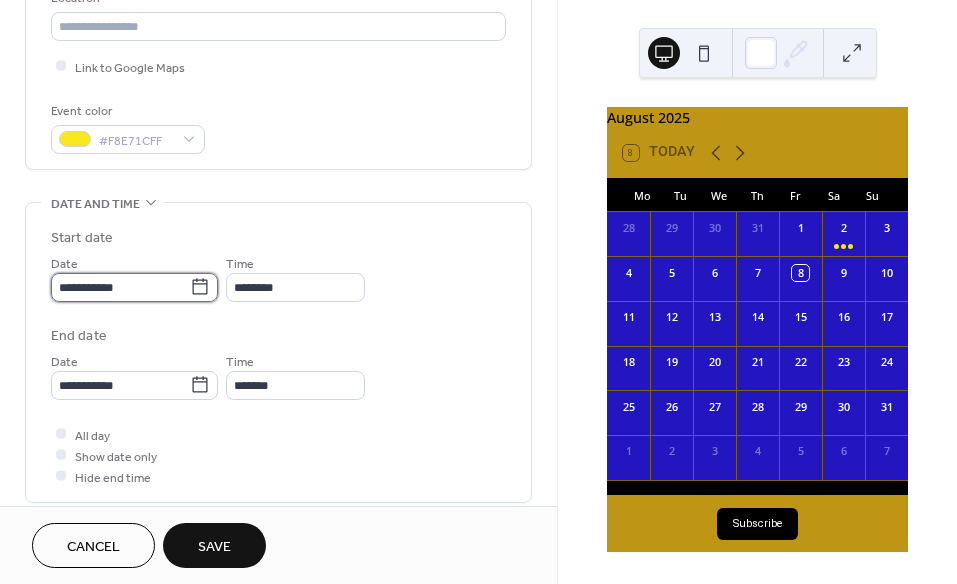 click on "**********" at bounding box center [120, 287] 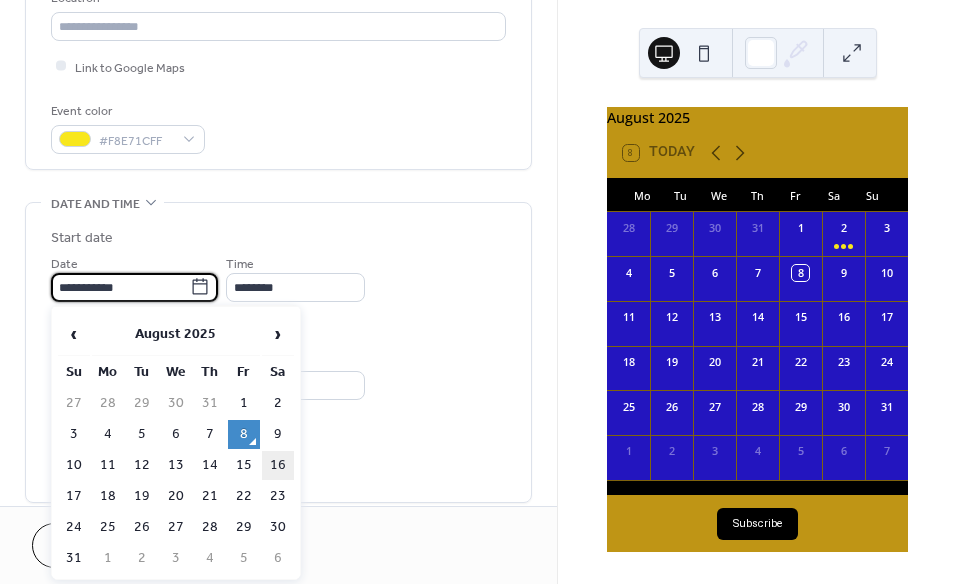 click on "16" at bounding box center [278, 465] 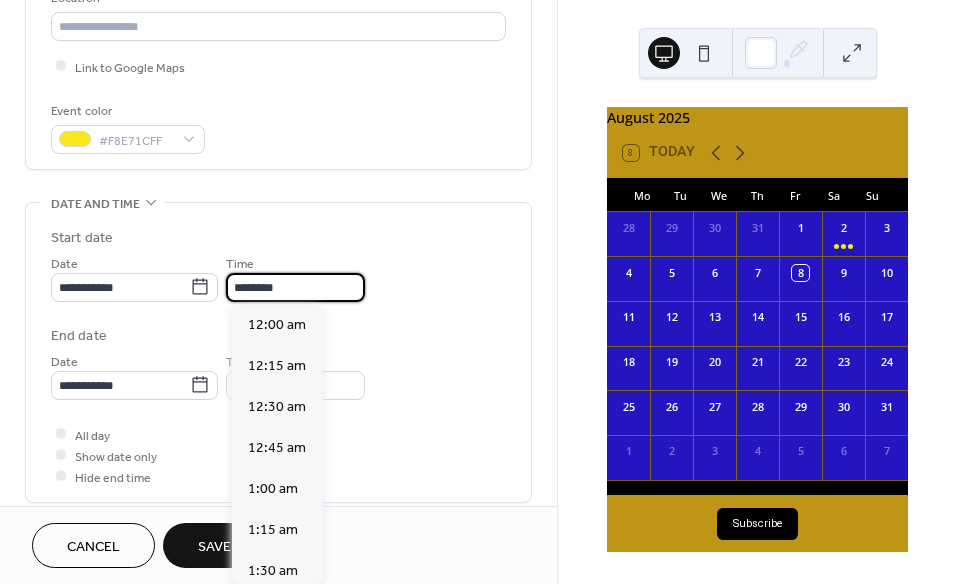click on "********" at bounding box center [295, 287] 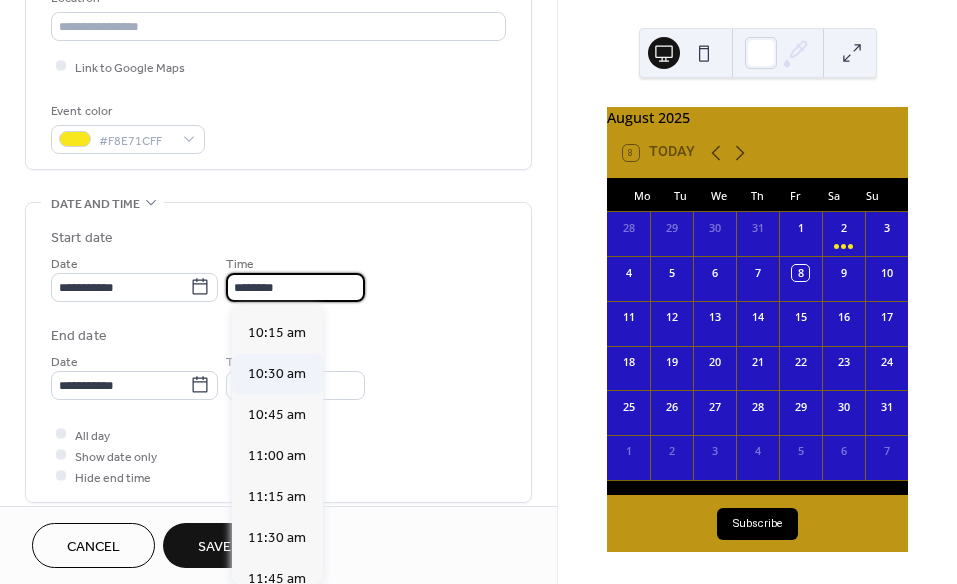 scroll, scrollTop: 1672, scrollLeft: 0, axis: vertical 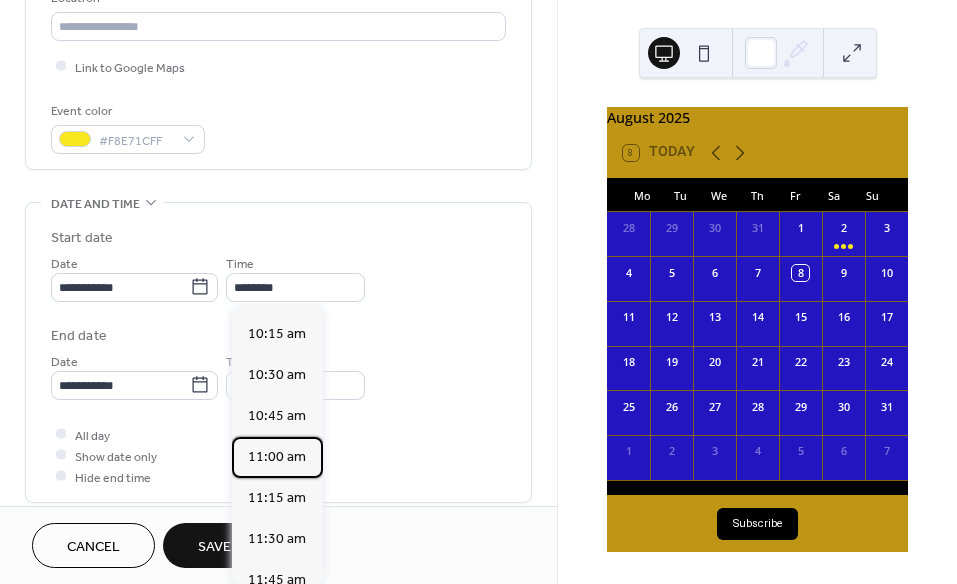 click on "11:00 am" at bounding box center [277, 457] 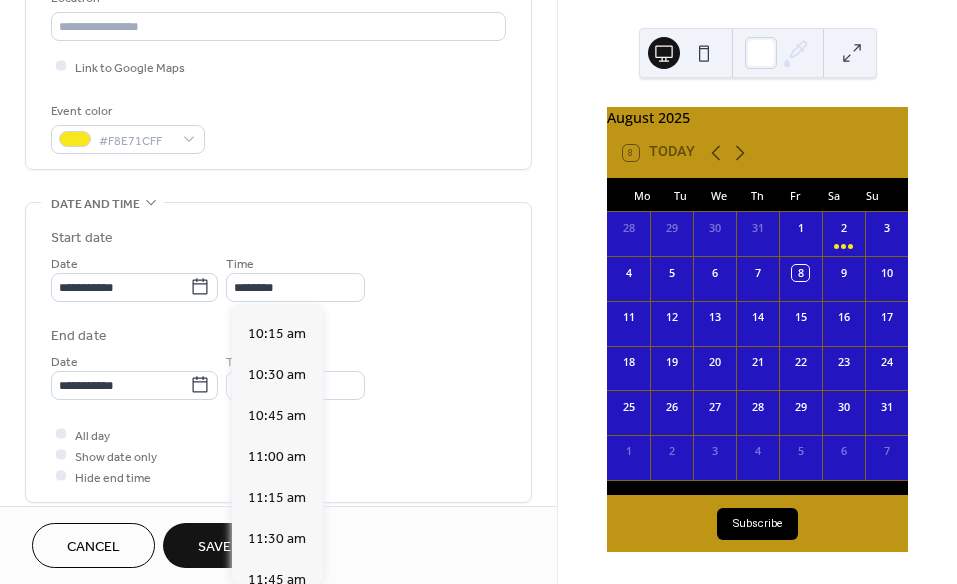 type on "********" 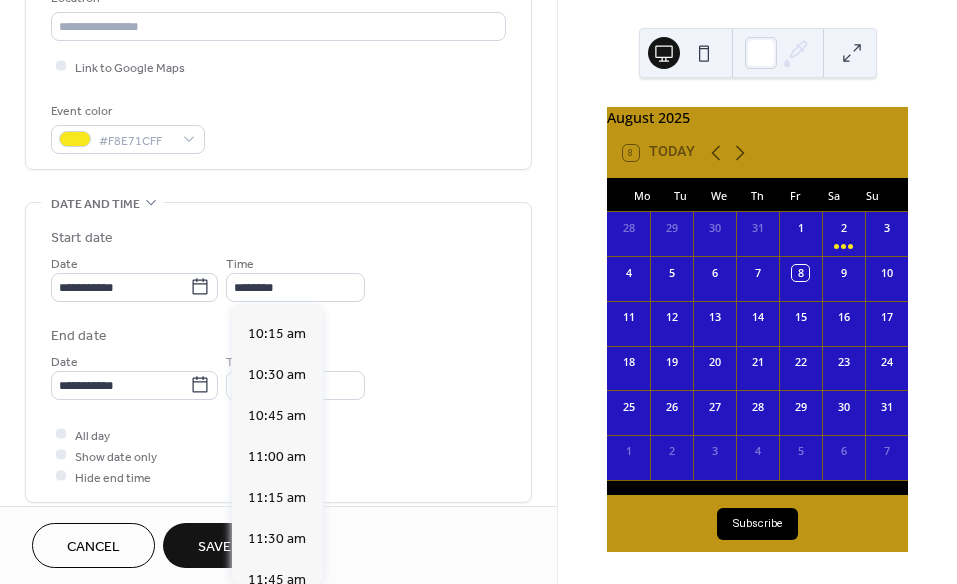 type on "********" 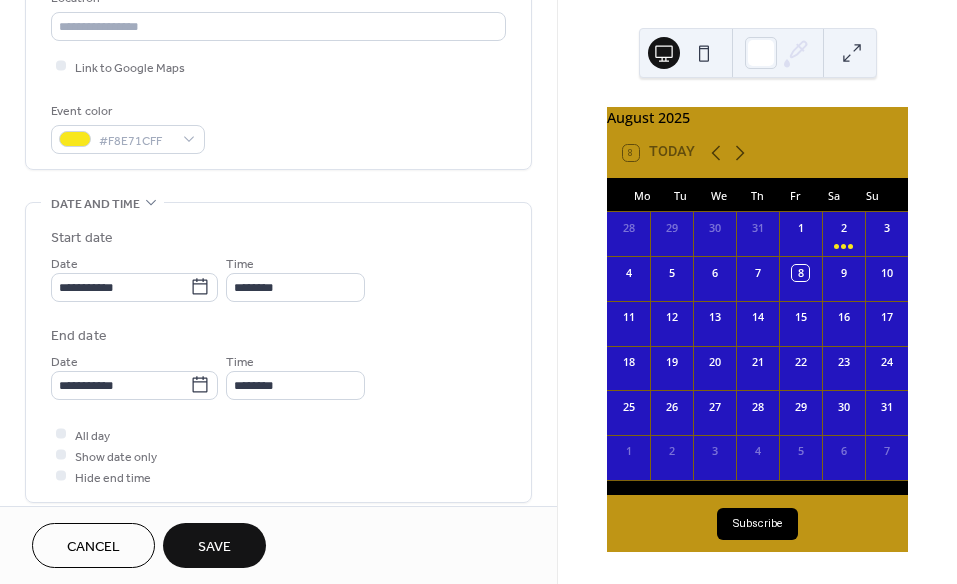 click on "**********" at bounding box center [278, 375] 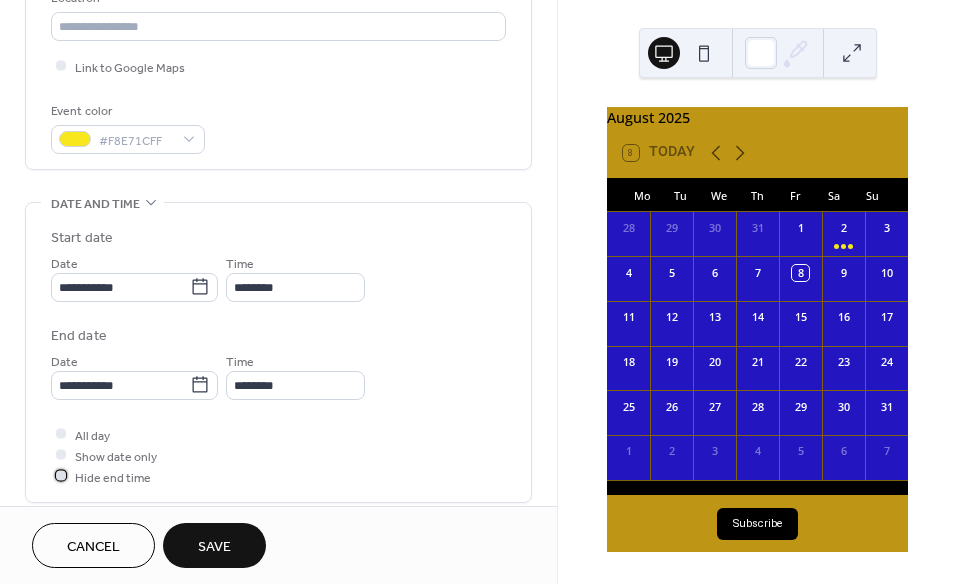 drag, startPoint x: 65, startPoint y: 471, endPoint x: 102, endPoint y: 487, distance: 40.311287 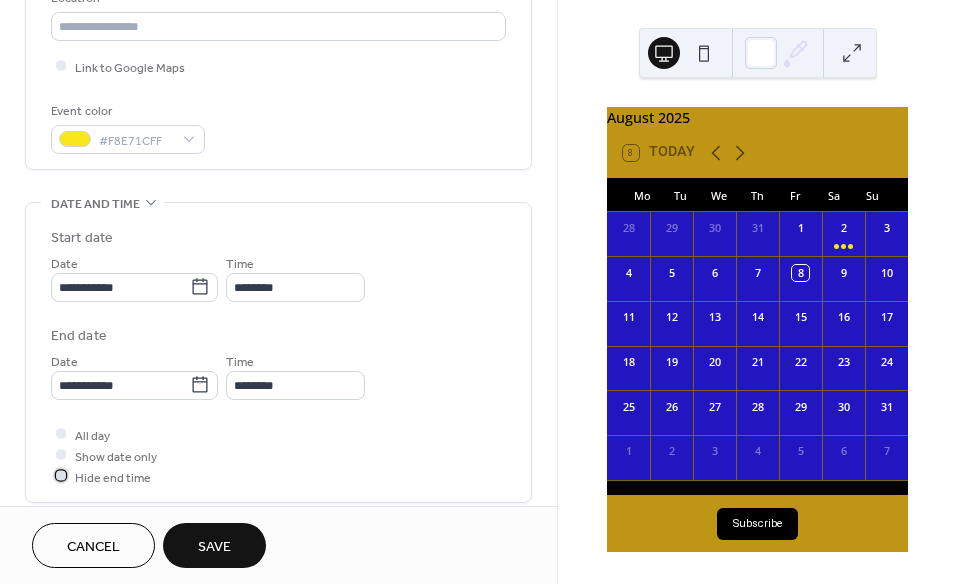 click at bounding box center [61, 476] 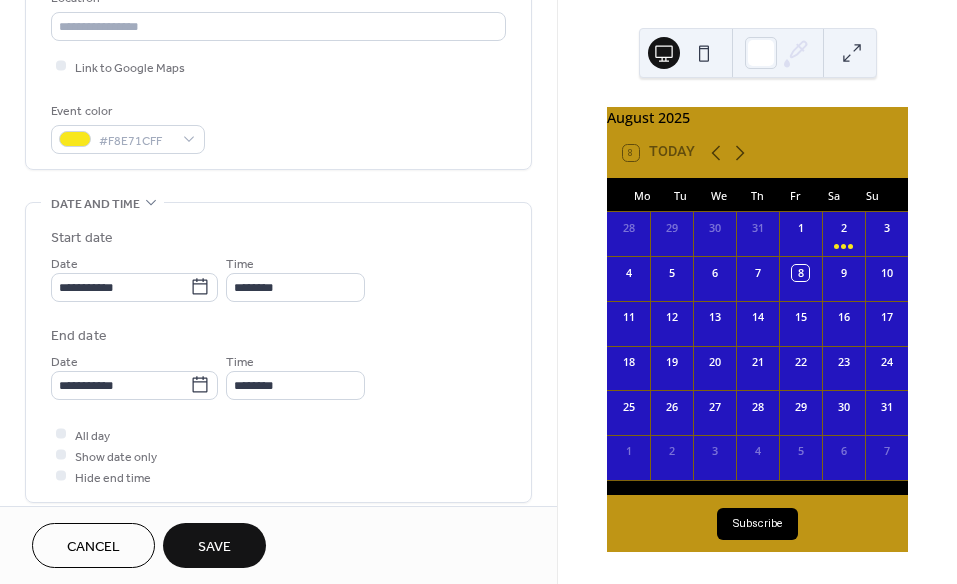 click on "Save" at bounding box center (214, 547) 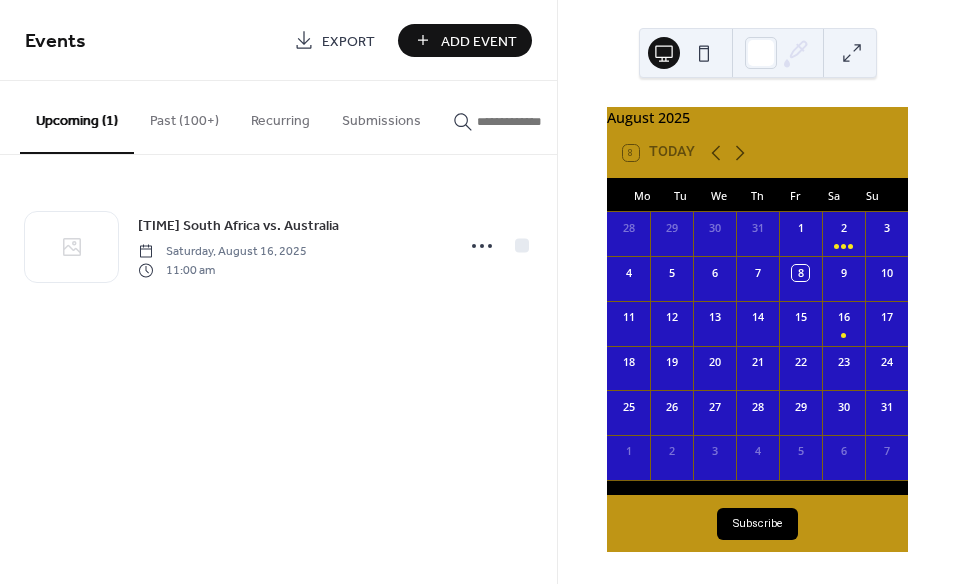 click on "Add Event" at bounding box center (479, 41) 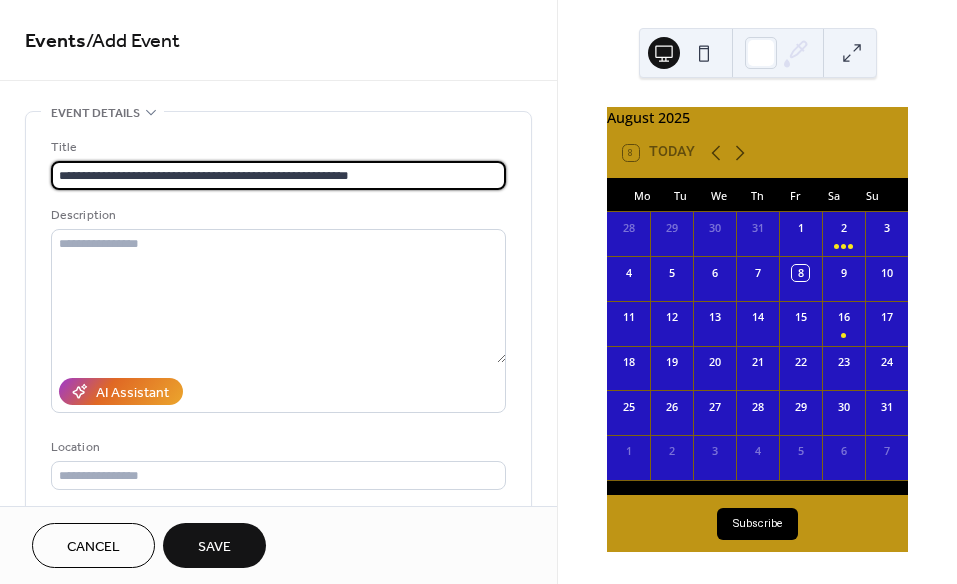 scroll, scrollTop: 0, scrollLeft: 0, axis: both 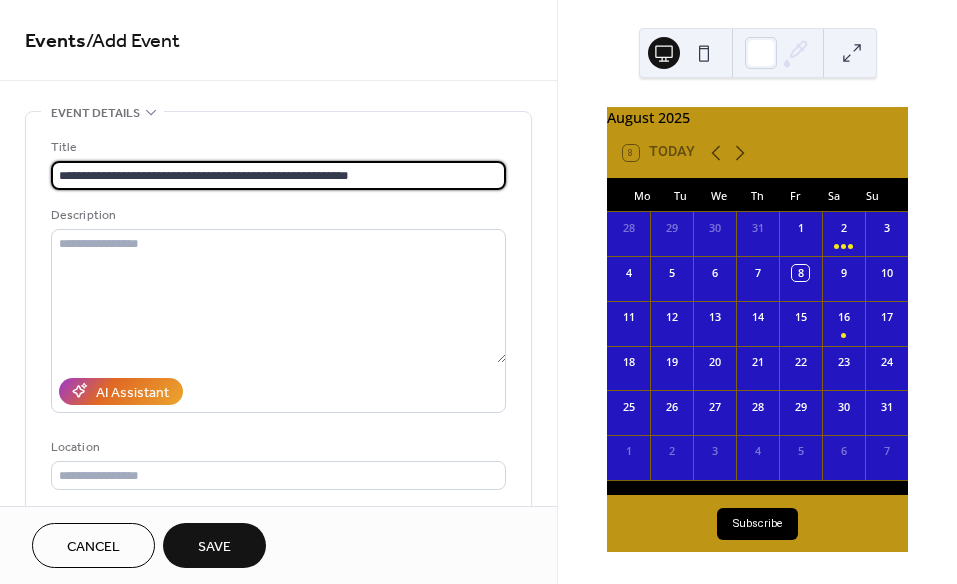 drag, startPoint x: 261, startPoint y: 174, endPoint x: 464, endPoint y: 178, distance: 203.0394 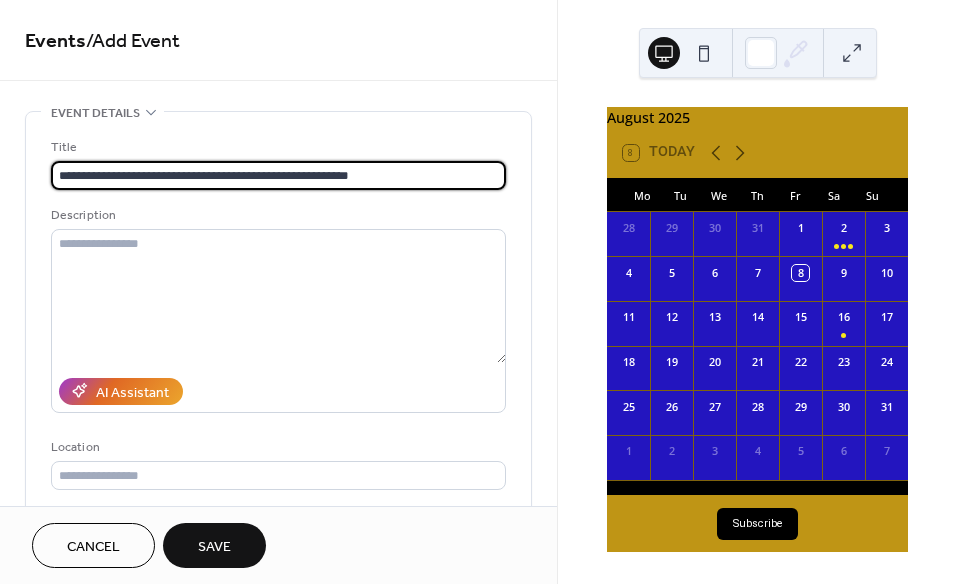 click on "**********" at bounding box center [276, 175] 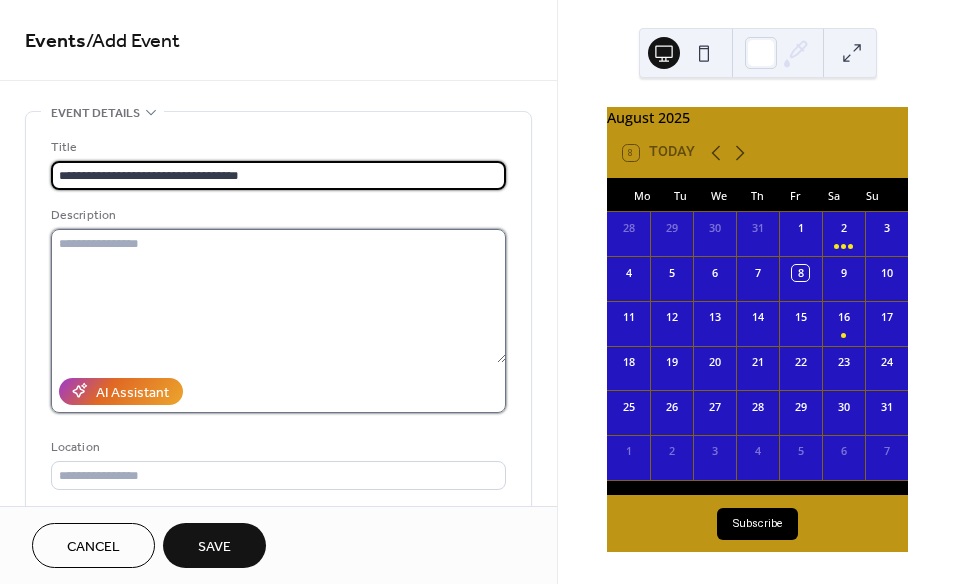 scroll, scrollTop: 0, scrollLeft: 0, axis: both 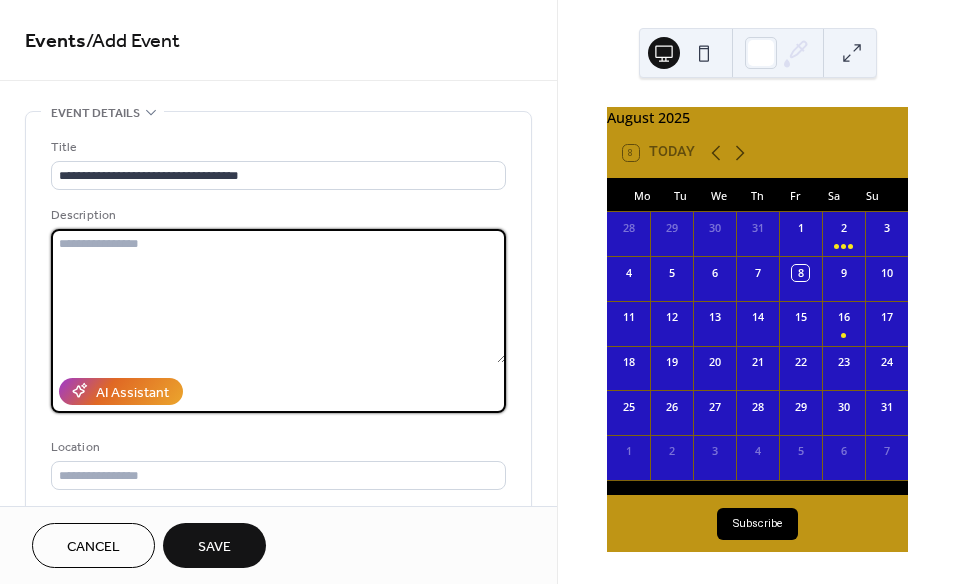 click at bounding box center [278, 296] 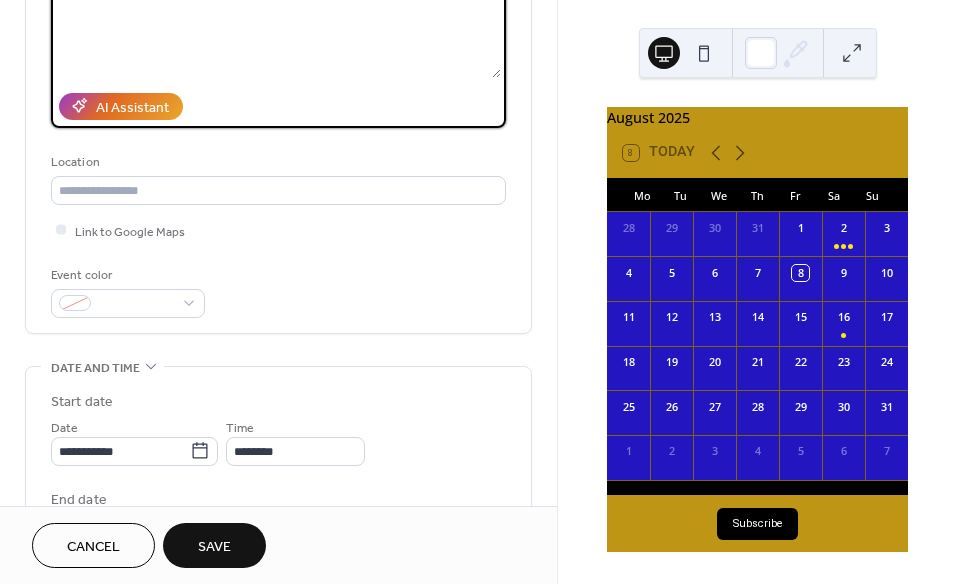scroll, scrollTop: 287, scrollLeft: 0, axis: vertical 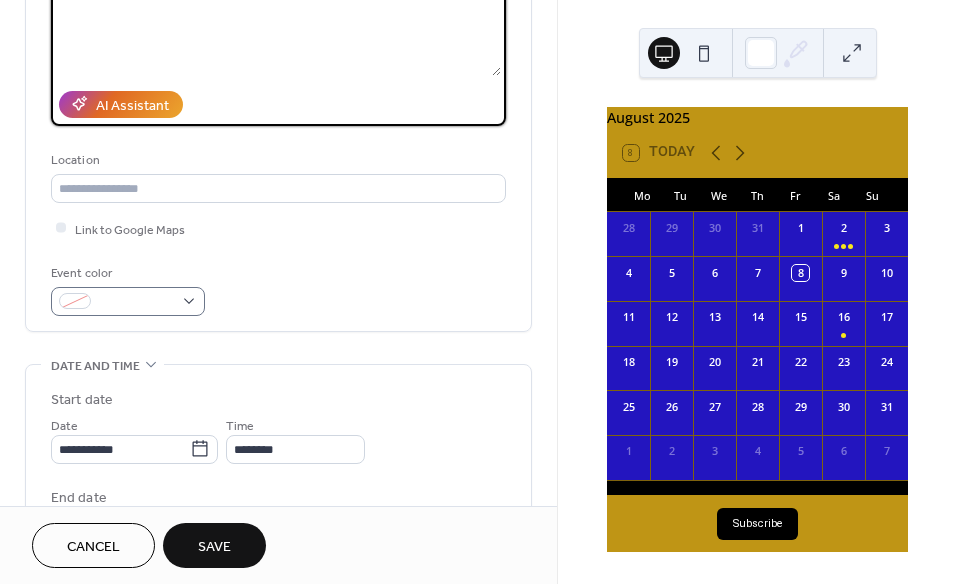type on "**********" 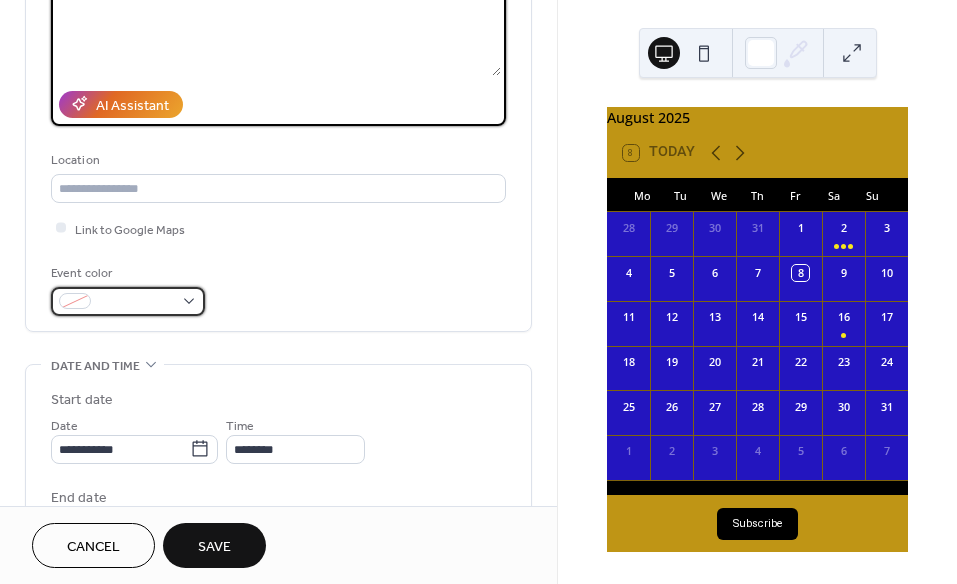 click at bounding box center [128, 301] 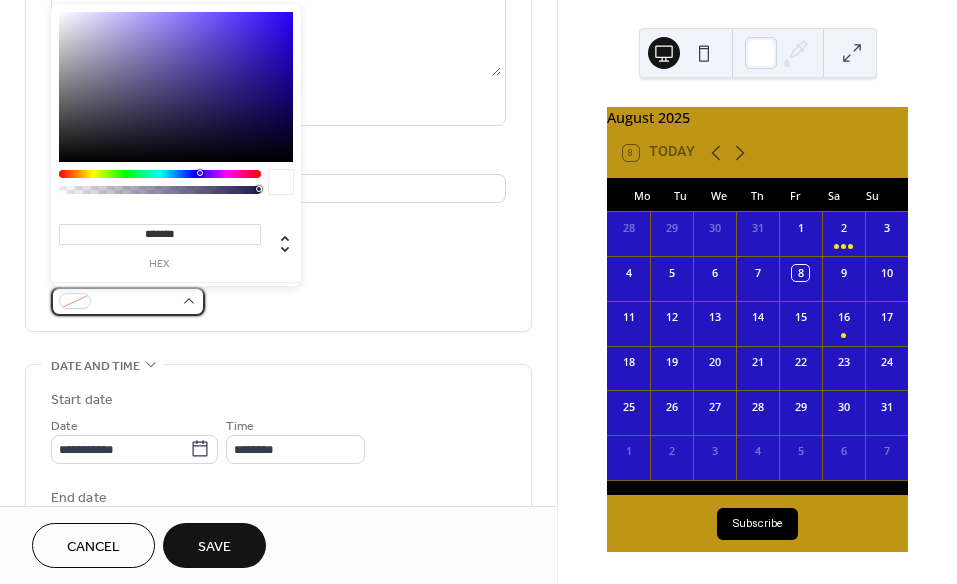 click at bounding box center [128, 301] 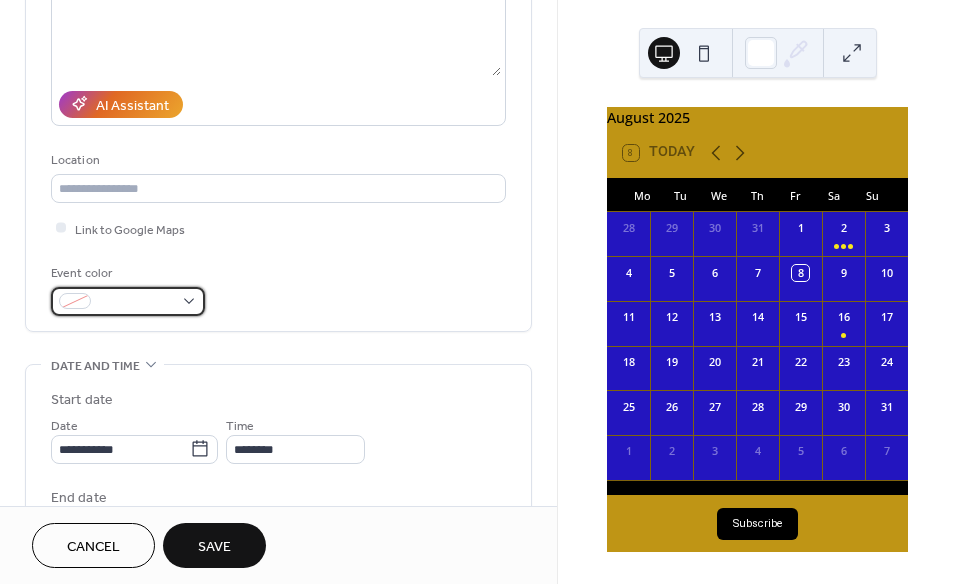 click at bounding box center [128, 301] 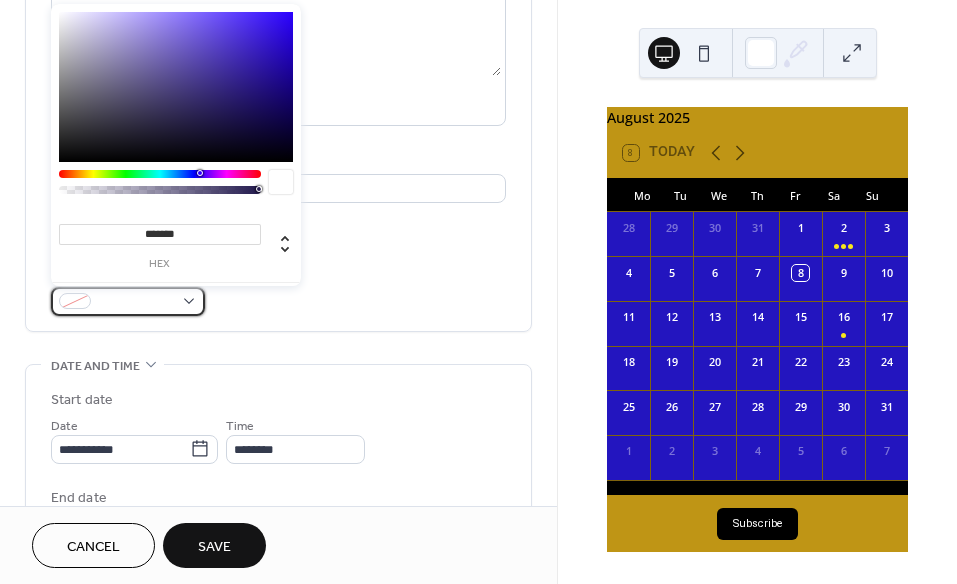 click at bounding box center [128, 301] 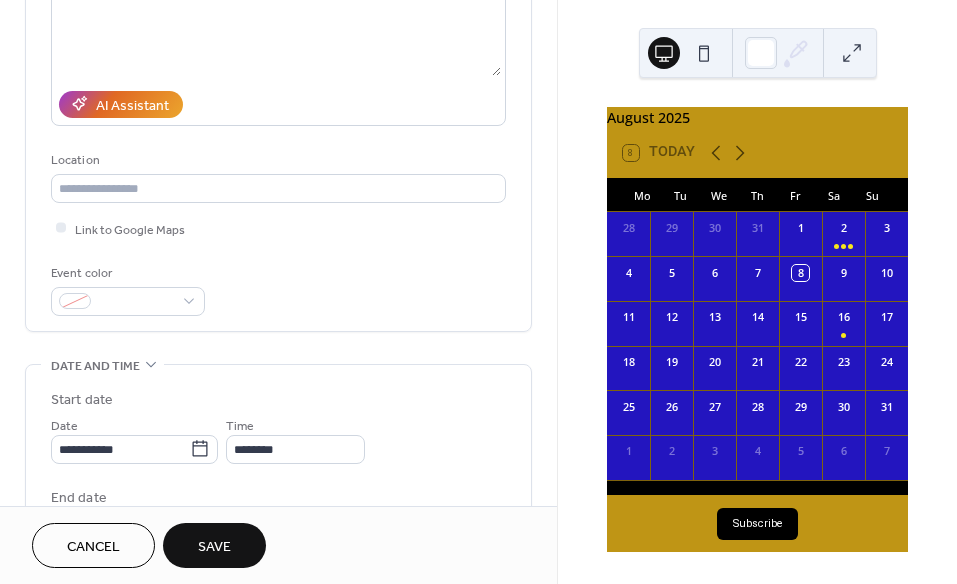 click on "Event color" at bounding box center [278, 289] 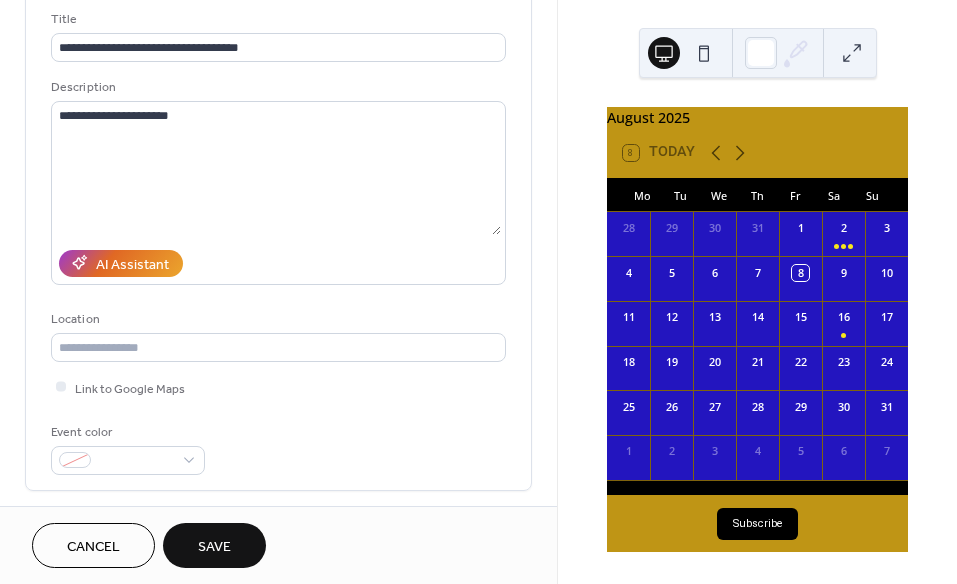 scroll, scrollTop: 130, scrollLeft: 0, axis: vertical 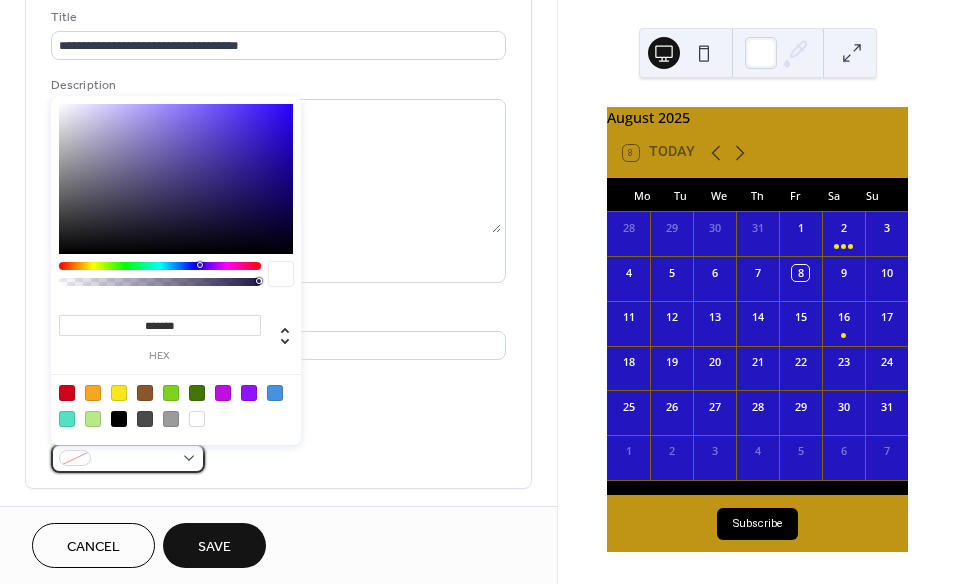 click at bounding box center [128, 458] 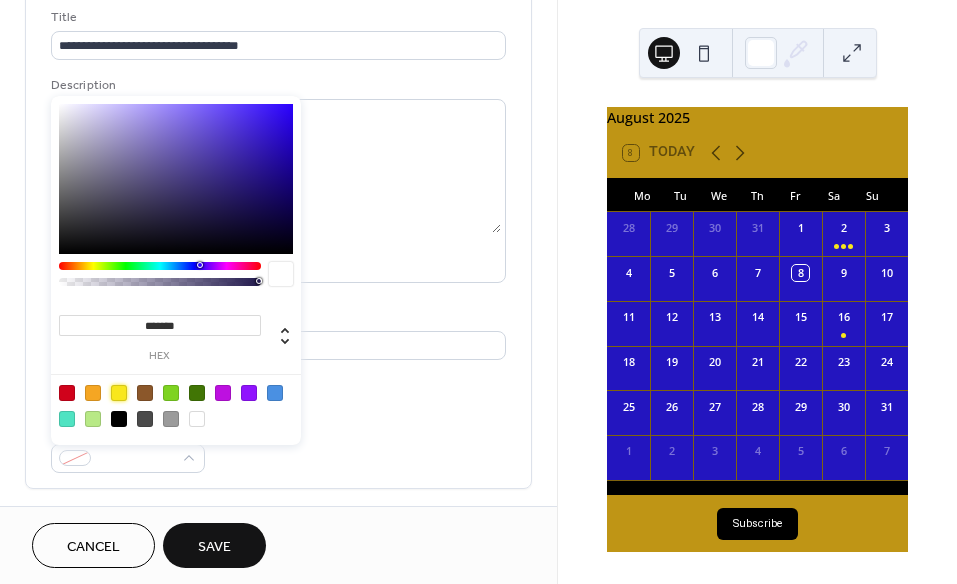 click at bounding box center (119, 393) 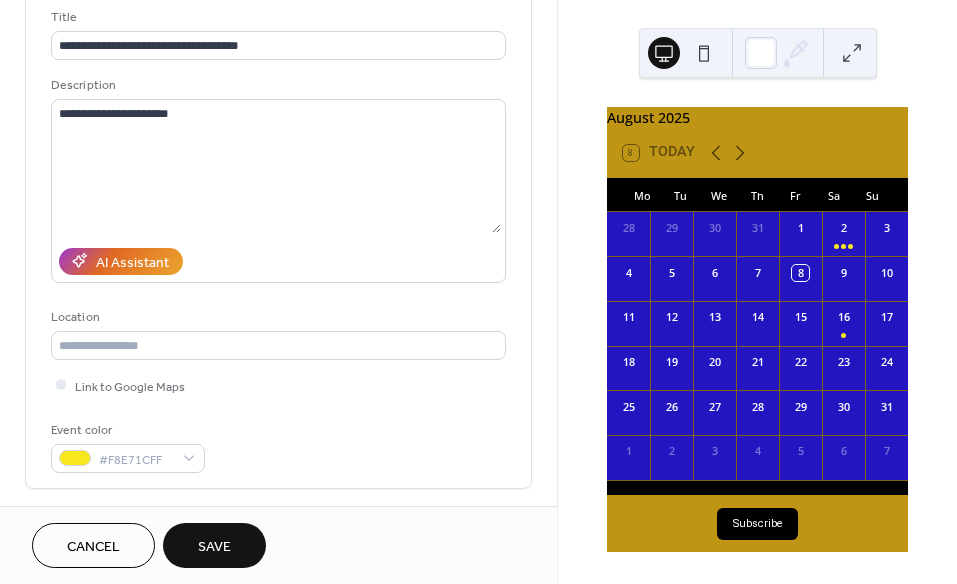 click on "**********" at bounding box center [278, 240] 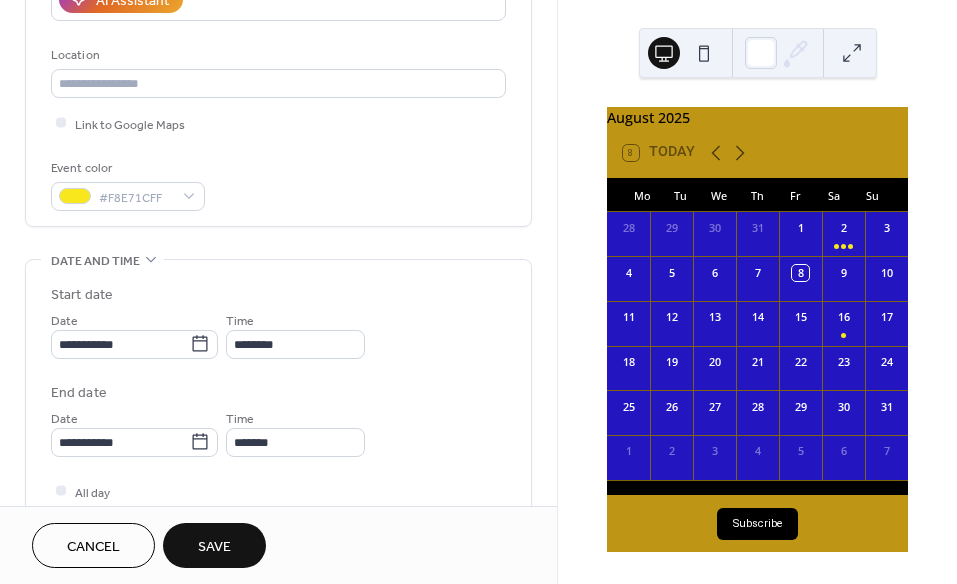 scroll, scrollTop: 431, scrollLeft: 0, axis: vertical 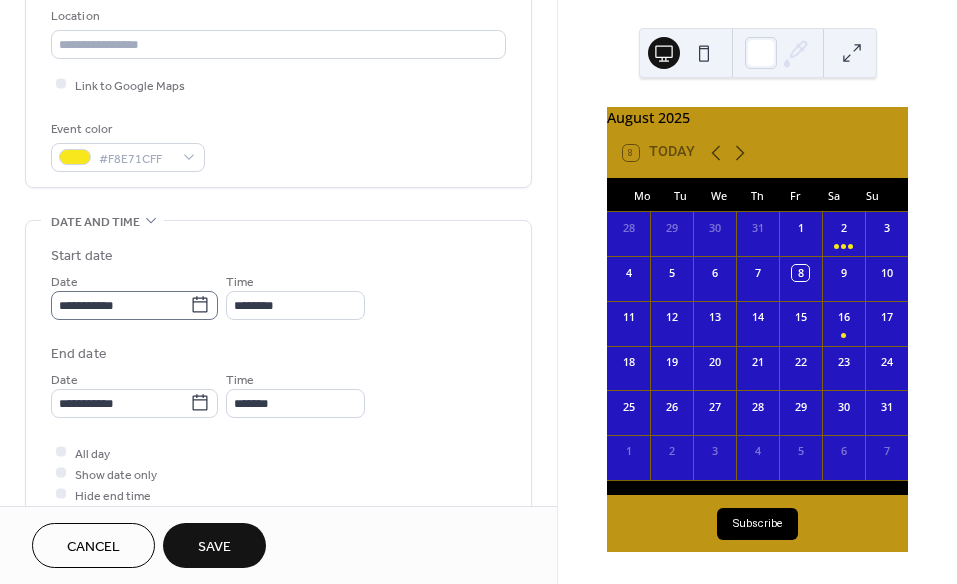 click 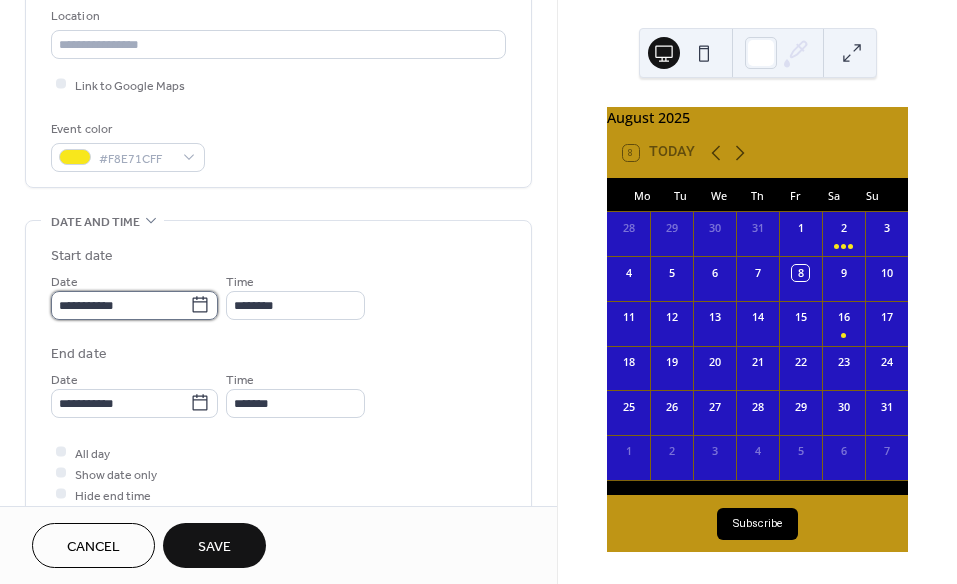 click on "**********" at bounding box center [120, 305] 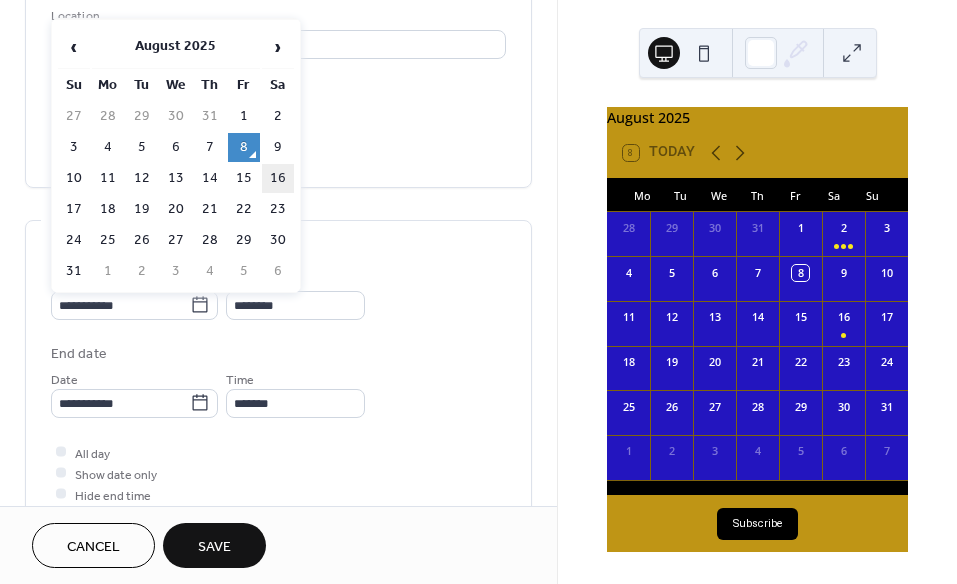 click on "16" at bounding box center (278, 178) 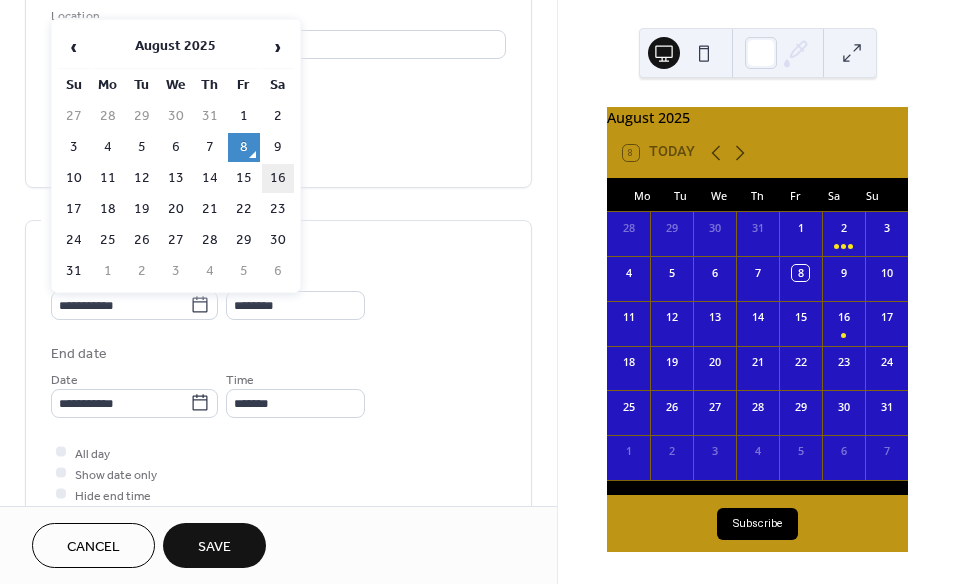 type on "**********" 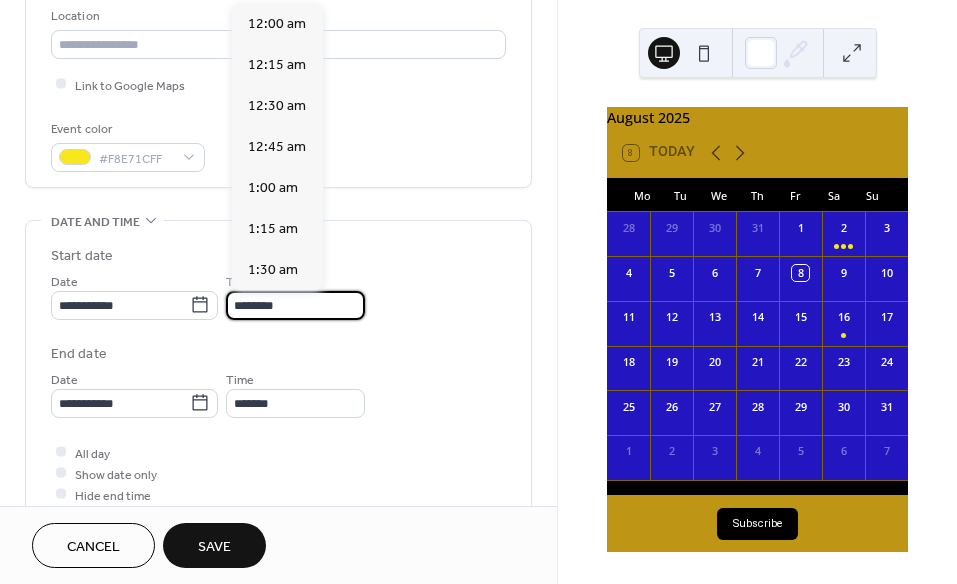 click on "********" at bounding box center (295, 305) 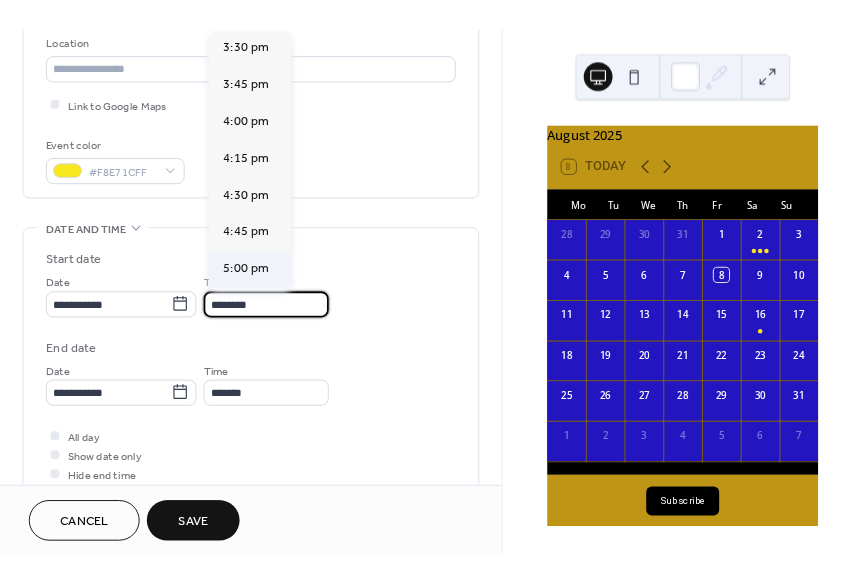 scroll, scrollTop: 2593, scrollLeft: 0, axis: vertical 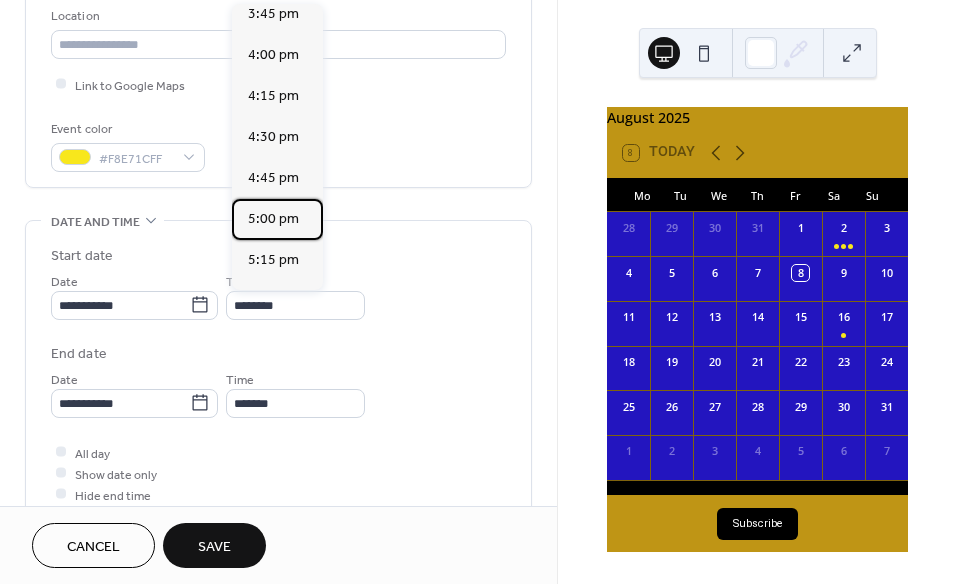 click on "5:00 pm" at bounding box center (273, 219) 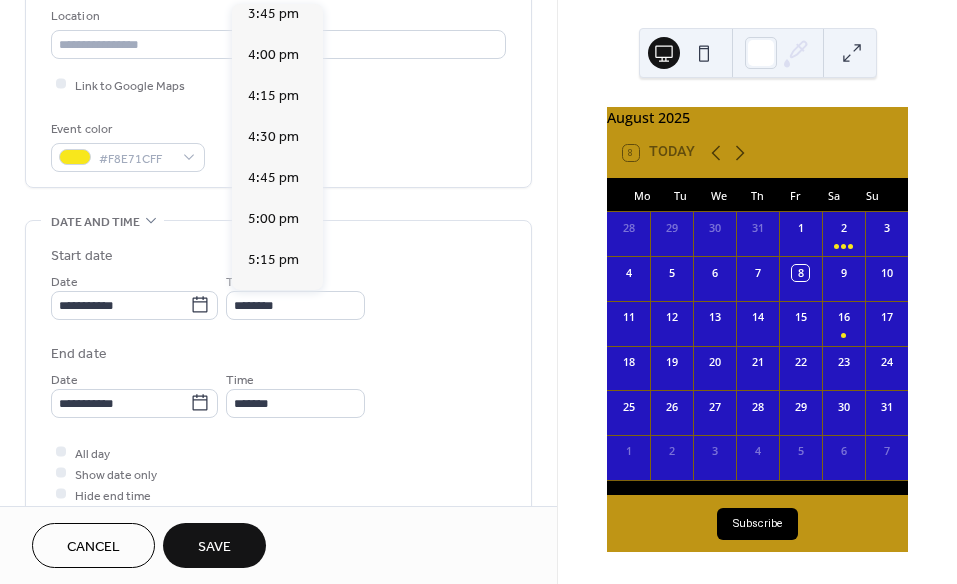 type on "*******" 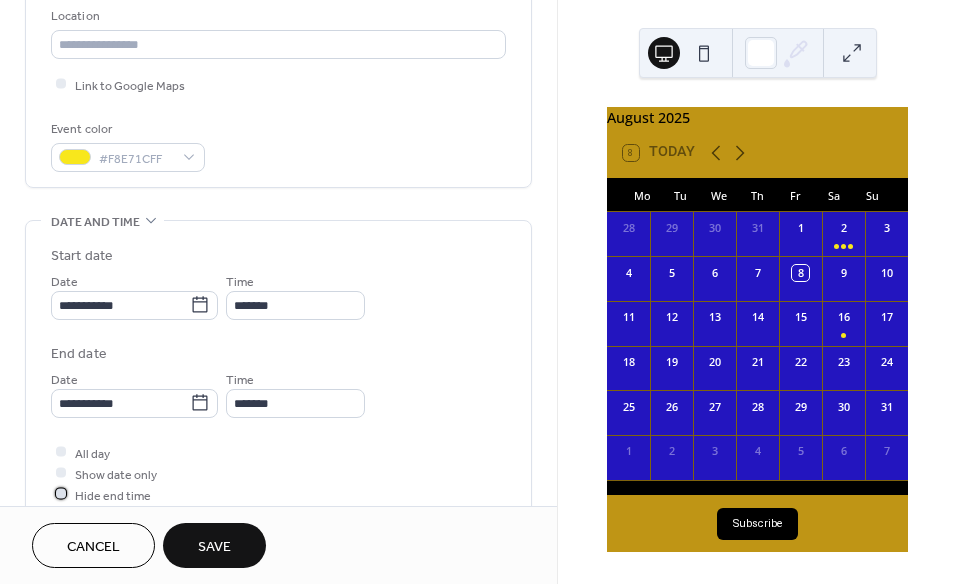 drag, startPoint x: 57, startPoint y: 493, endPoint x: 100, endPoint y: 517, distance: 49.24429 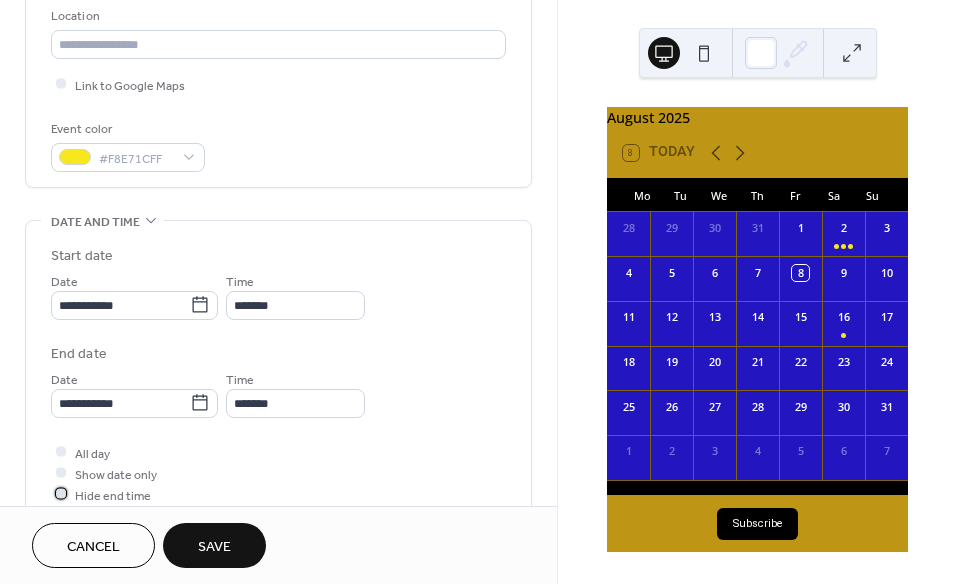 click at bounding box center [61, 494] 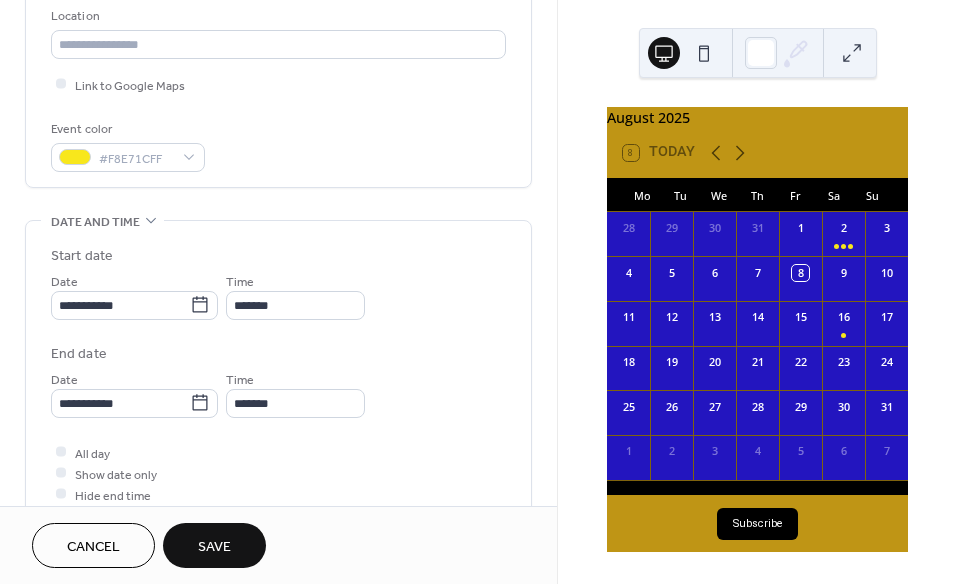 click on "Save" at bounding box center (214, 547) 